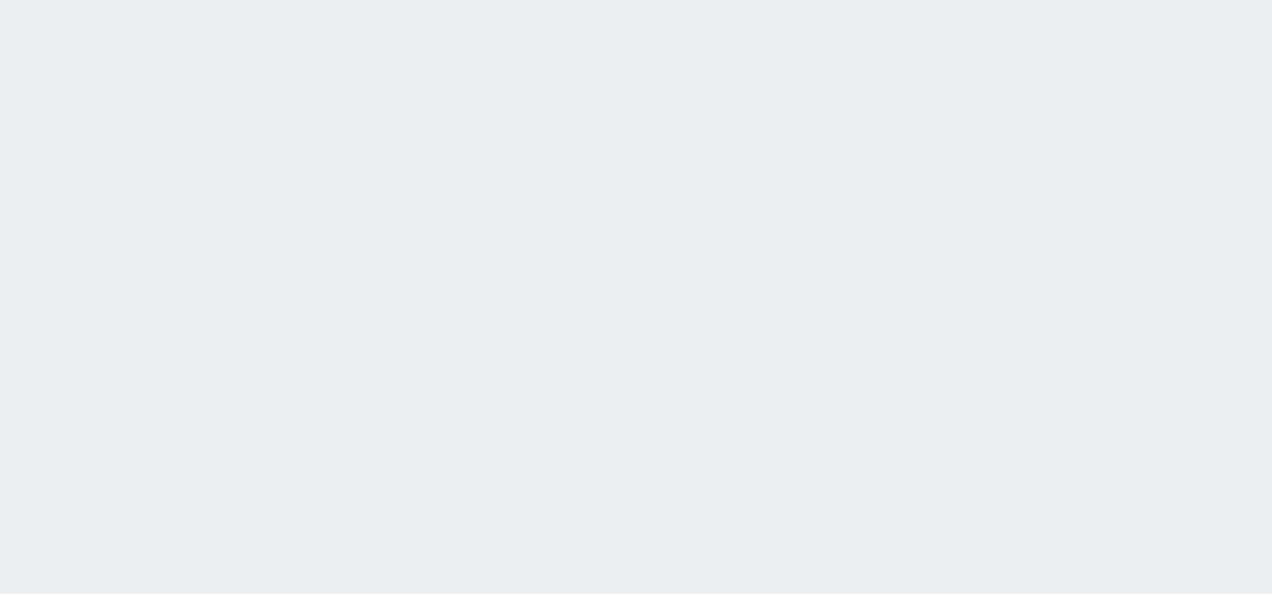 scroll, scrollTop: 0, scrollLeft: 0, axis: both 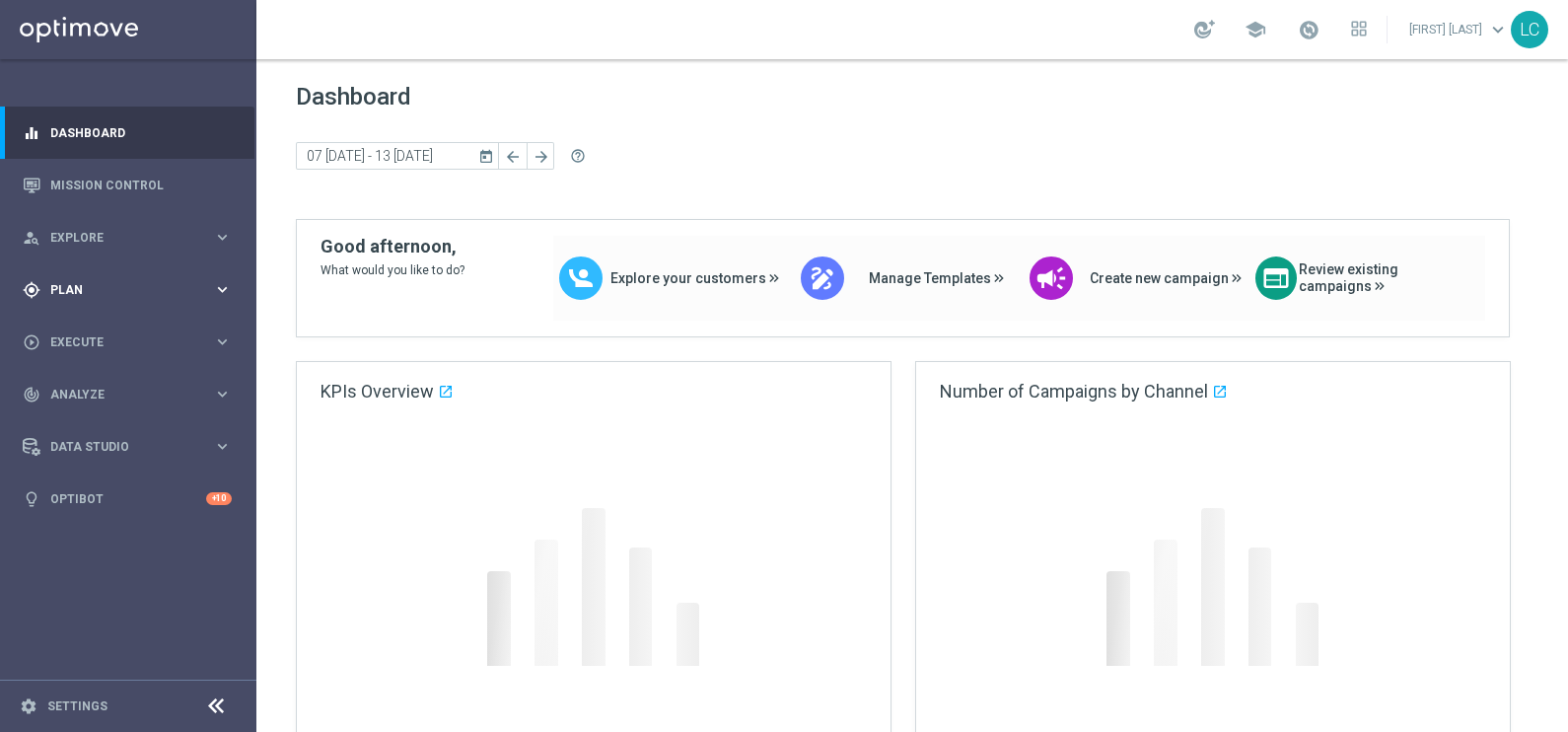 click on "Plan" at bounding box center [131, 290] 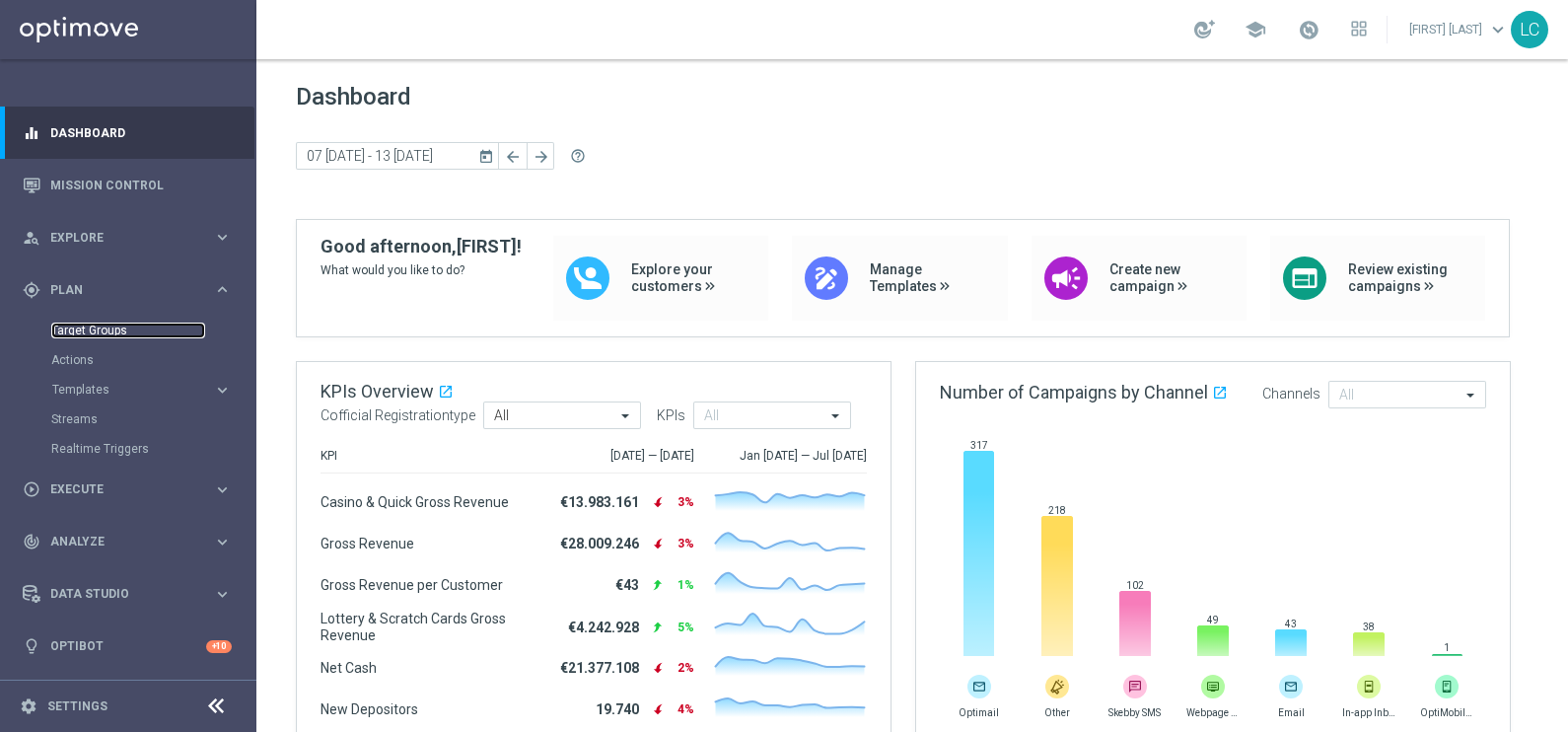 click on "Target Groups" at bounding box center (128, 330) 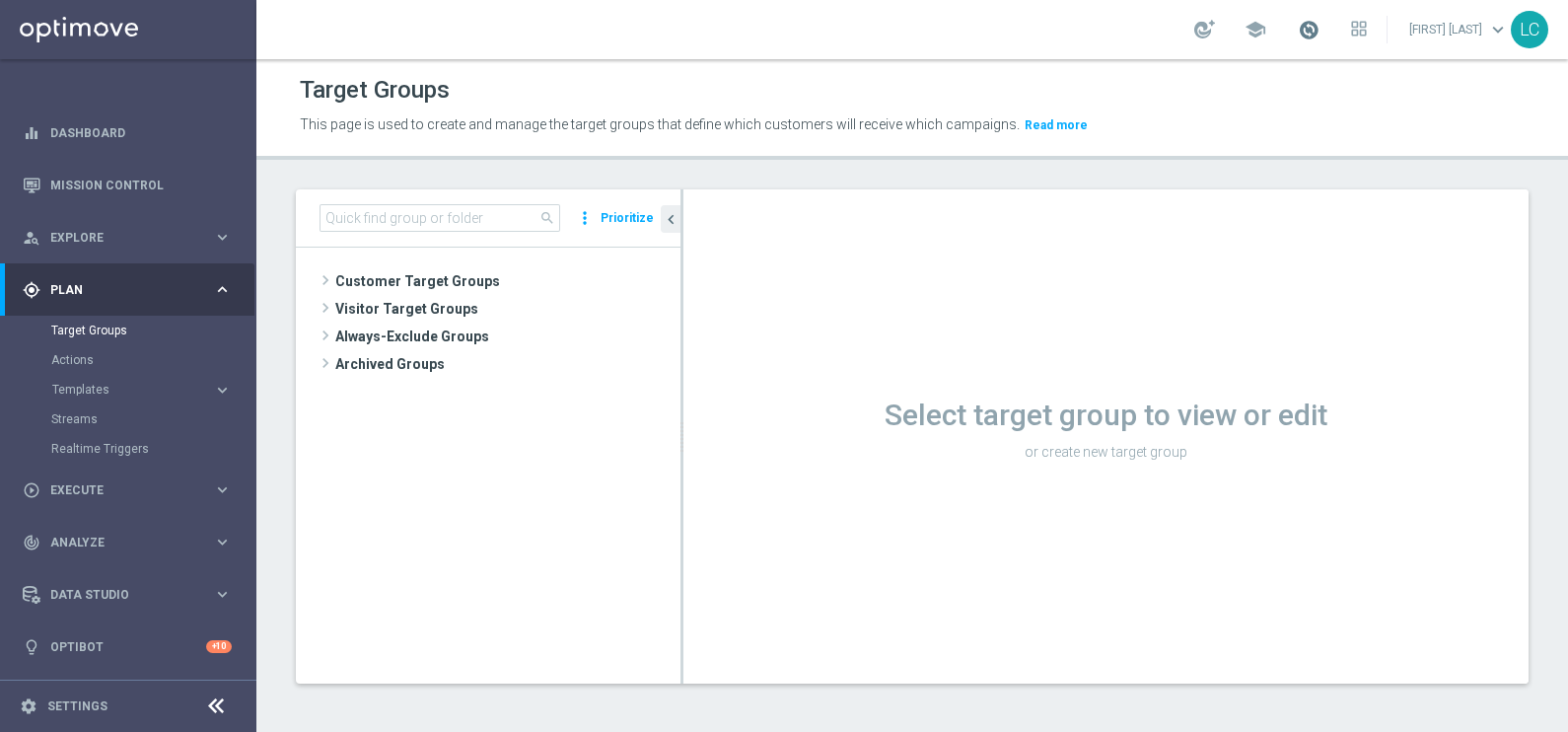 click at bounding box center (1309, 30) 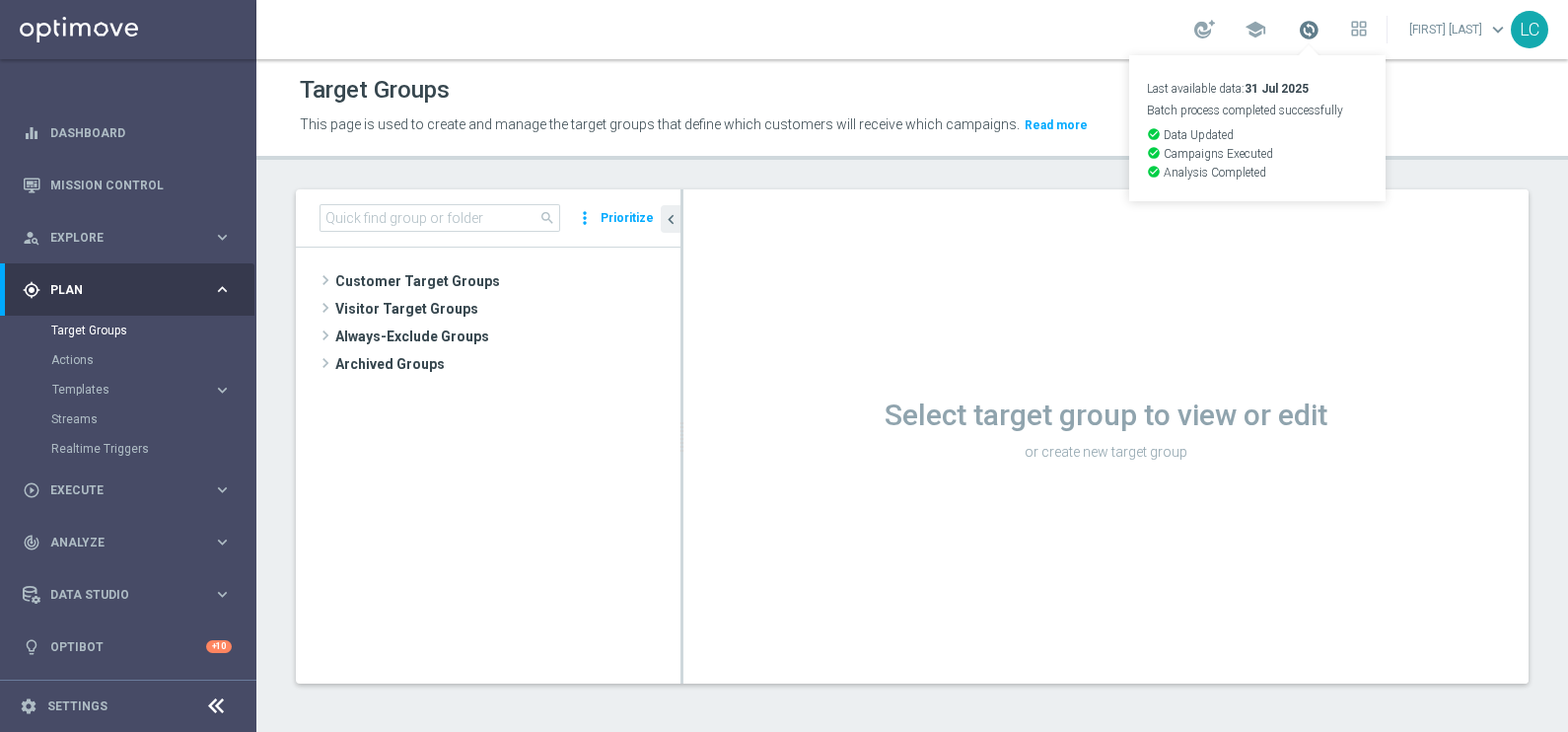 click at bounding box center [1309, 30] 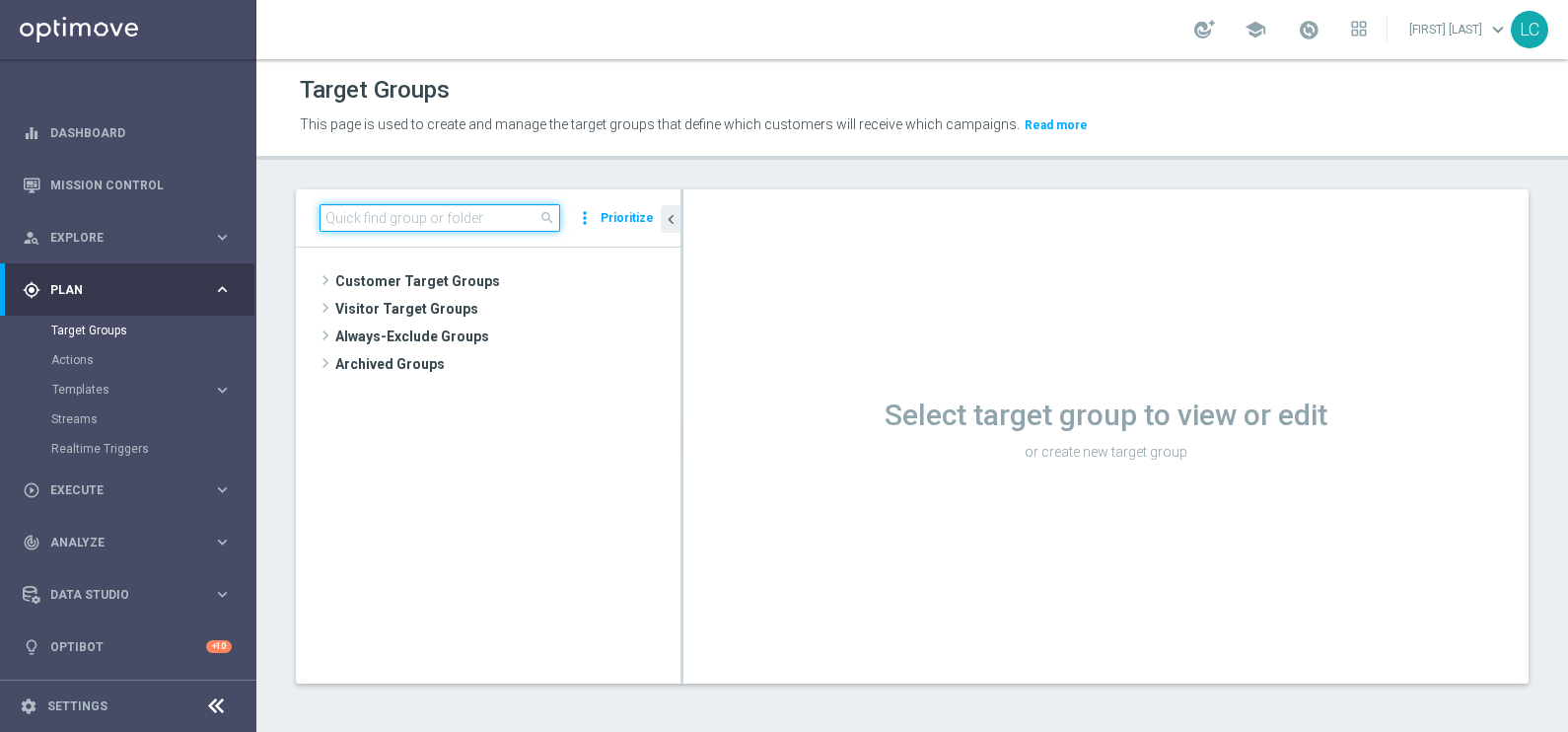 click at bounding box center (440, 218) 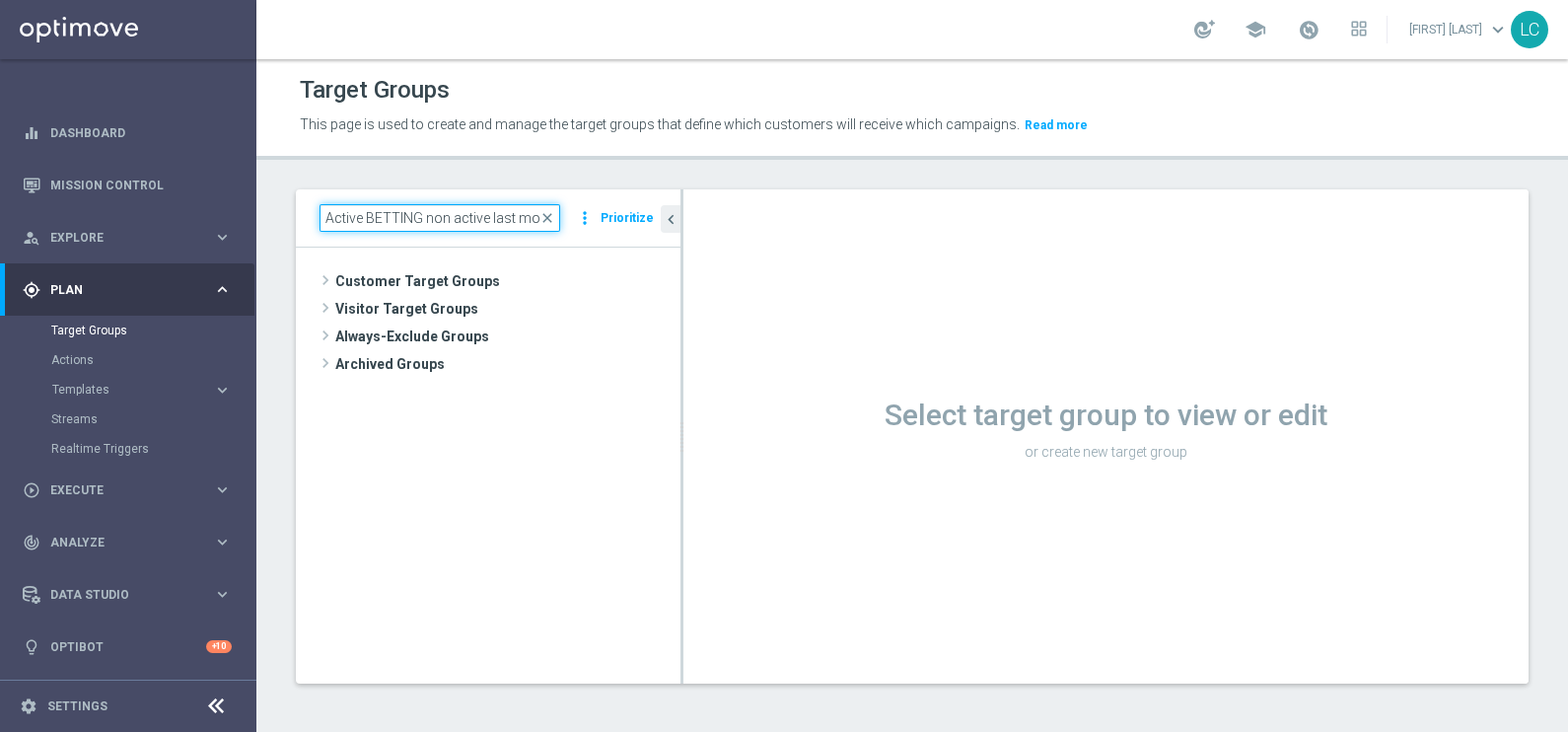 scroll, scrollTop: 0, scrollLeft: 105, axis: horizontal 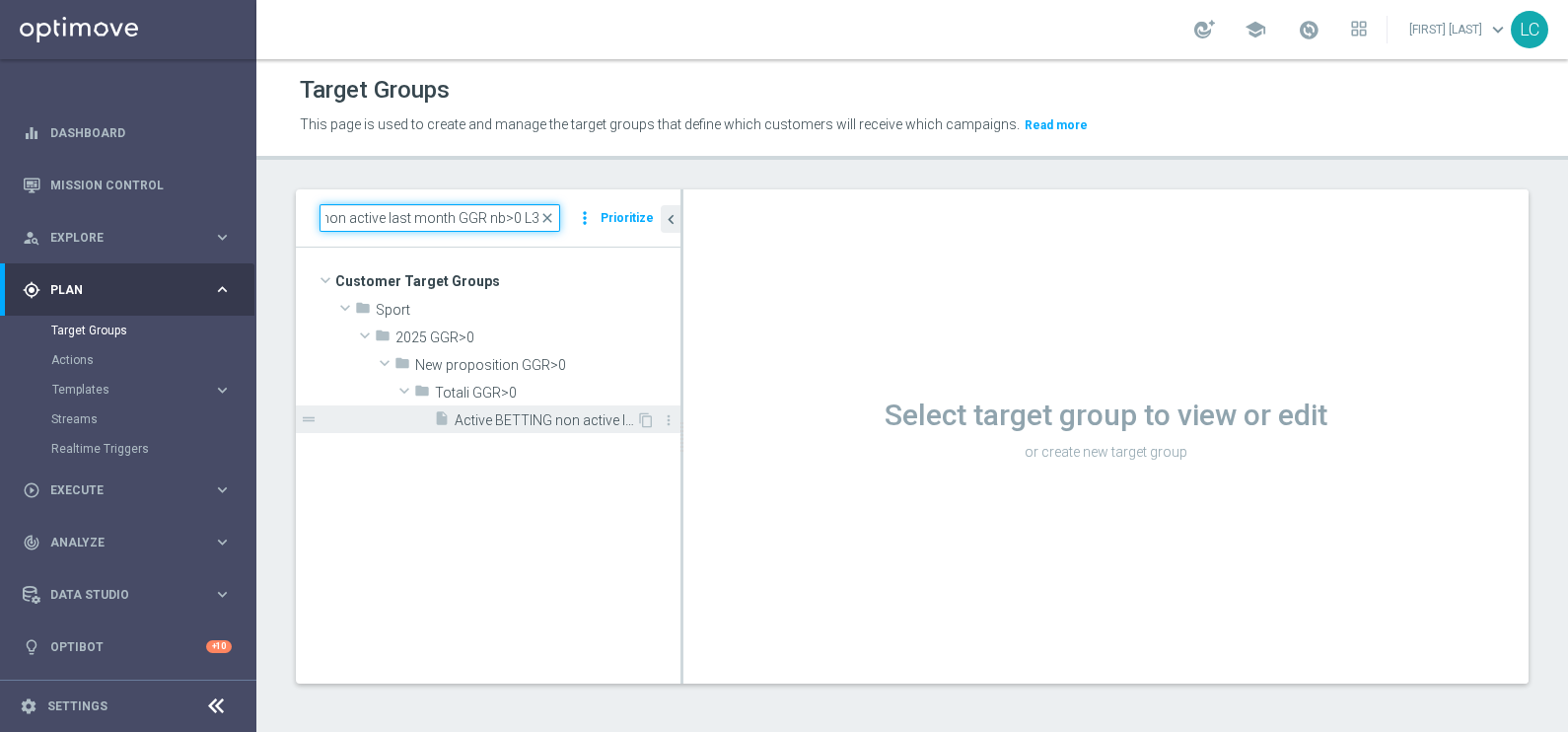 type on "Active BETTING non active last month GGR nb>0 L3M" 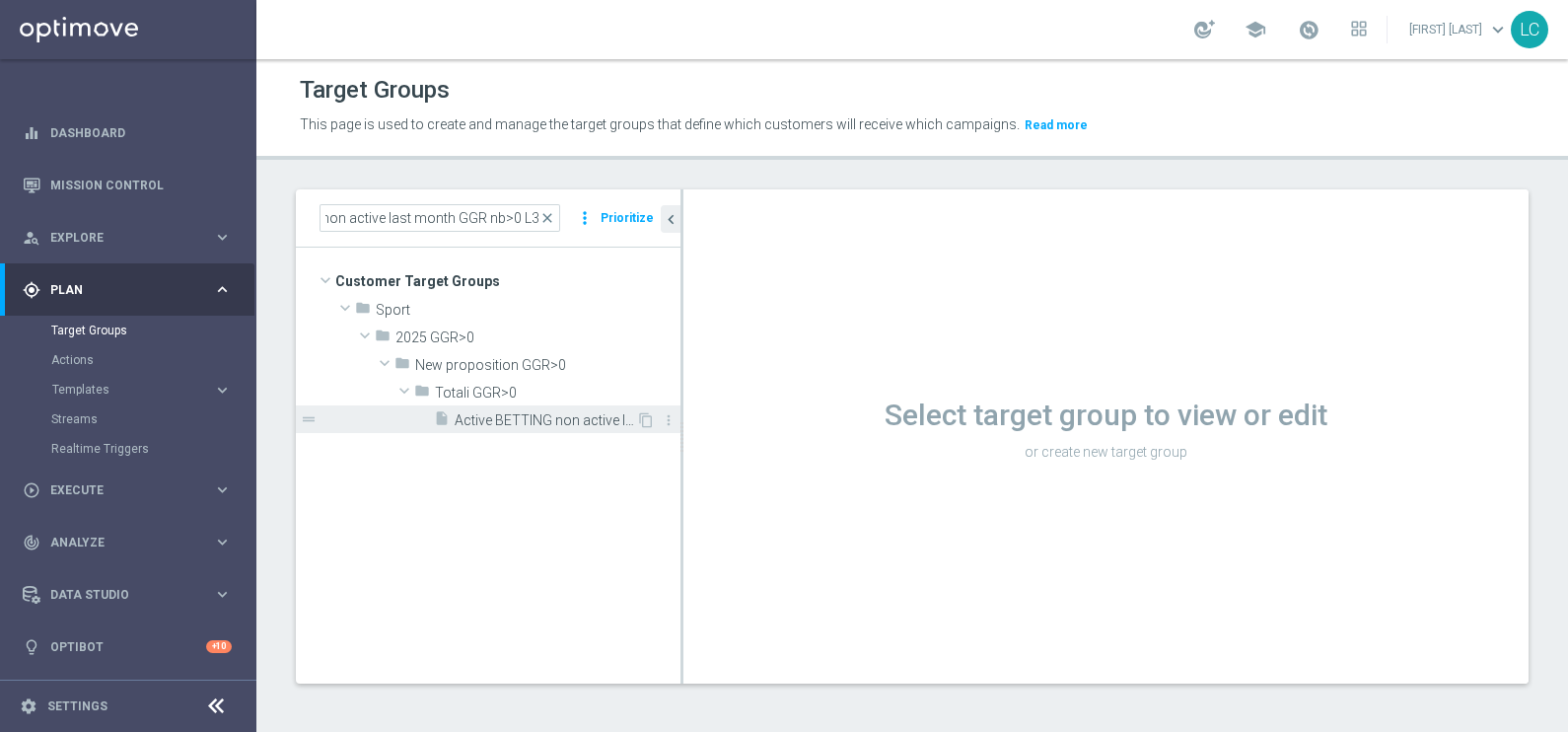 scroll, scrollTop: 0, scrollLeft: 0, axis: both 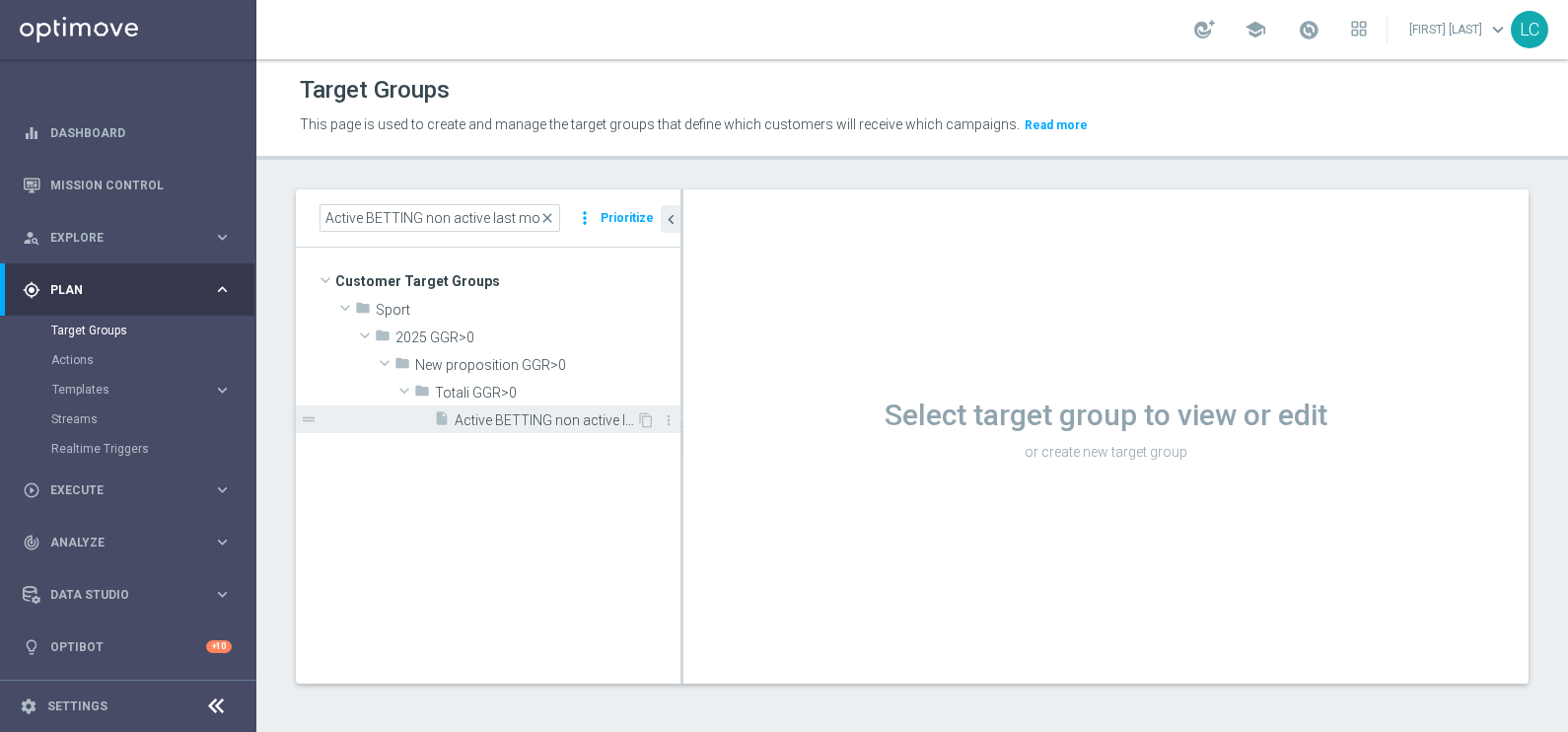 click on "insert_drive_file
Active BETTING non active last month GGR nb>0 L3M" at bounding box center (535, 419) 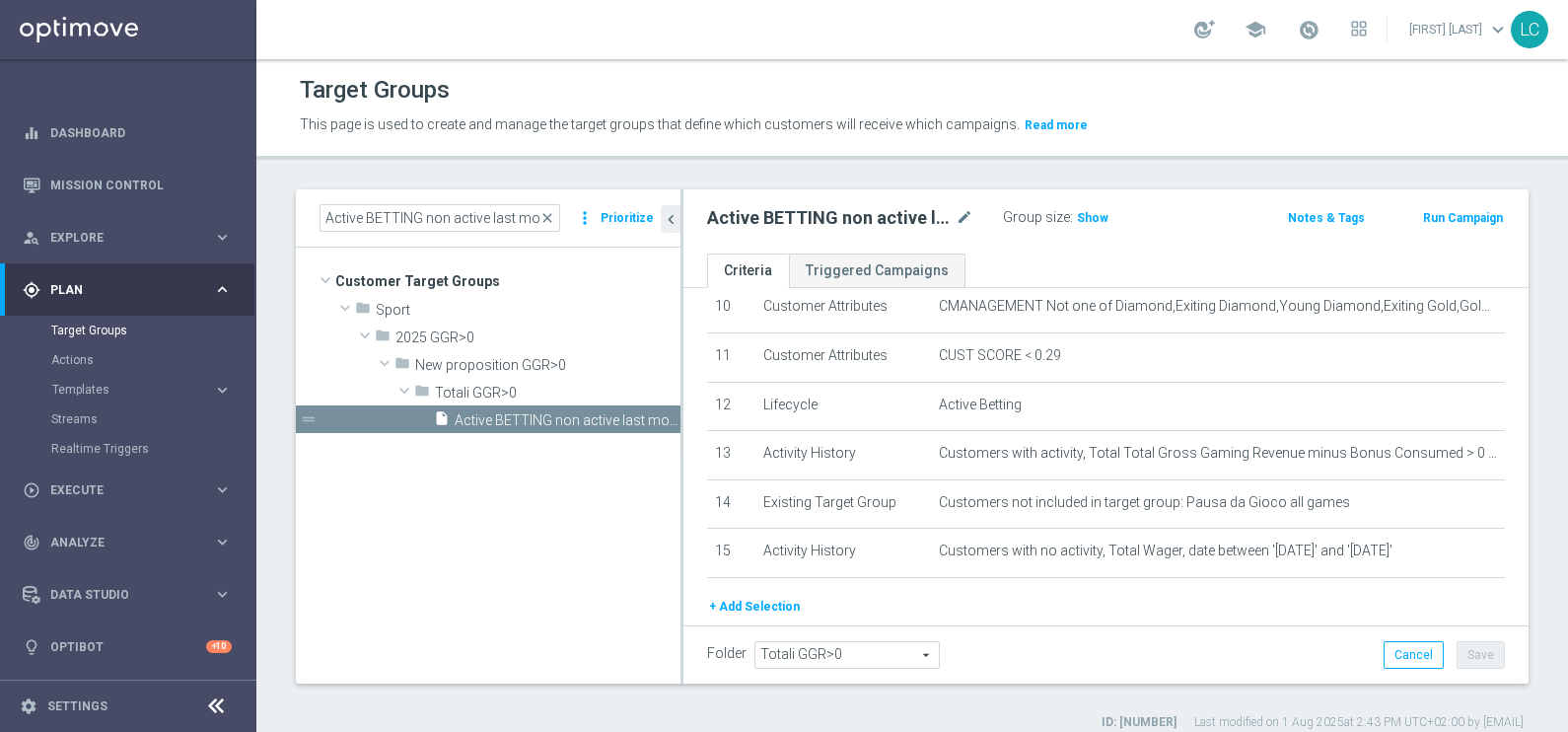 scroll, scrollTop: 515, scrollLeft: 0, axis: vertical 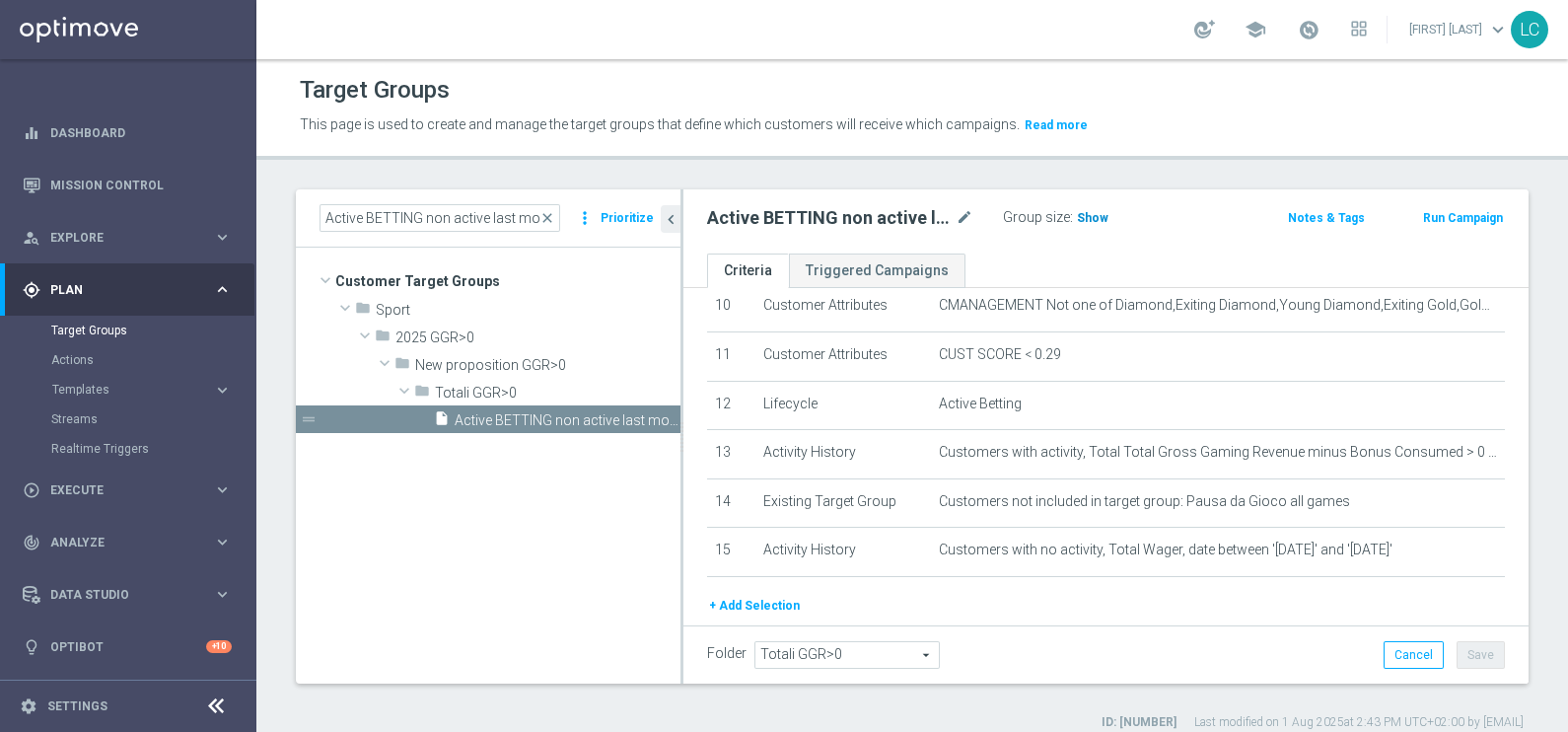click on "Show" 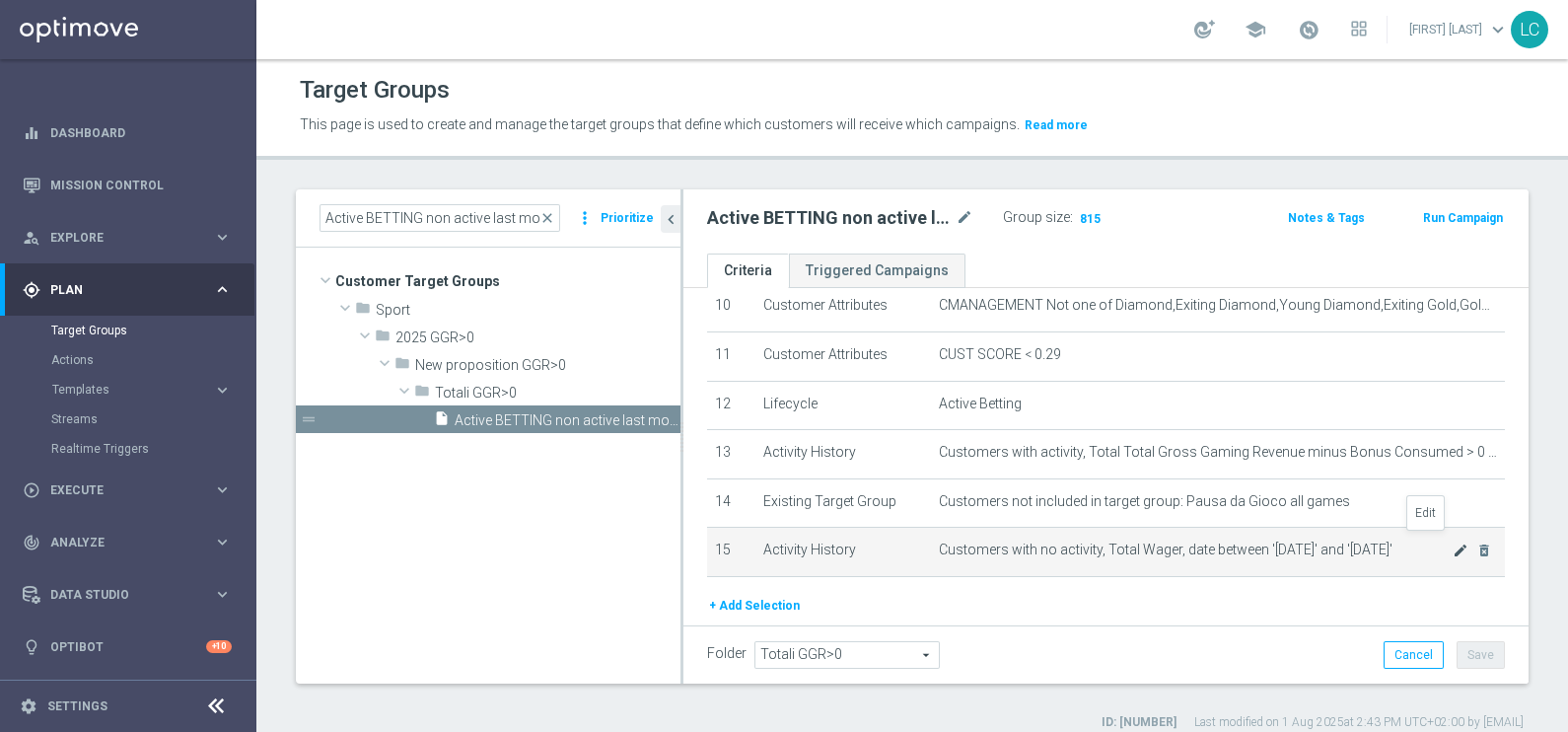click on "mode_edit" 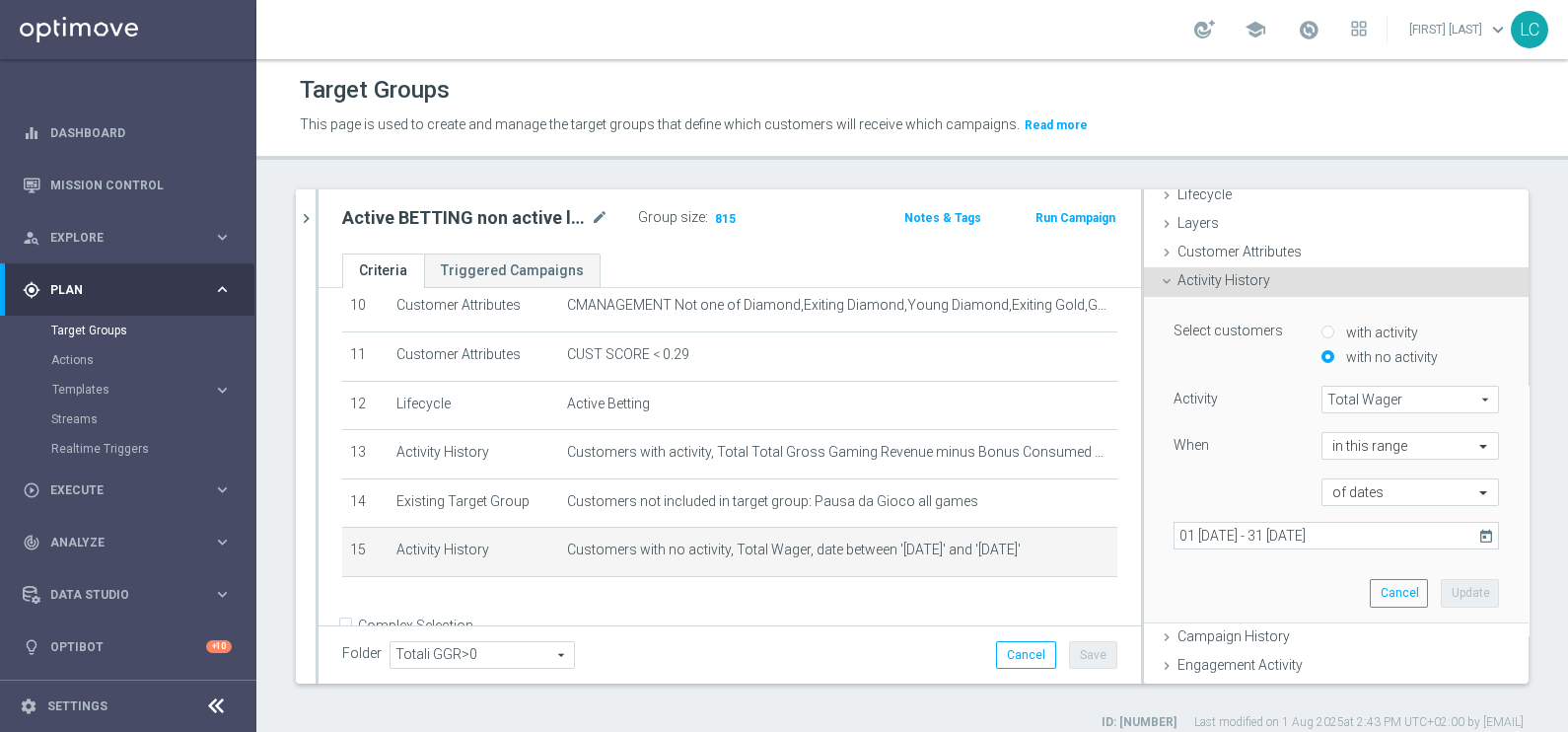 scroll, scrollTop: 48, scrollLeft: 0, axis: vertical 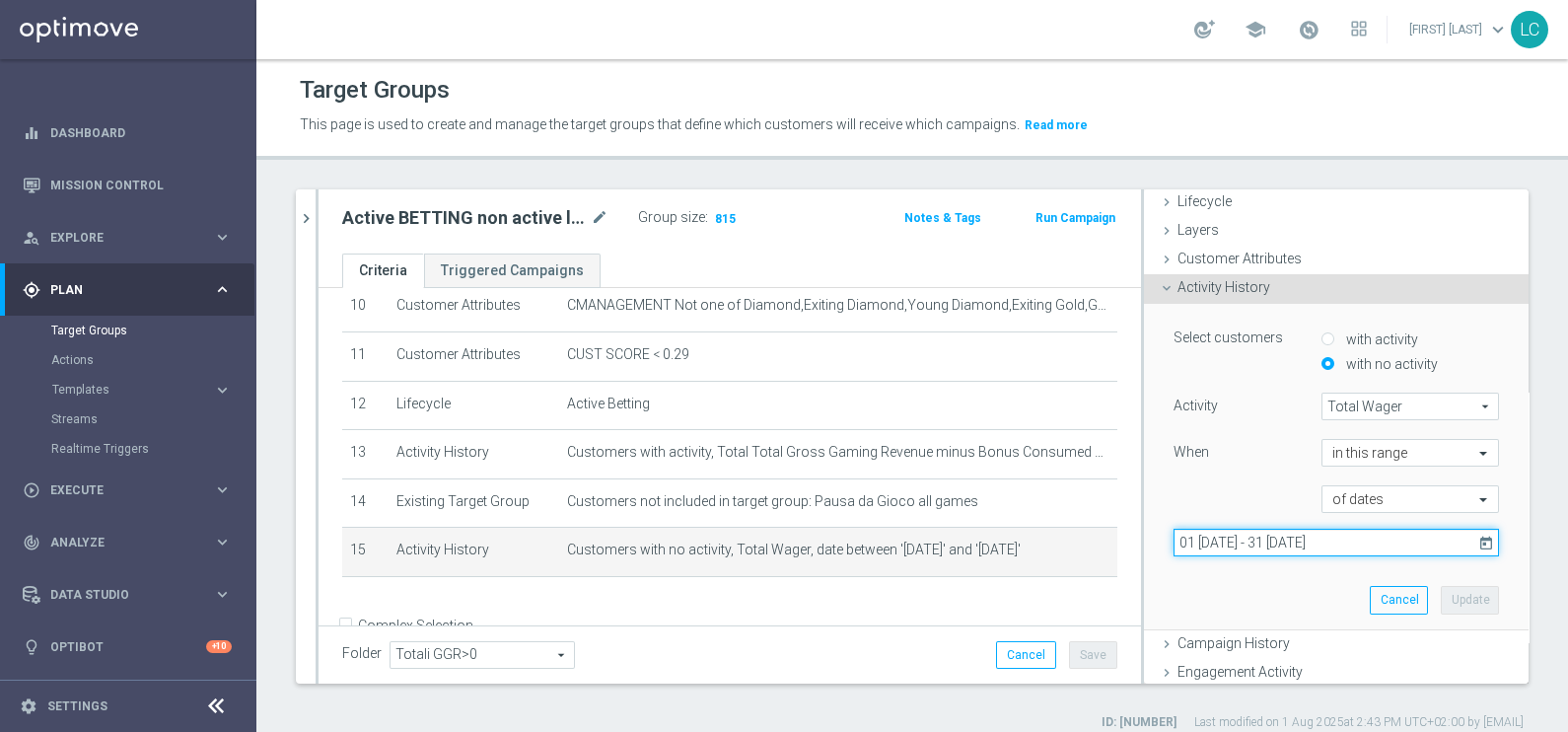 click on "01 [DATE] - 31 [DATE]" at bounding box center (1336, 543) 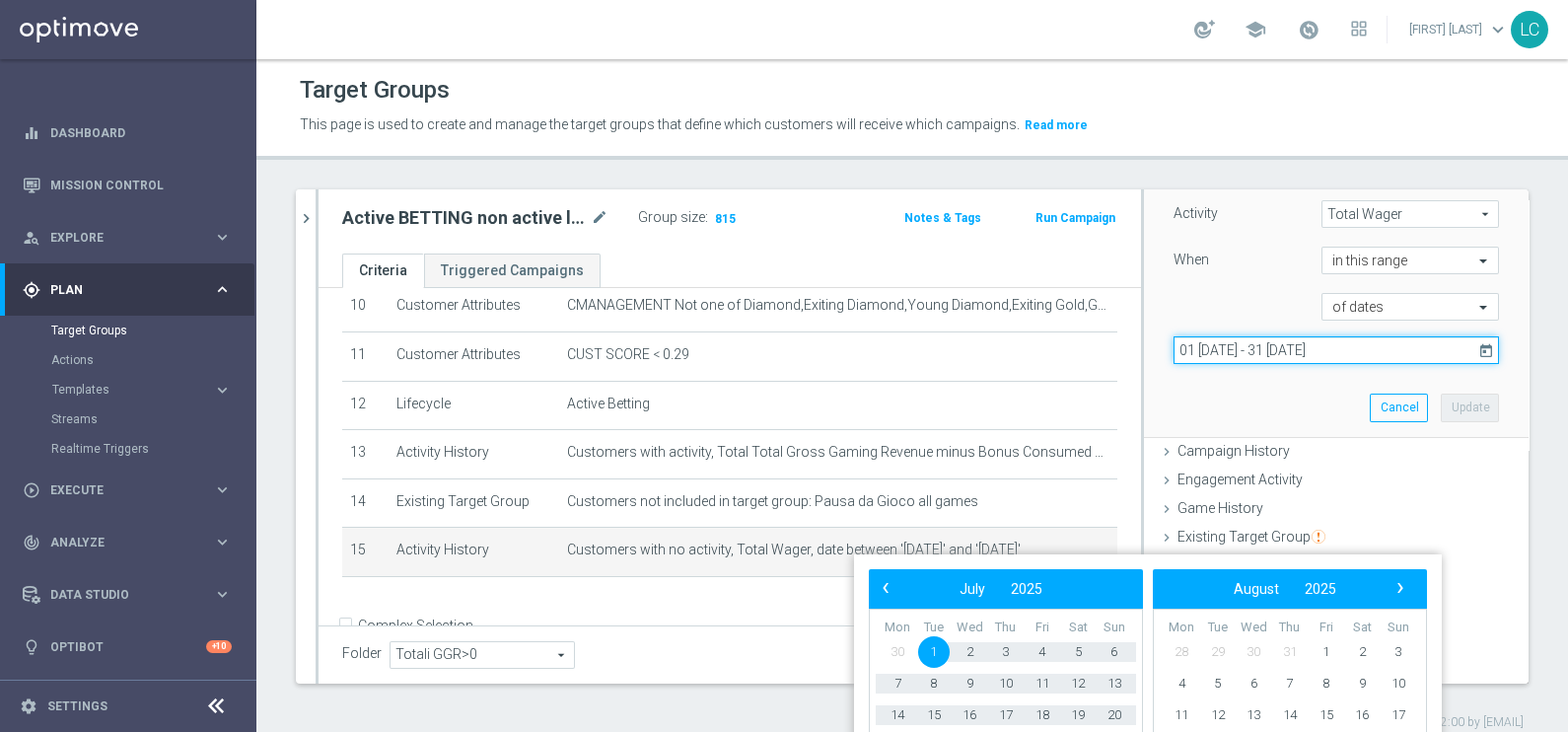 scroll, scrollTop: 241, scrollLeft: 0, axis: vertical 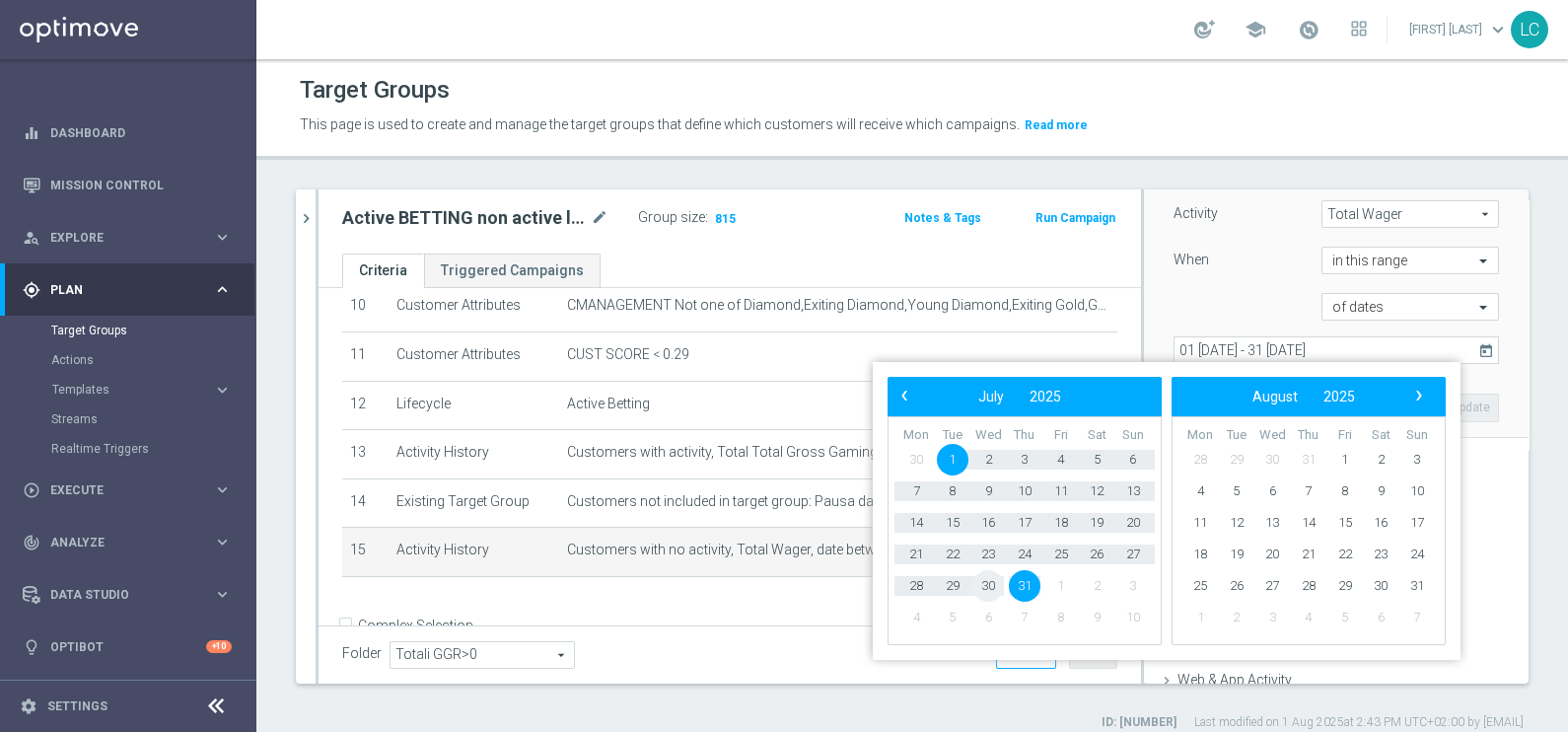 click on "30" 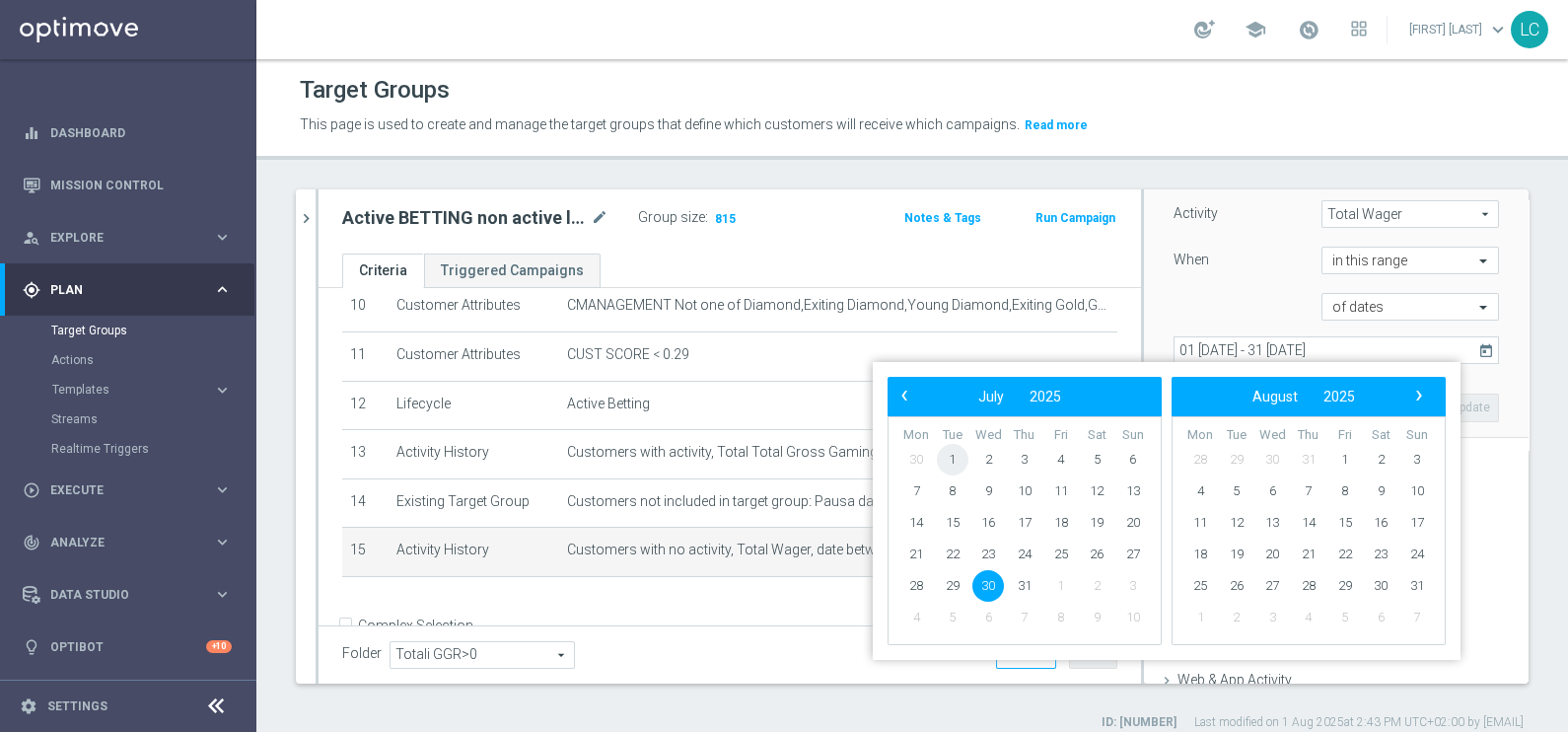 click on "1" 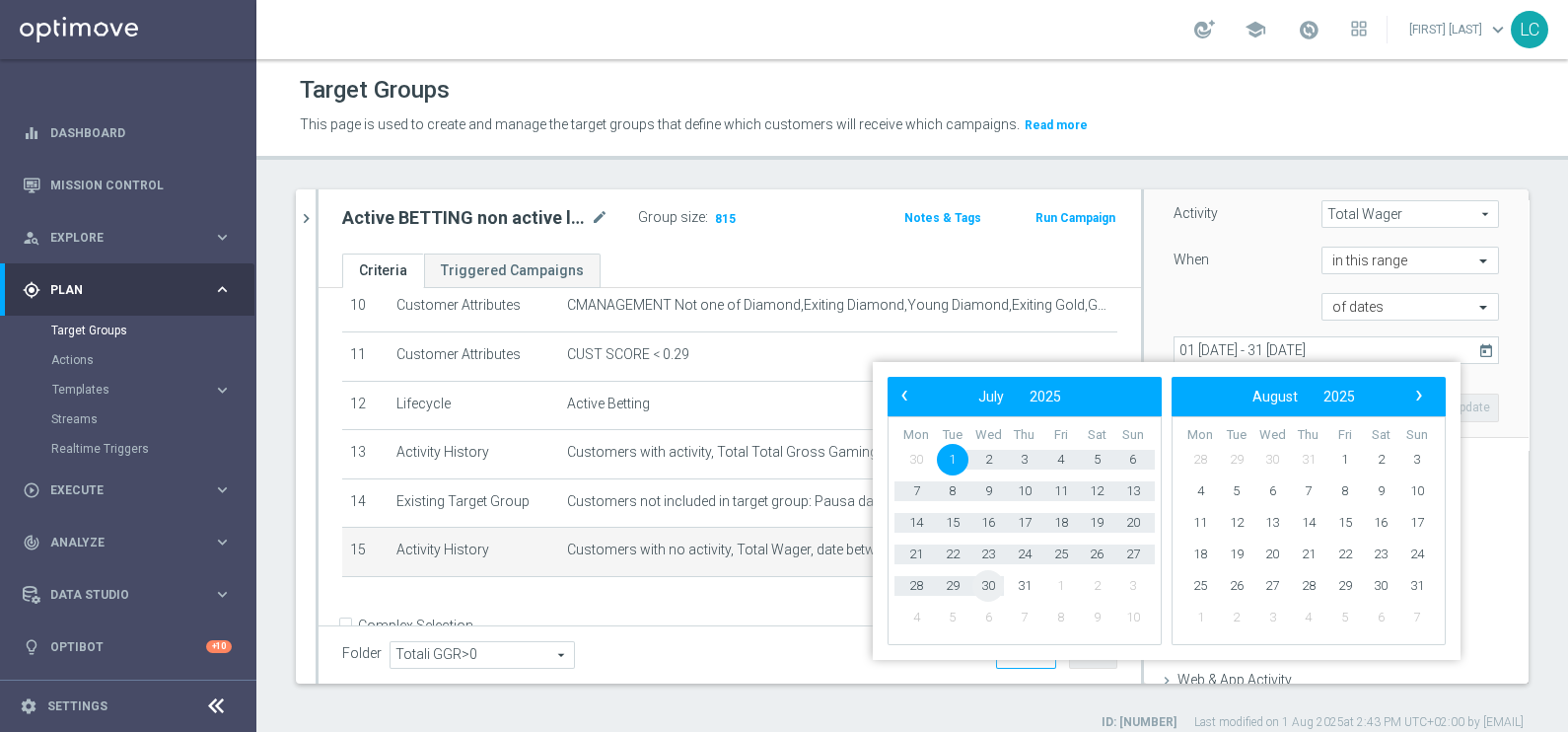 click on "30" 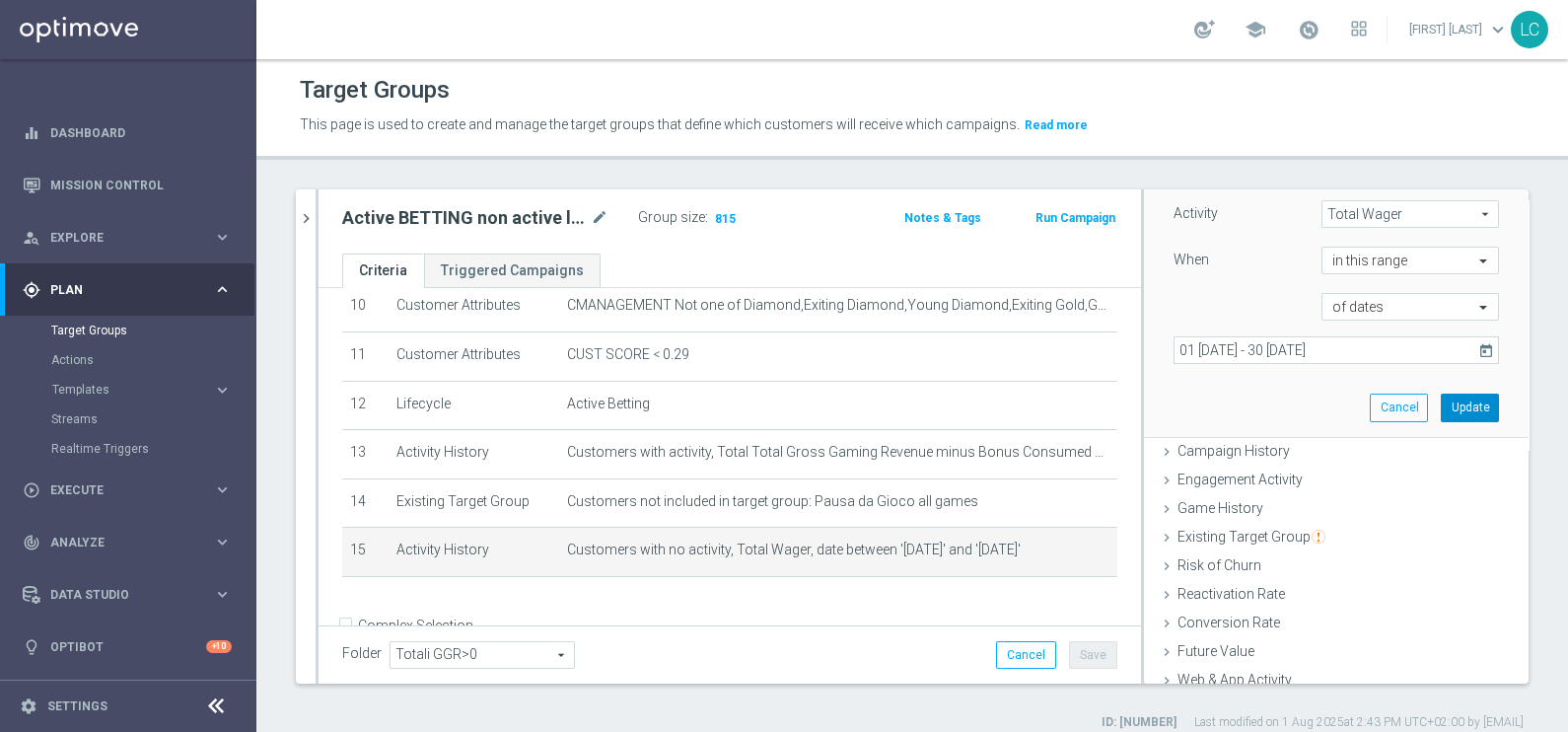 click on "Update" at bounding box center (1469, 407) 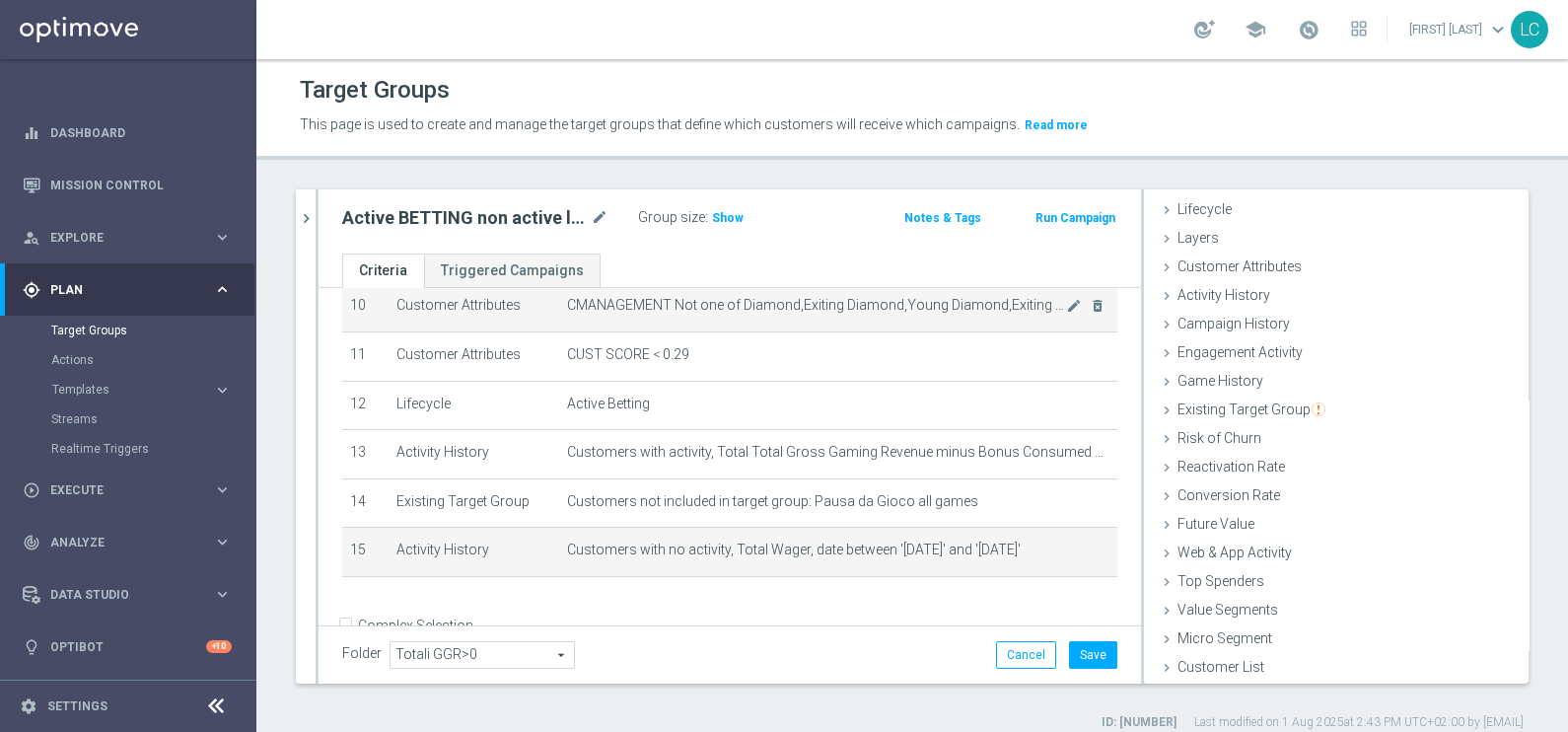 scroll, scrollTop: 39, scrollLeft: 0, axis: vertical 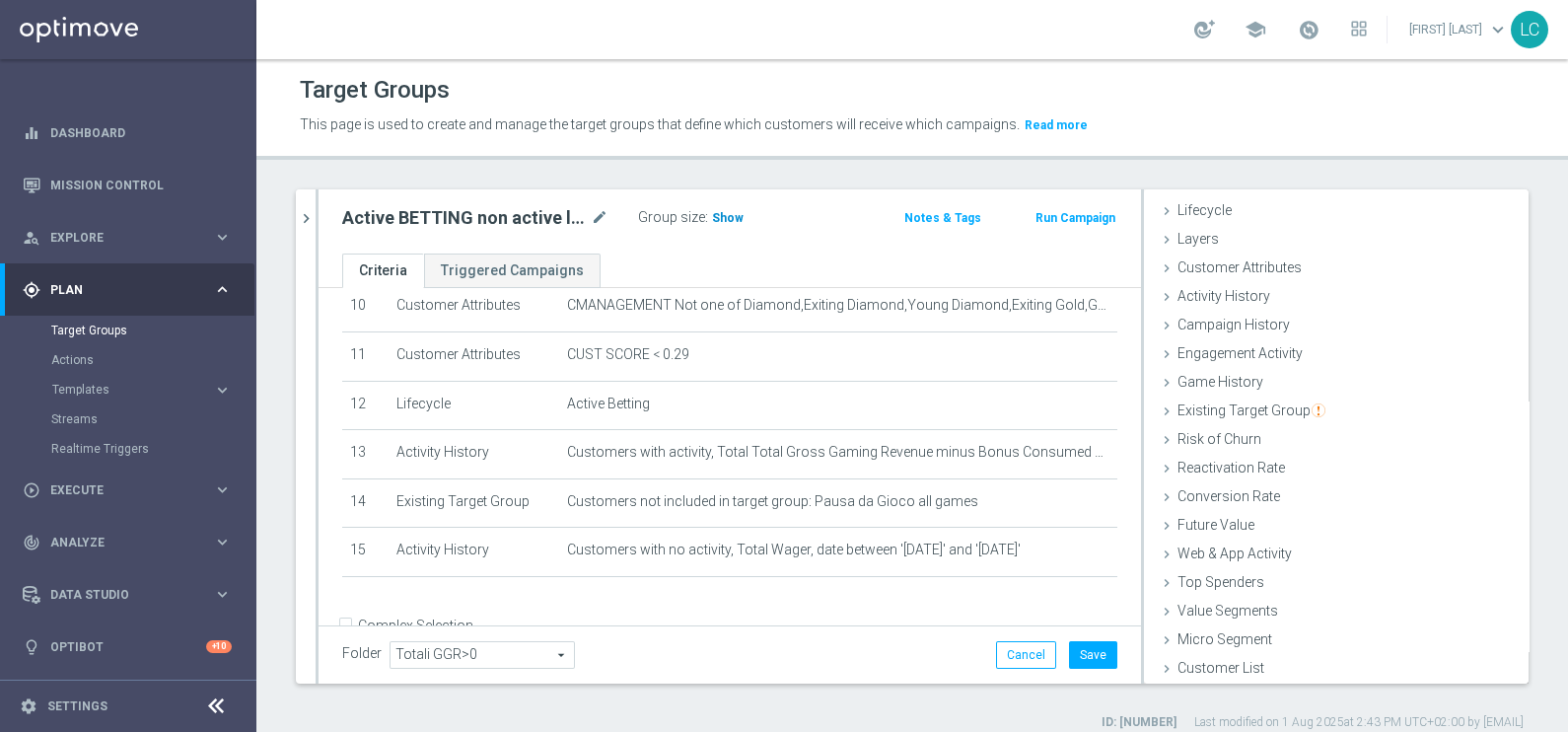 click on "Show" 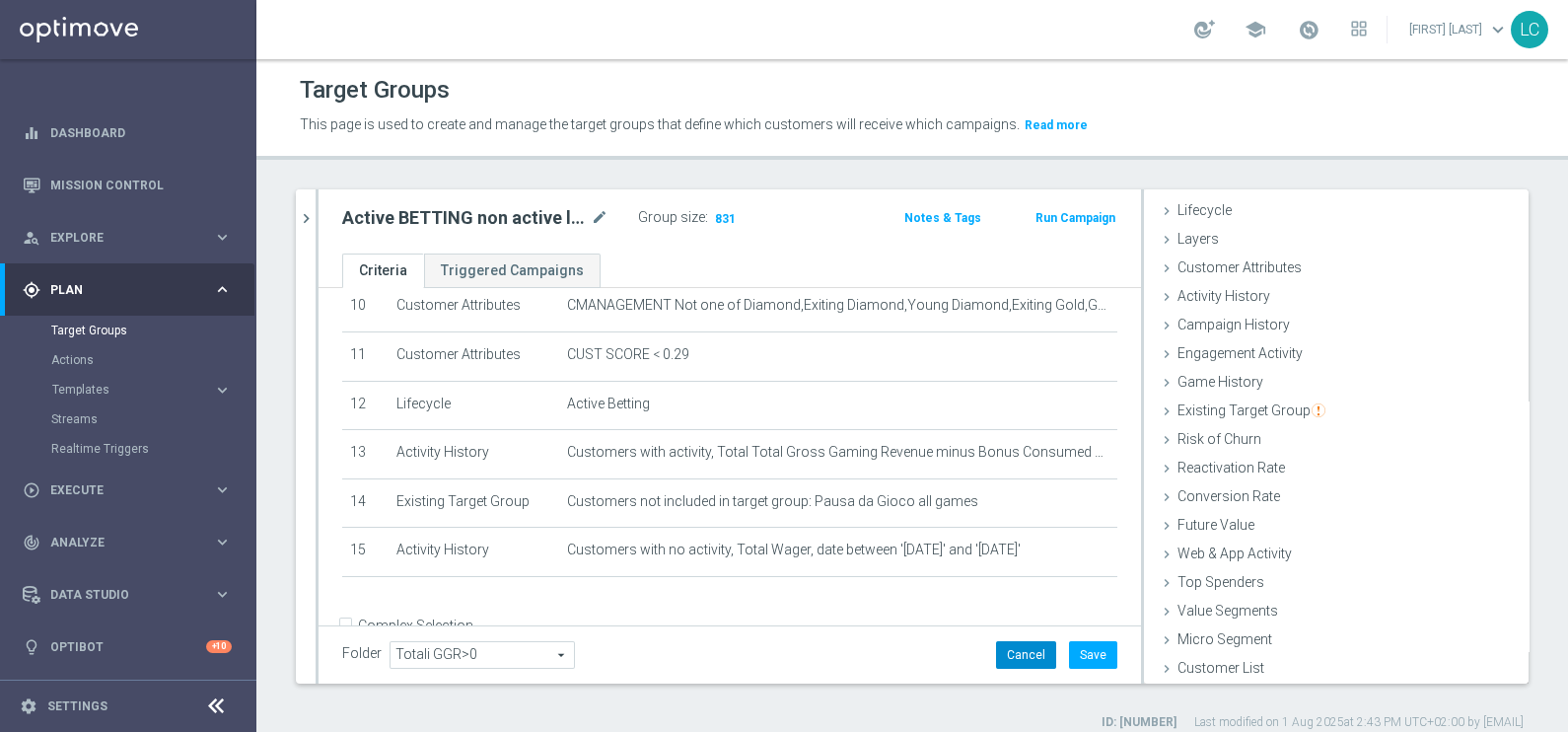 click on "Cancel" 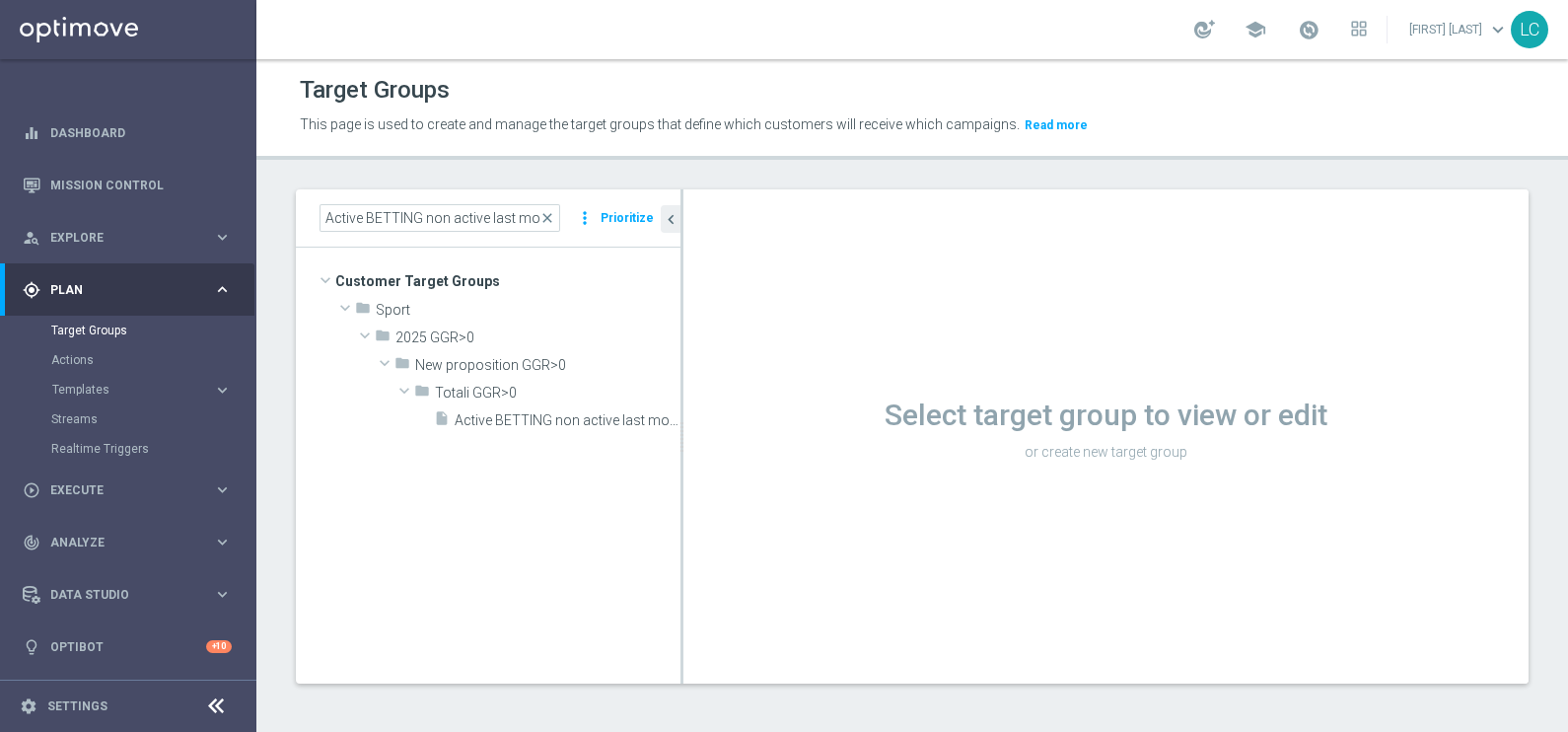 scroll, scrollTop: 0, scrollLeft: 0, axis: both 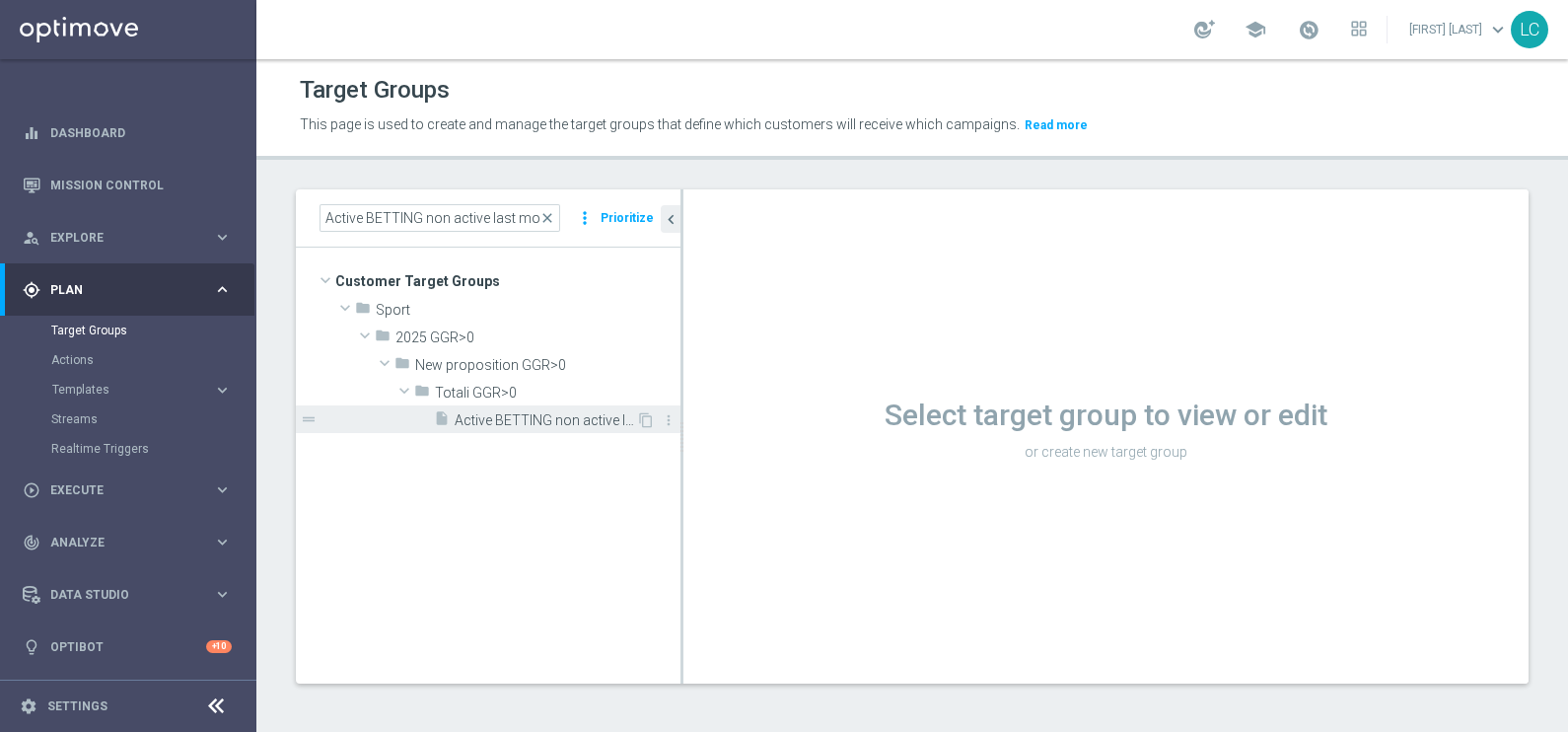 click on "Active BETTING non active last month GGR nb>0 L3M" at bounding box center [545, 420] 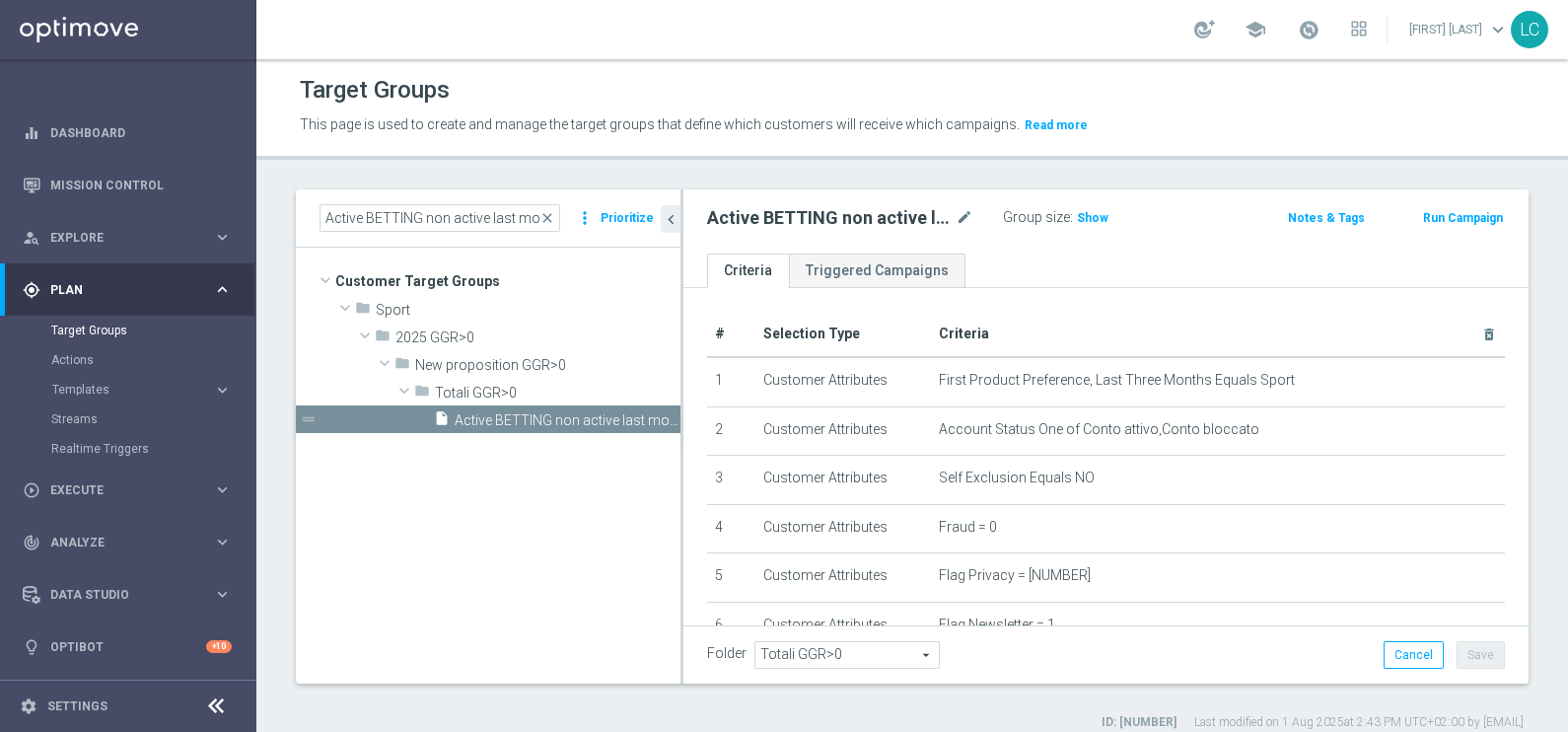 scroll, scrollTop: 567, scrollLeft: 0, axis: vertical 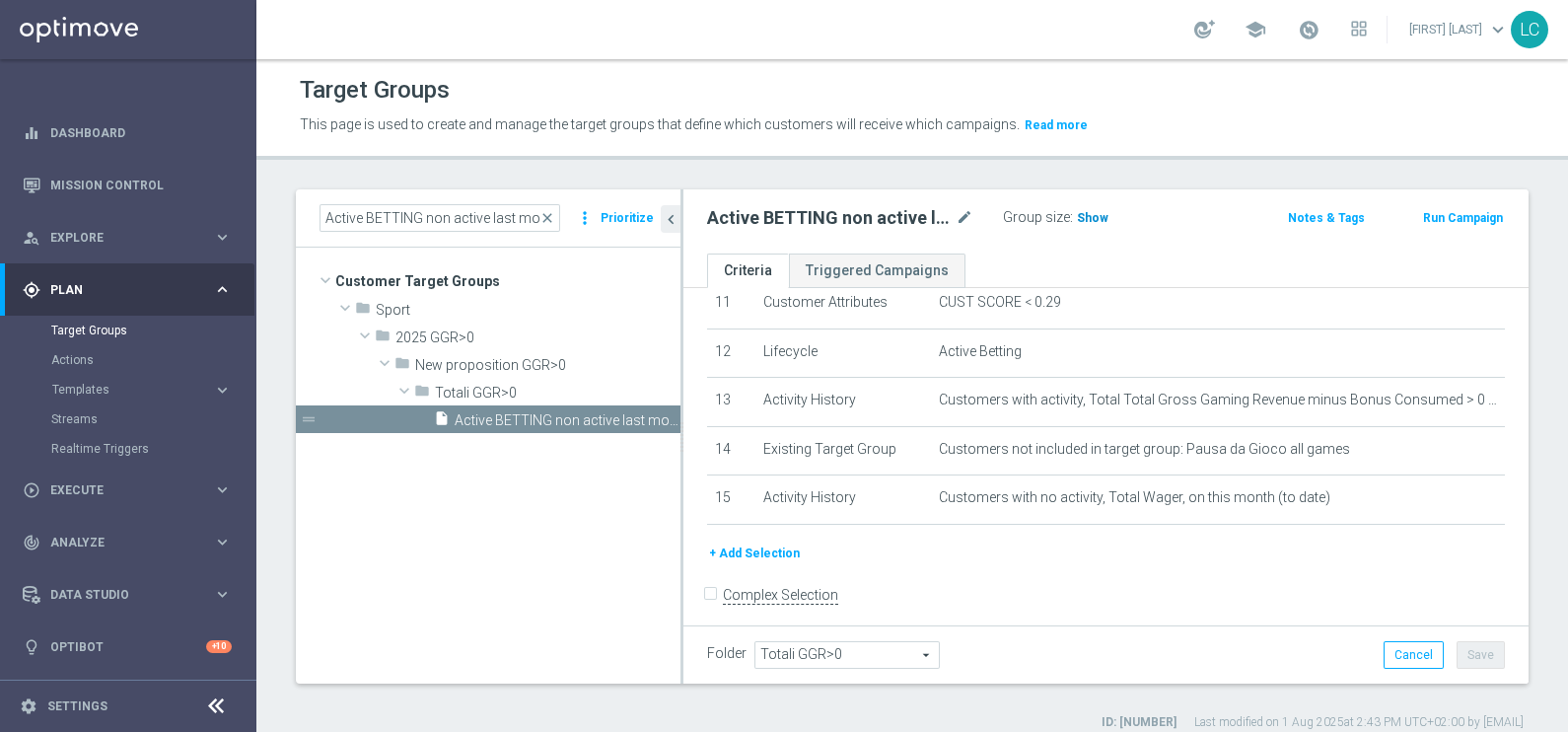 click on "Show" 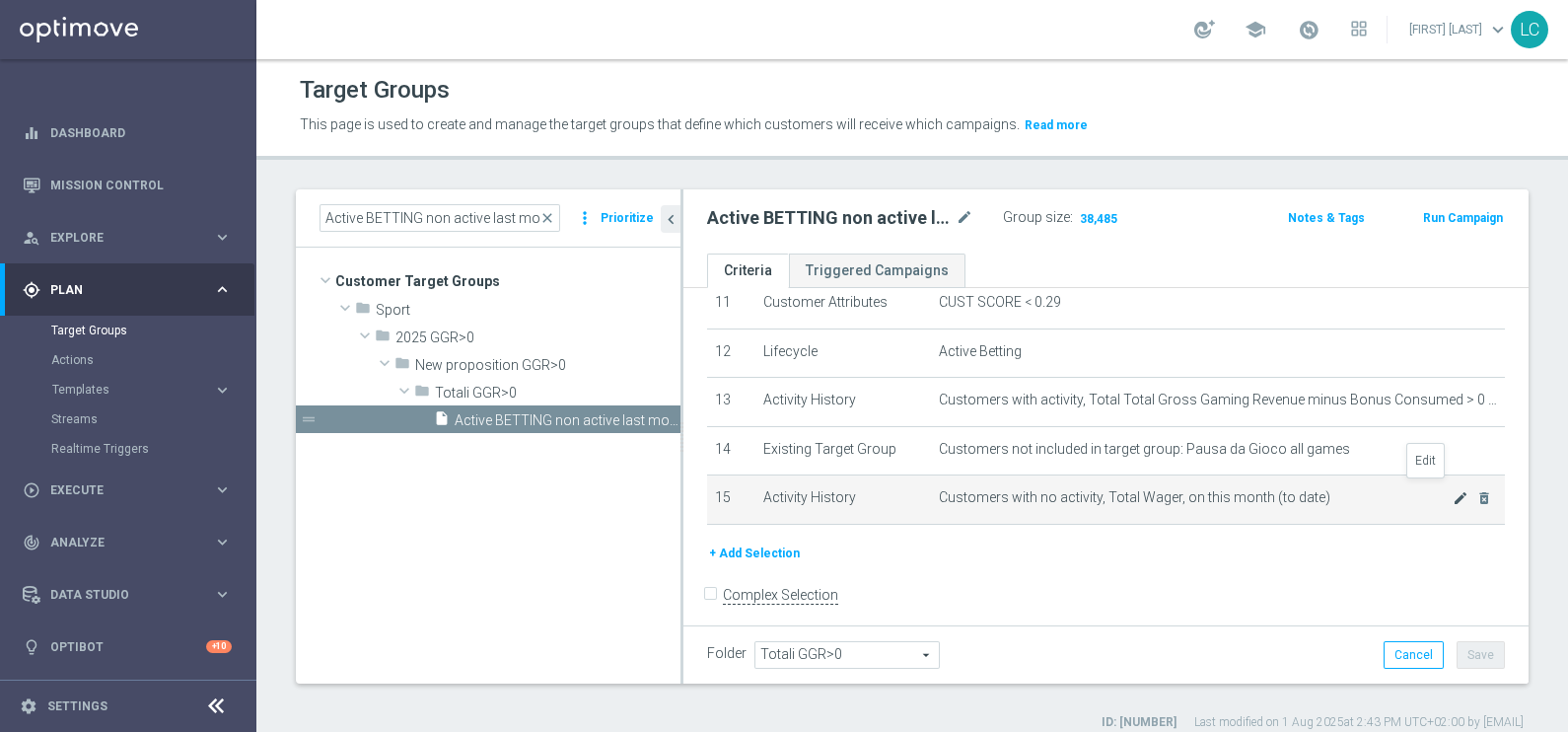 click on "mode_edit" 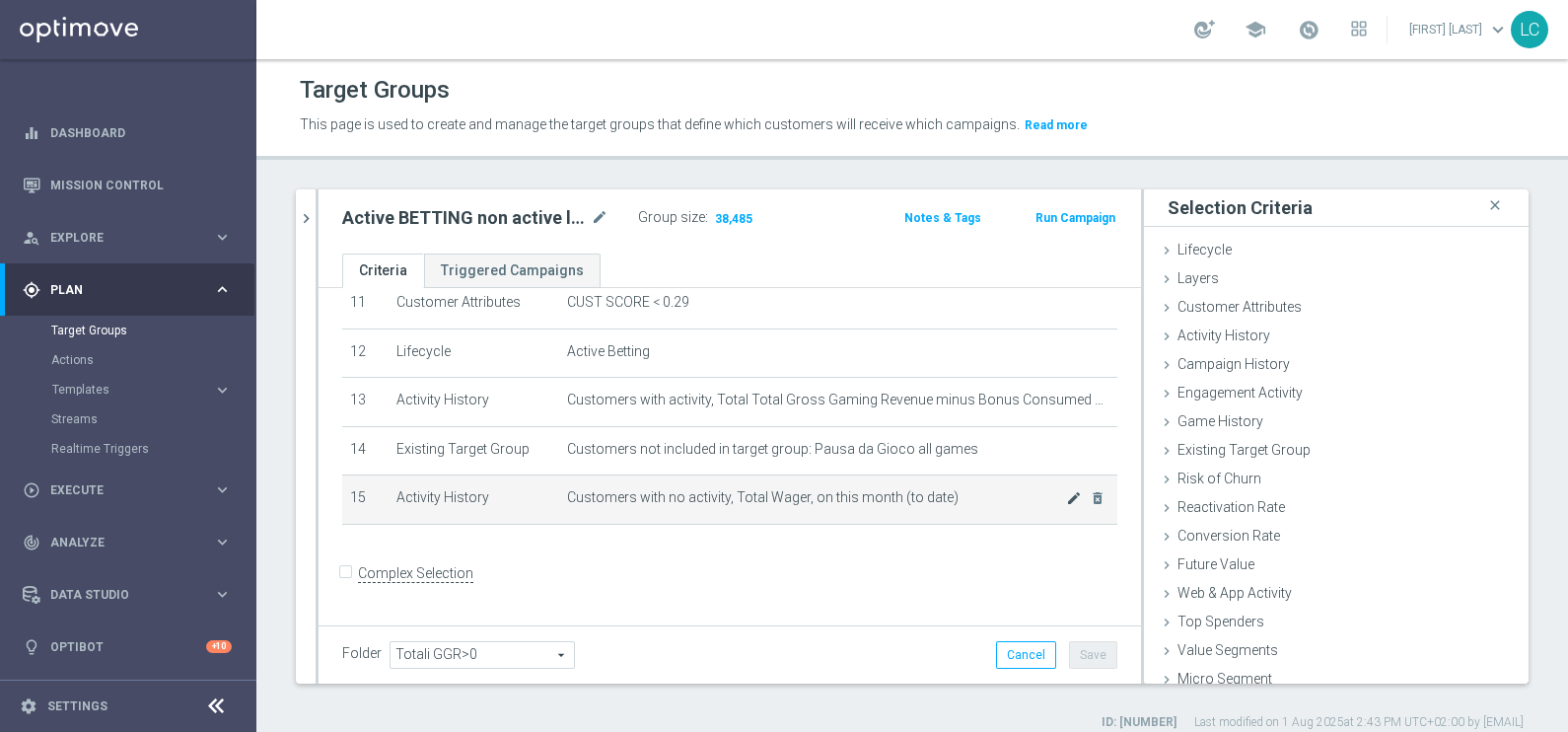 scroll, scrollTop: 548, scrollLeft: 0, axis: vertical 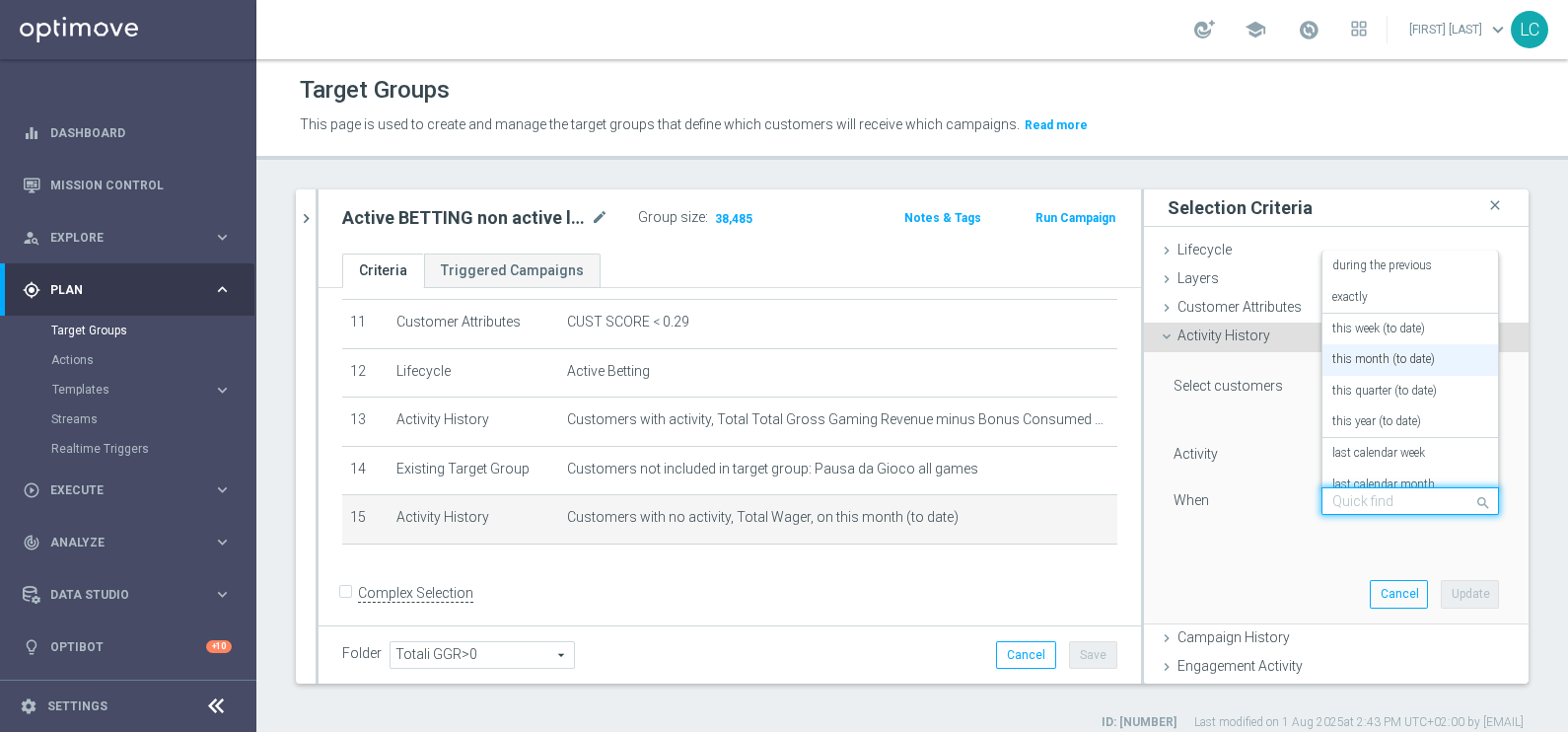 click at bounding box center [1390, 502] 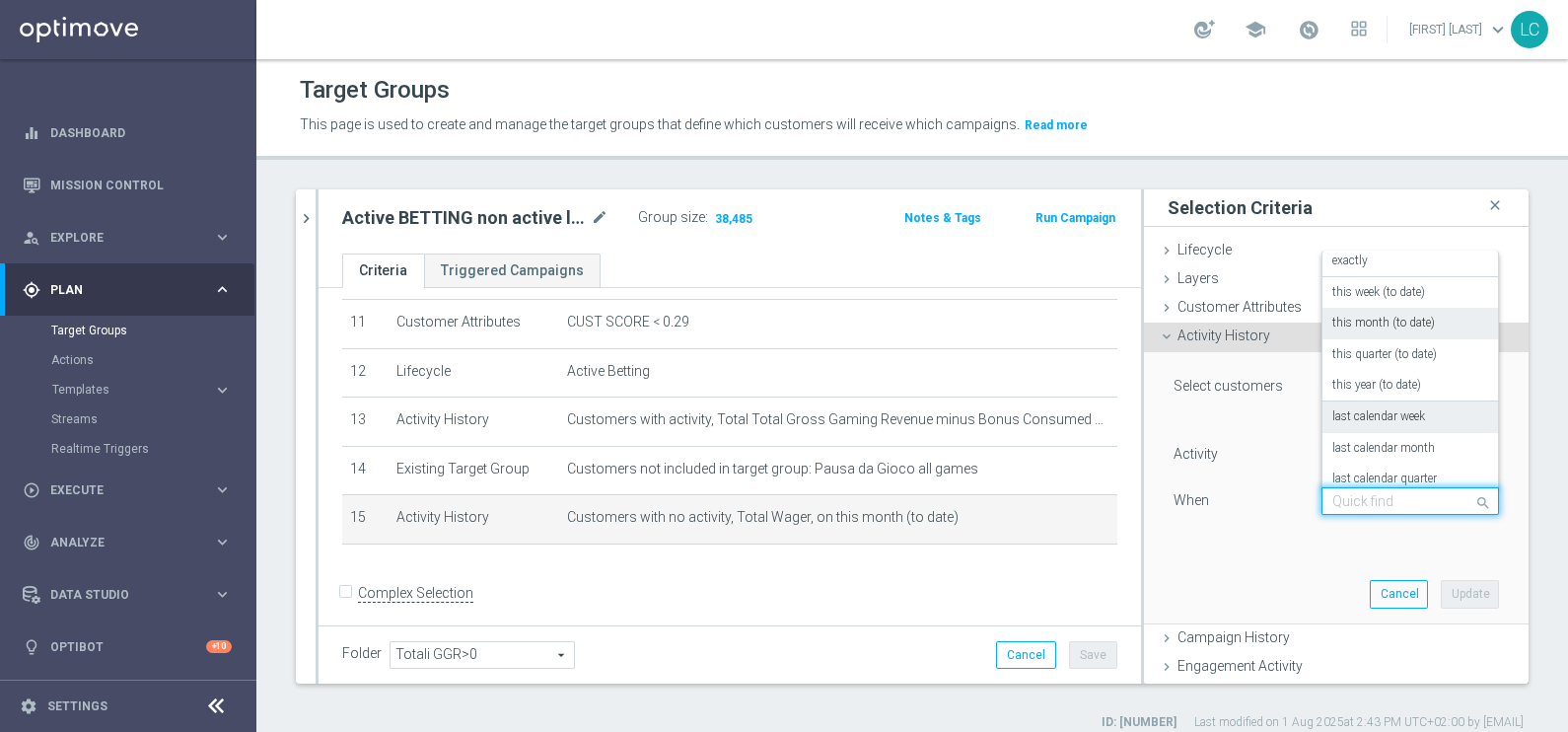 scroll, scrollTop: 40, scrollLeft: 0, axis: vertical 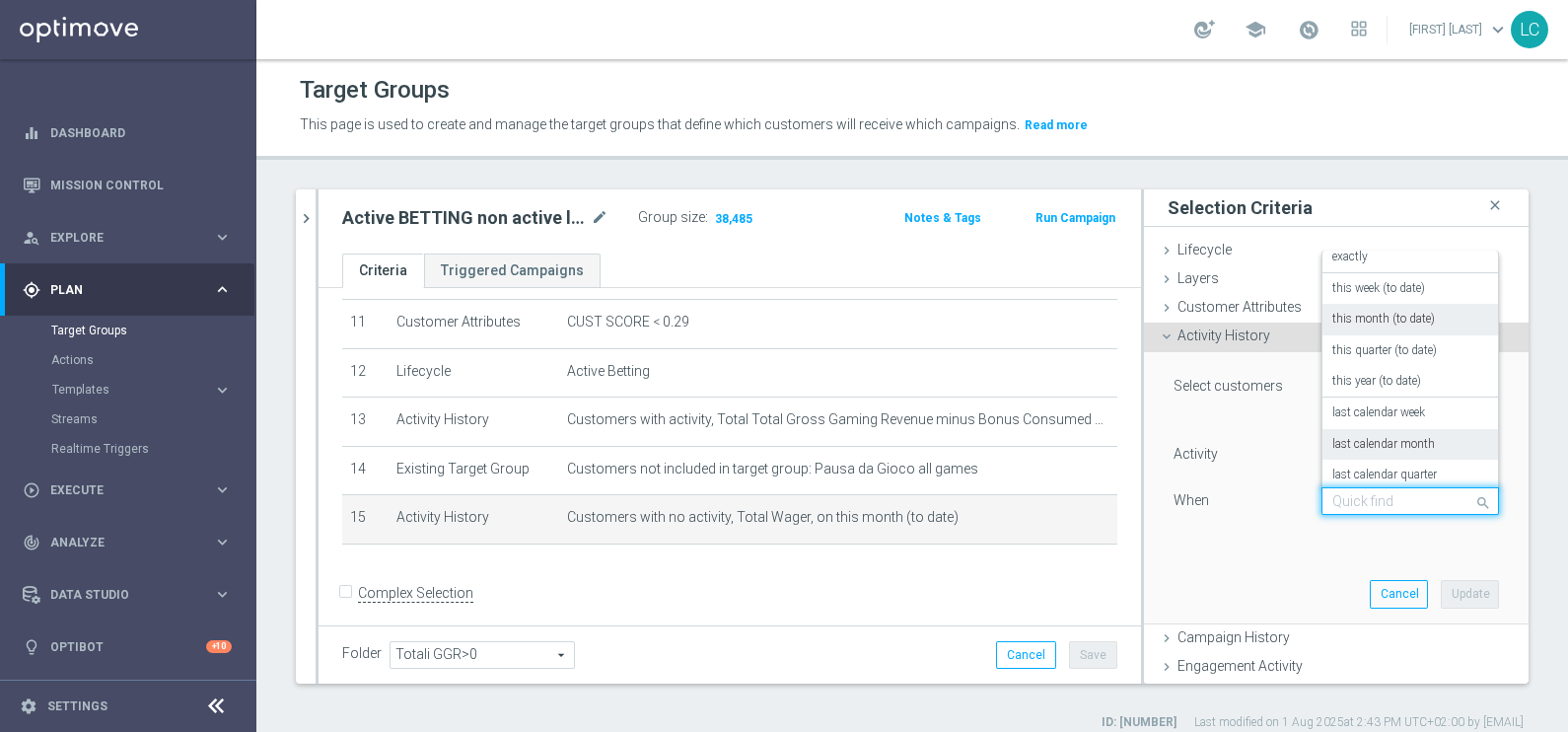 click on "last calendar month" at bounding box center [1384, 445] 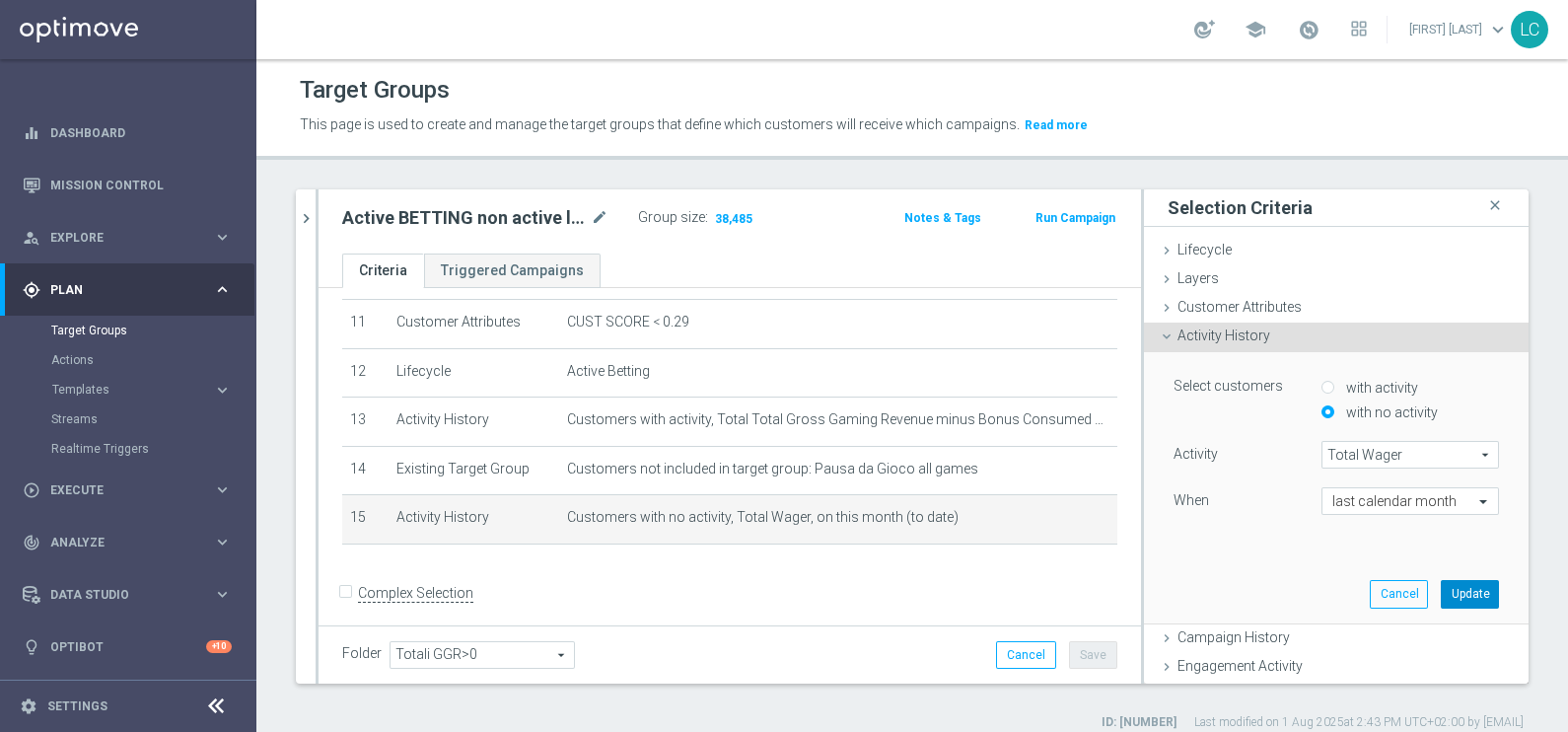 click on "Update" at bounding box center [1469, 594] 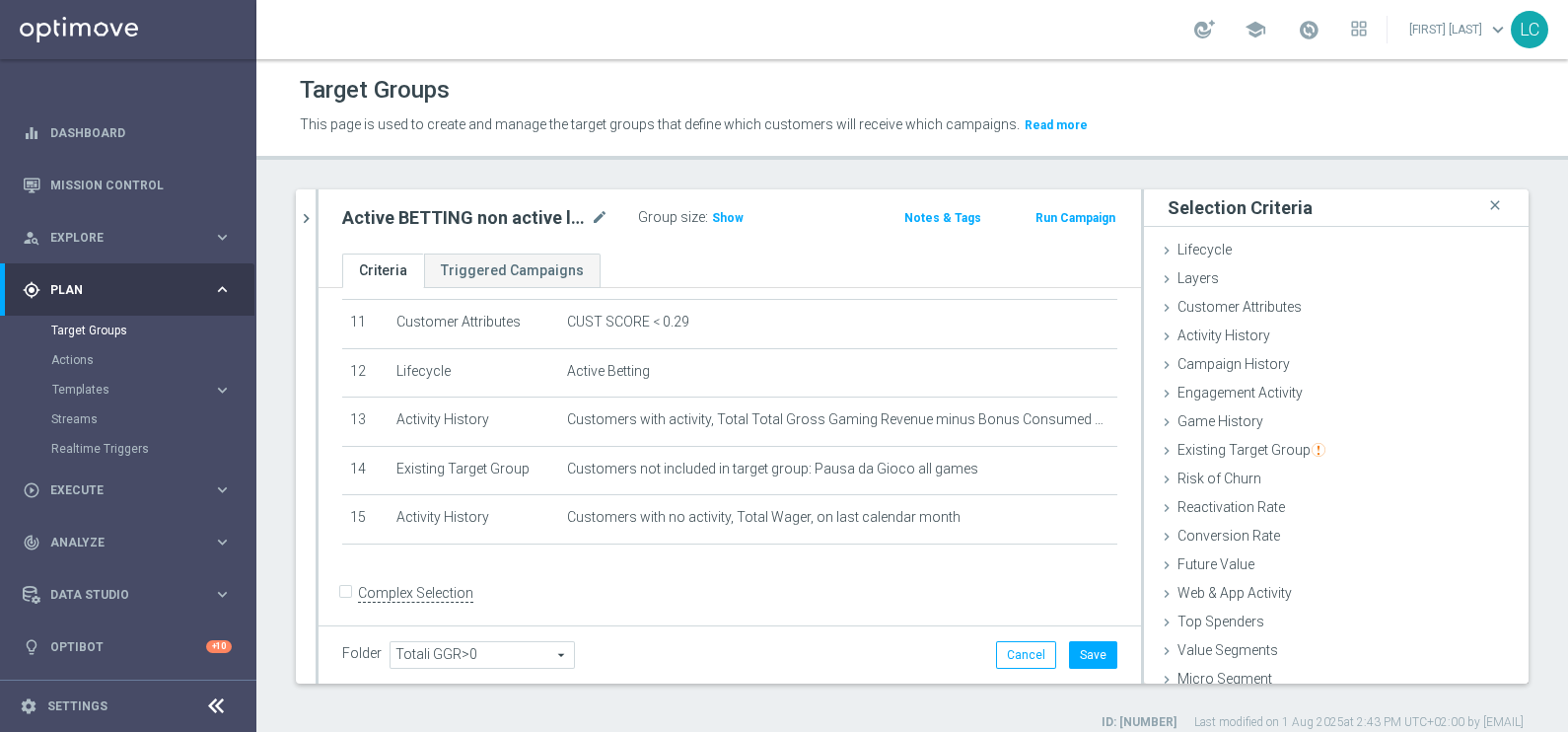 click on "Group size :
Show" 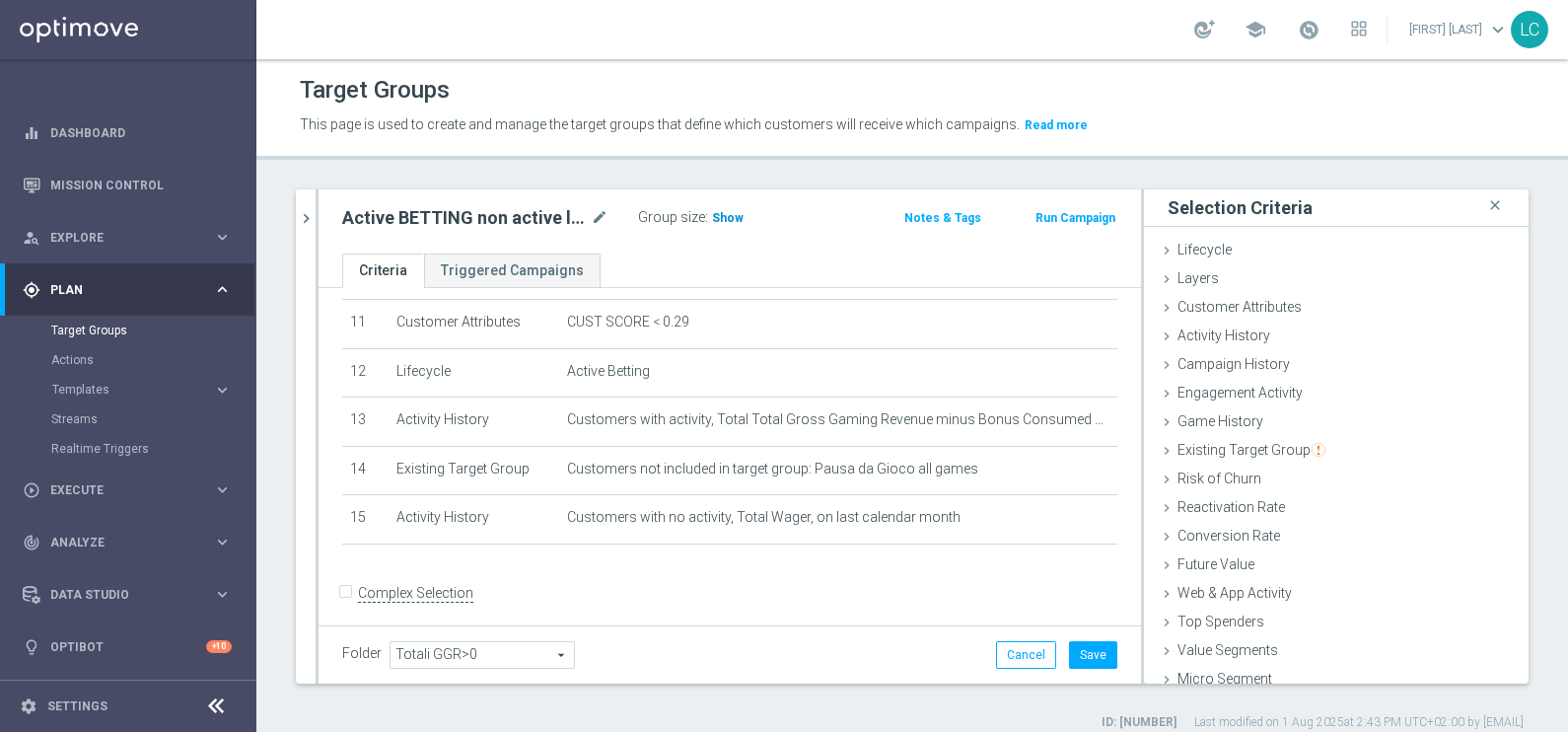 click on "Show" 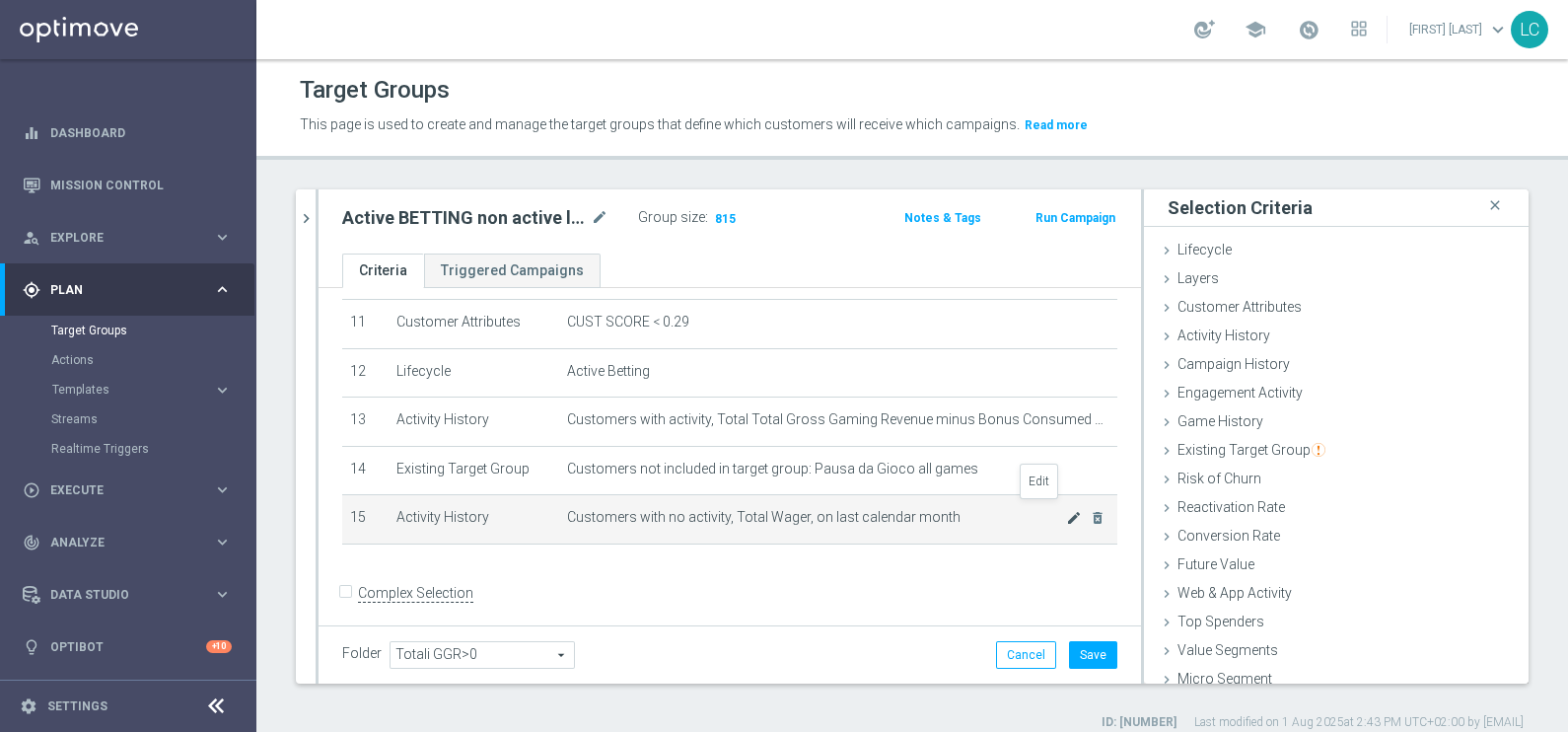 click on "mode_edit" 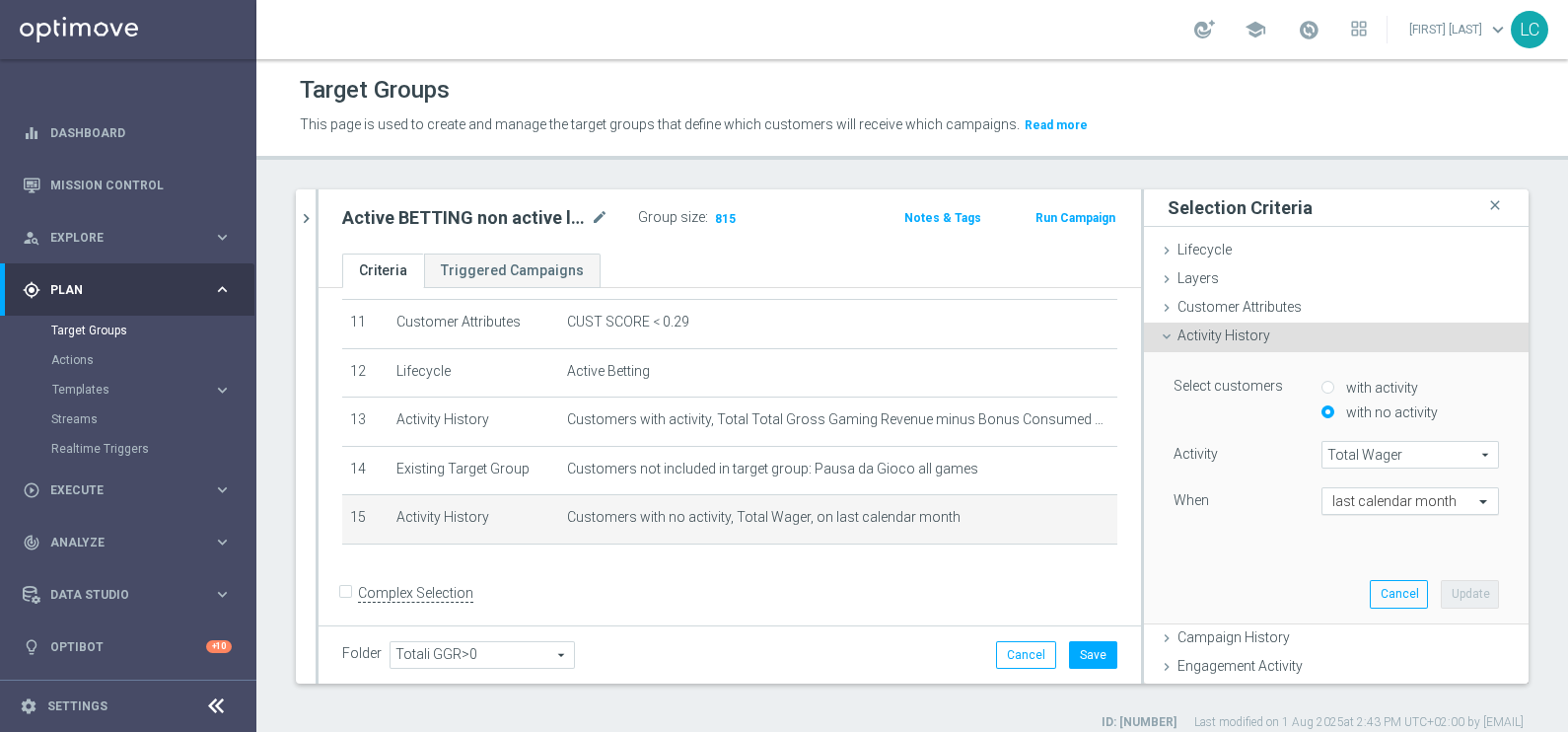 click at bounding box center (1390, 502) 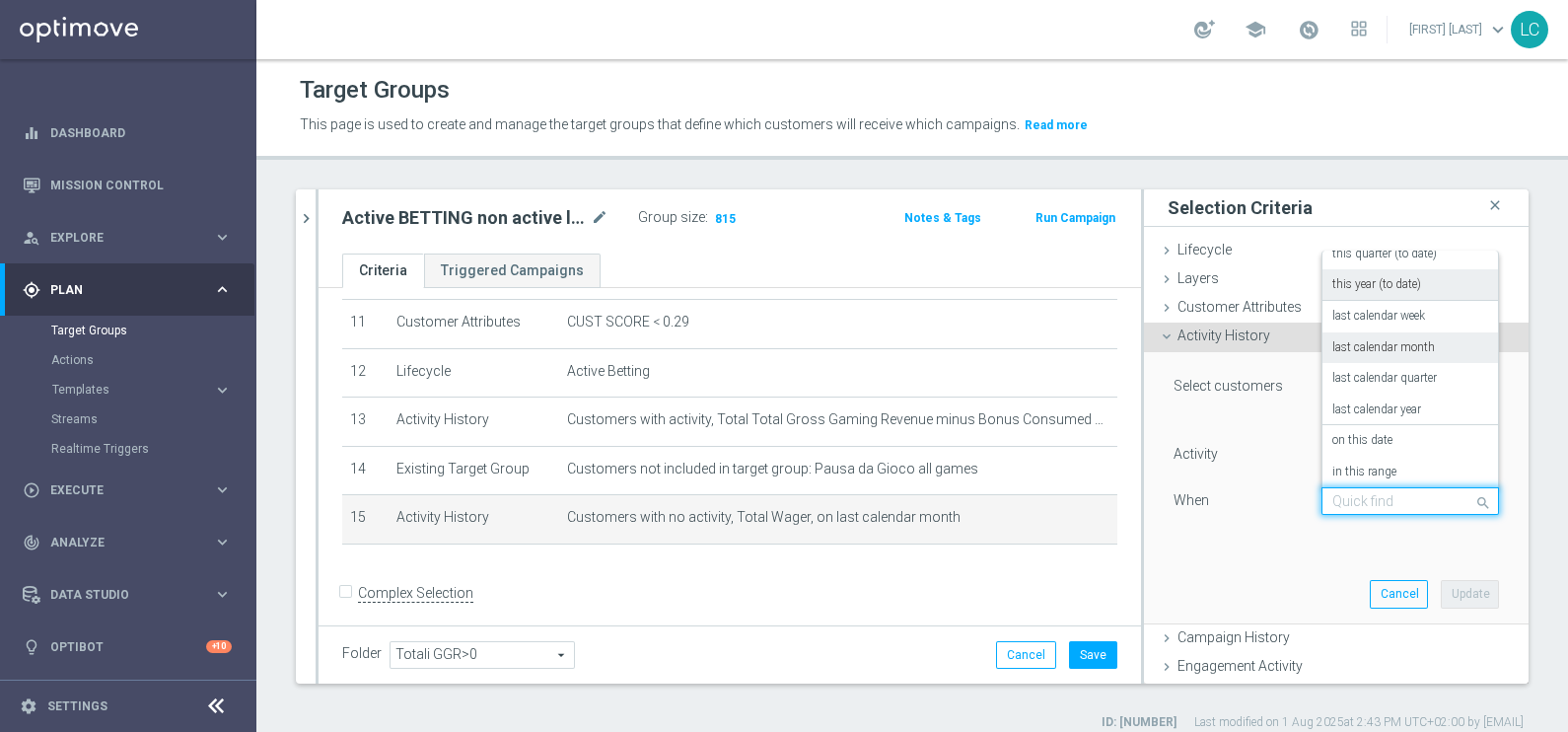 scroll, scrollTop: 142, scrollLeft: 0, axis: vertical 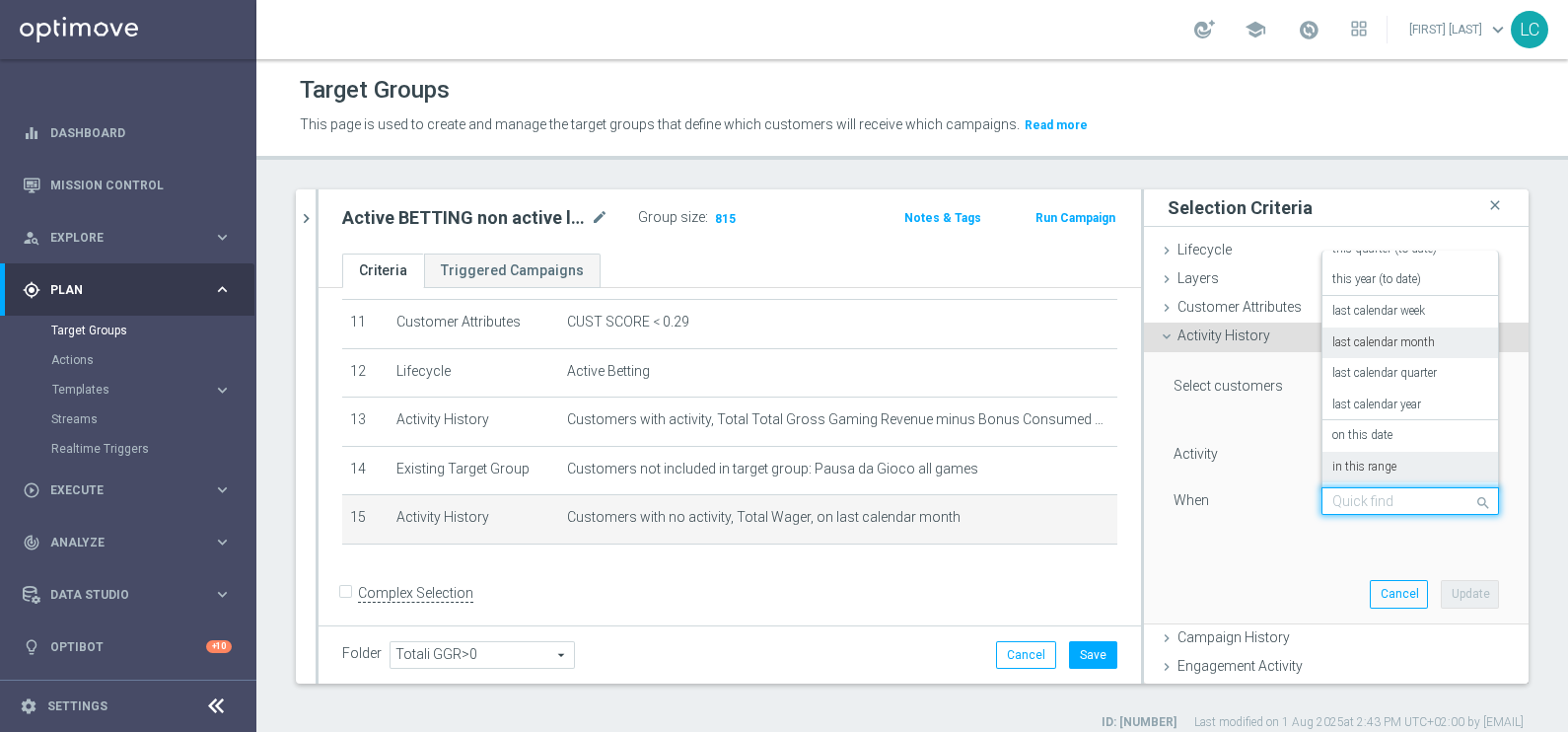 click on "in this range" at bounding box center [1364, 468] 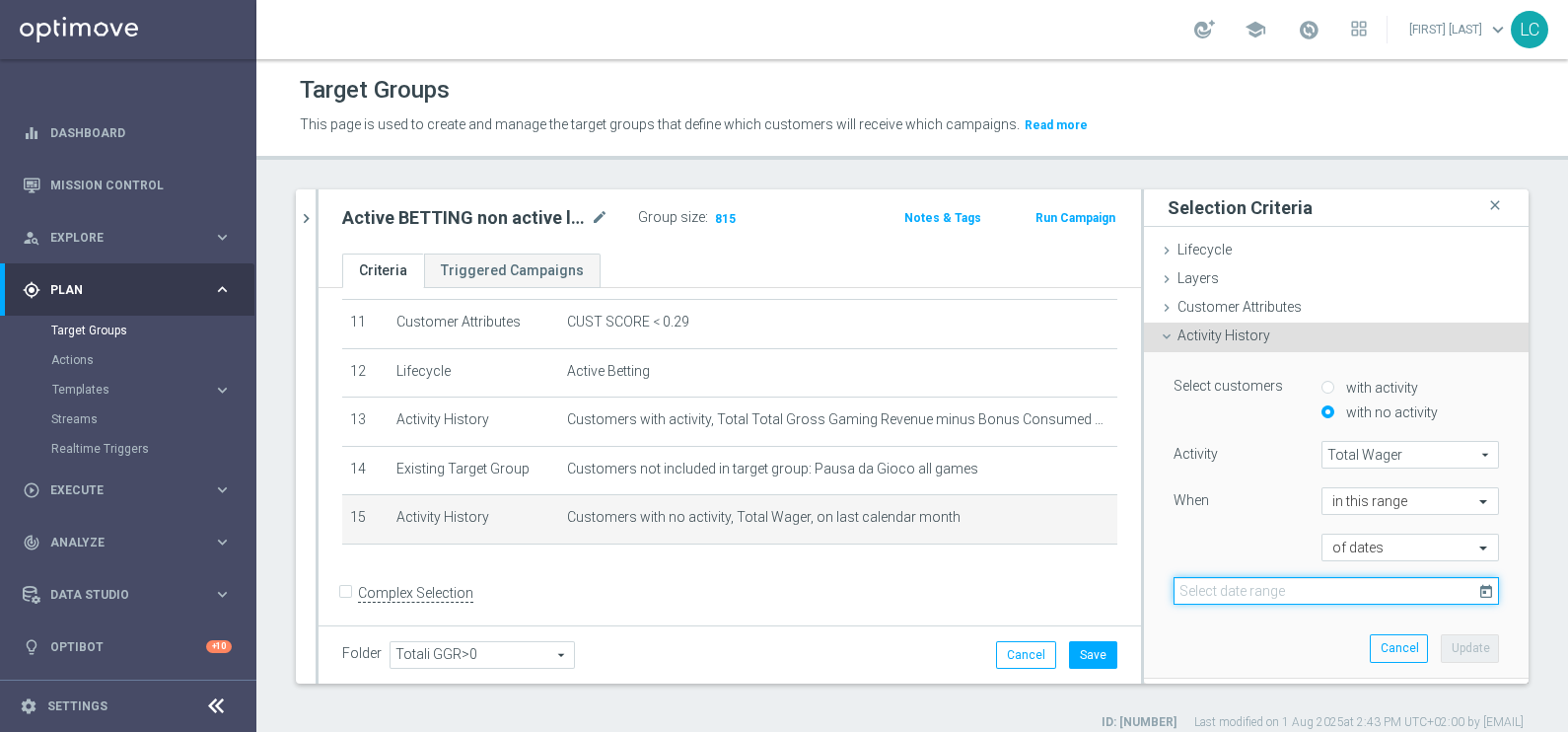 click at bounding box center (1336, 591) 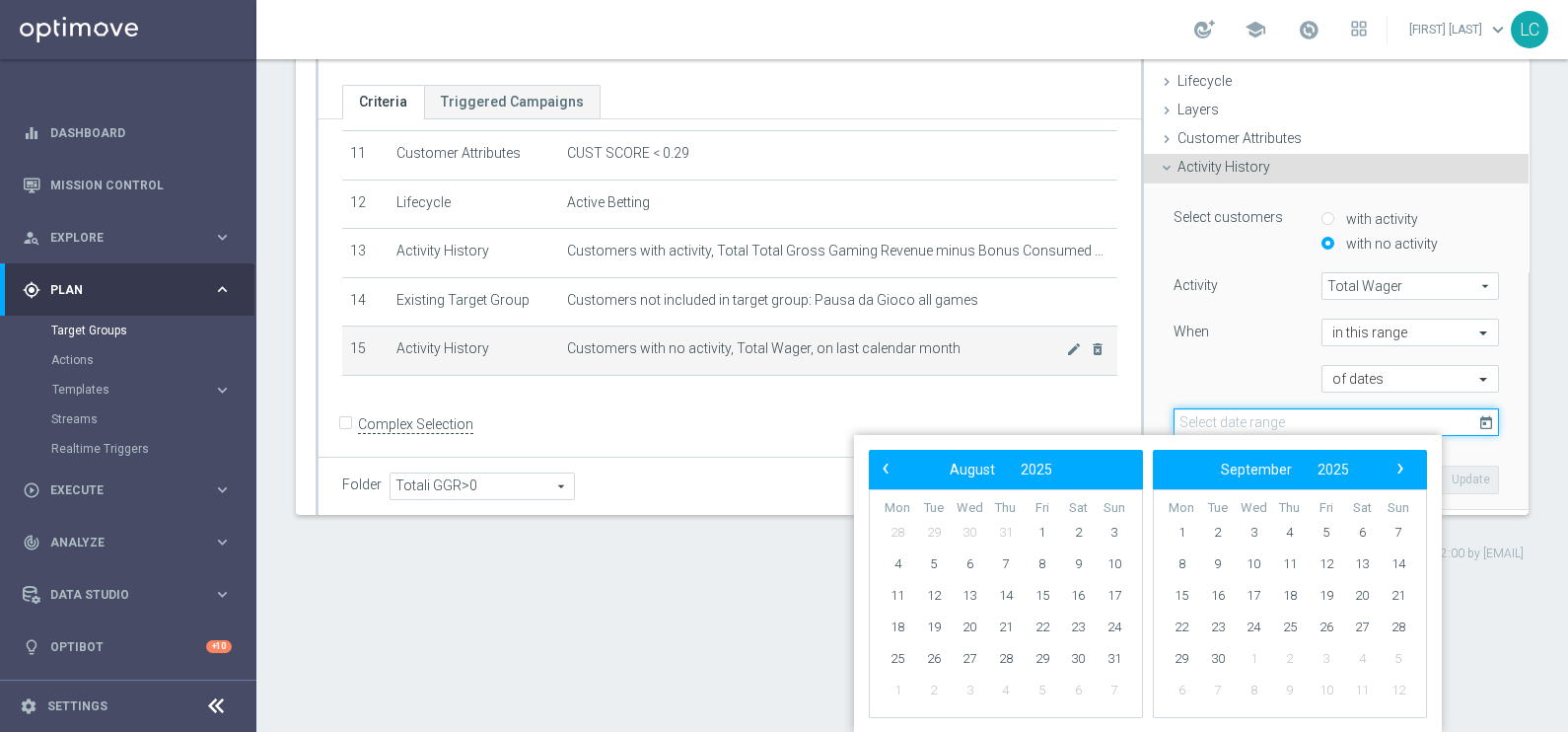 scroll, scrollTop: 0, scrollLeft: 0, axis: both 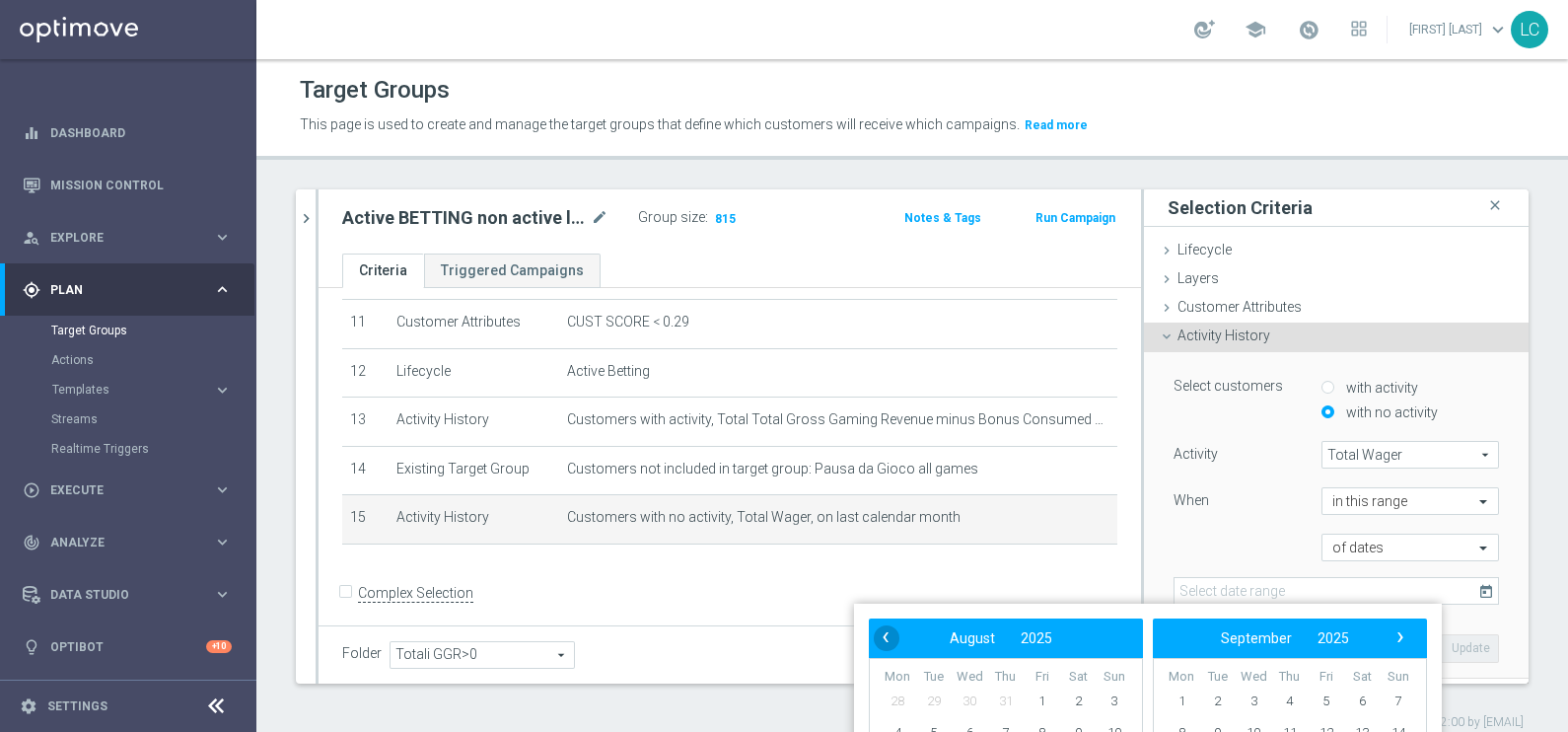 click on "‹" 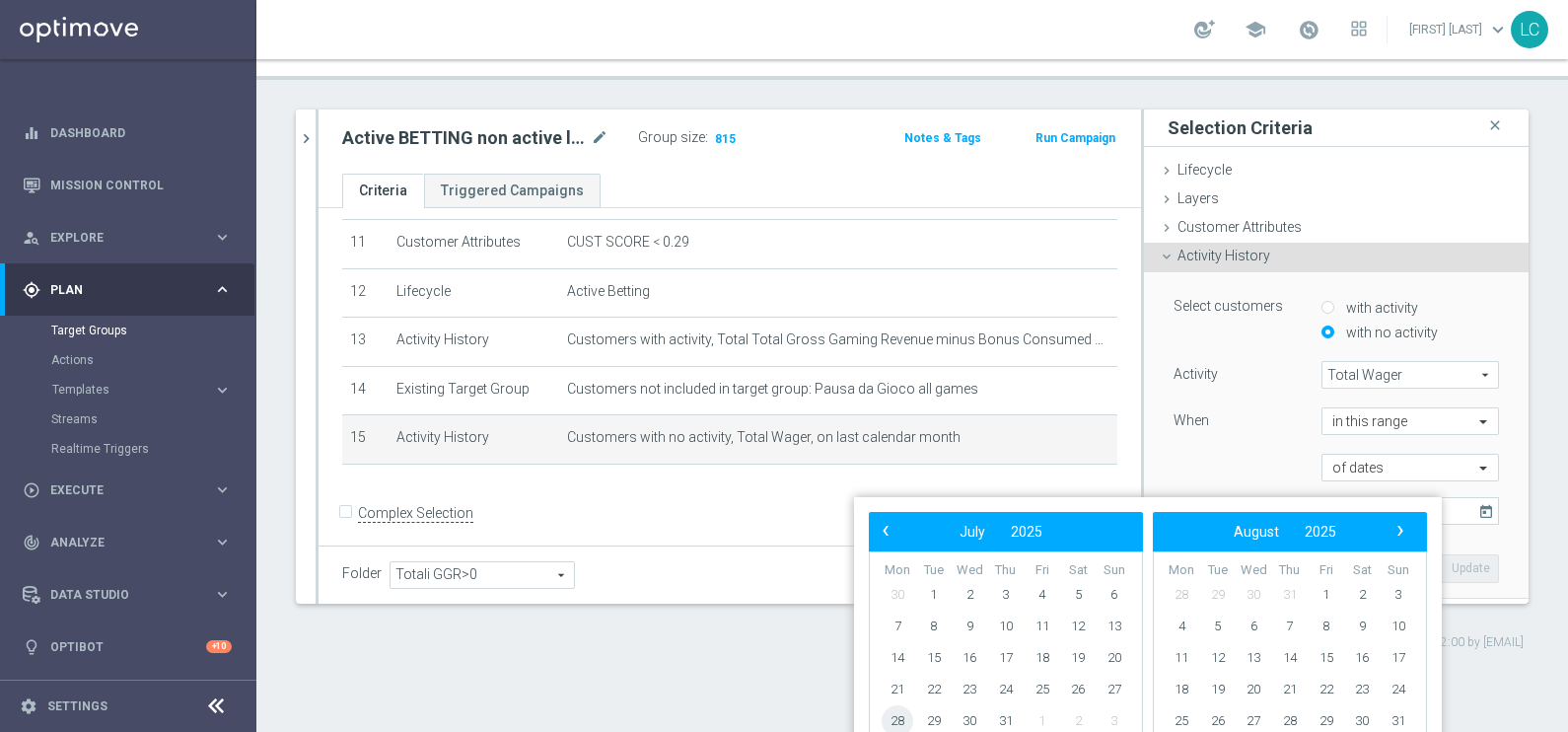 scroll, scrollTop: 68, scrollLeft: 0, axis: vertical 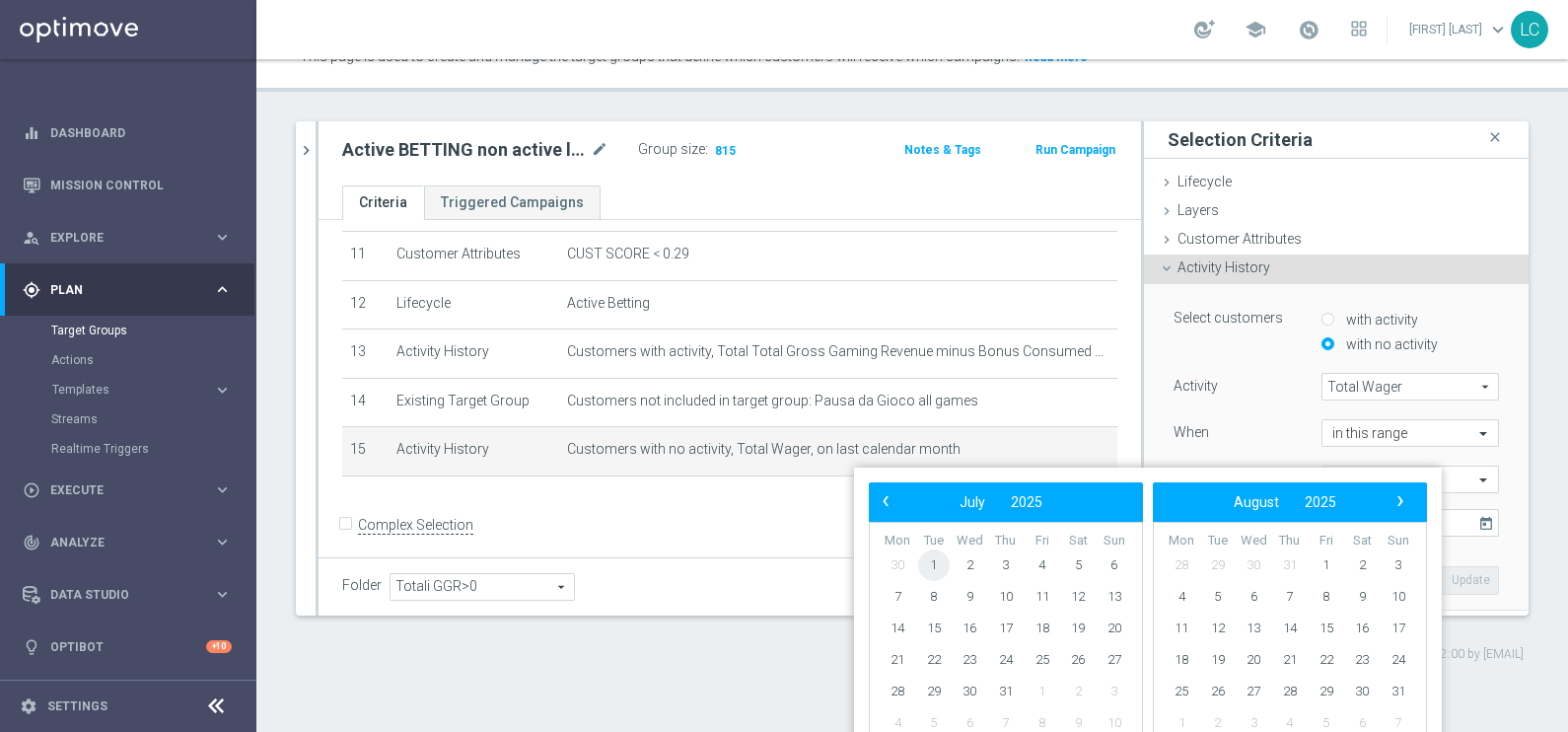 click on "1" 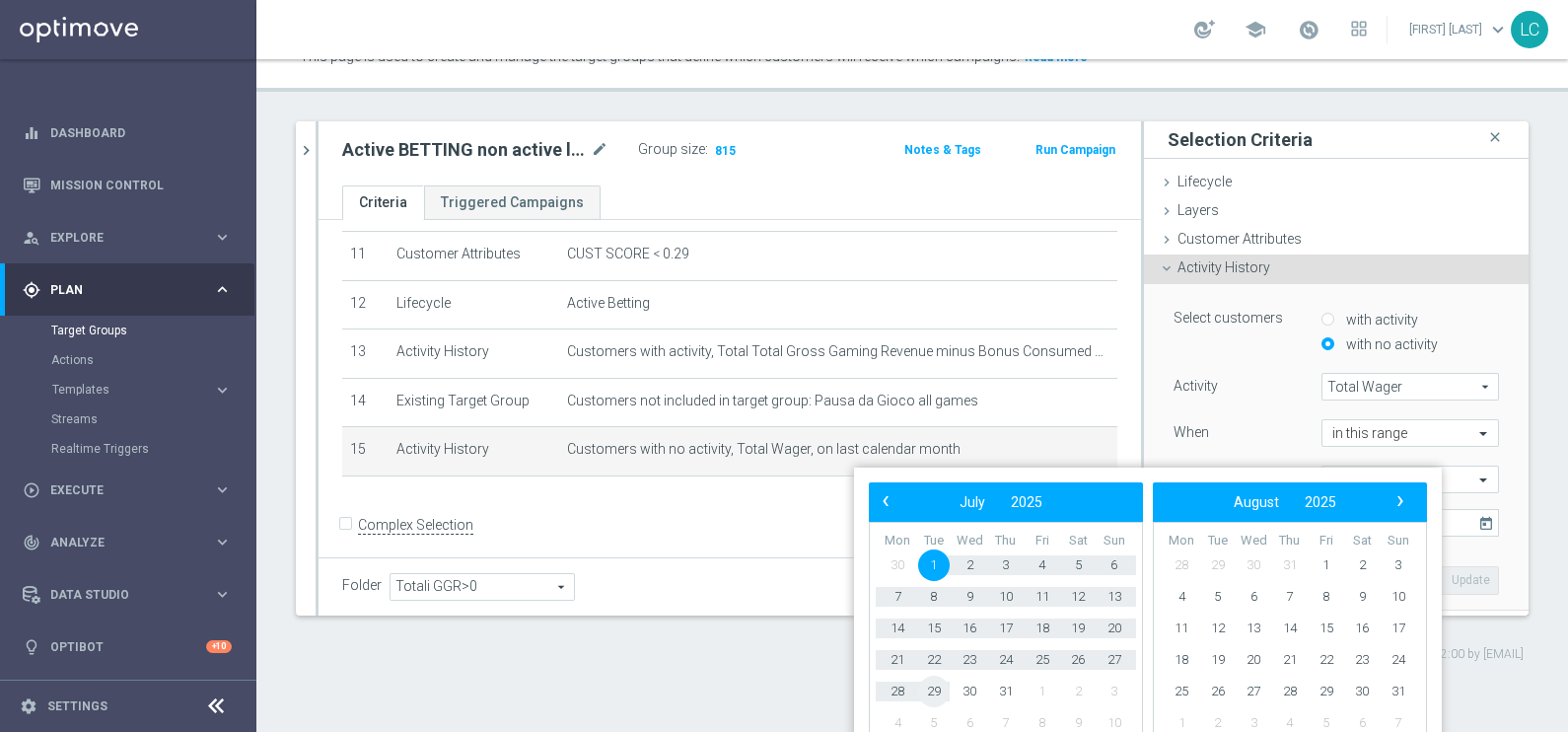 click on "29" 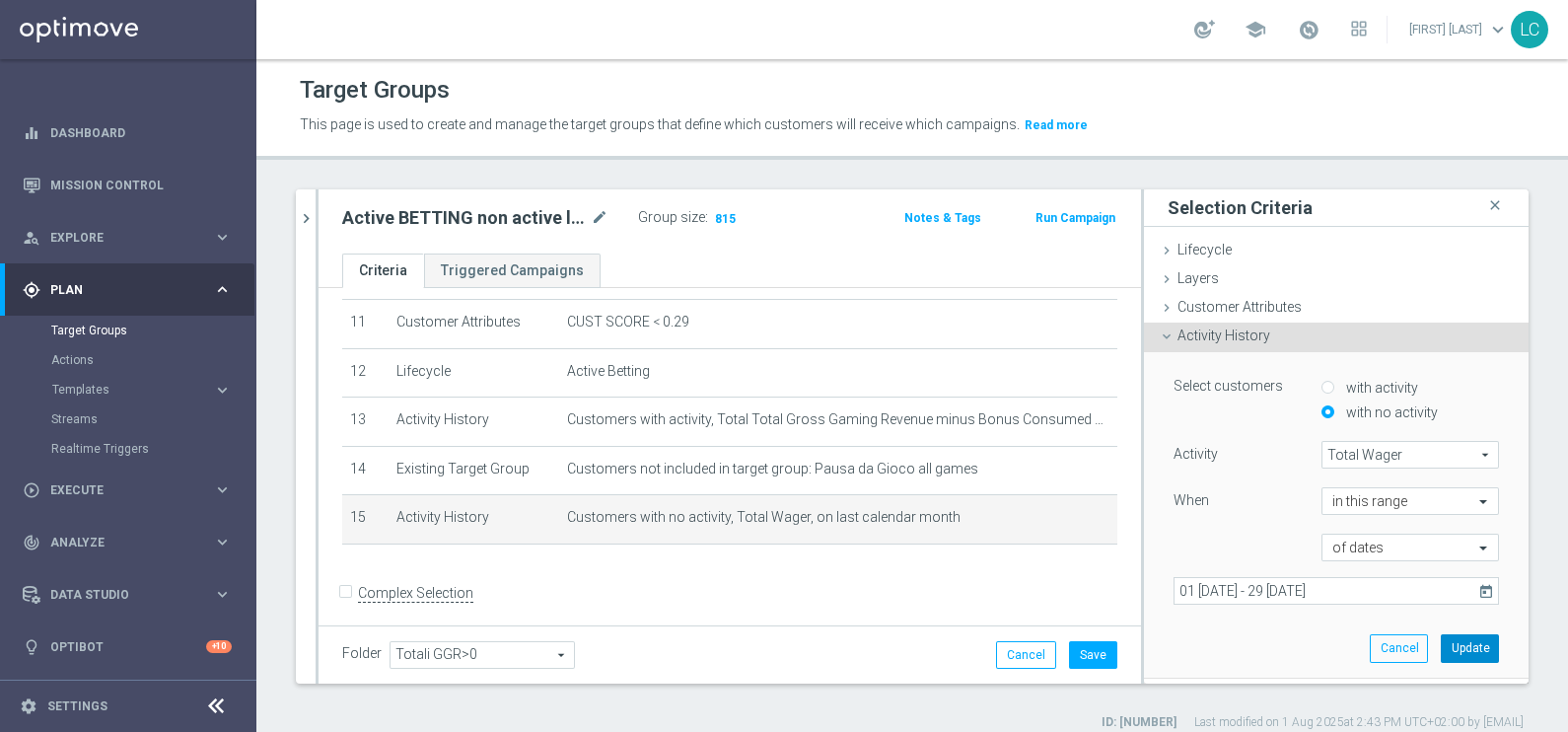 click on "Update" at bounding box center (1469, 648) 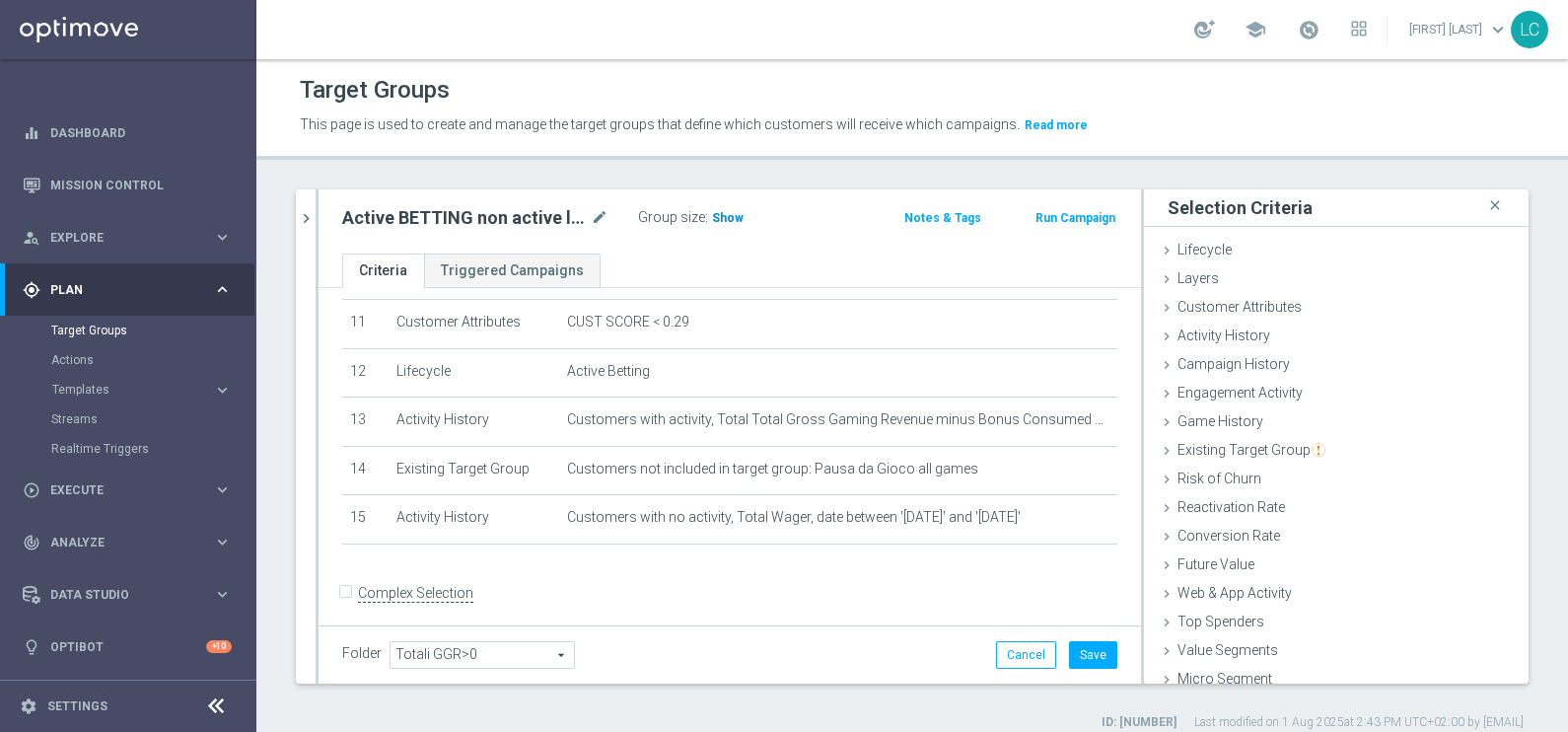 click on "Show" 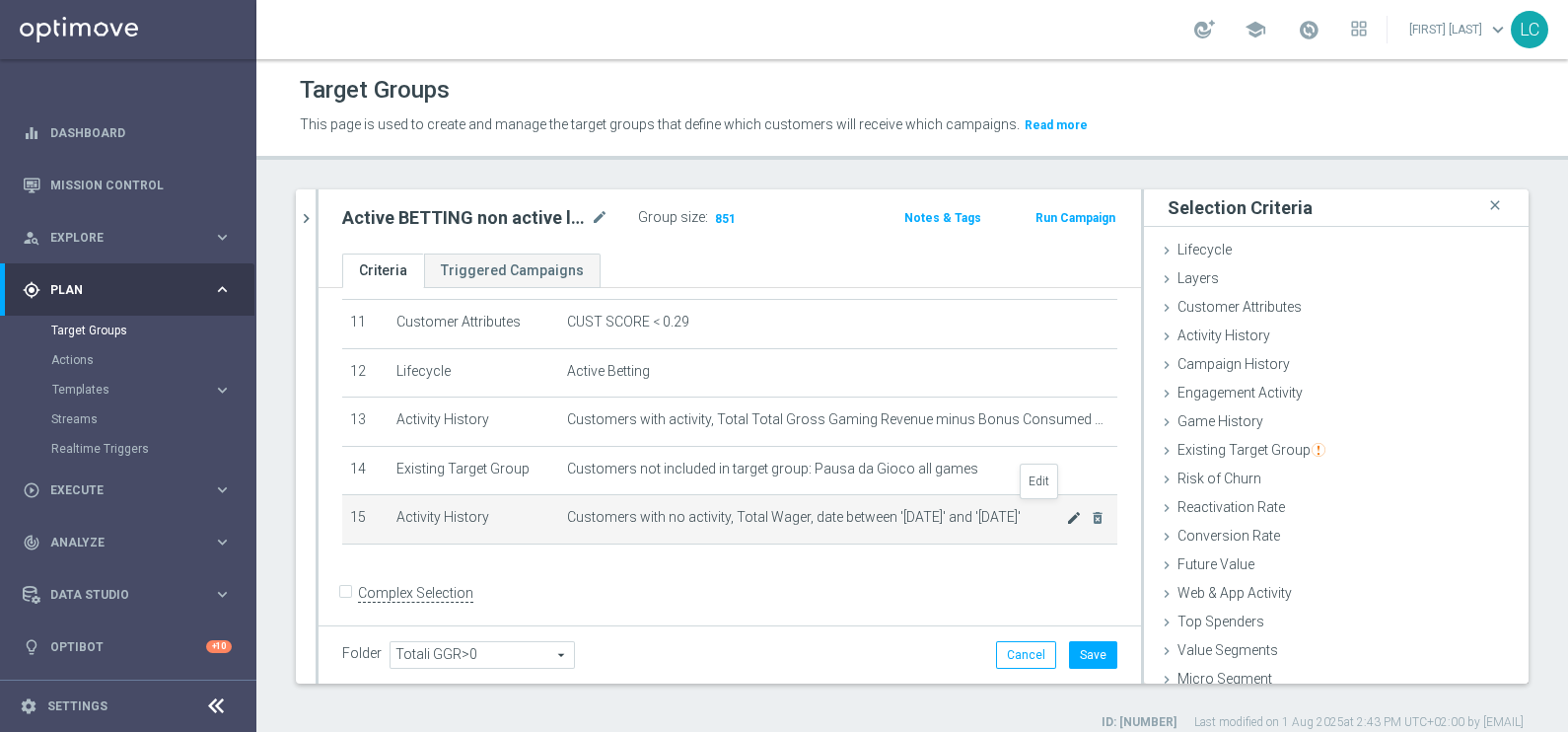 click on "mode_edit" 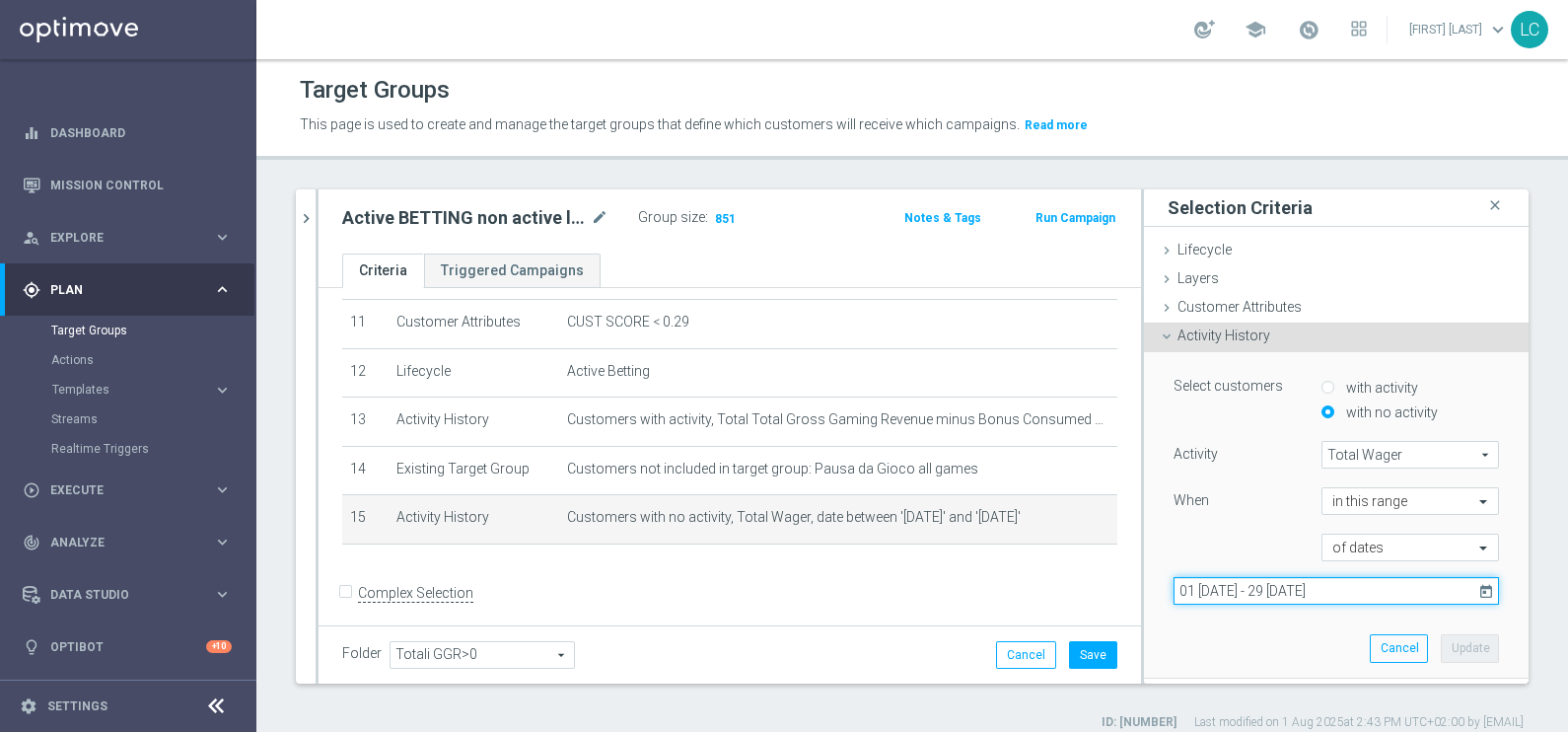 click on "01 [DATE] - 29 [DATE]" at bounding box center (1336, 591) 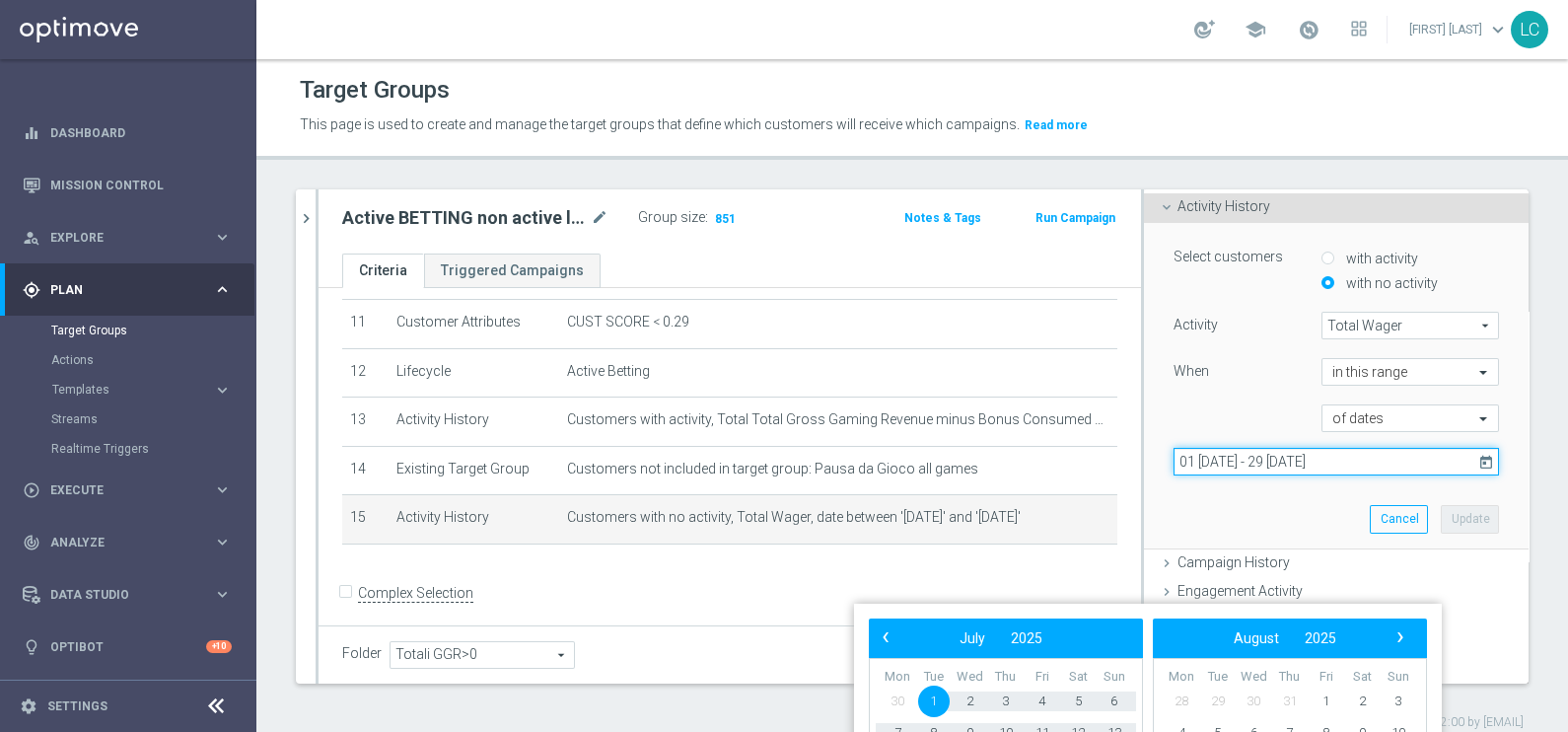 scroll, scrollTop: 169, scrollLeft: 0, axis: vertical 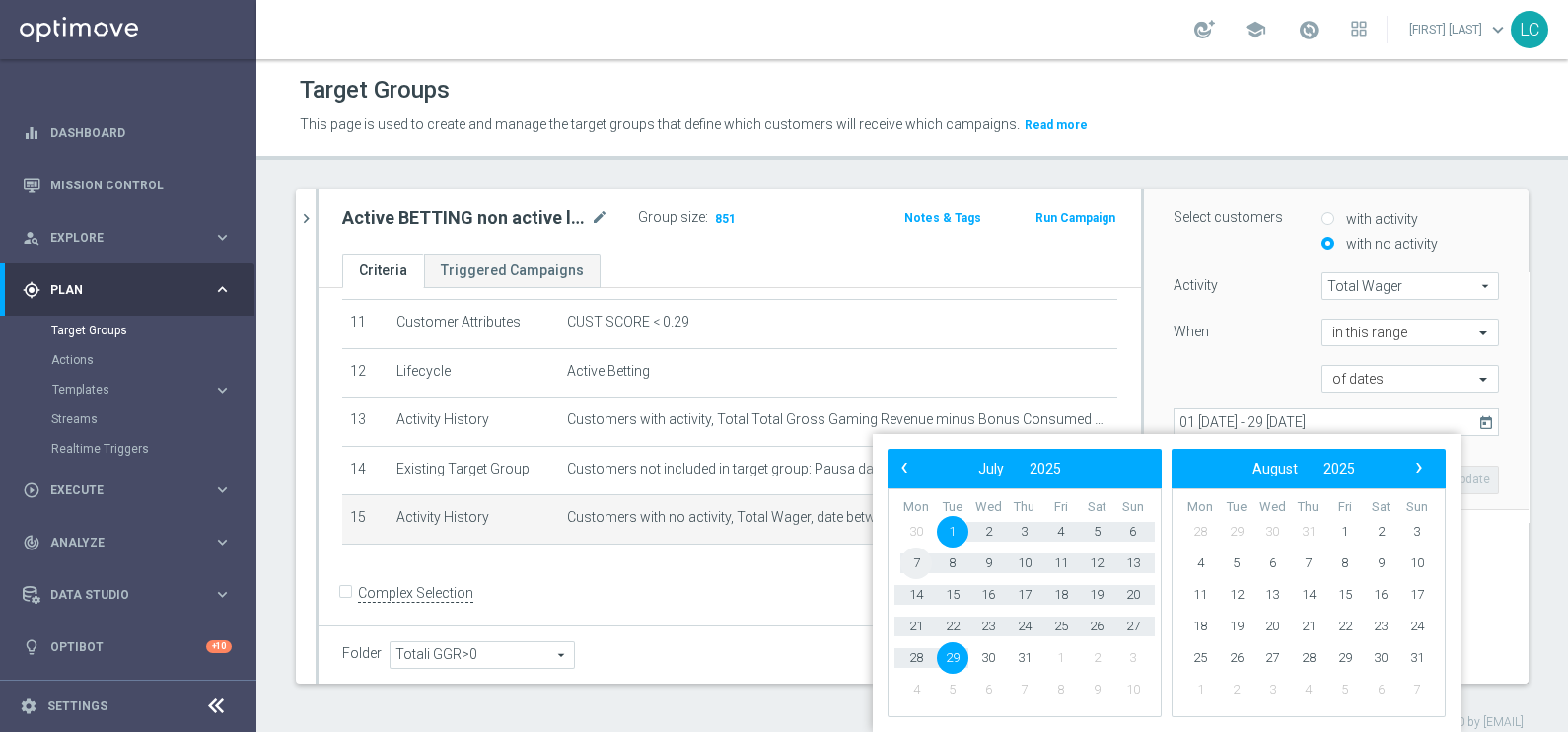 click on "7" 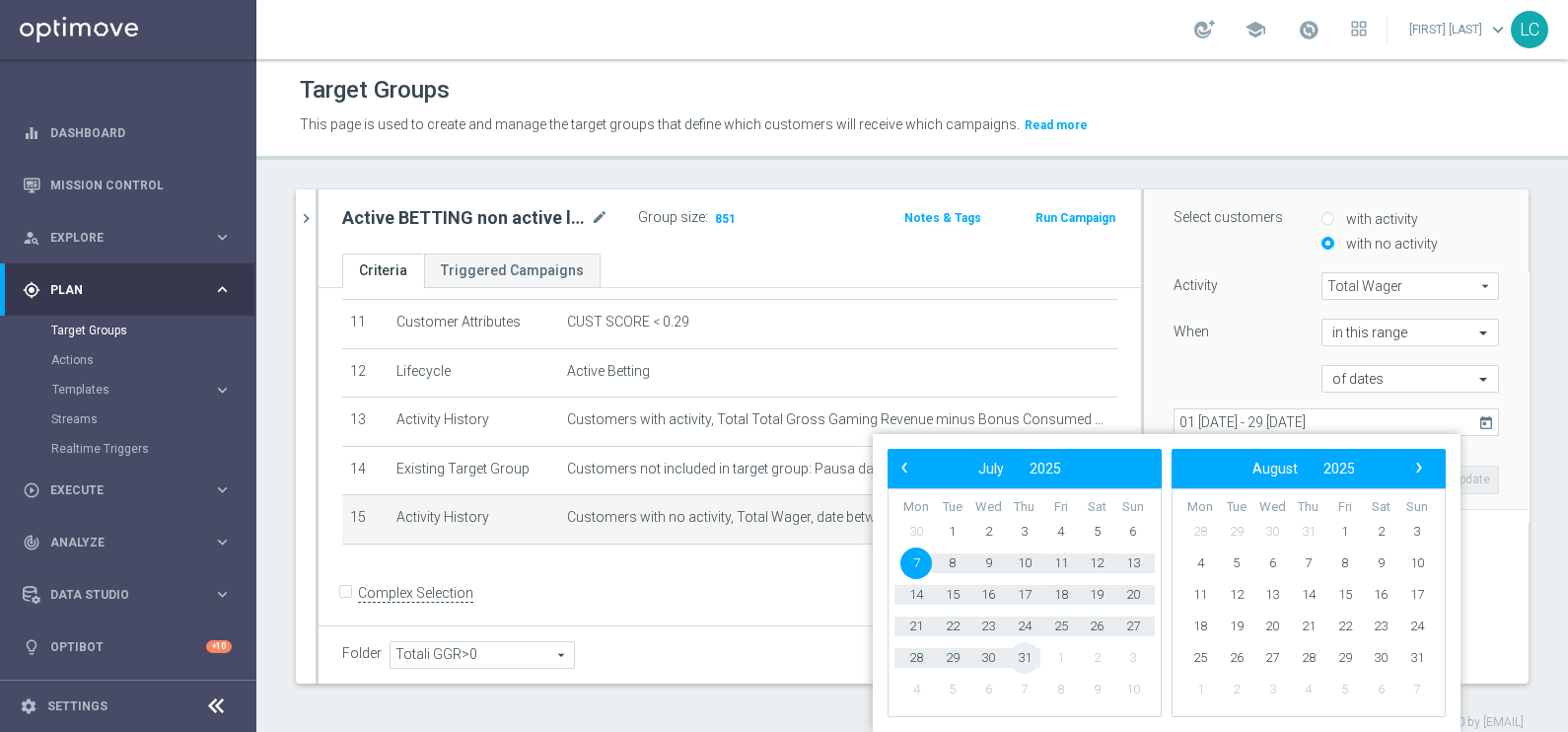 click on "31" 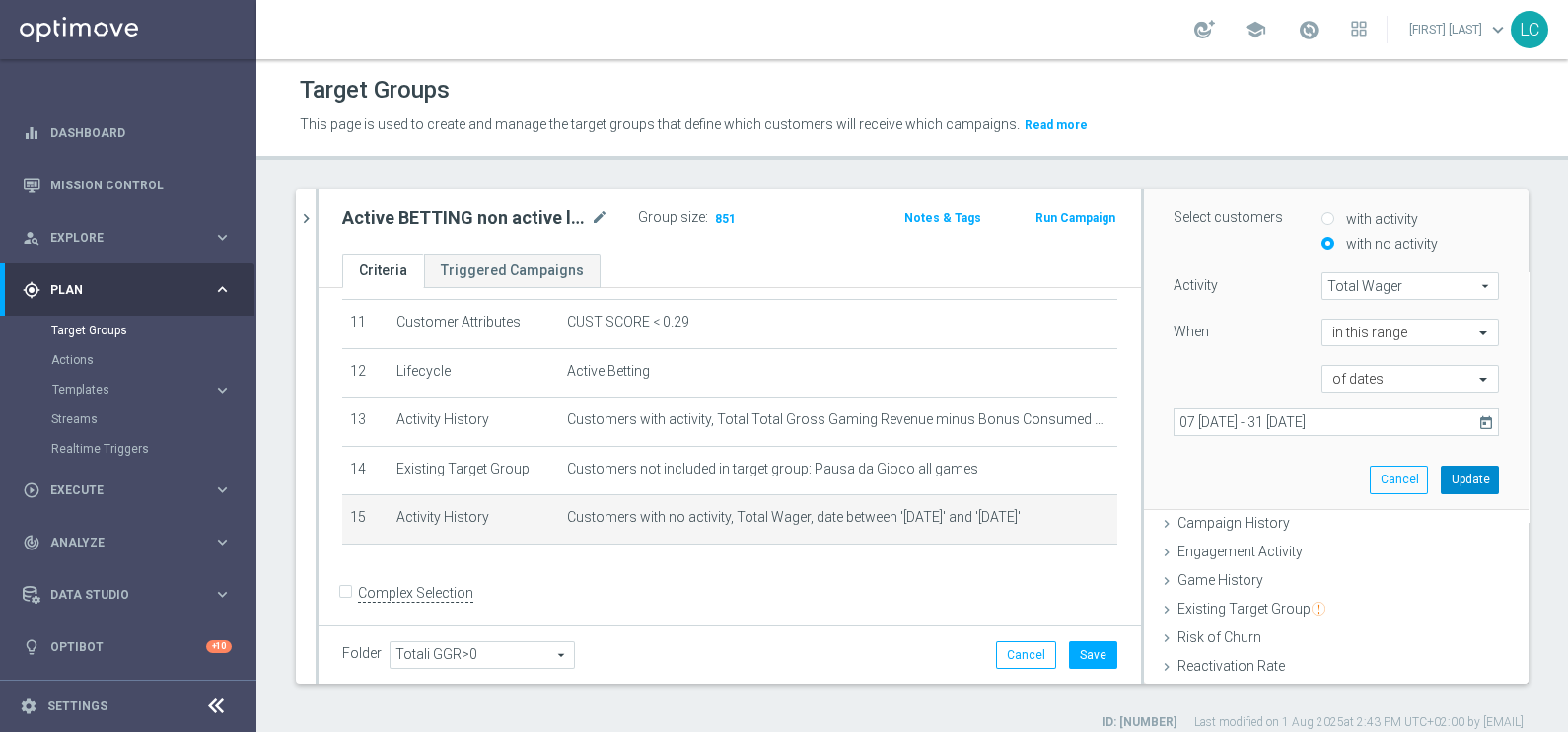 click on "Update" at bounding box center [1469, 479] 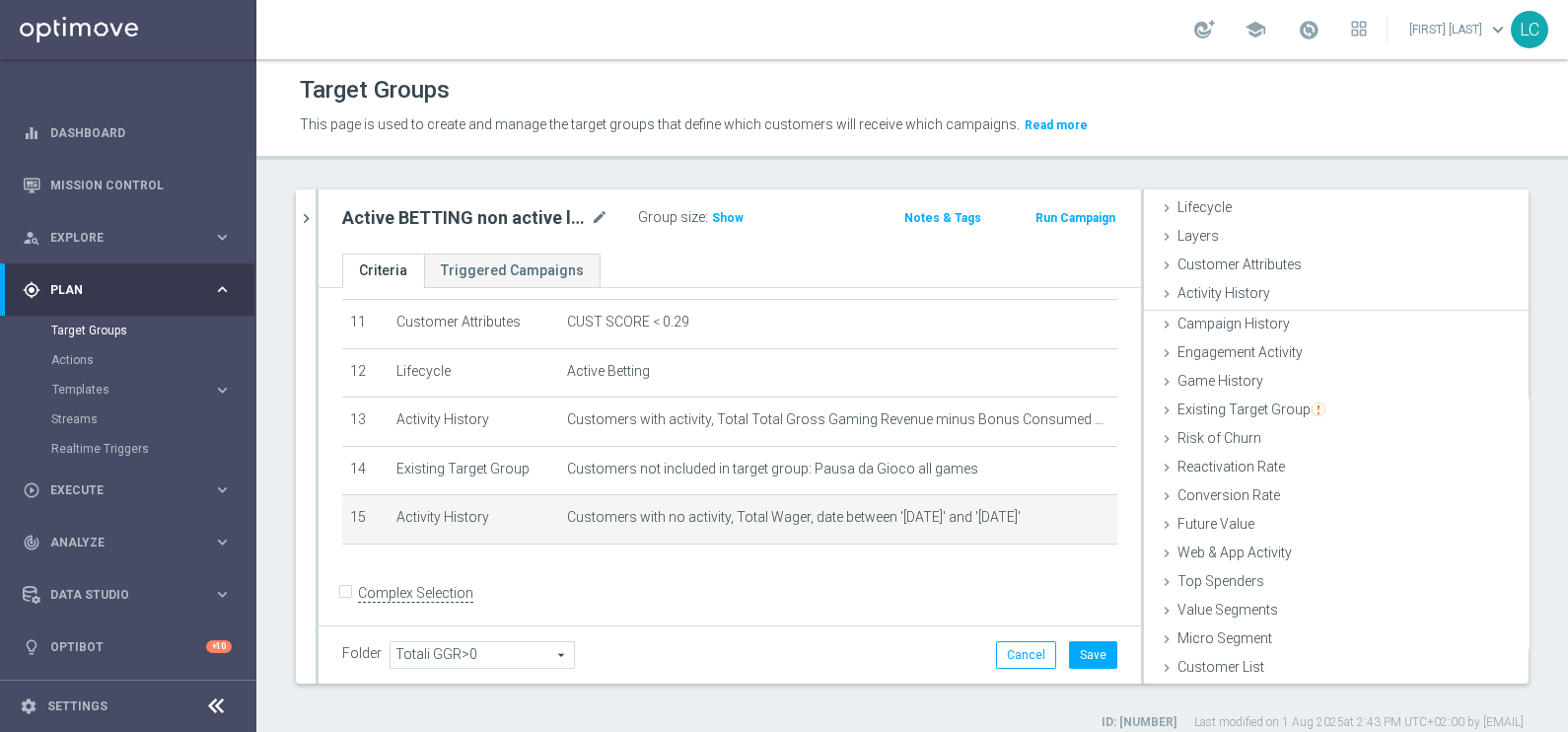 scroll, scrollTop: 39, scrollLeft: 0, axis: vertical 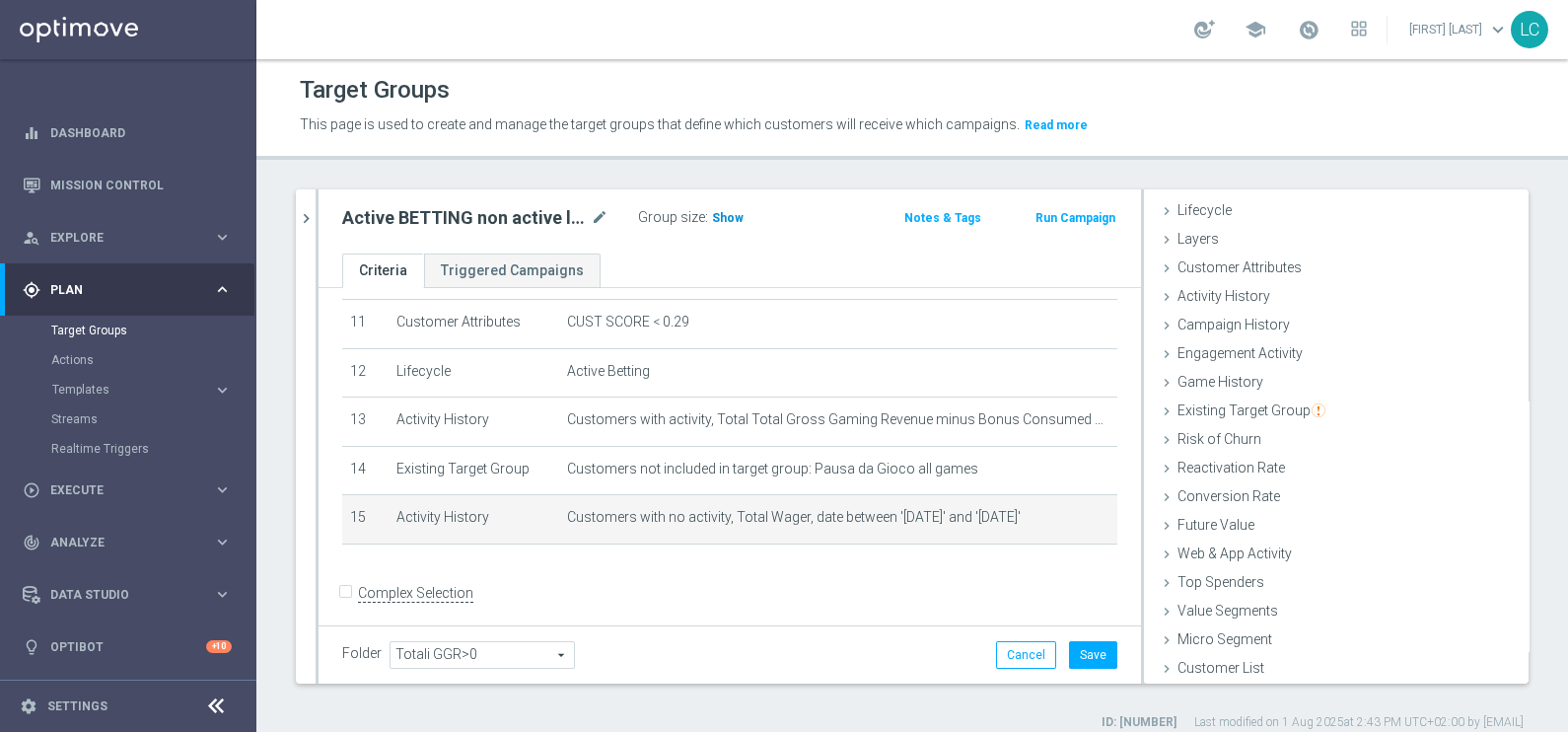 click on "Show" 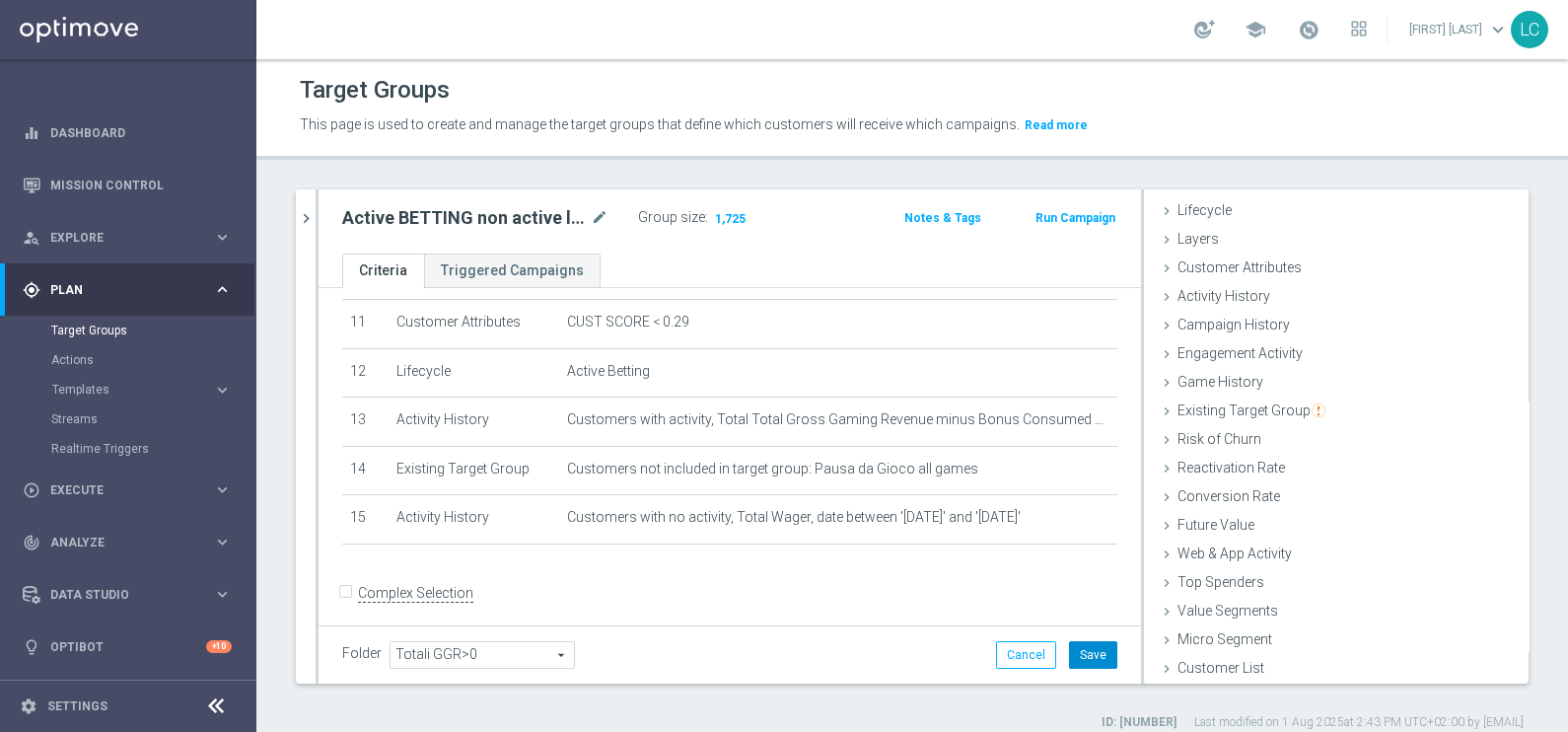 click on "Save" 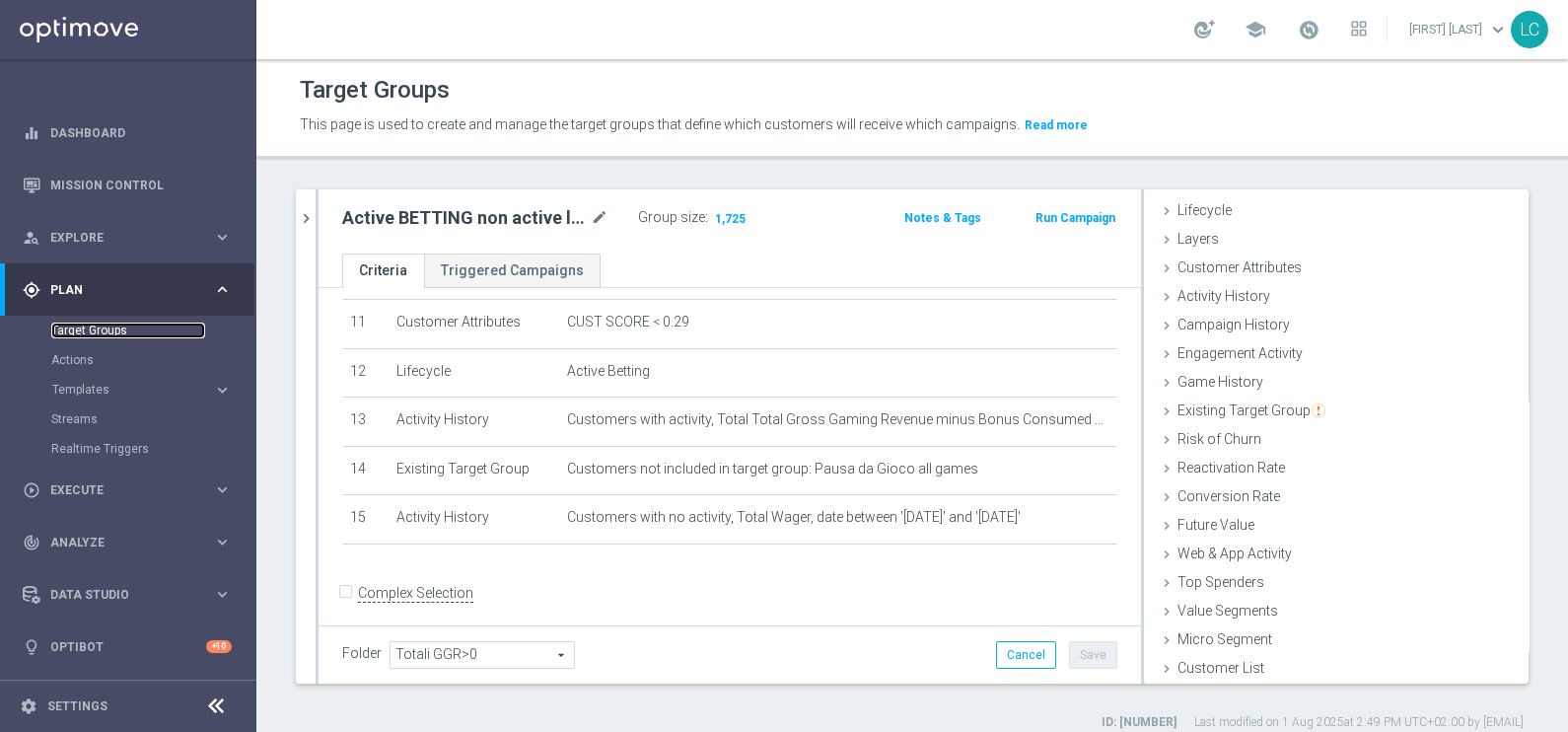 click on "Target Groups" at bounding box center [128, 330] 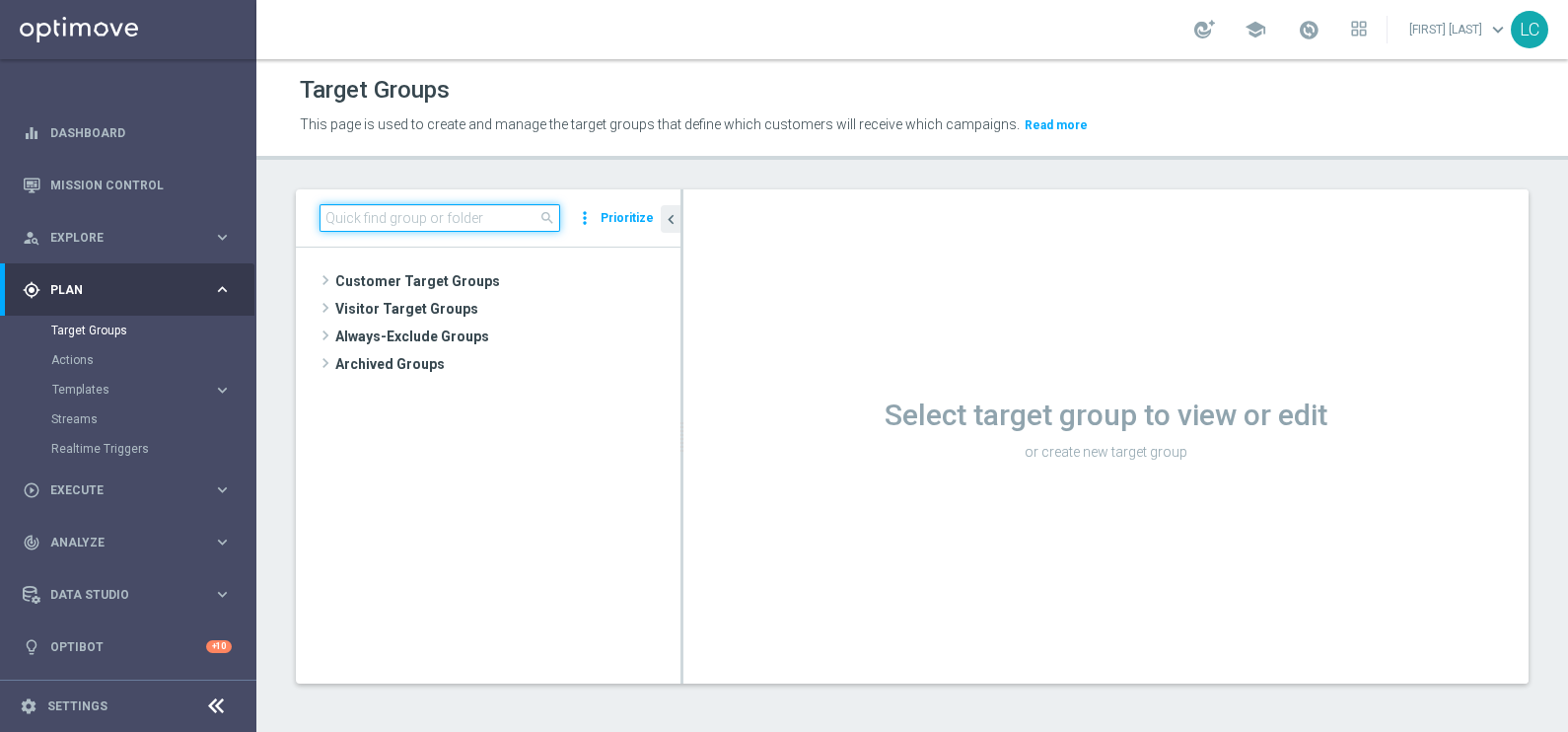 click at bounding box center (440, 218) 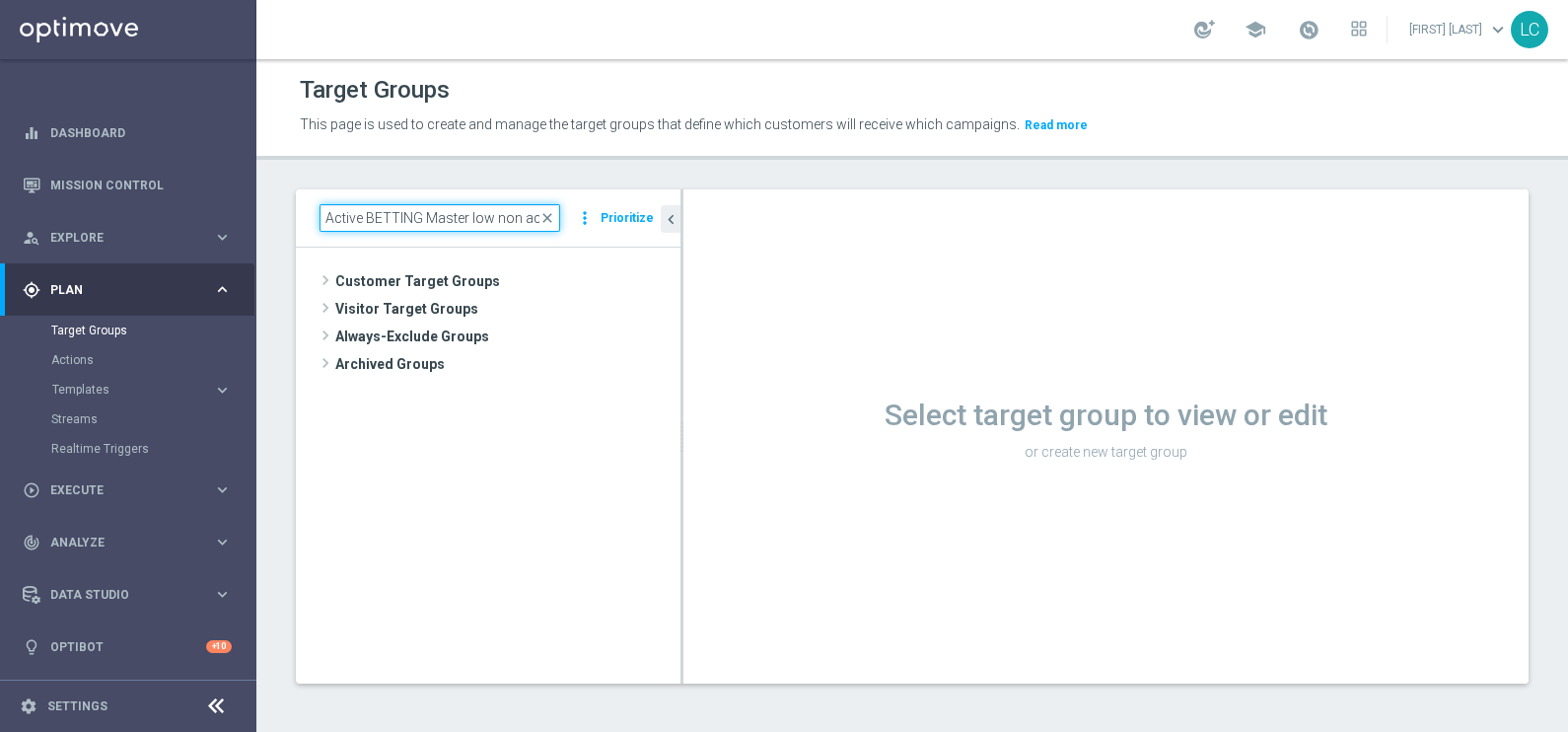 scroll, scrollTop: 0, scrollLeft: 133, axis: horizontal 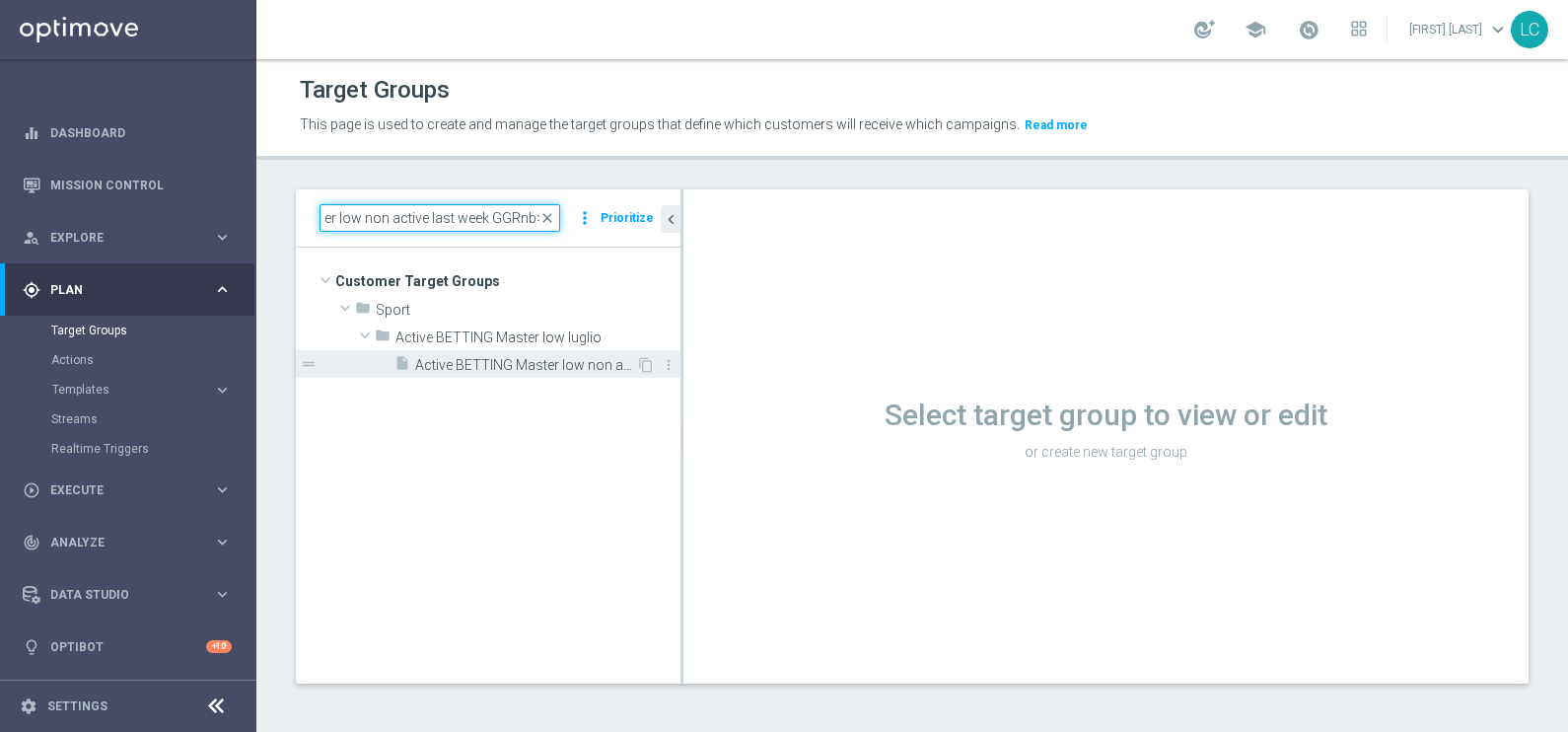 type on "Active BETTING Master low non active last week GGRnb>0" 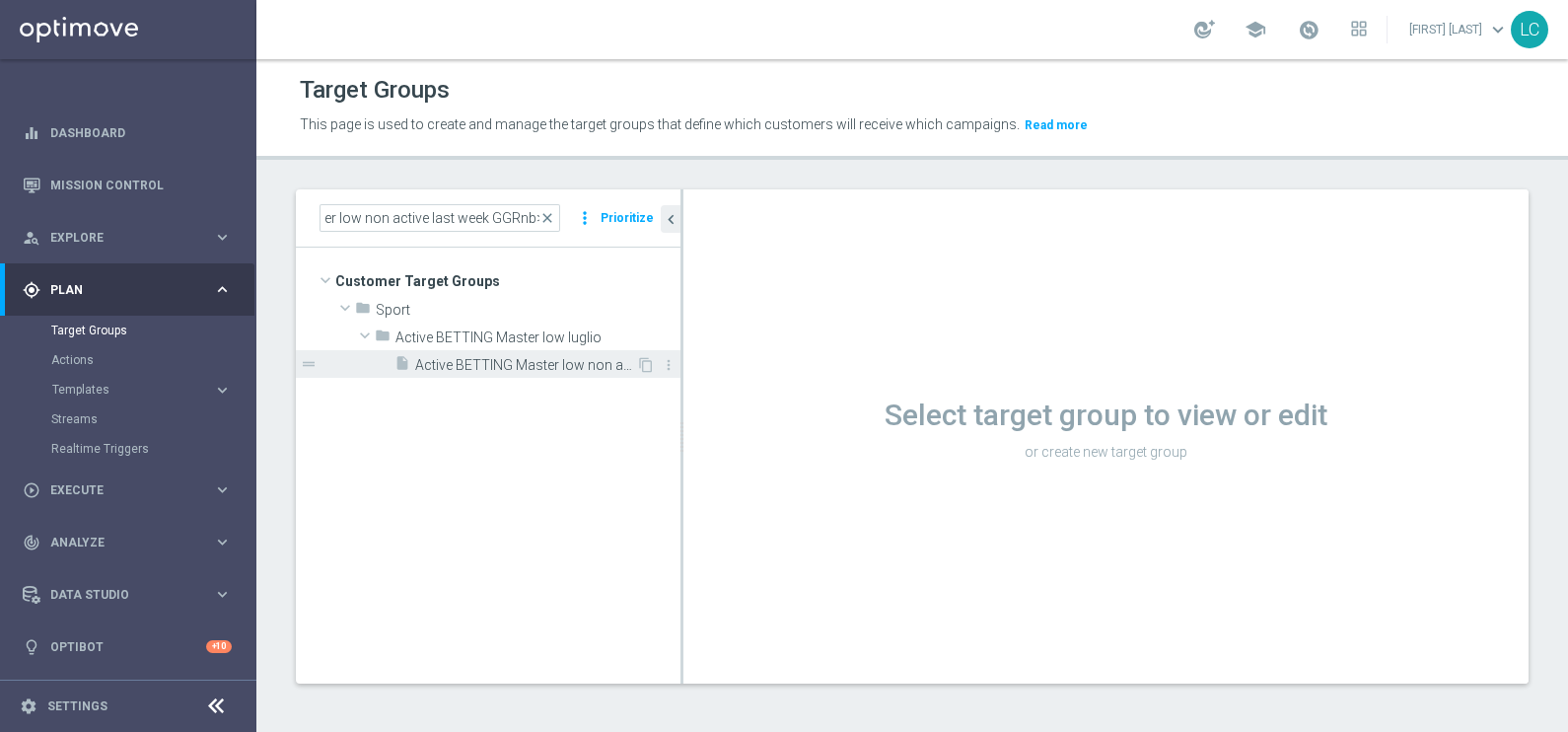 scroll, scrollTop: 0, scrollLeft: 0, axis: both 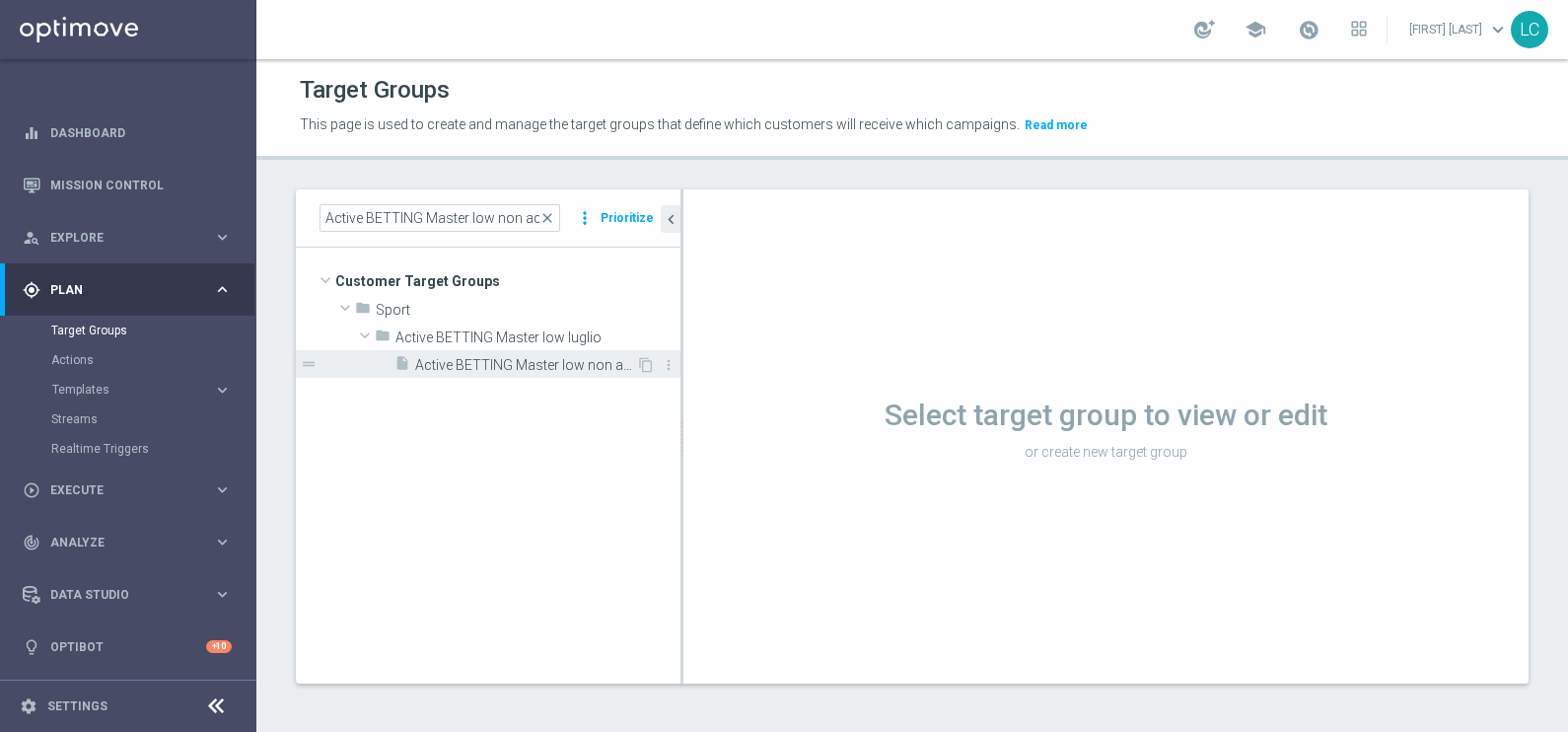 click on "Active BETTING Master low non active last week GGRnb>0" at bounding box center (526, 365) 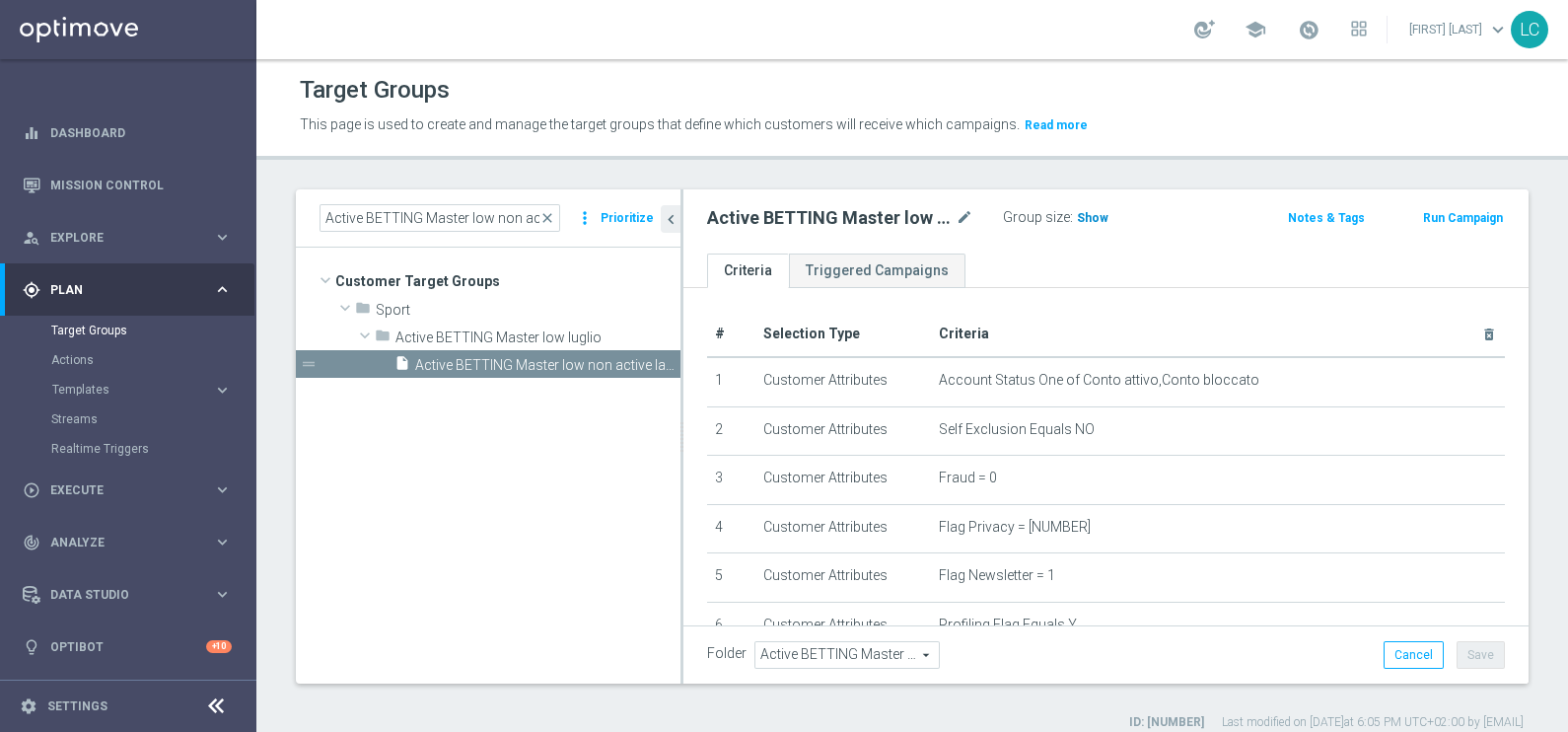 click on "Show" 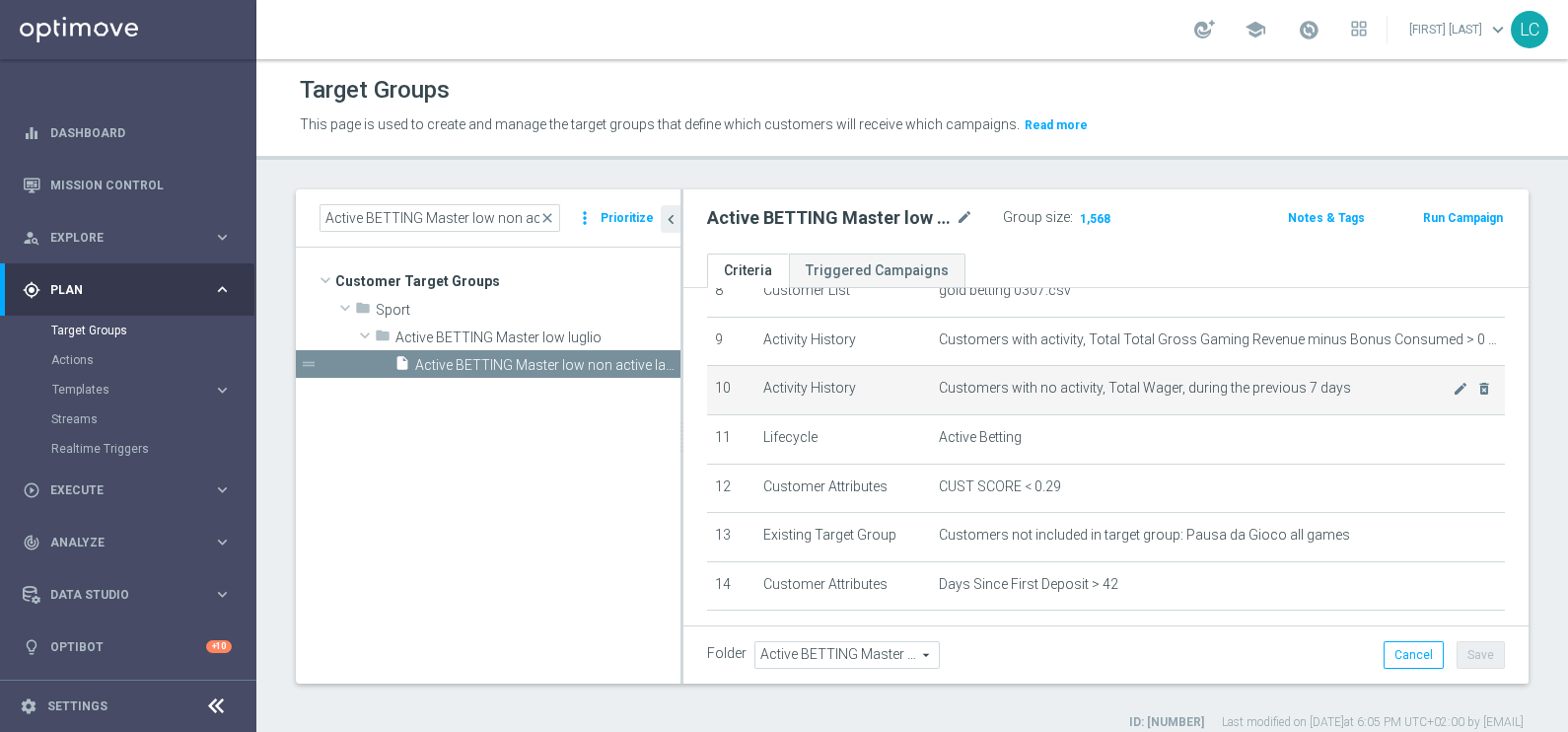 scroll, scrollTop: 403, scrollLeft: 0, axis: vertical 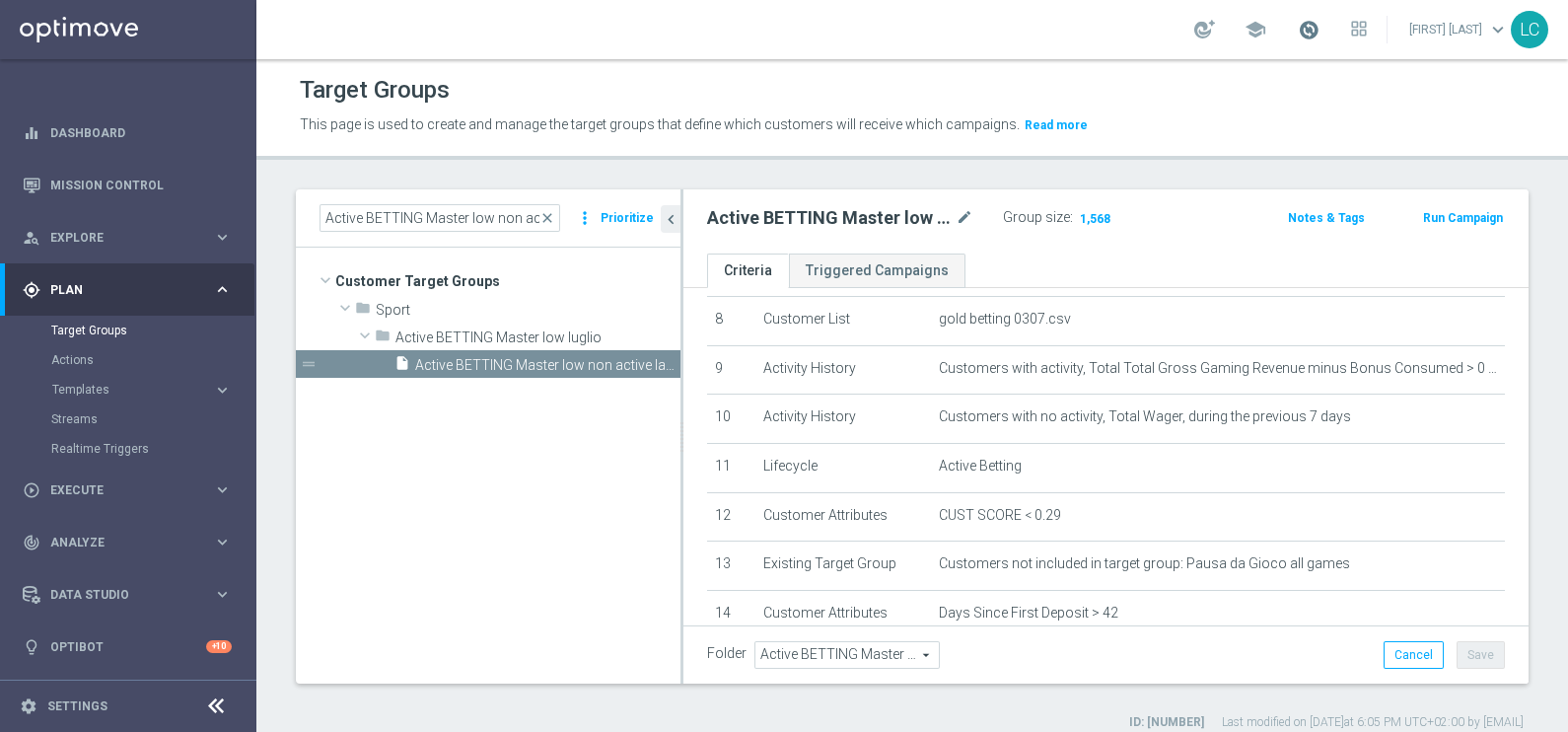 click at bounding box center [1309, 30] 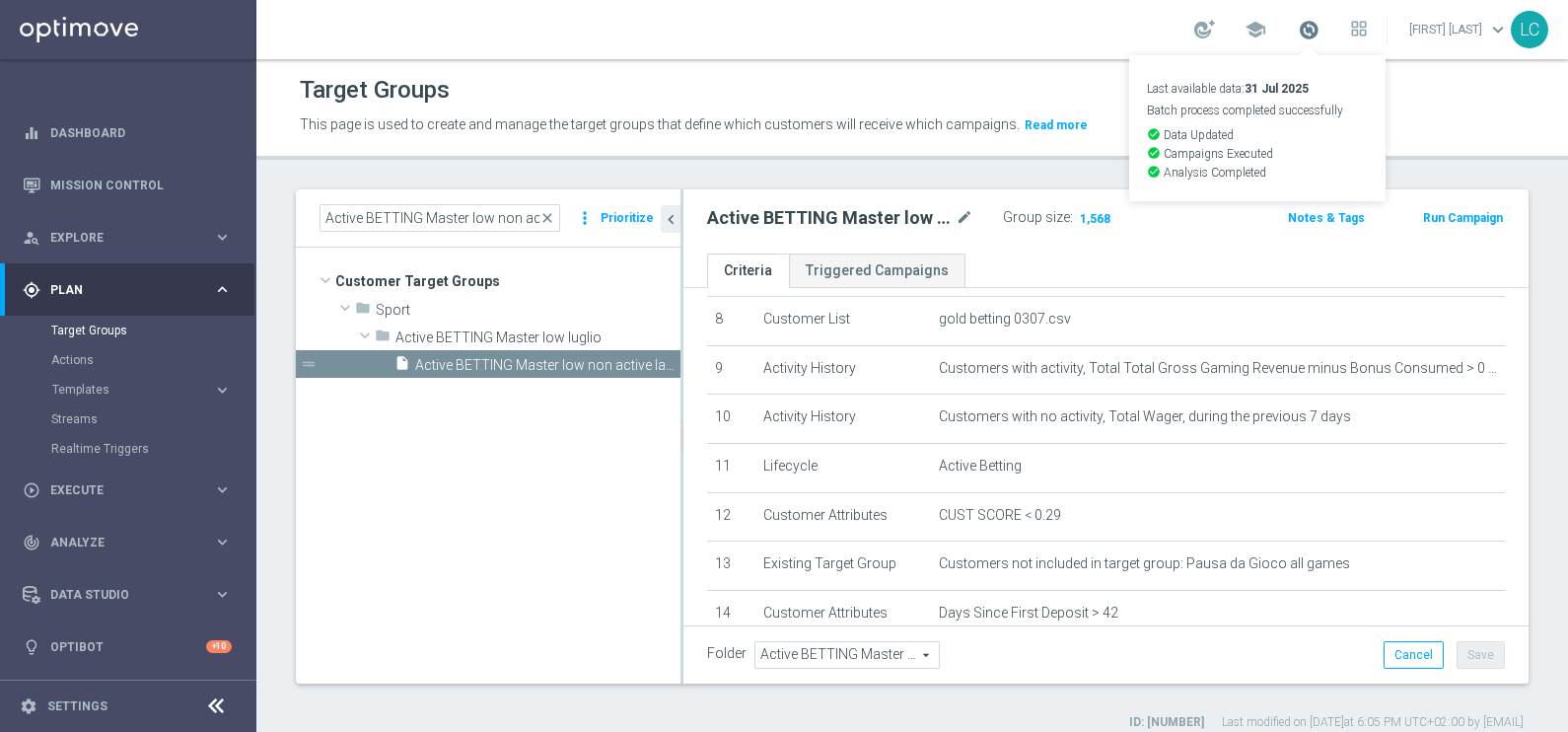 click at bounding box center (1309, 30) 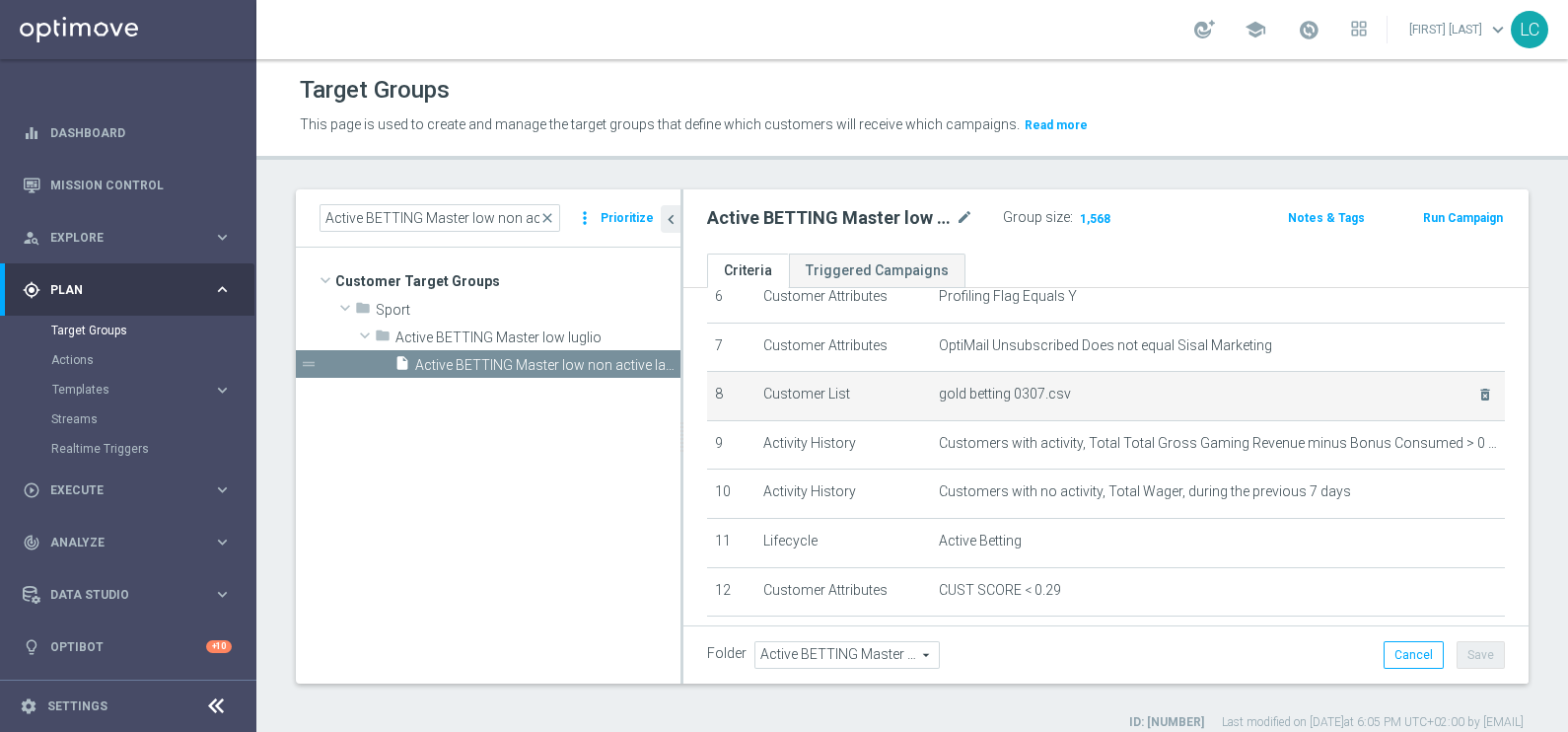 scroll, scrollTop: 328, scrollLeft: 0, axis: vertical 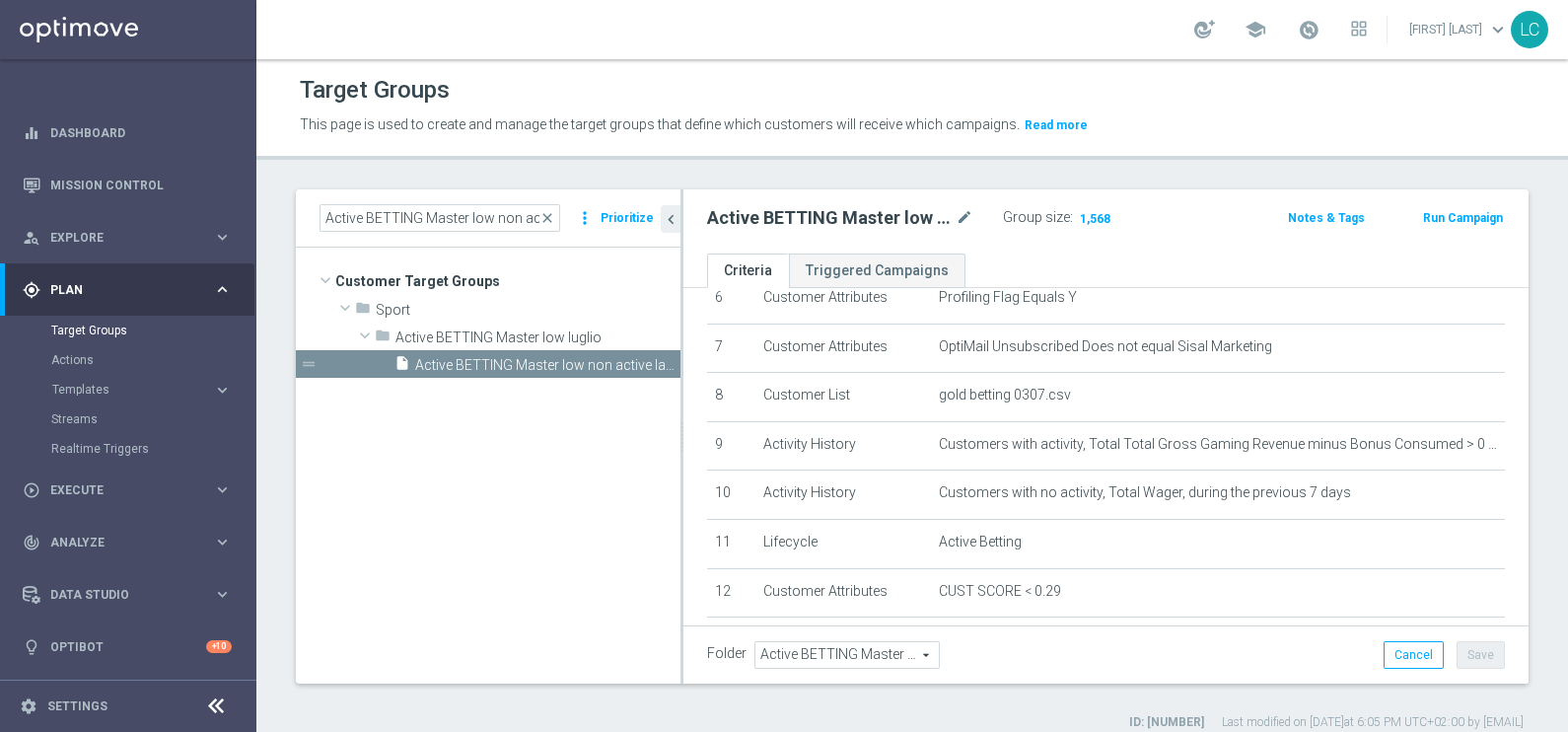 click on "Run Campaign" 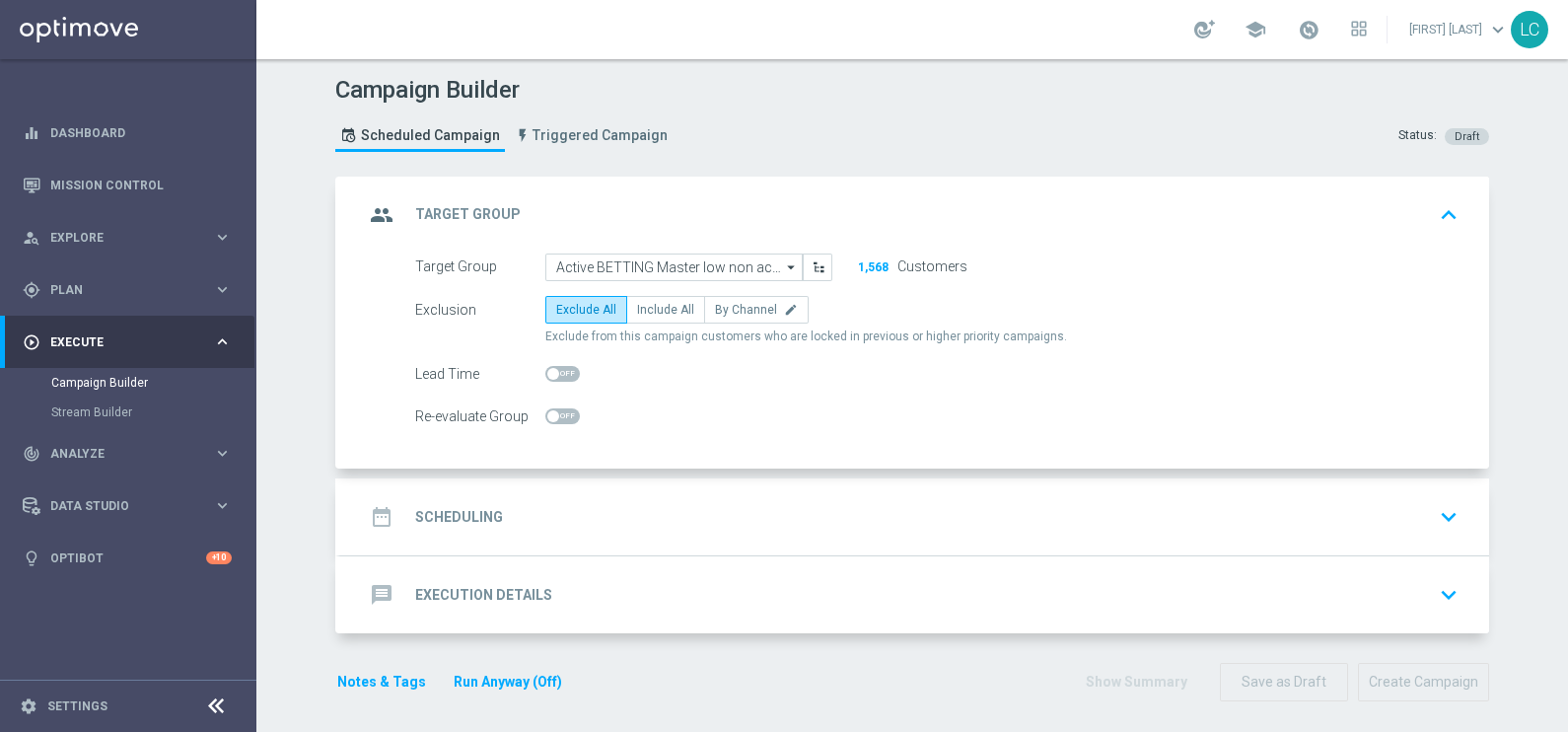 click on "date_range
Scheduling
keyboard_arrow_down" 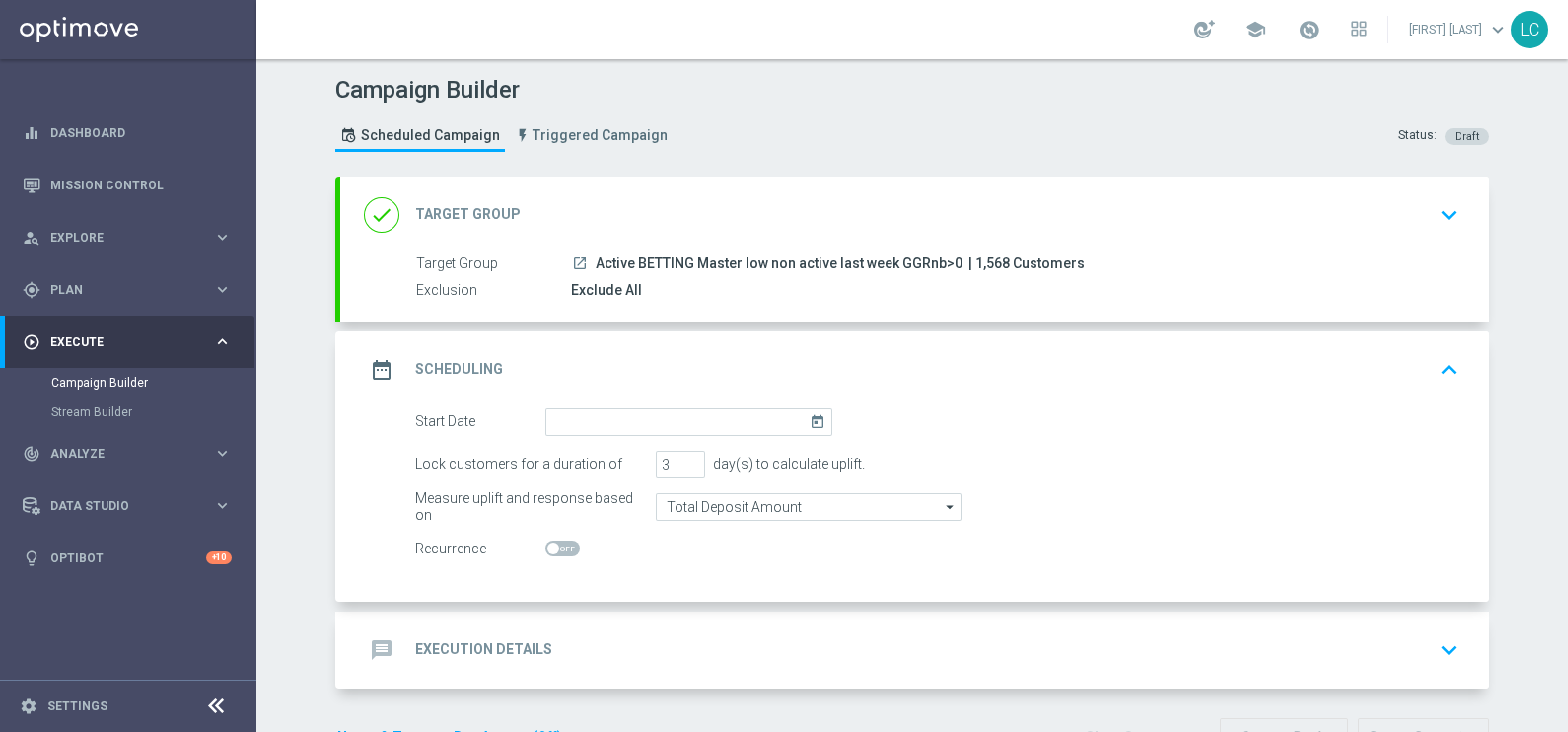 scroll, scrollTop: 60, scrollLeft: 0, axis: vertical 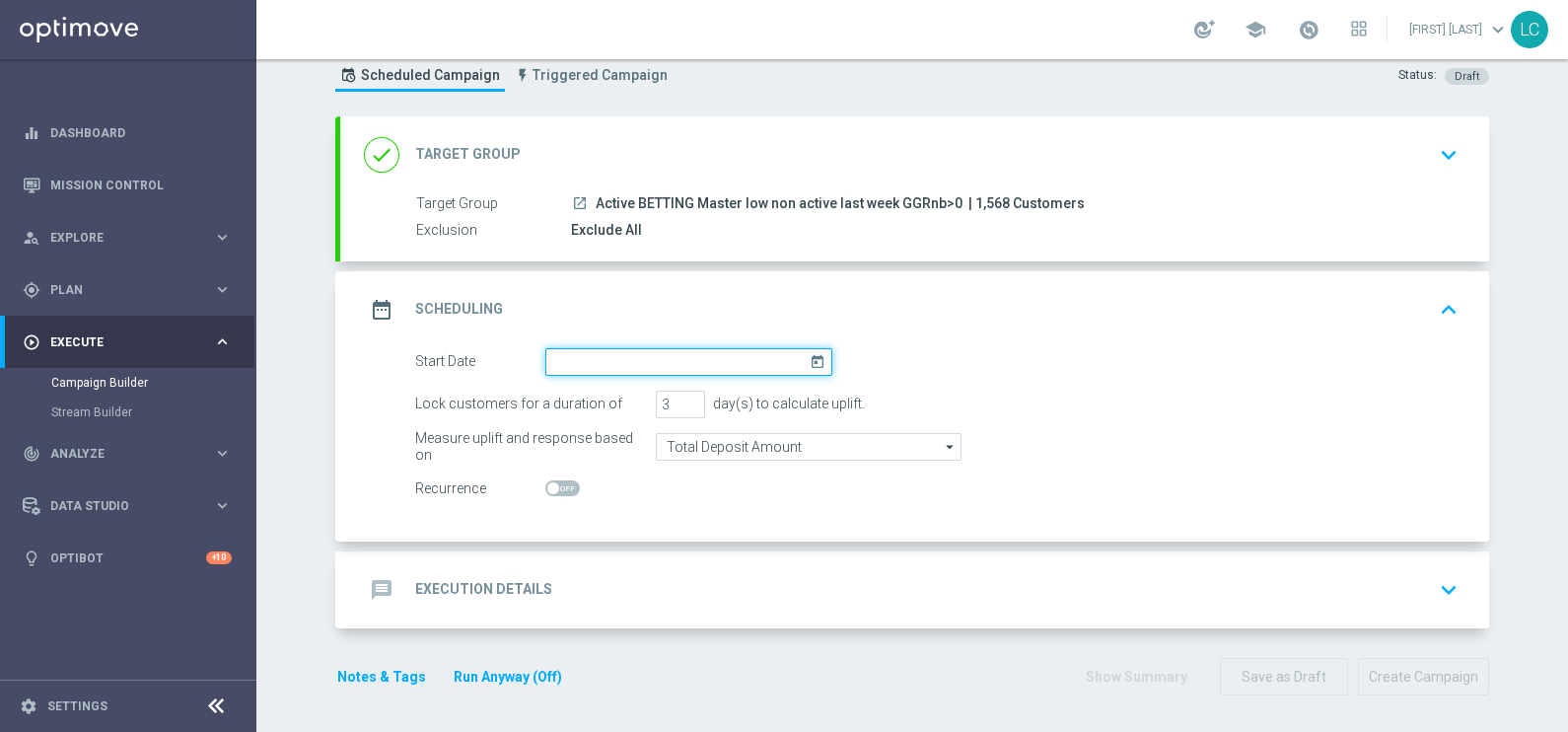 click 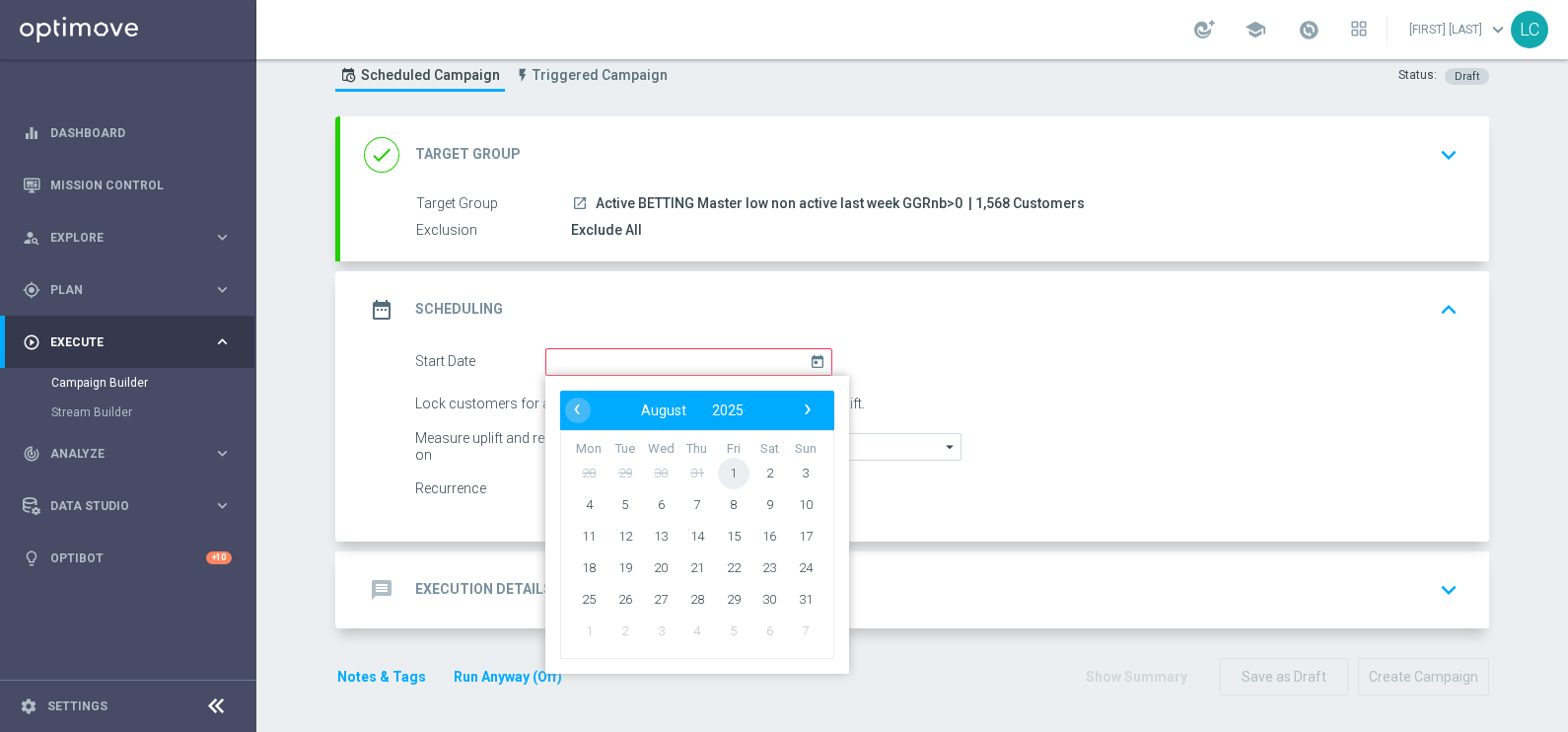 click on "1" 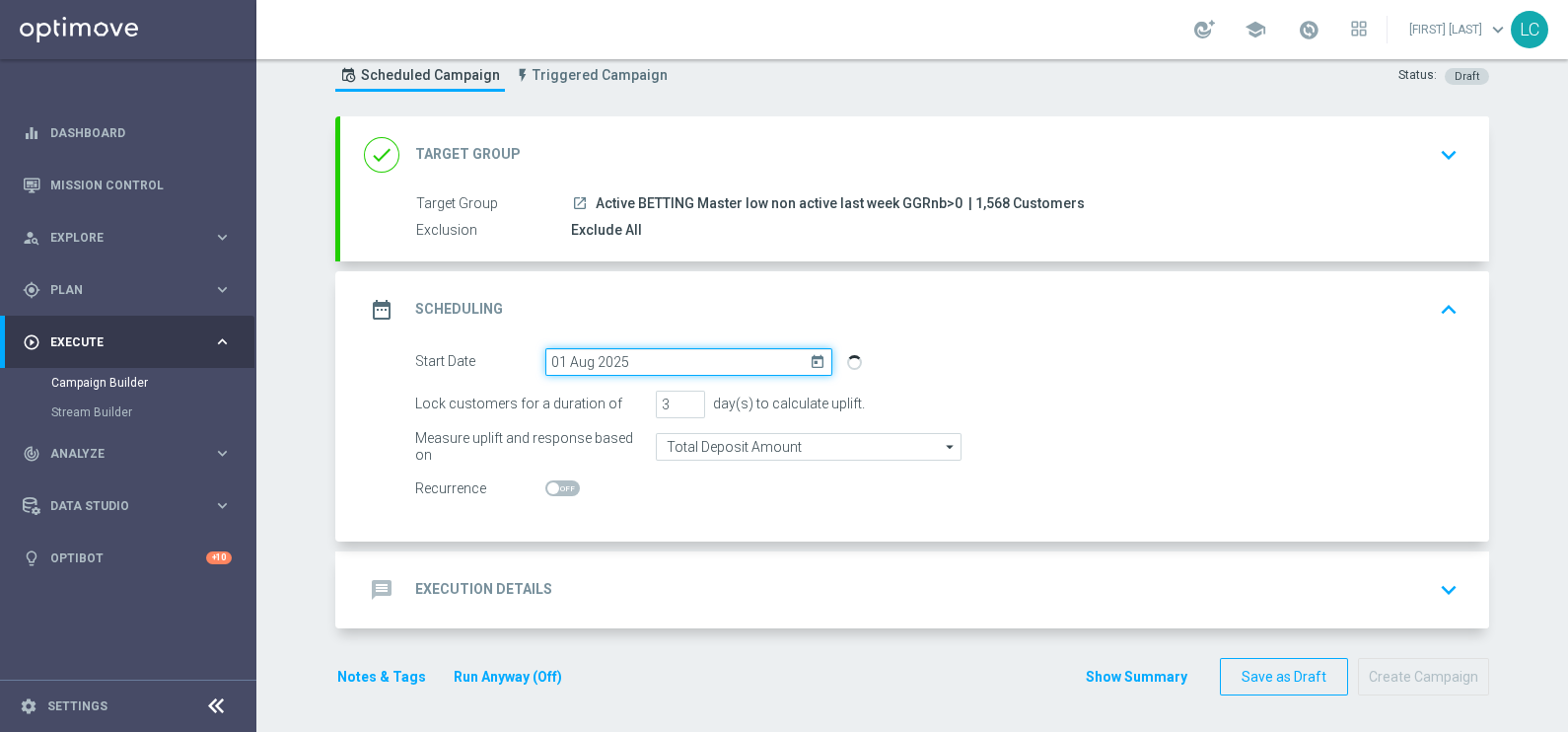 click on "01 Aug 2025" 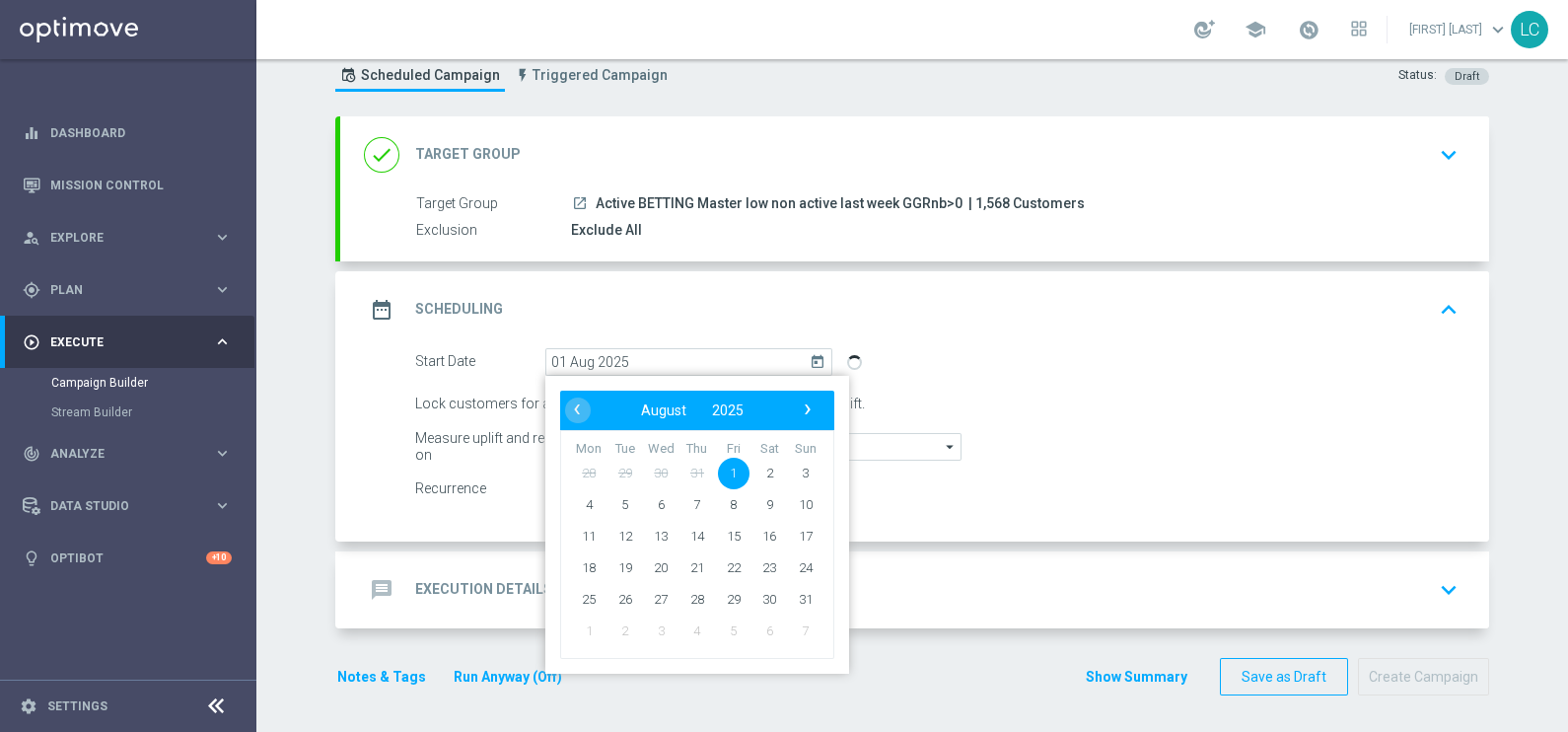 click on "Start Date
[DATE]
today
‹
​
August
​
2025
​
›
Mon
Tue
Wed
Thu
Fri
Sat
Sun
28
29
30
31
1 2 3" 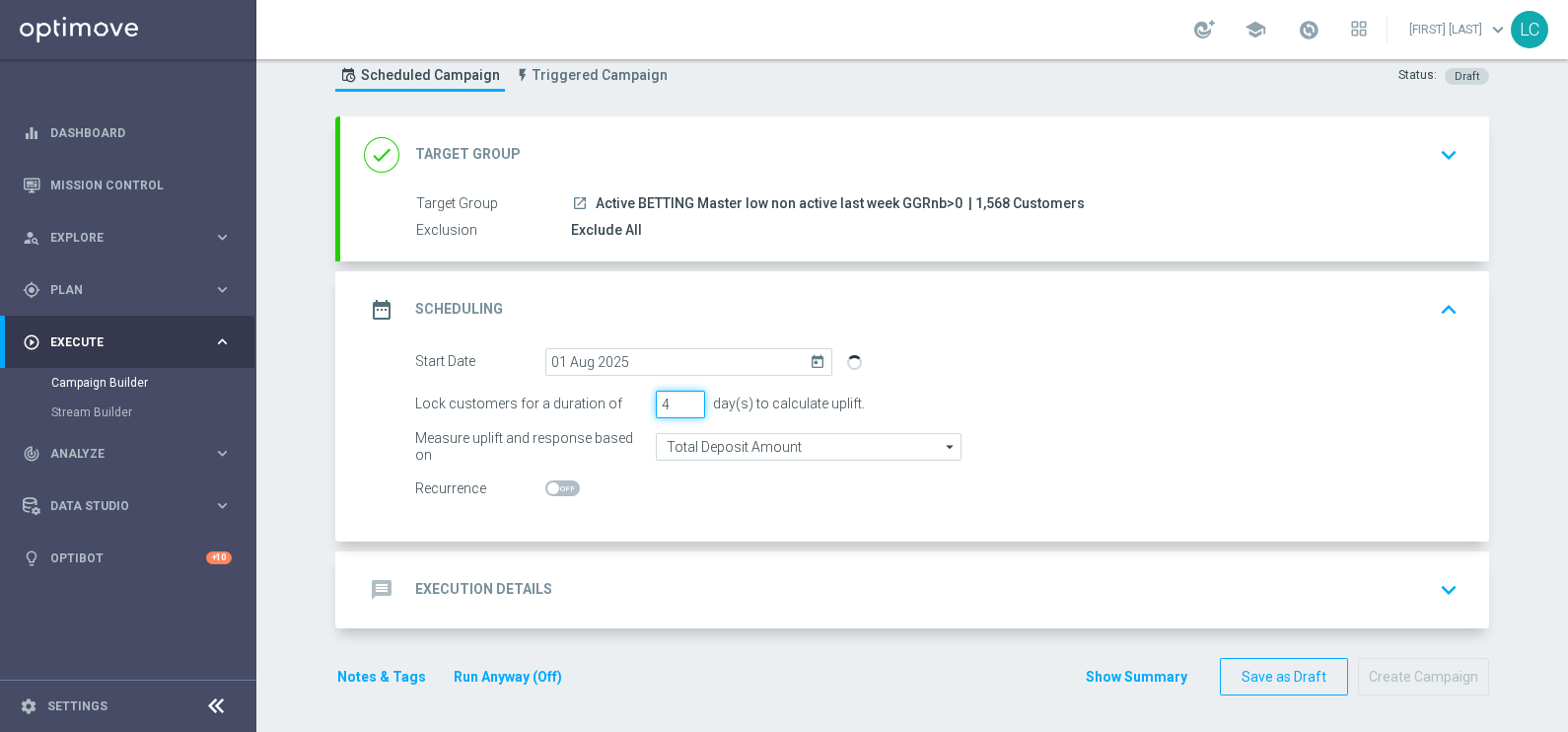 type on "4" 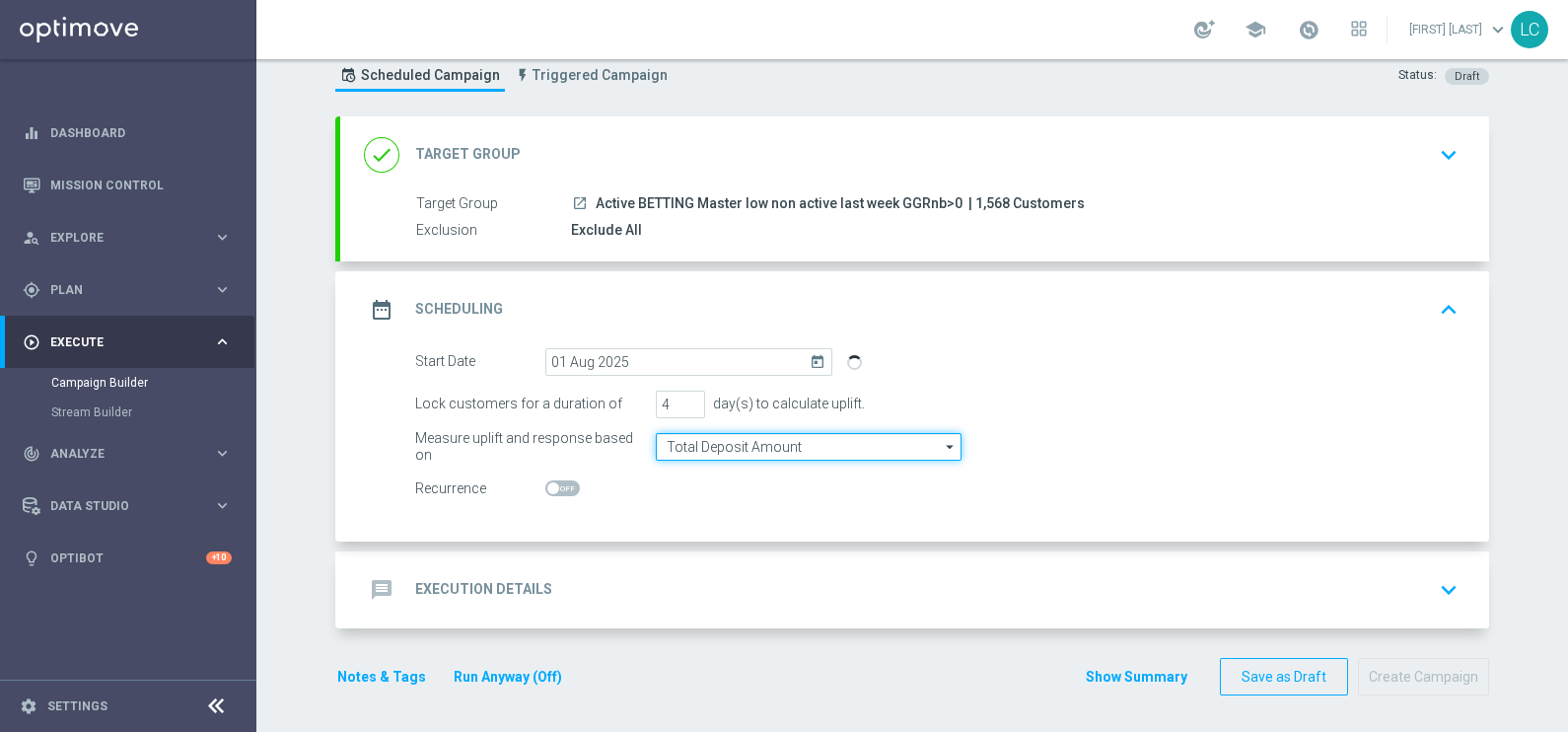 click on "Total Deposit Amount" 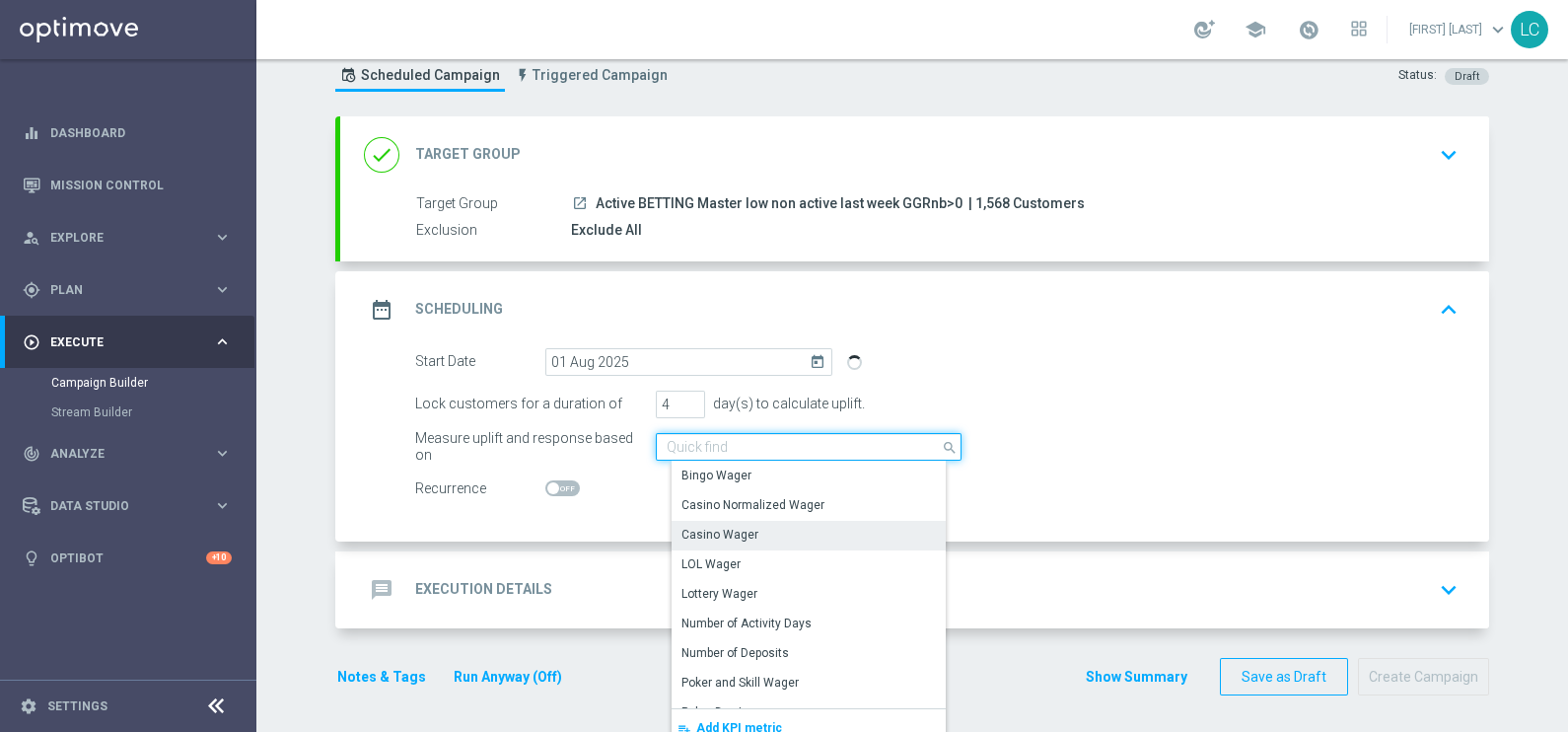 scroll, scrollTop: 452, scrollLeft: 0, axis: vertical 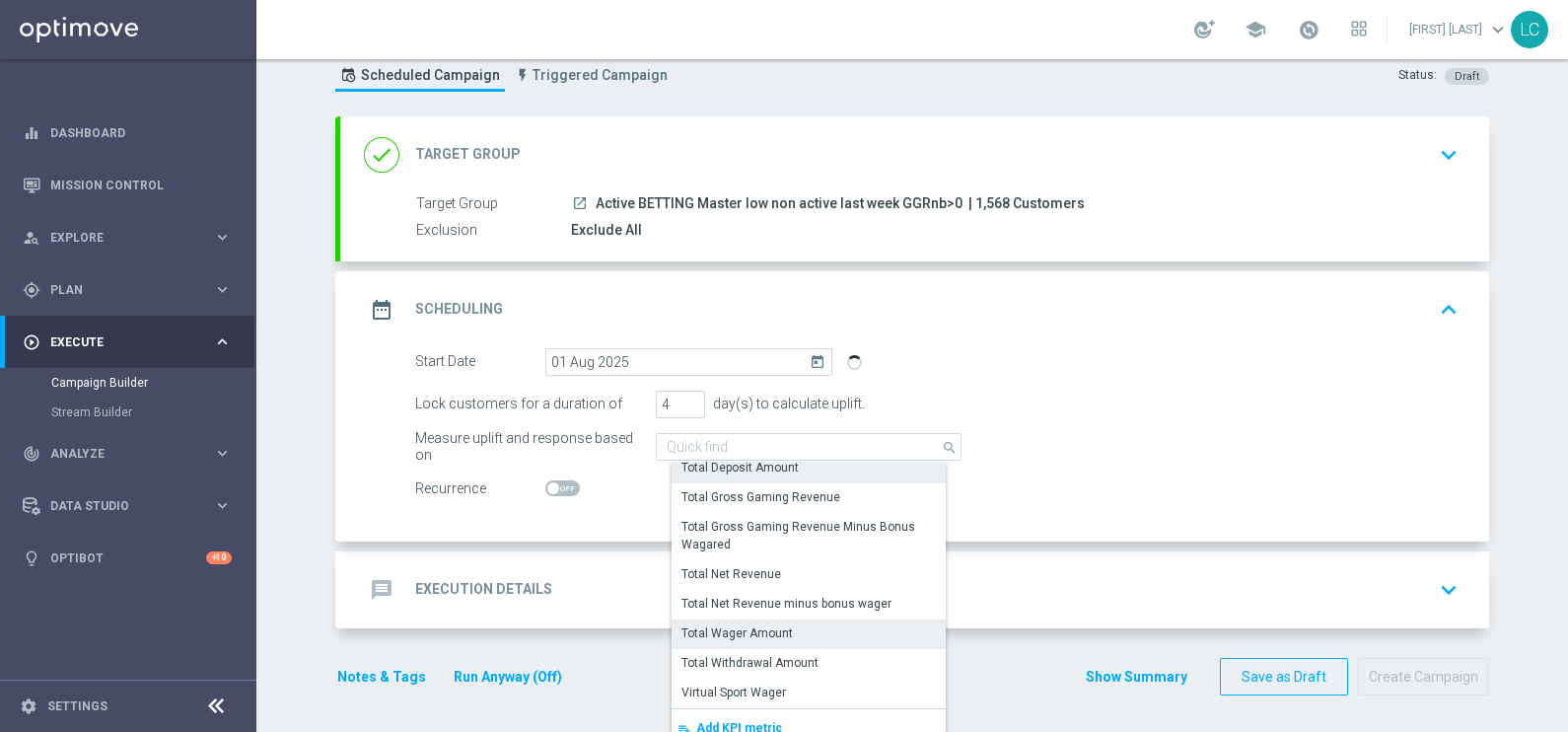 click on "Total Wager Amount" 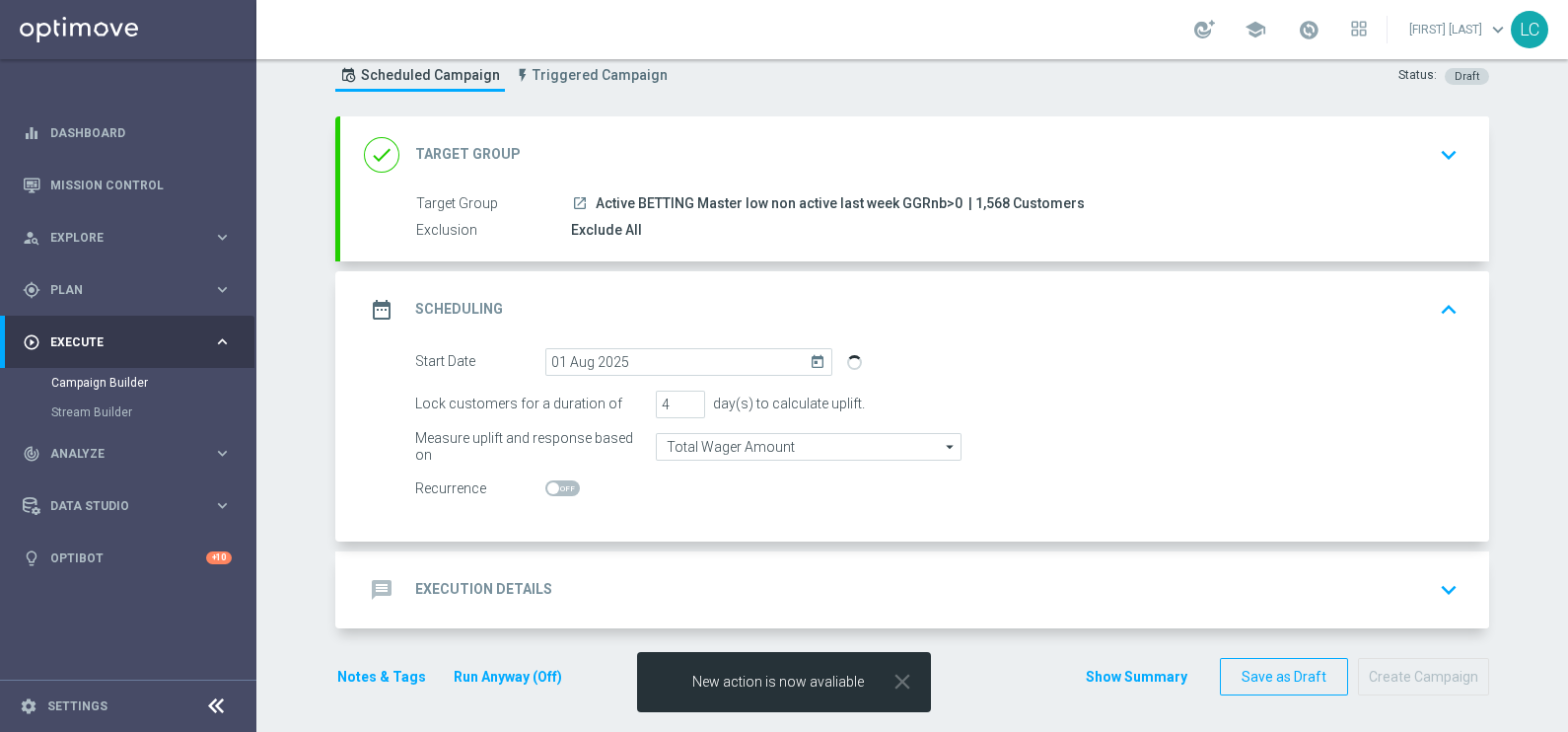 click on "message
Execution Details
keyboard_arrow_down" 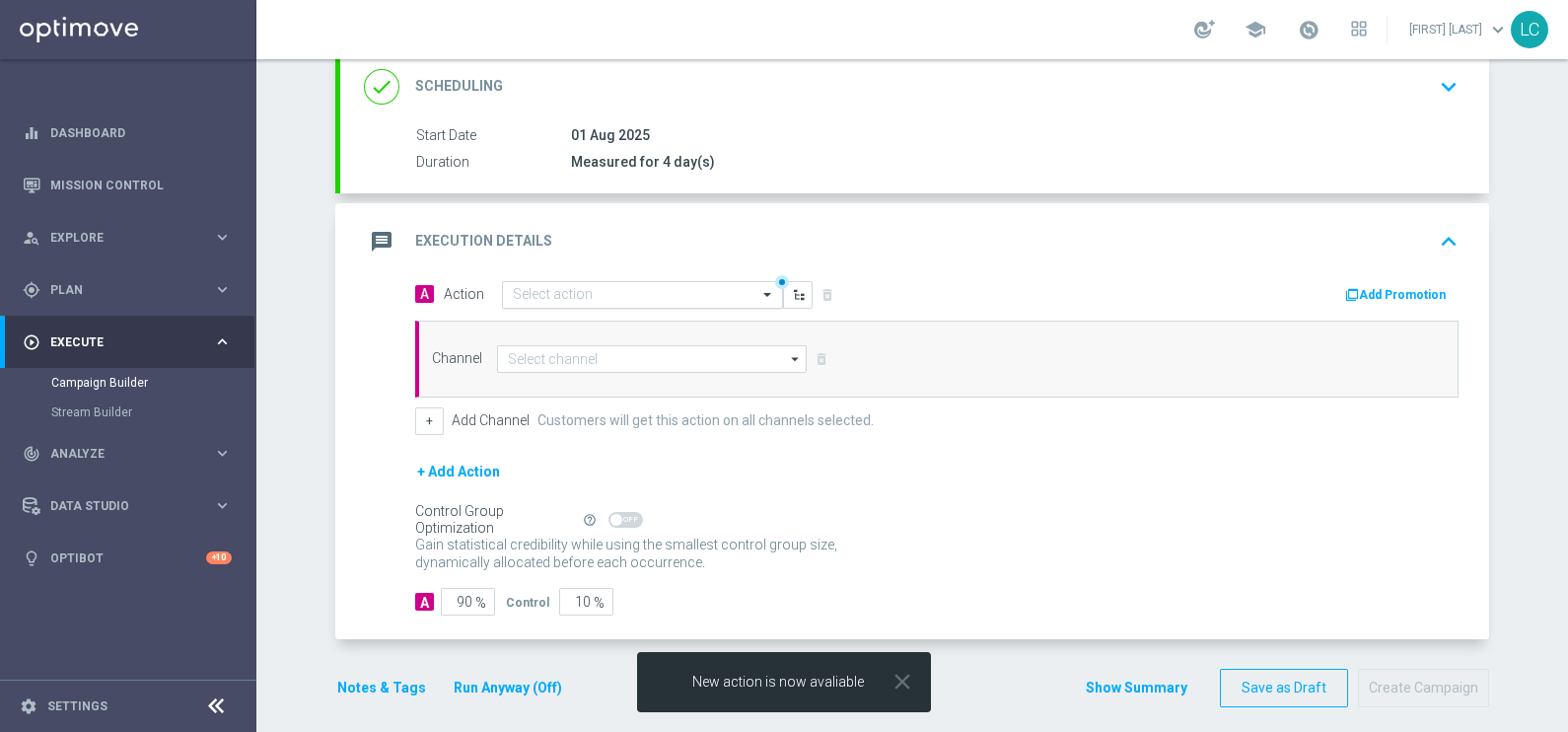 scroll, scrollTop: 275, scrollLeft: 0, axis: vertical 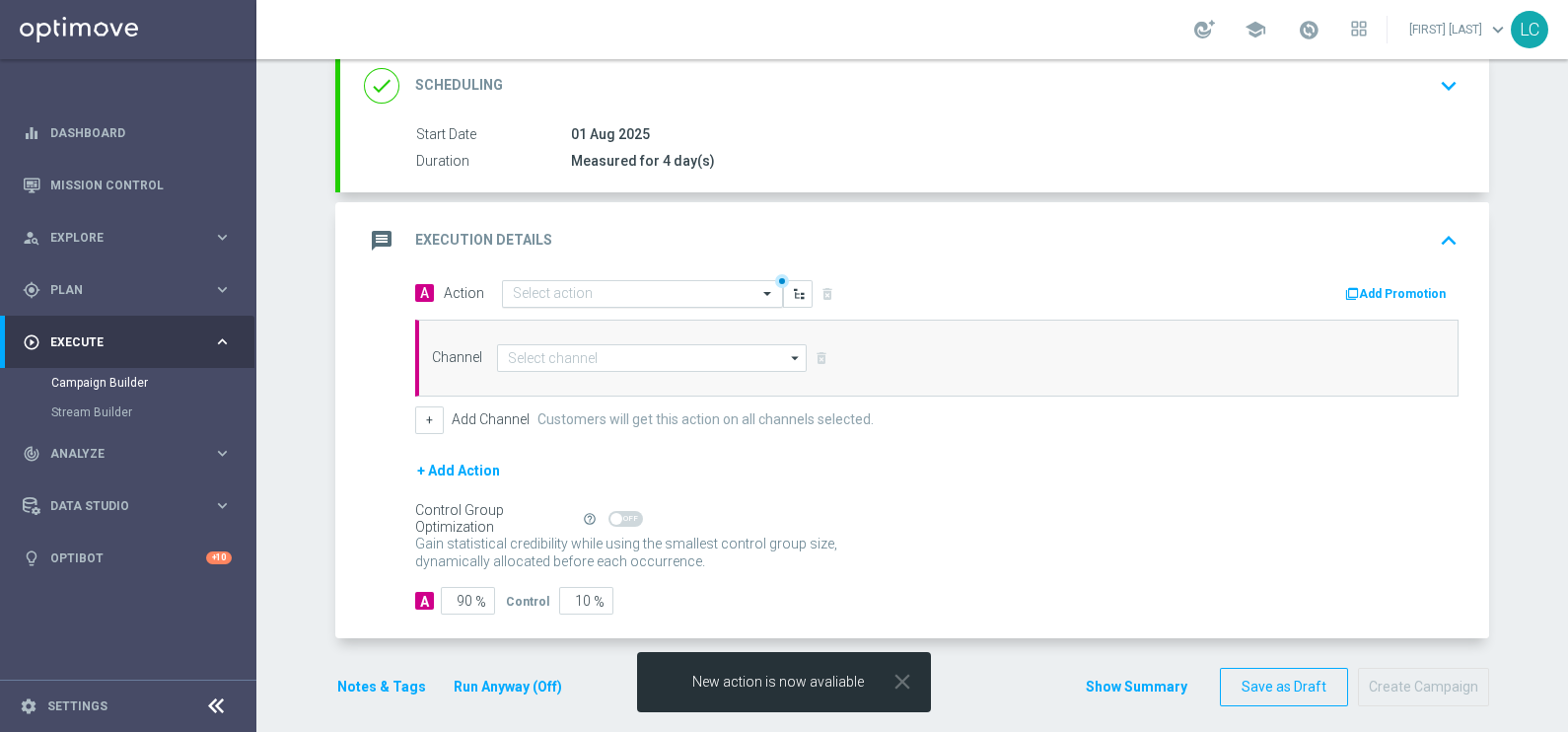 click 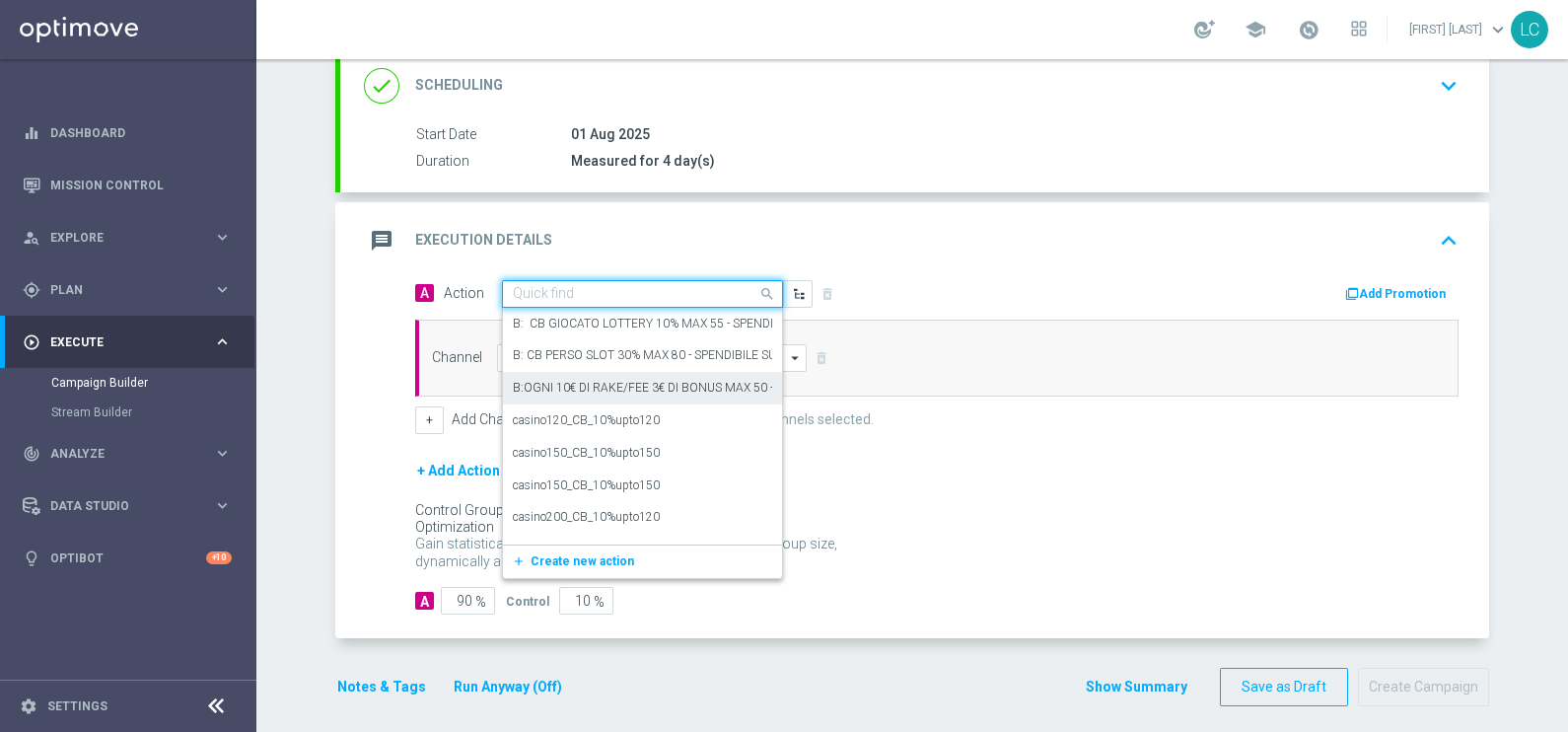 click on "Quick find" 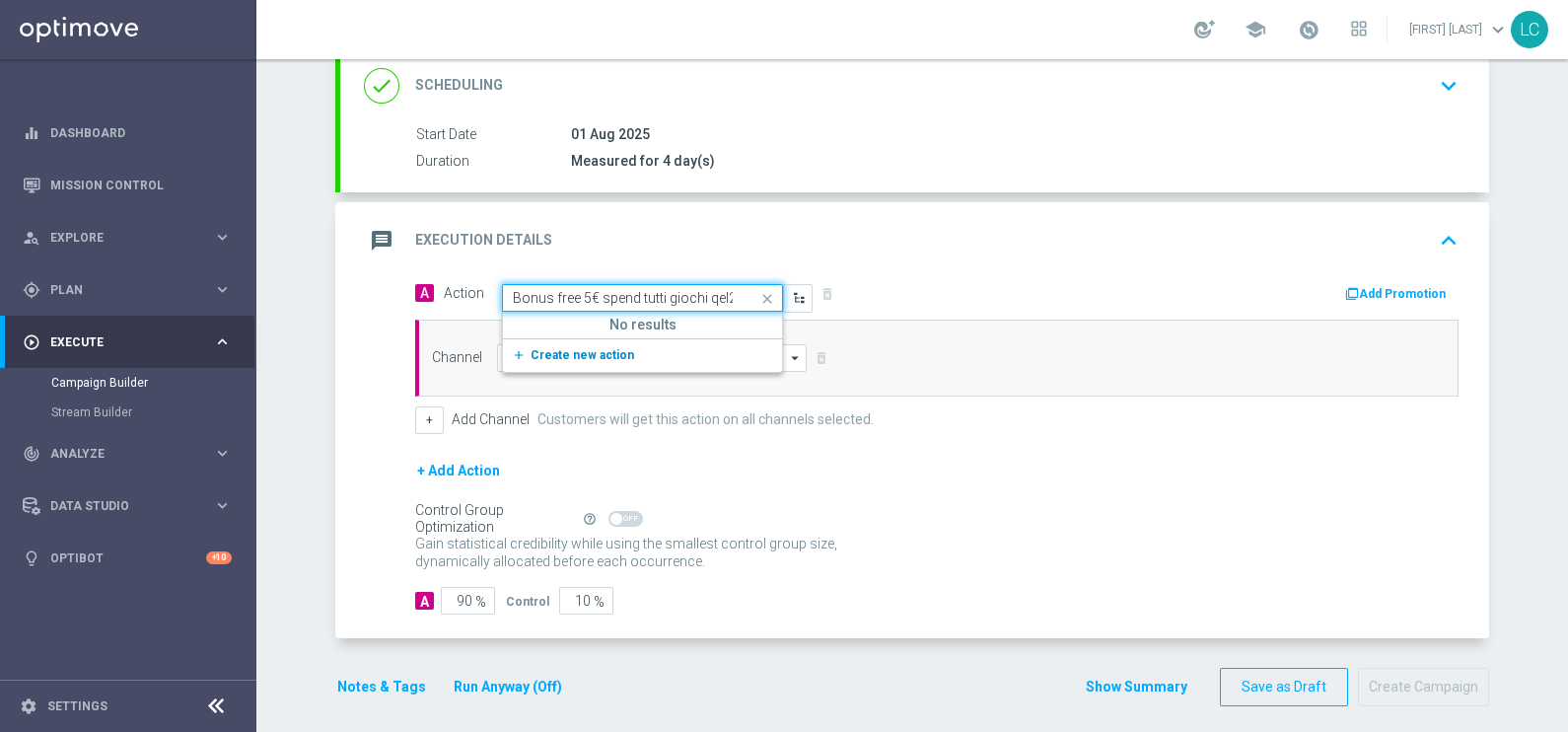 click on "Create new action" at bounding box center (582, 355) 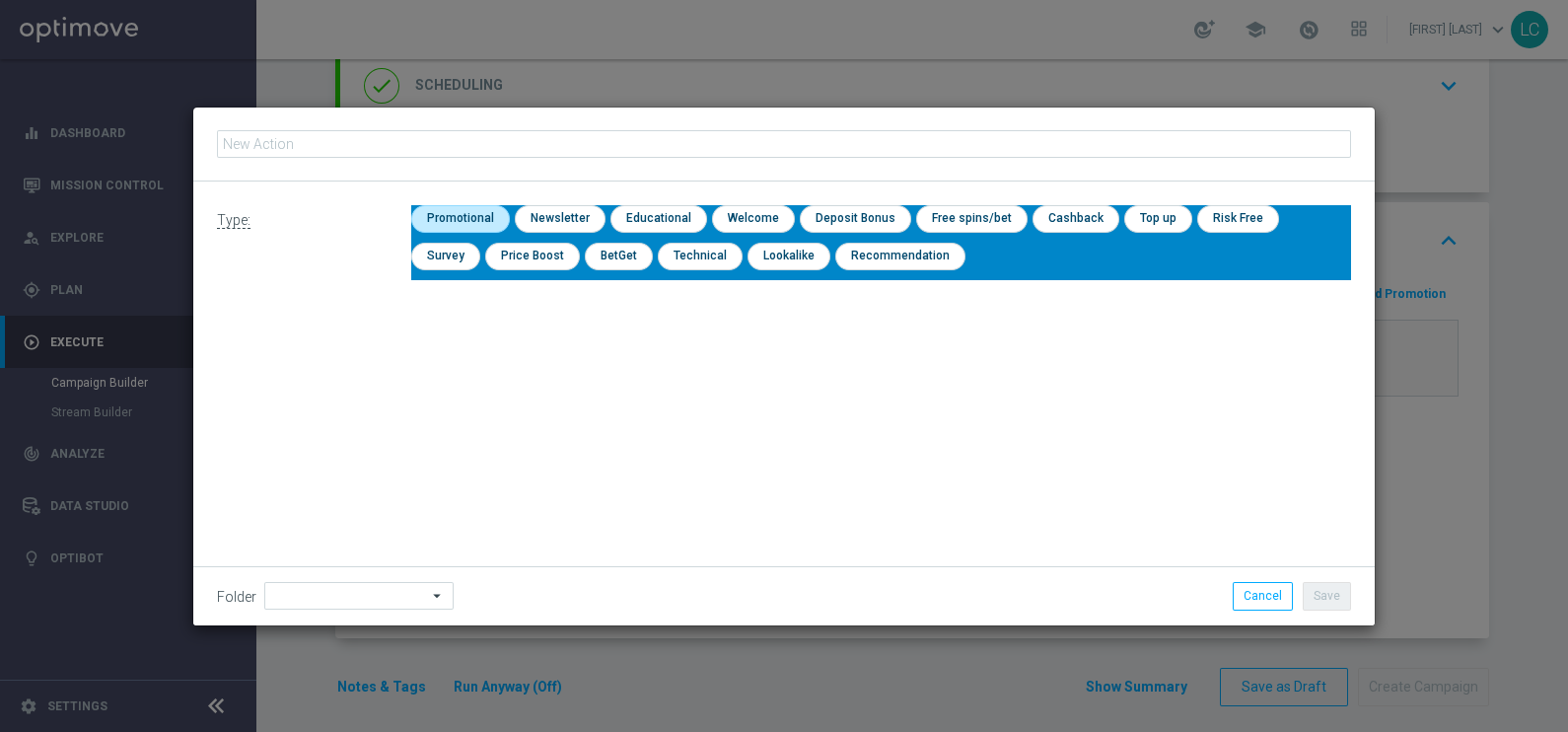 click 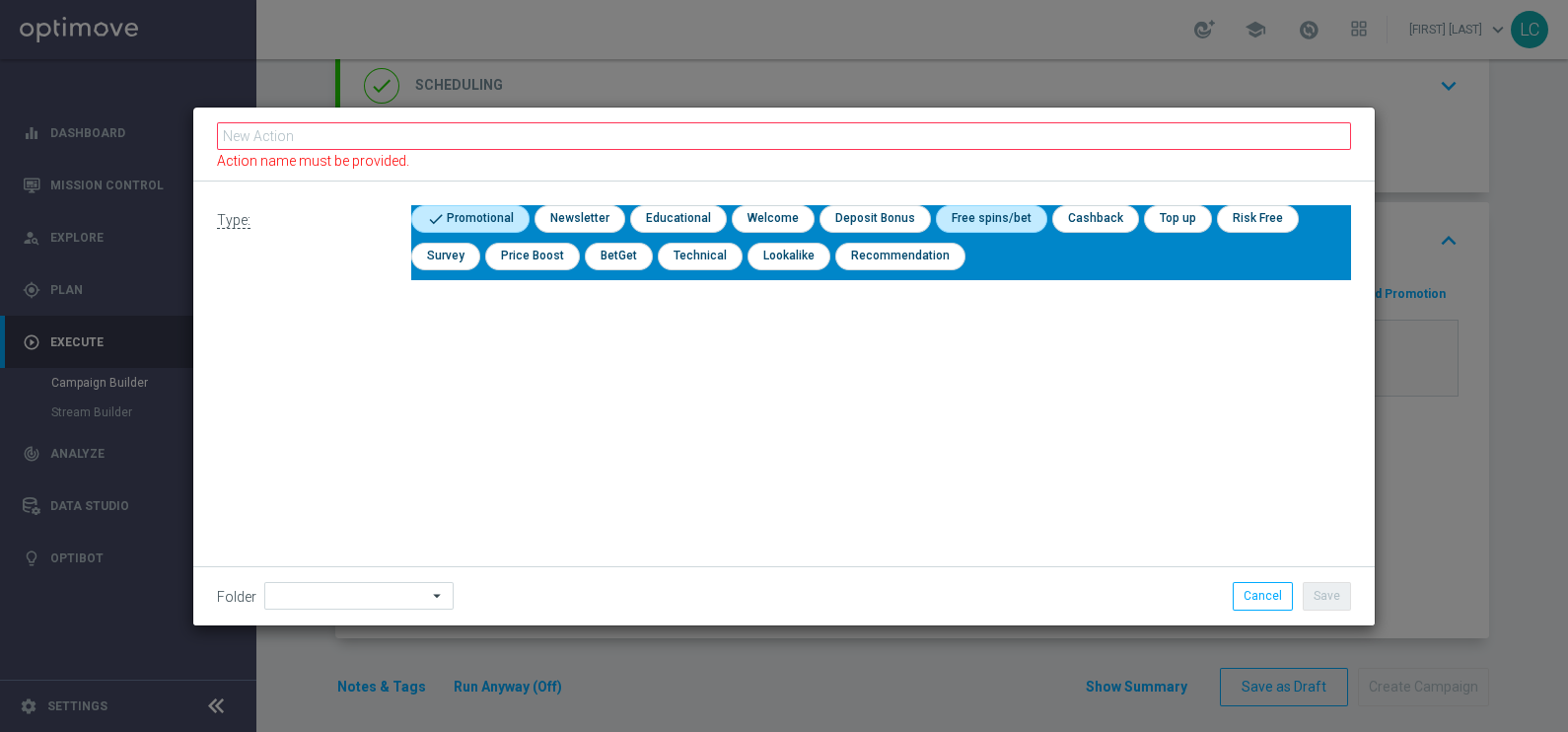click 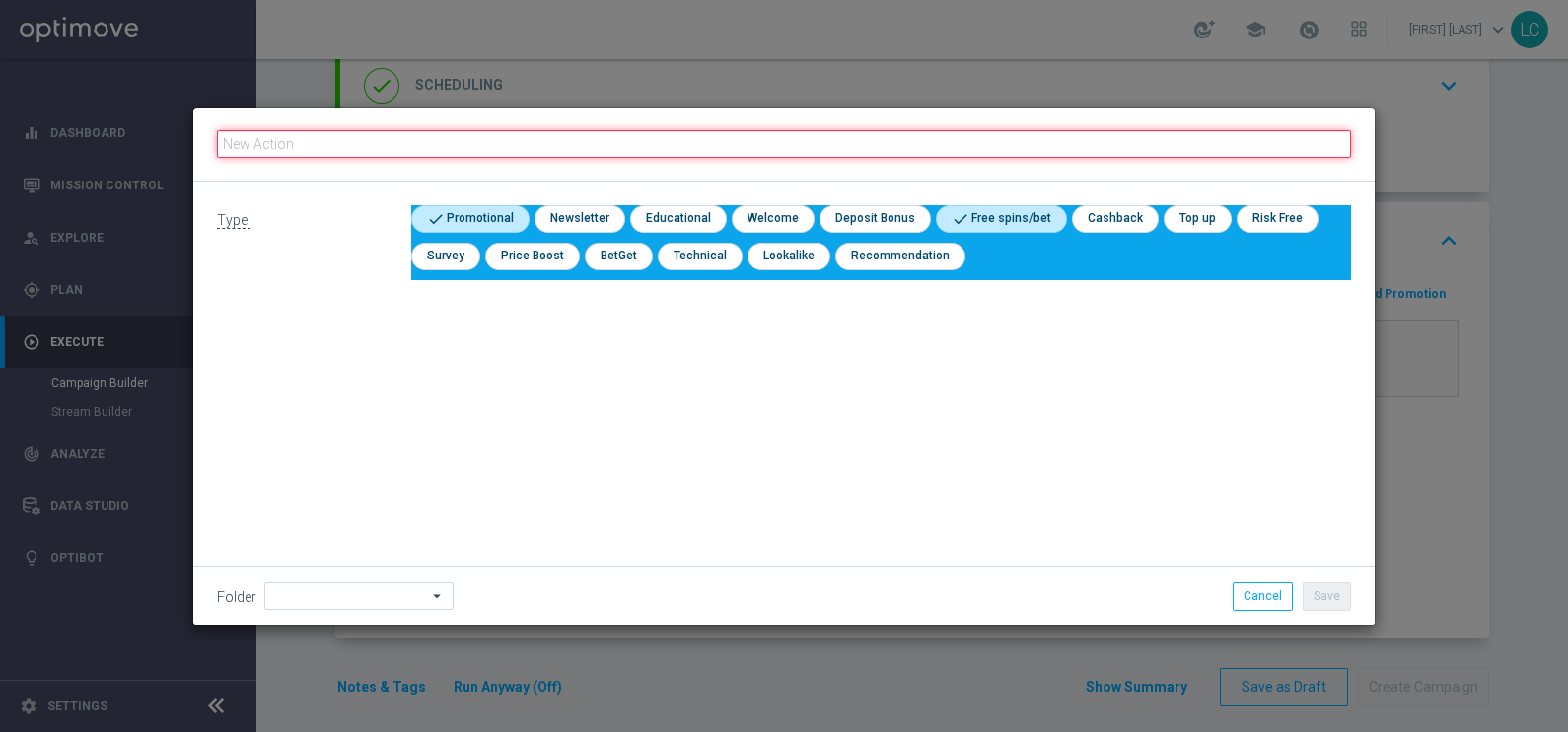 click 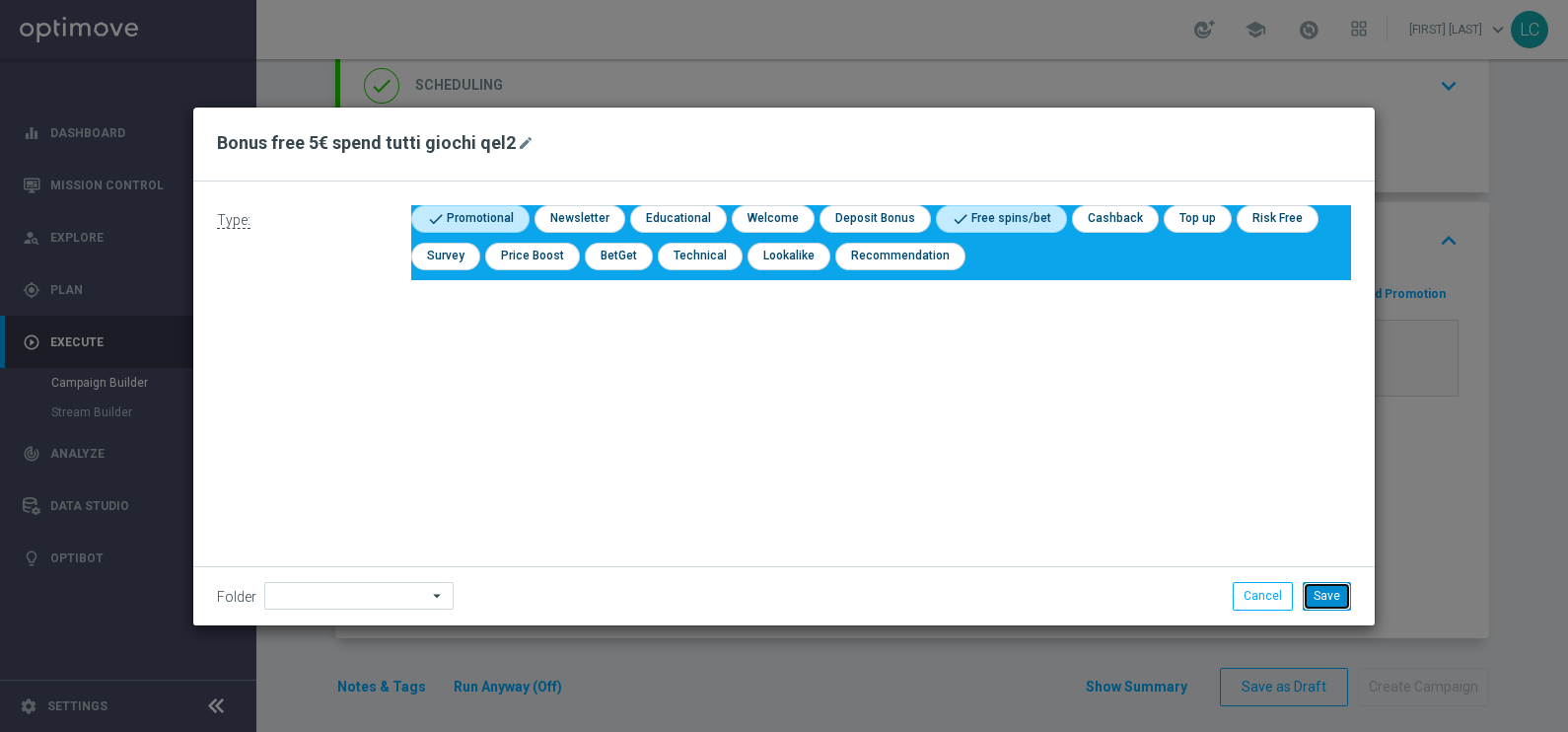 click on "Save" 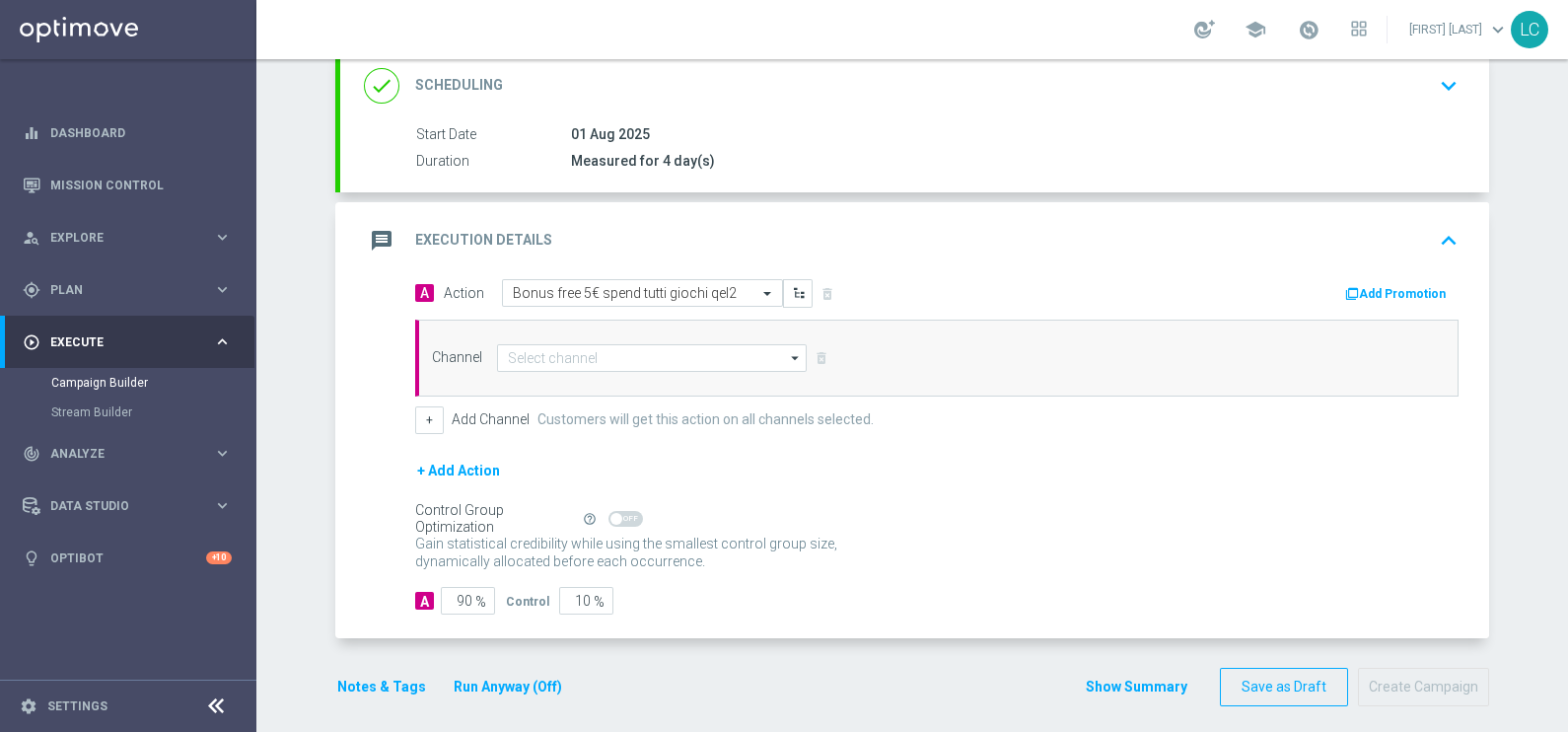 scroll, scrollTop: 284, scrollLeft: 0, axis: vertical 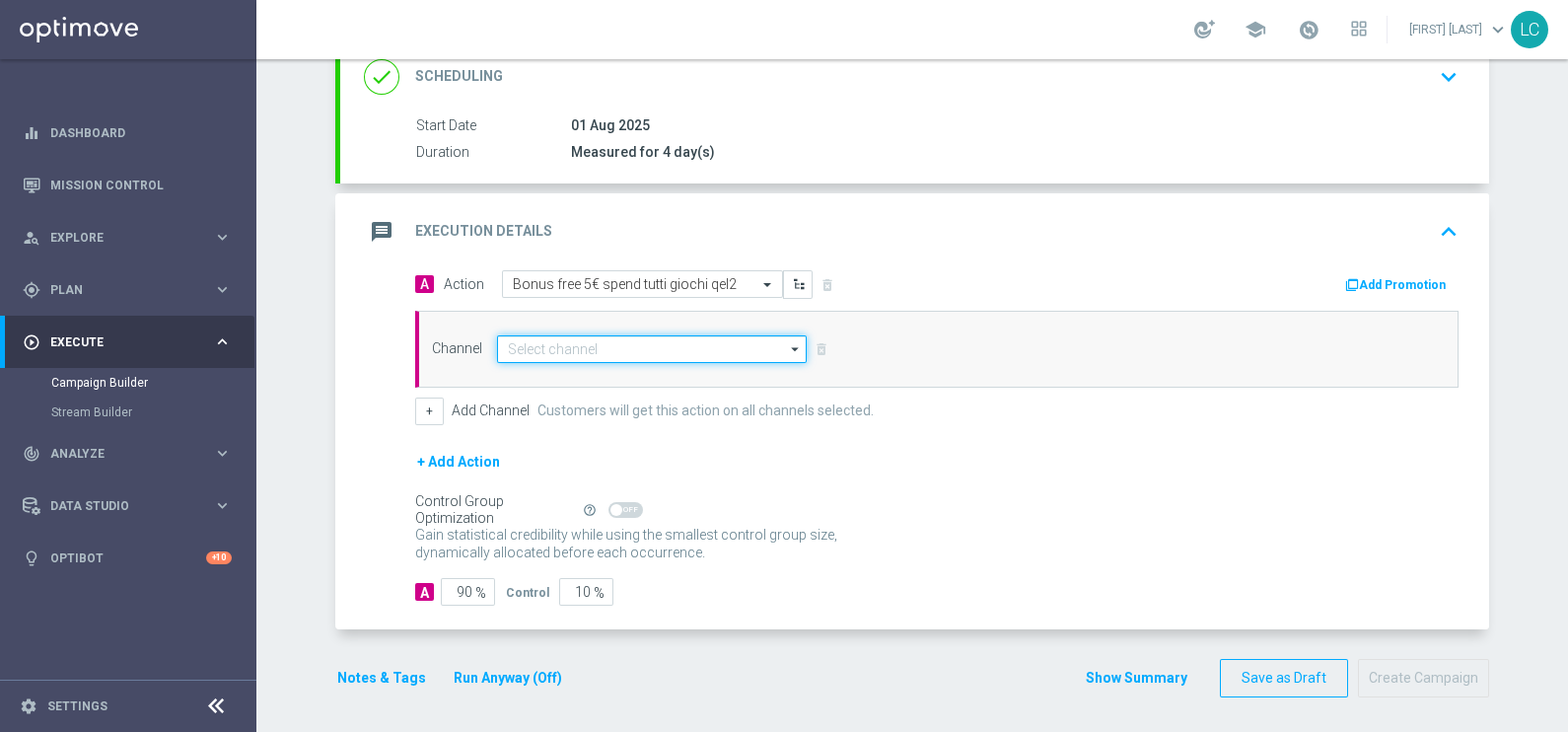 click 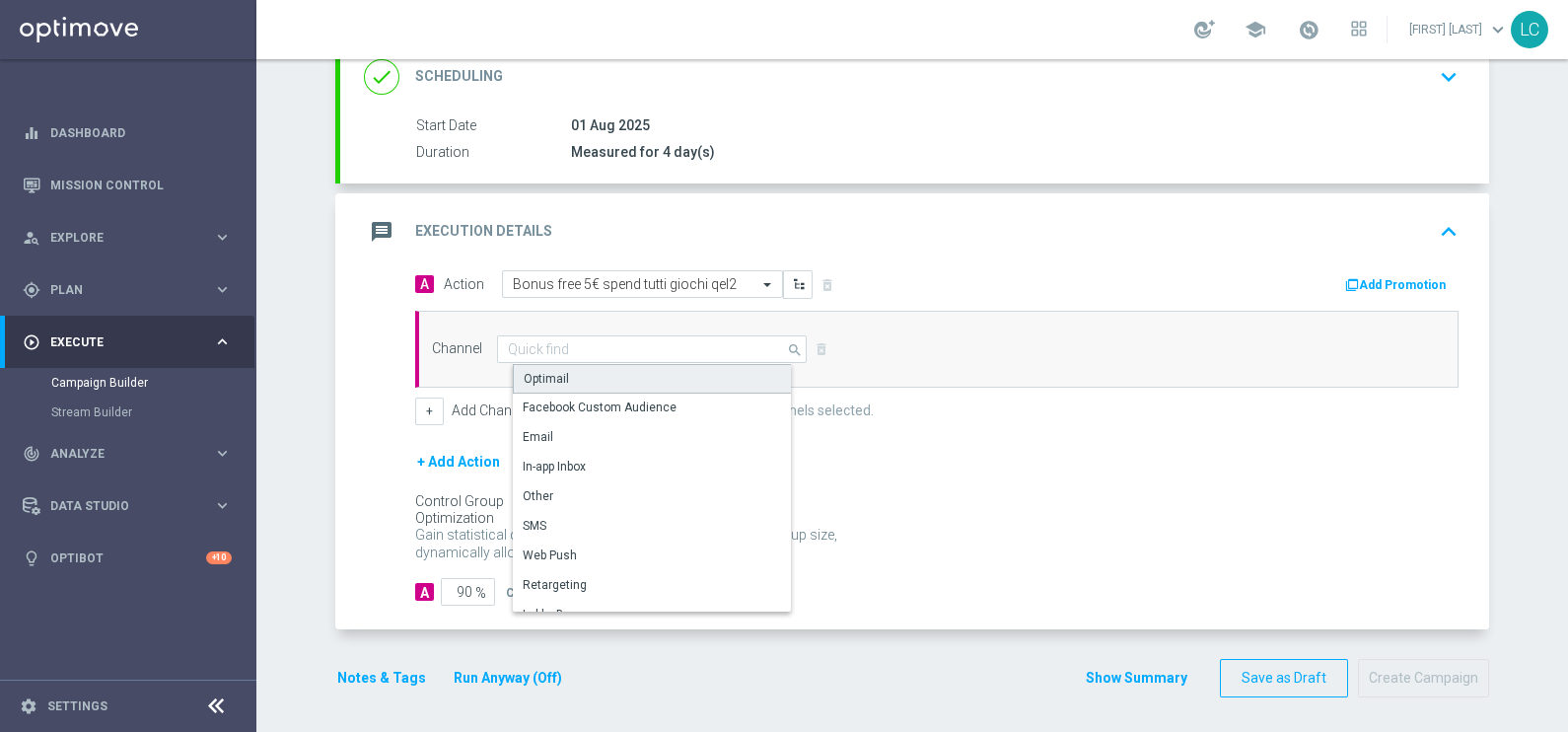 click on "Optimail" 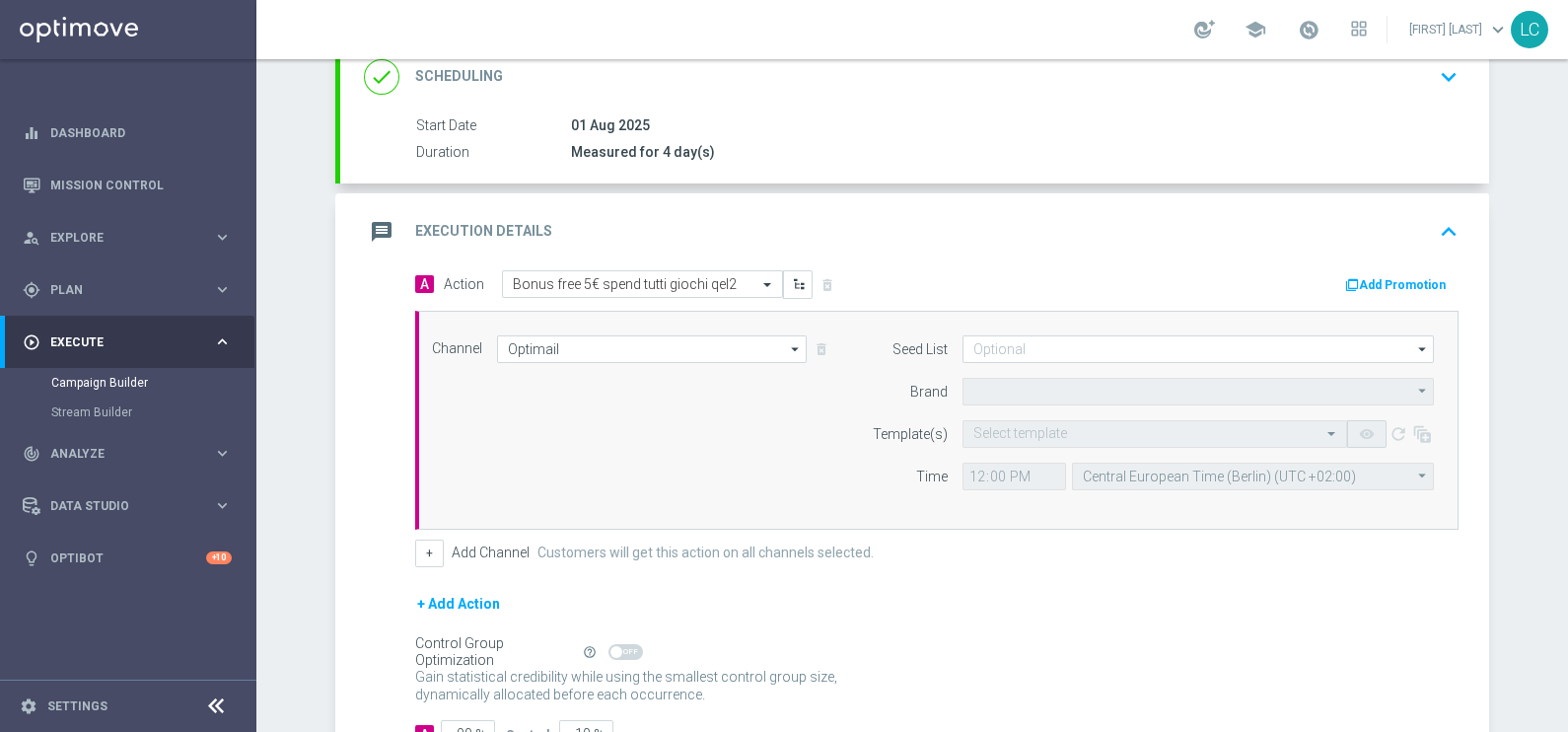 type on "Sisal Marketing" 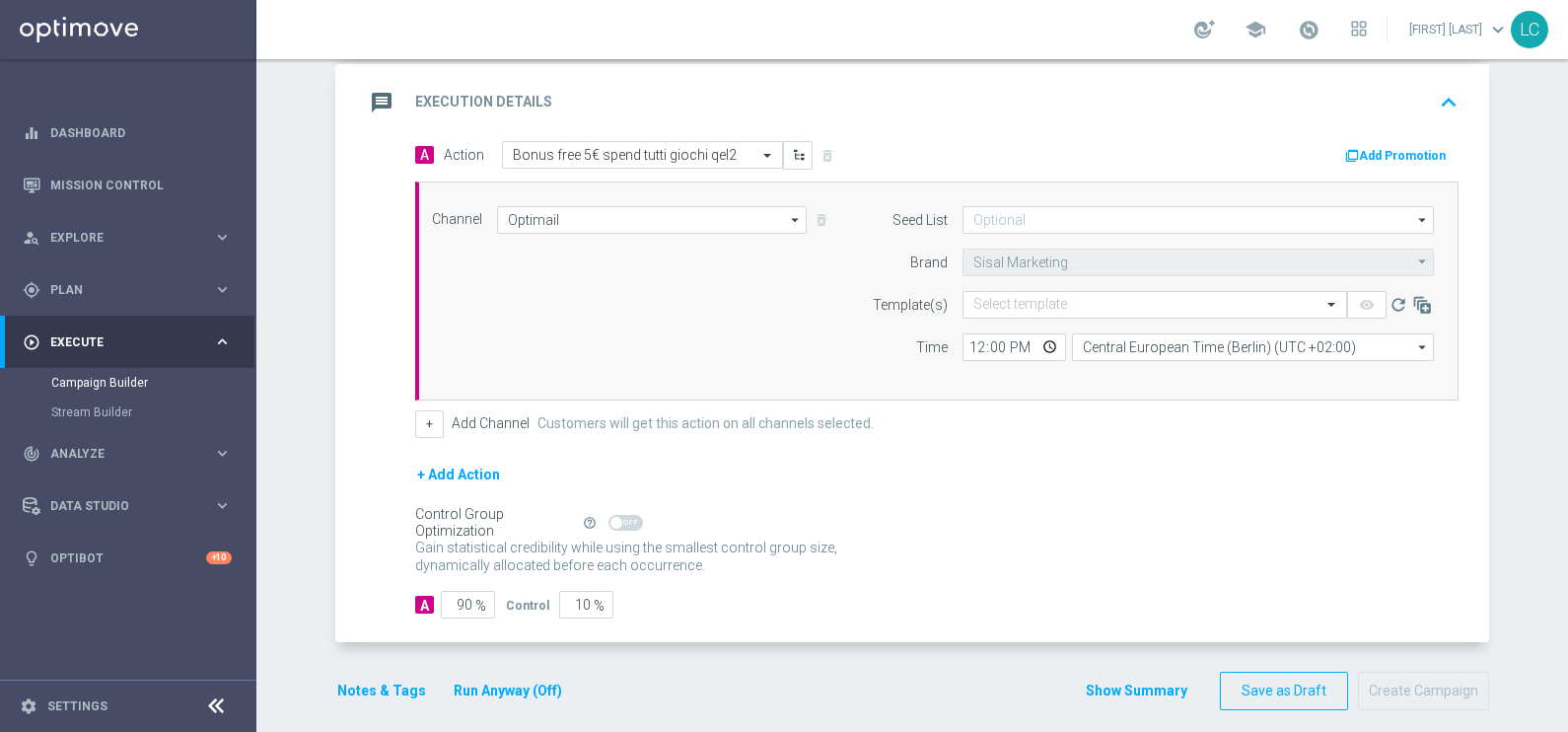 scroll, scrollTop: 426, scrollLeft: 0, axis: vertical 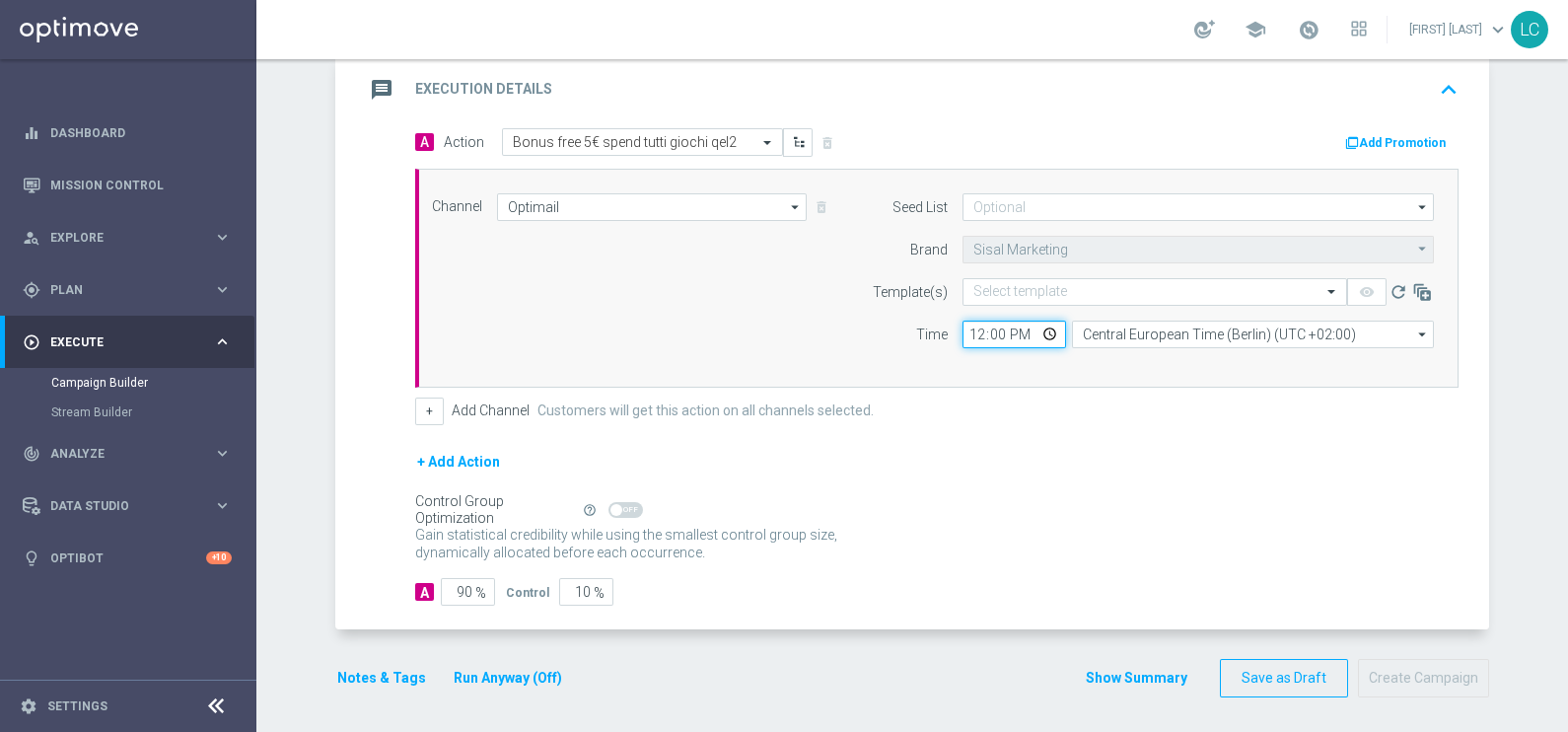 click on "12:00" 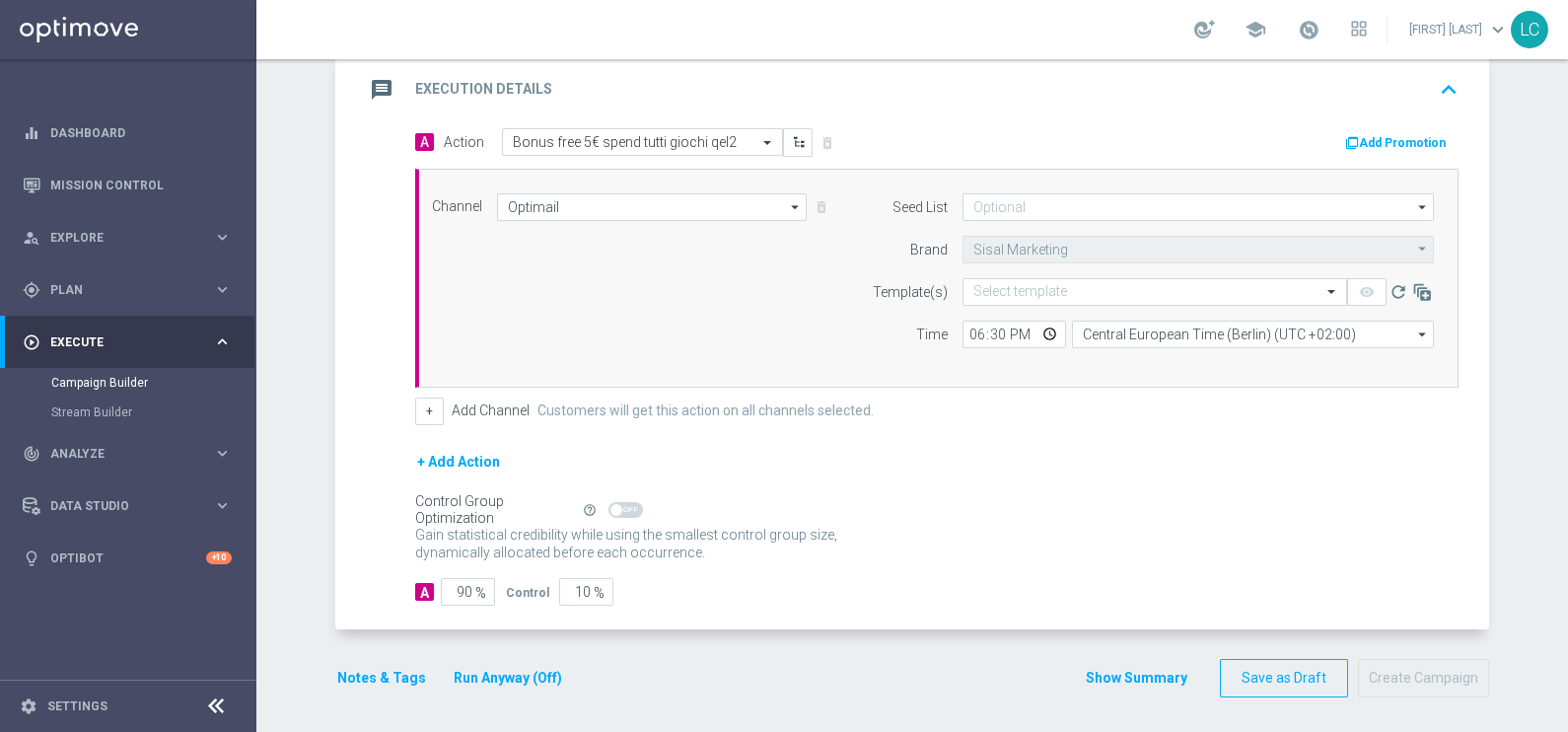 click on "A
Action
Select action  Bonus free [NUMBER]€ spend tutti giochi qel[NUMBER]
delete_forever
Add Promotion
Channel
Optimail
Optimail
arrow_drop_down" 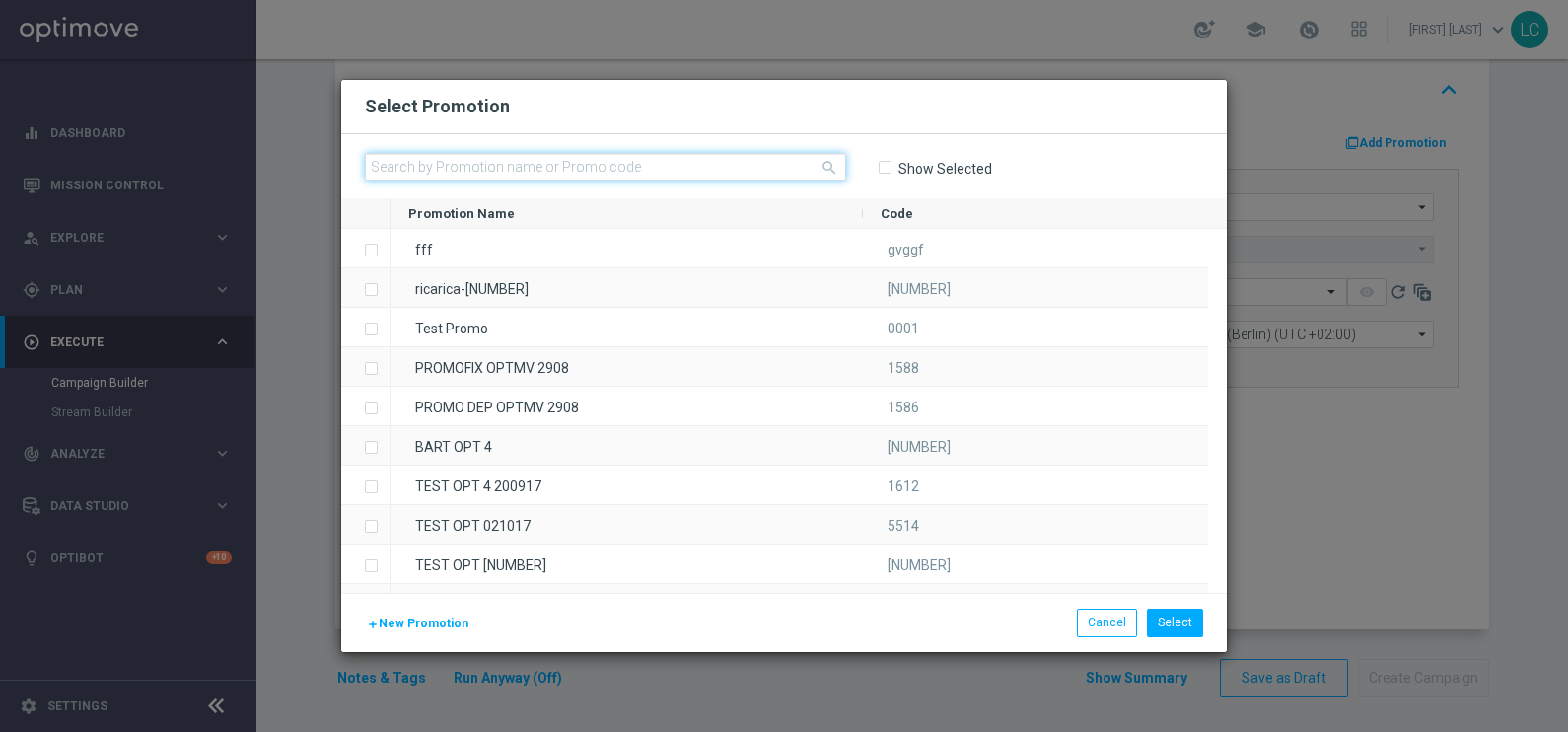 click 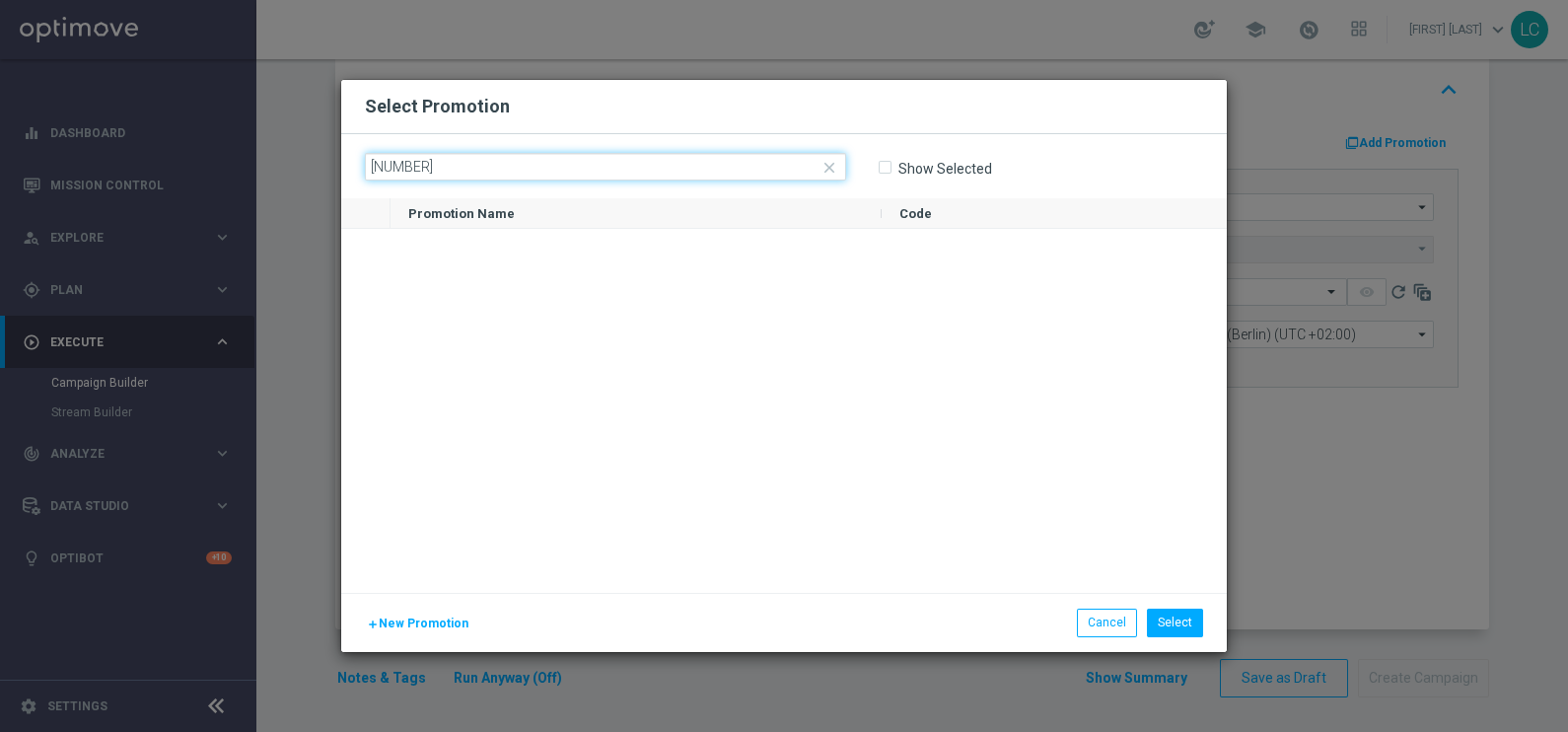 type on "[NUMBER]" 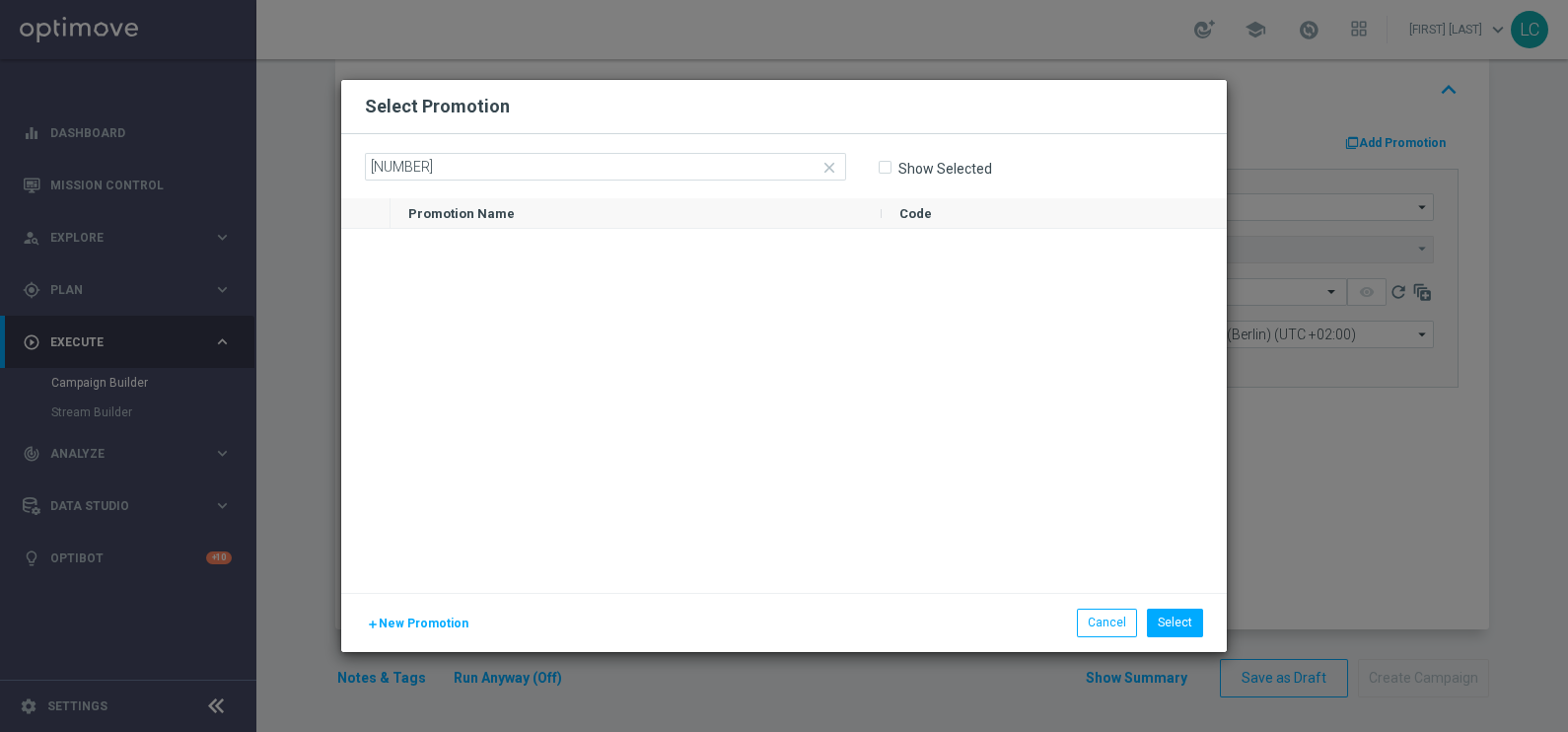 click on "close" 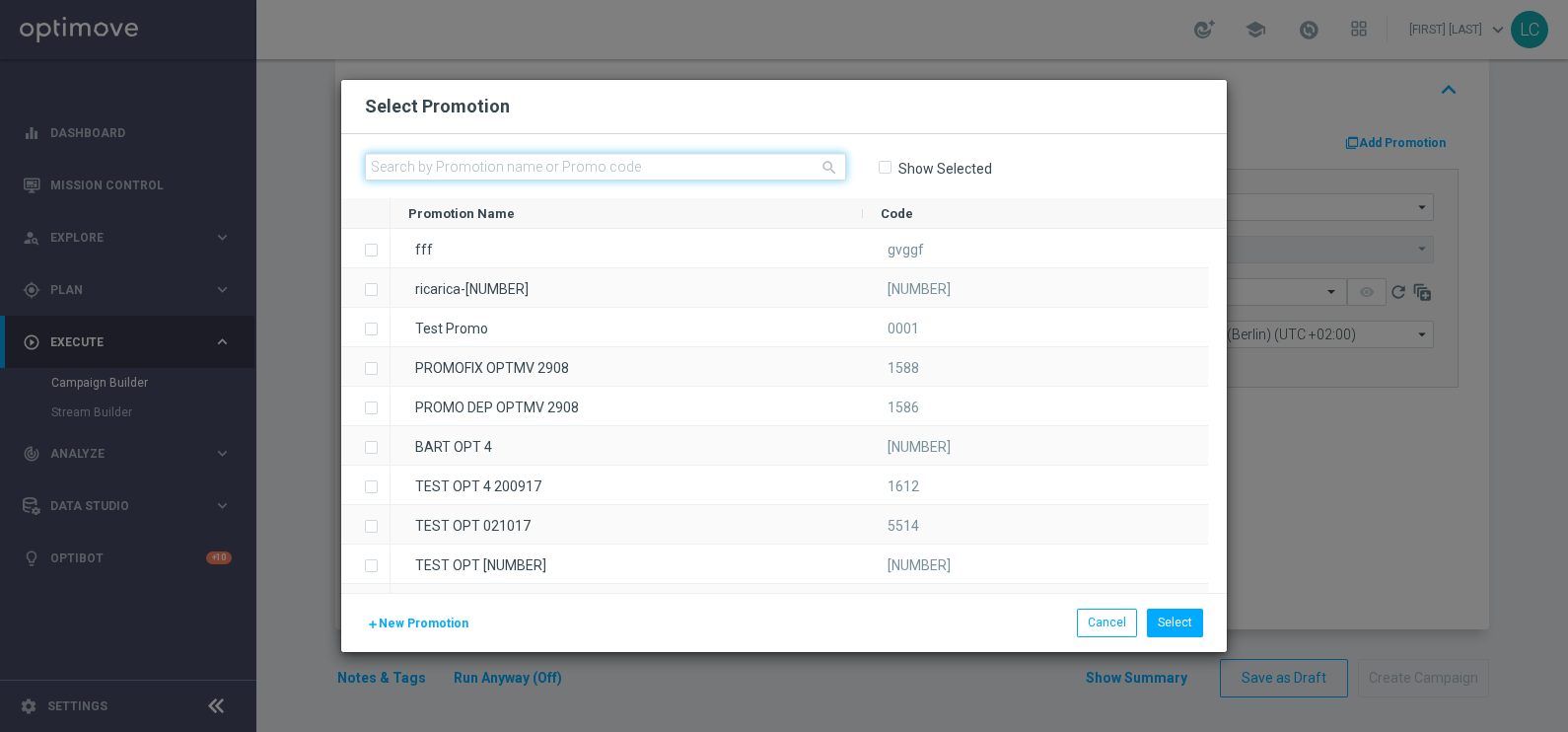 click 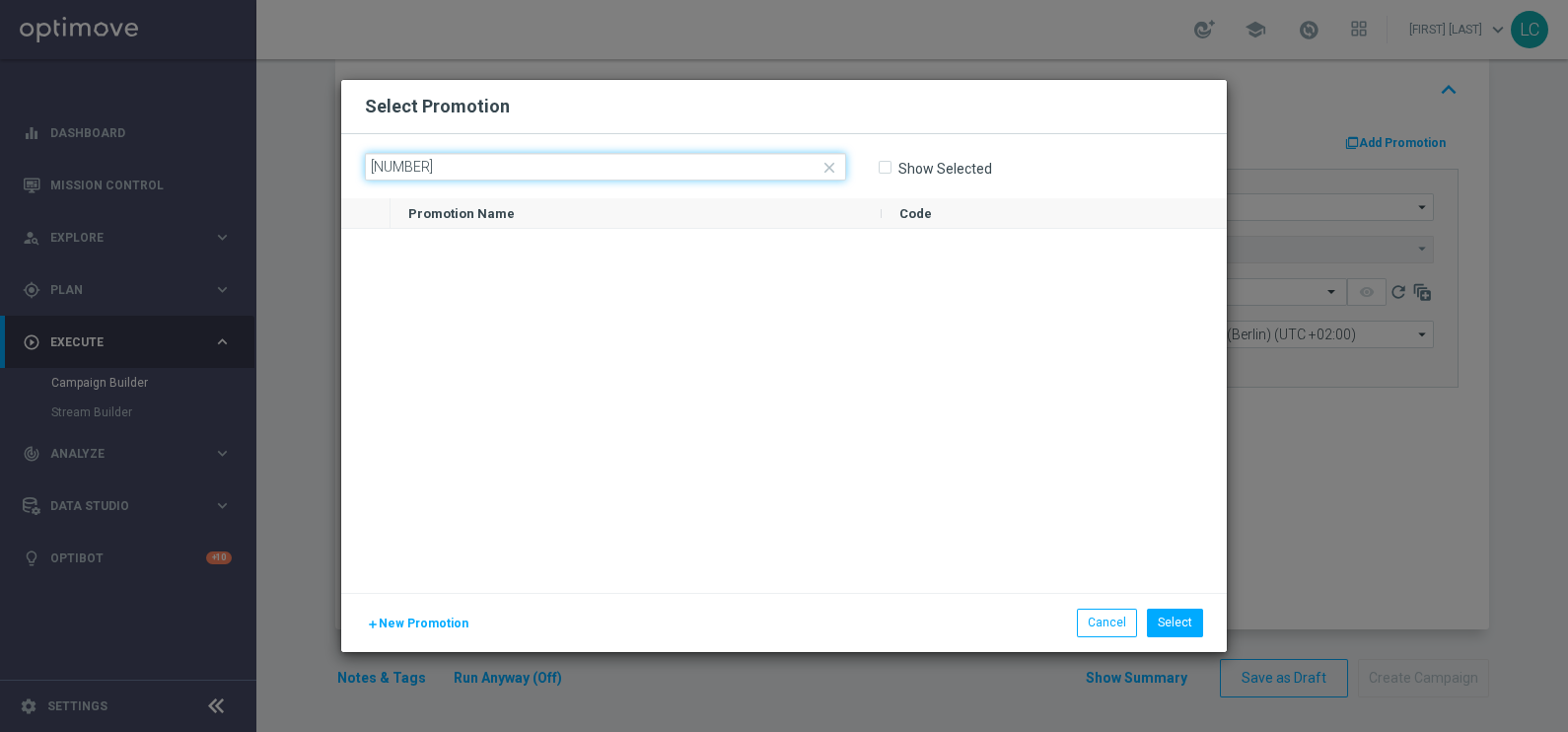 type on "[NUMBER]" 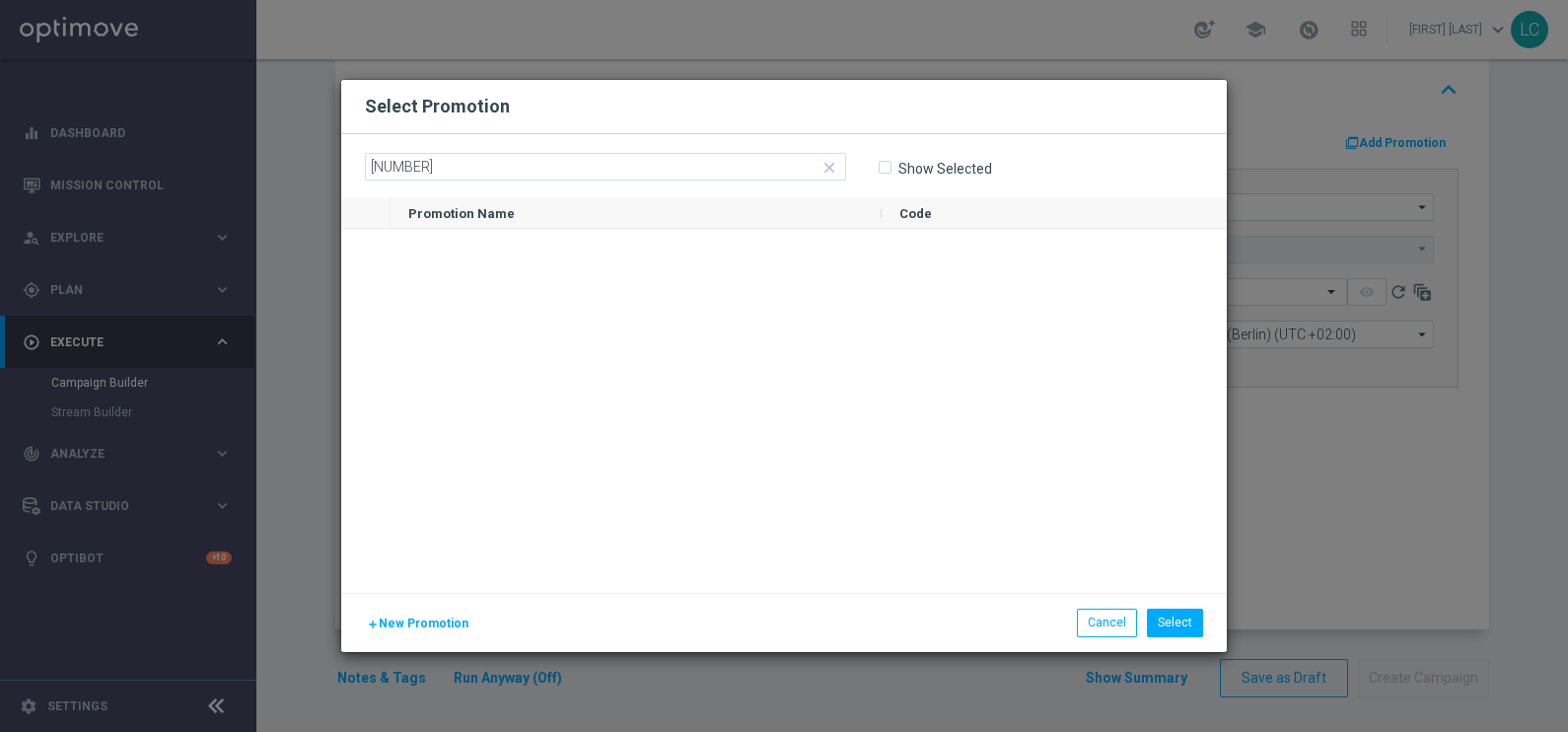 click on "Select Promotion" 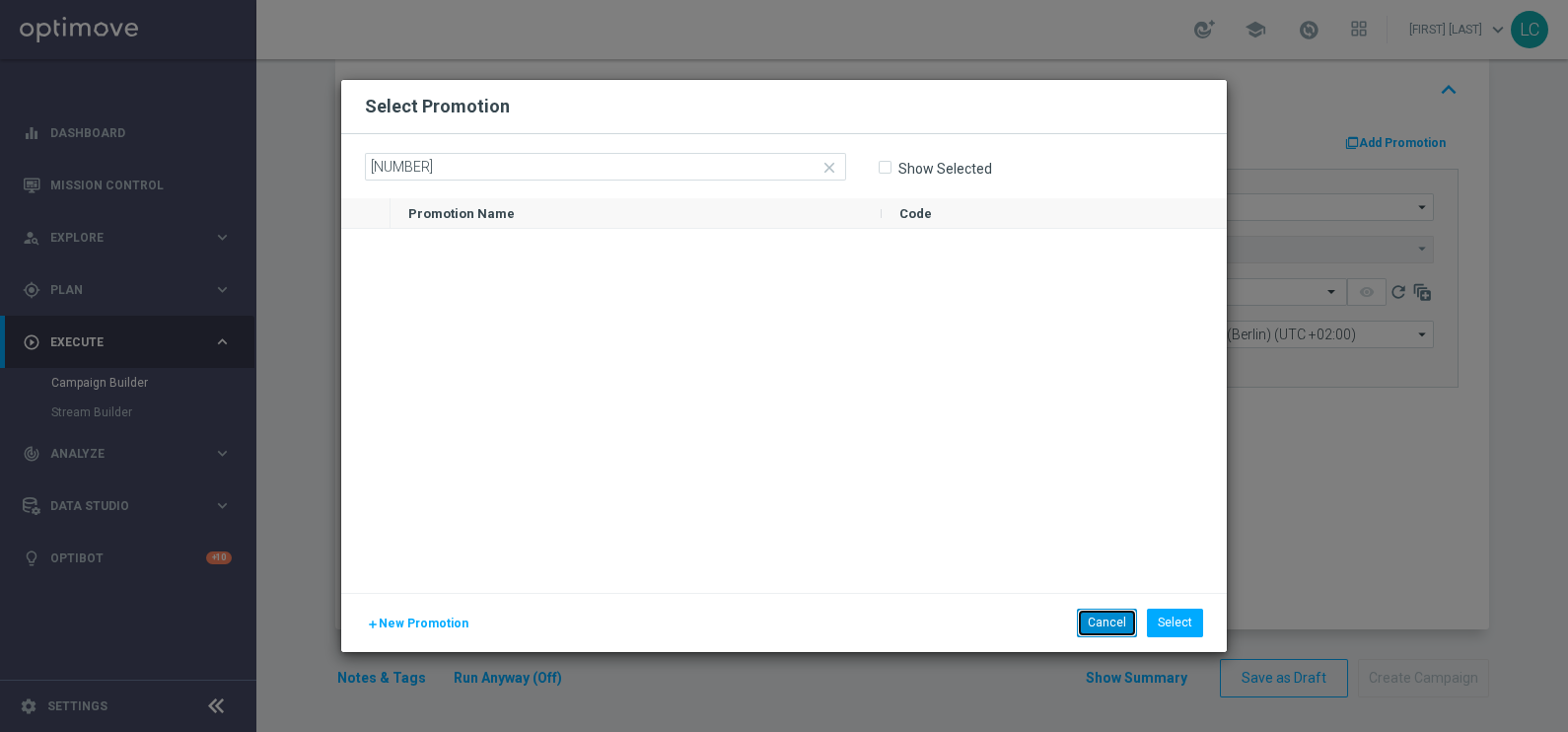 click on "Cancel" 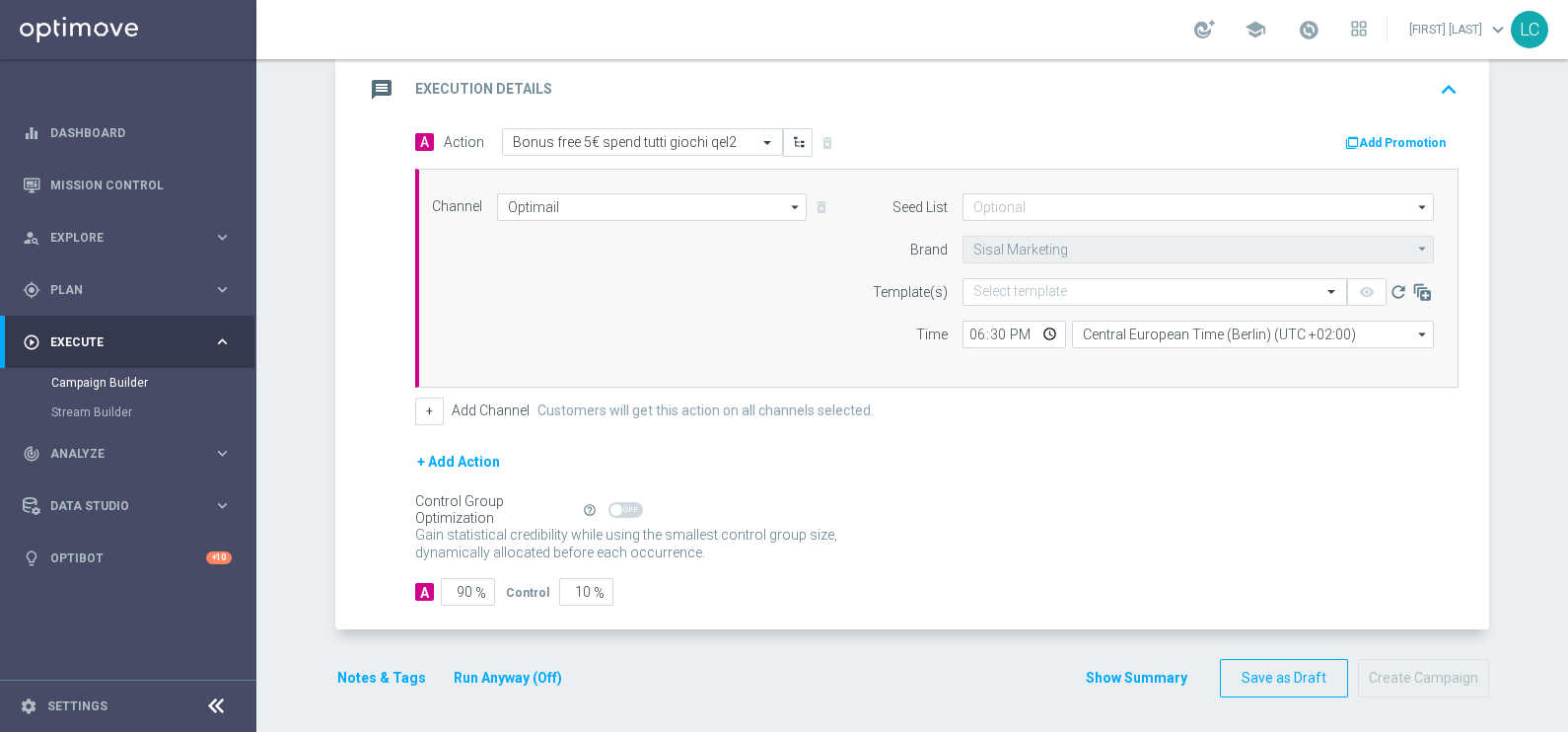 click on "Add Promotion" 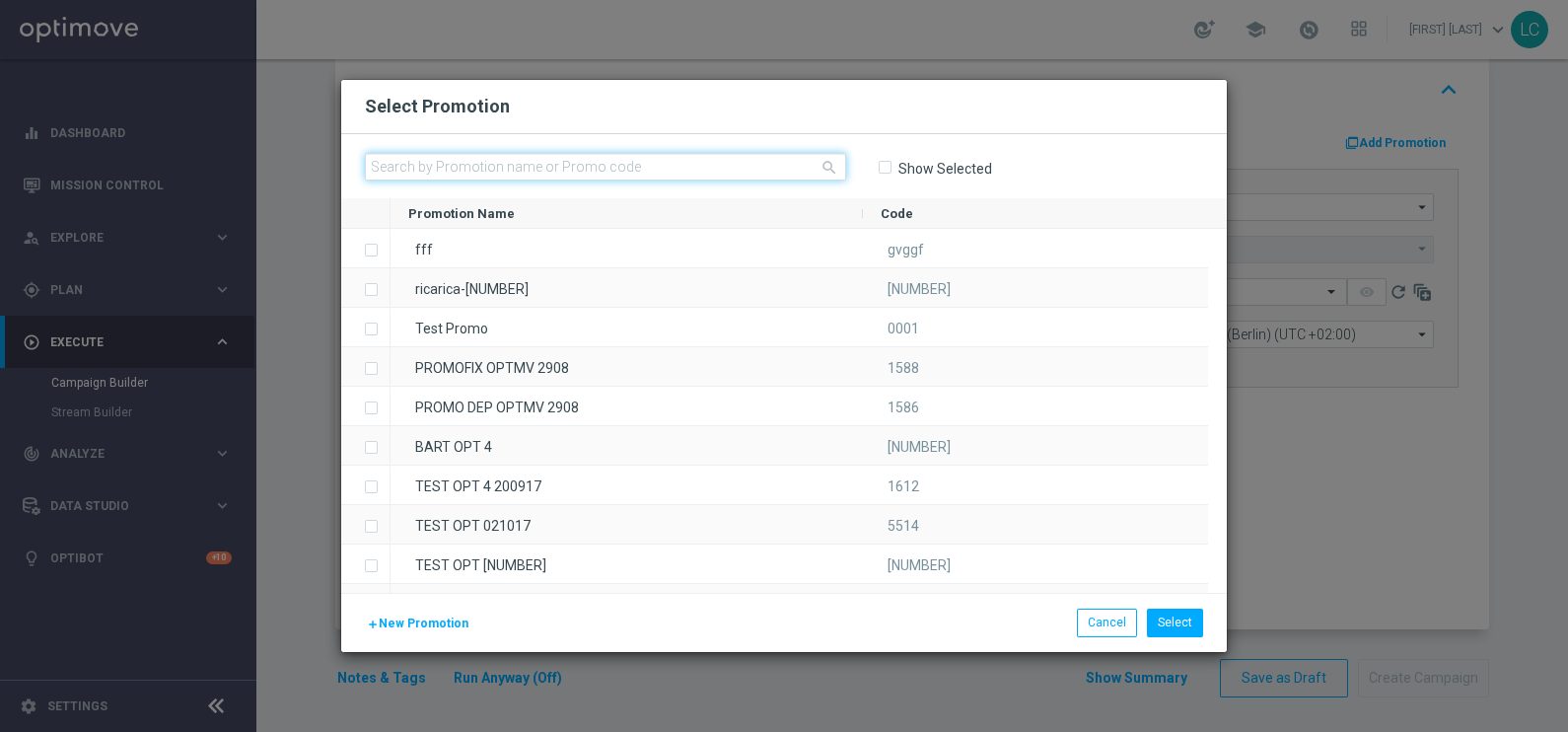 click 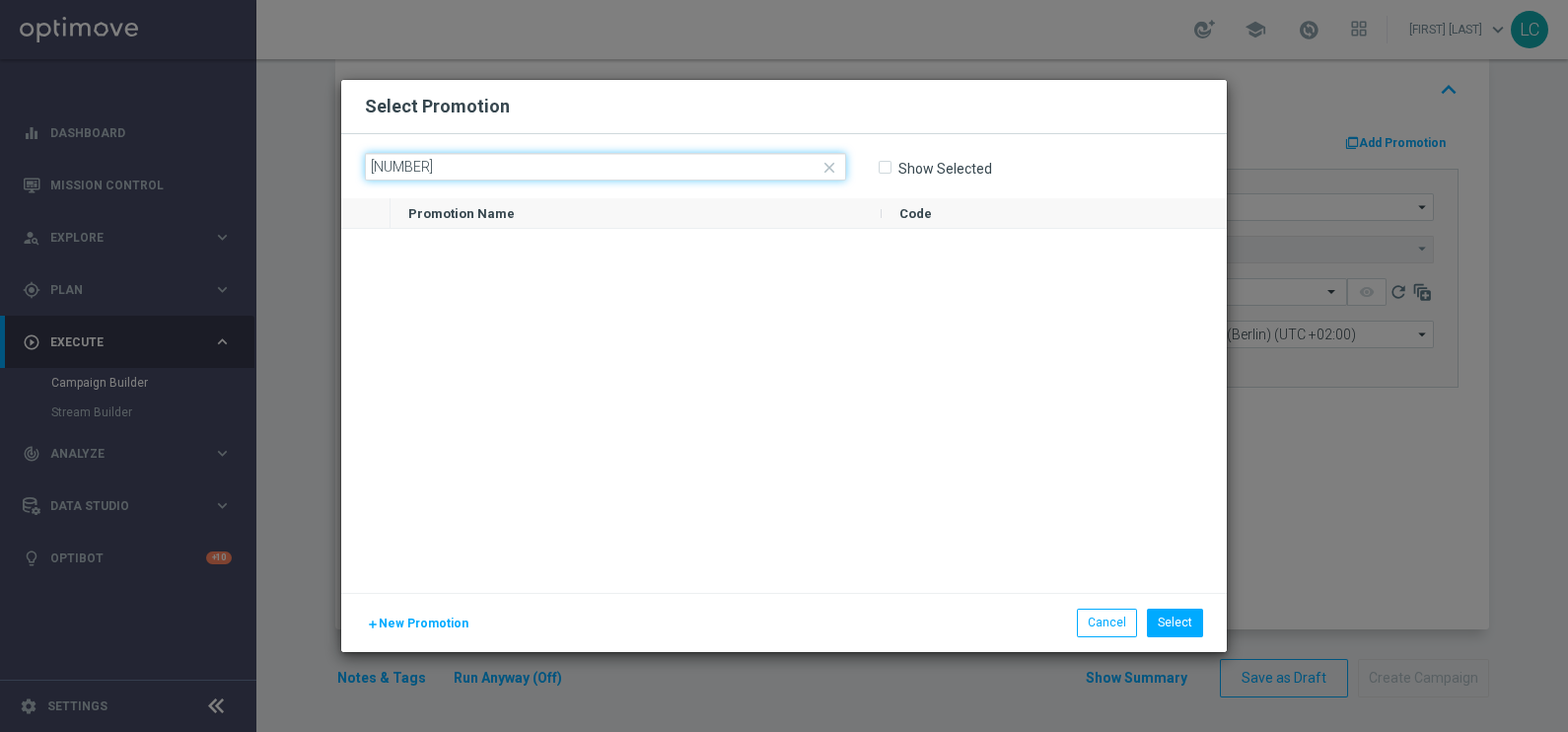 type on "[NUMBER]" 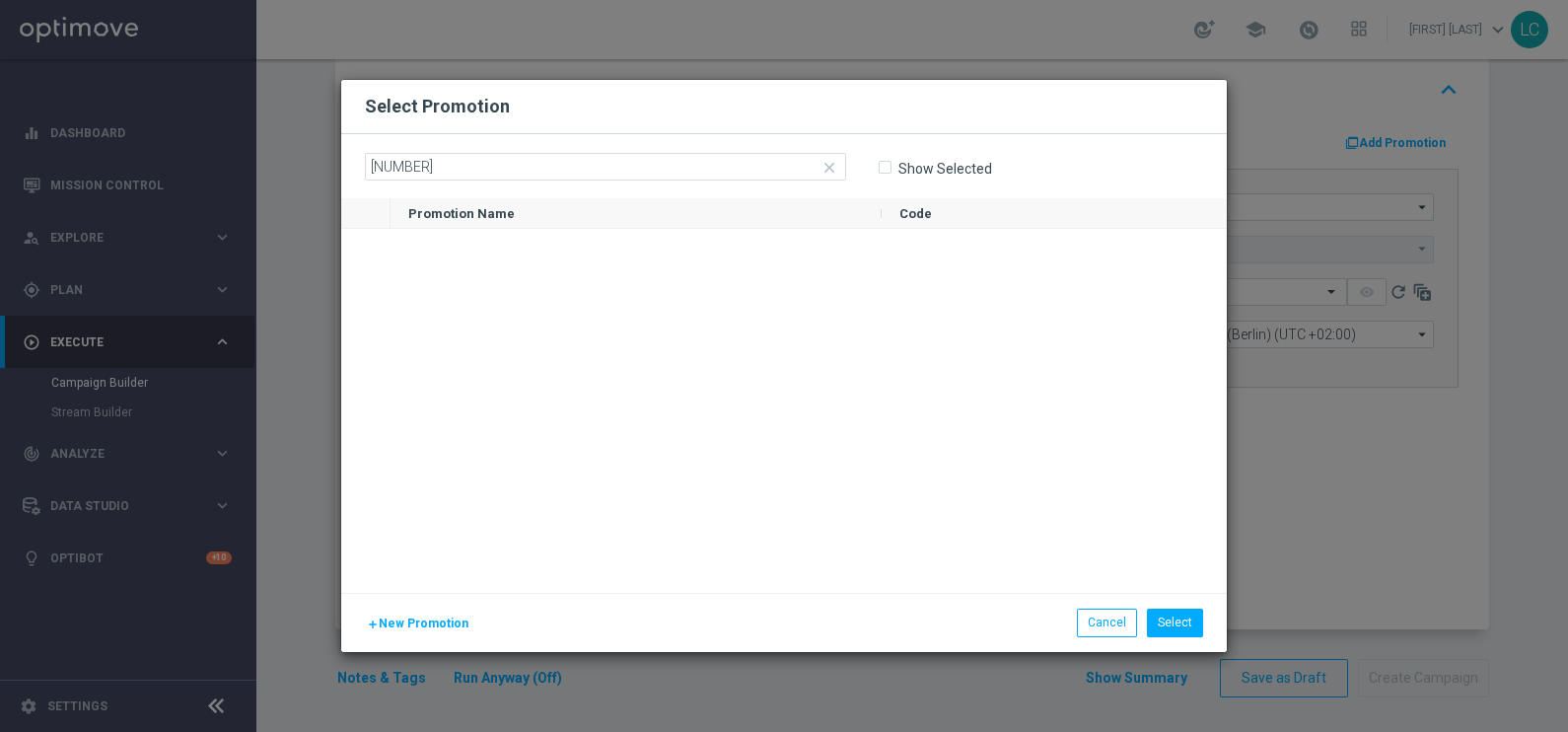 click on "Select Promotion" 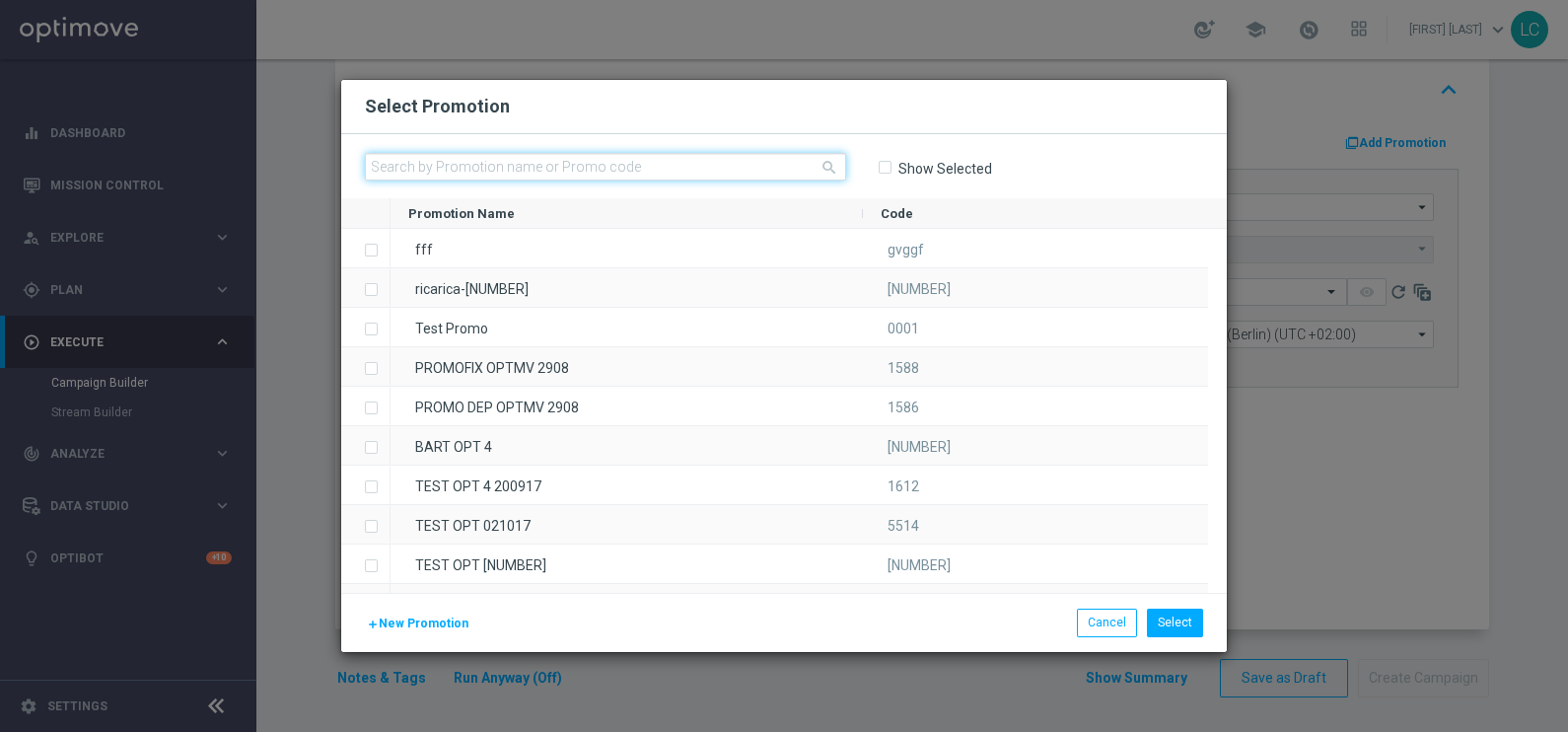 click 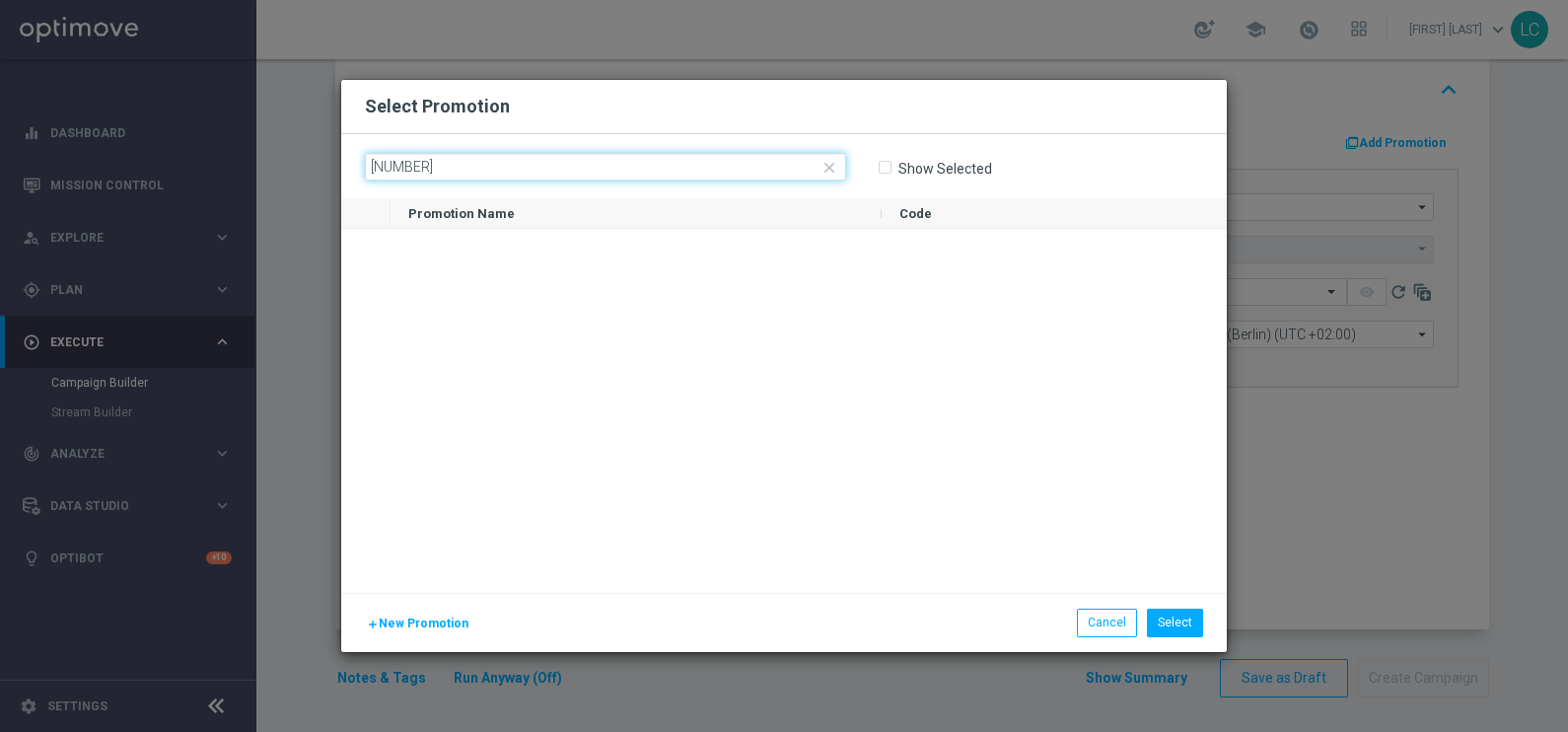 type on "[NUMBER]" 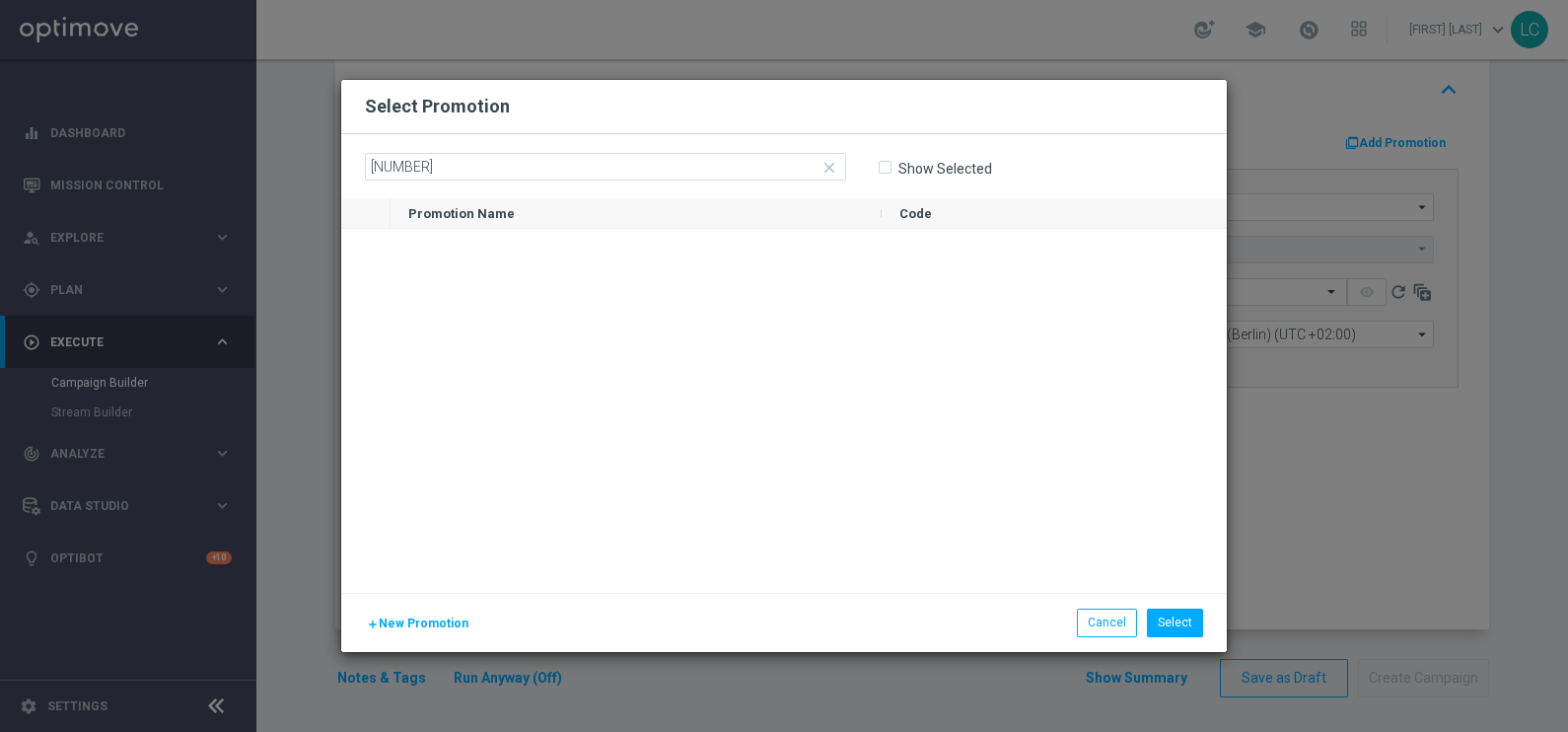click on "Select Promotion" 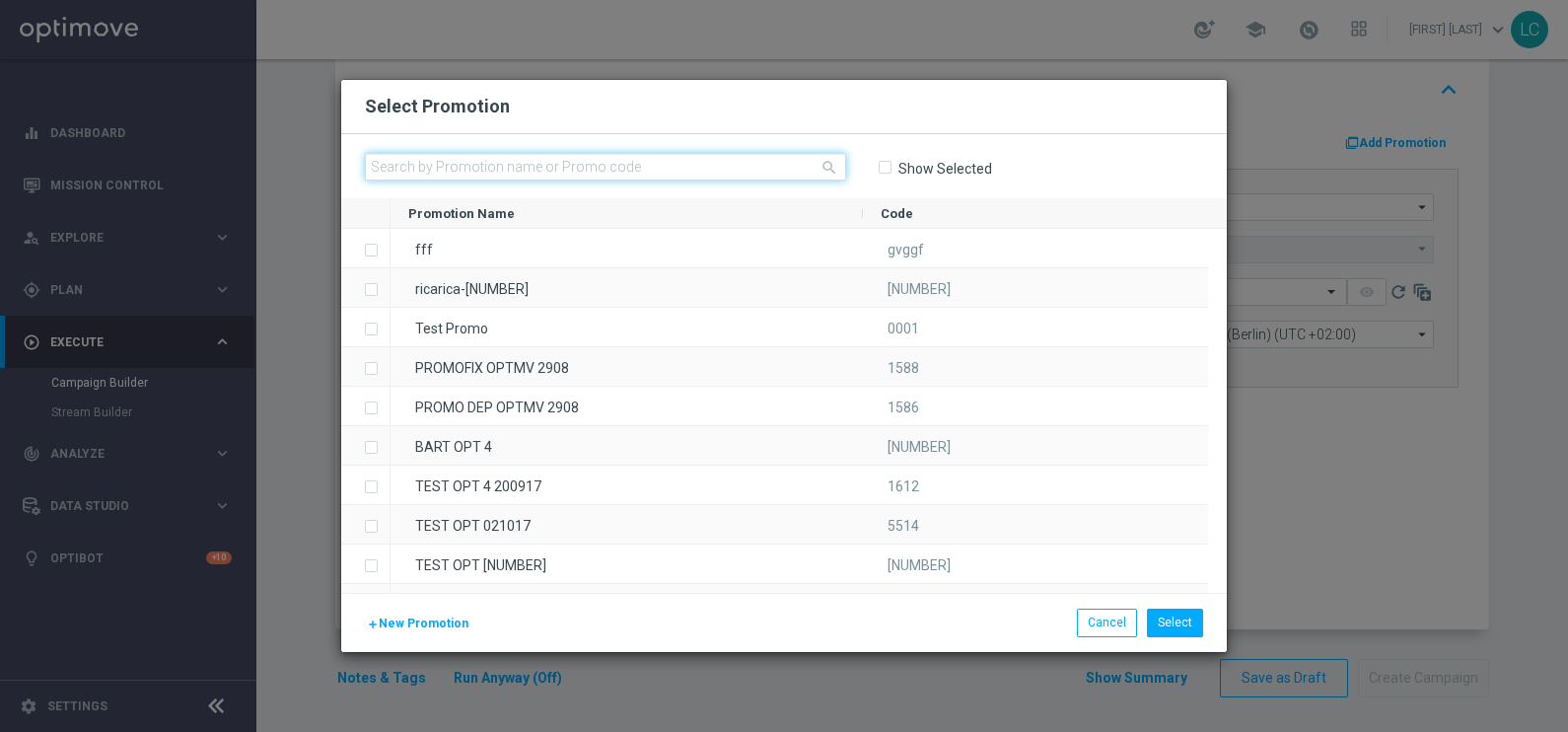 click 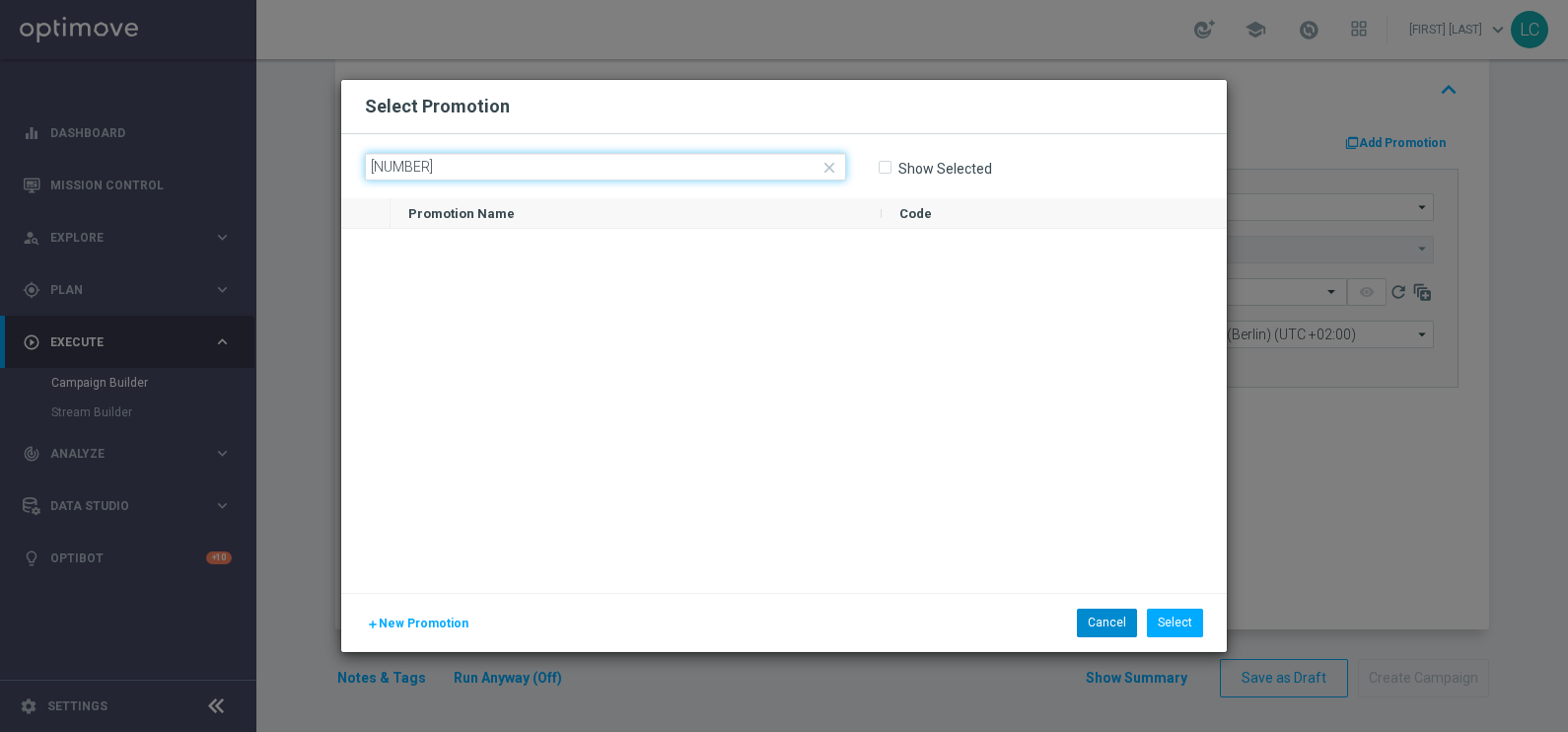 type on "[NUMBER]" 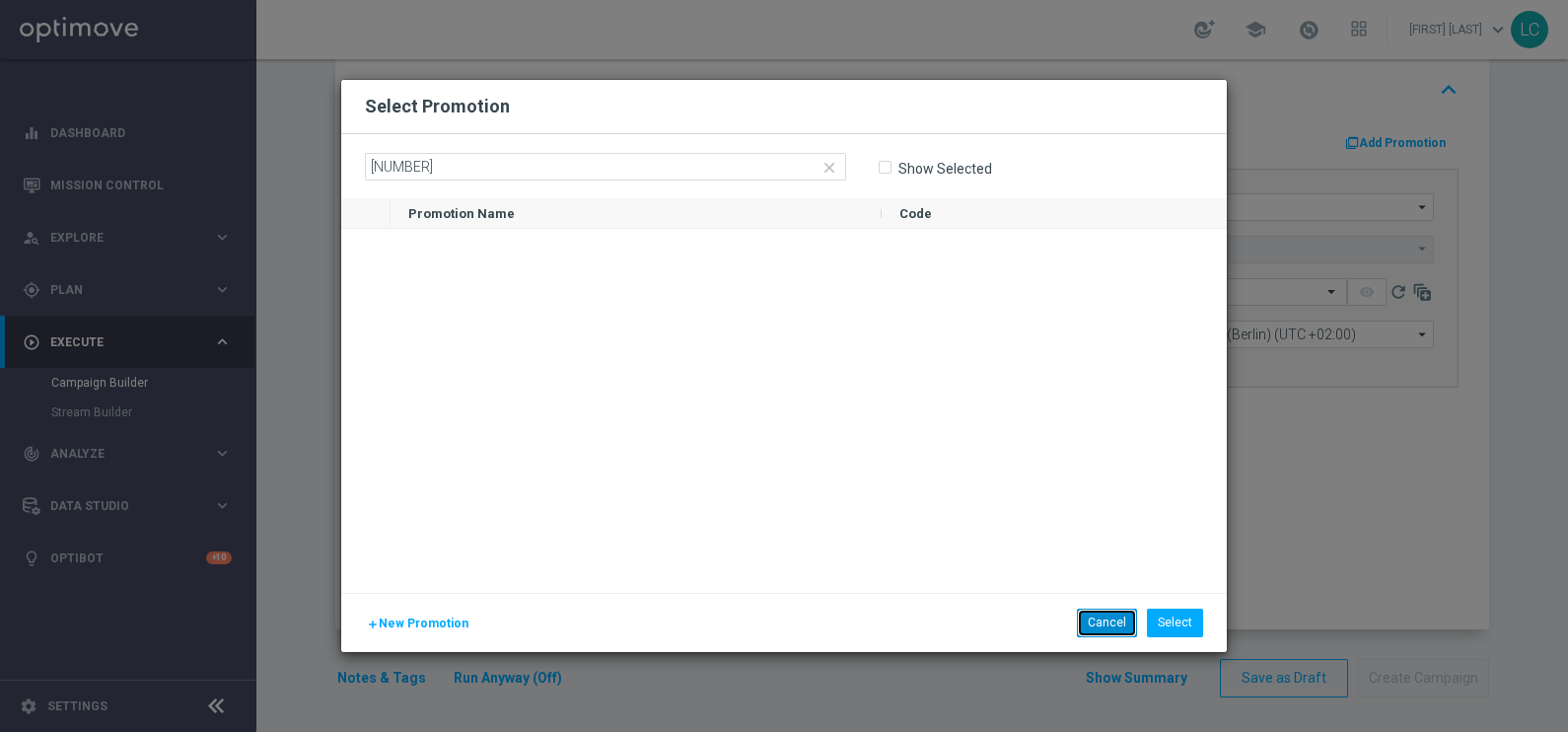 click on "Cancel" 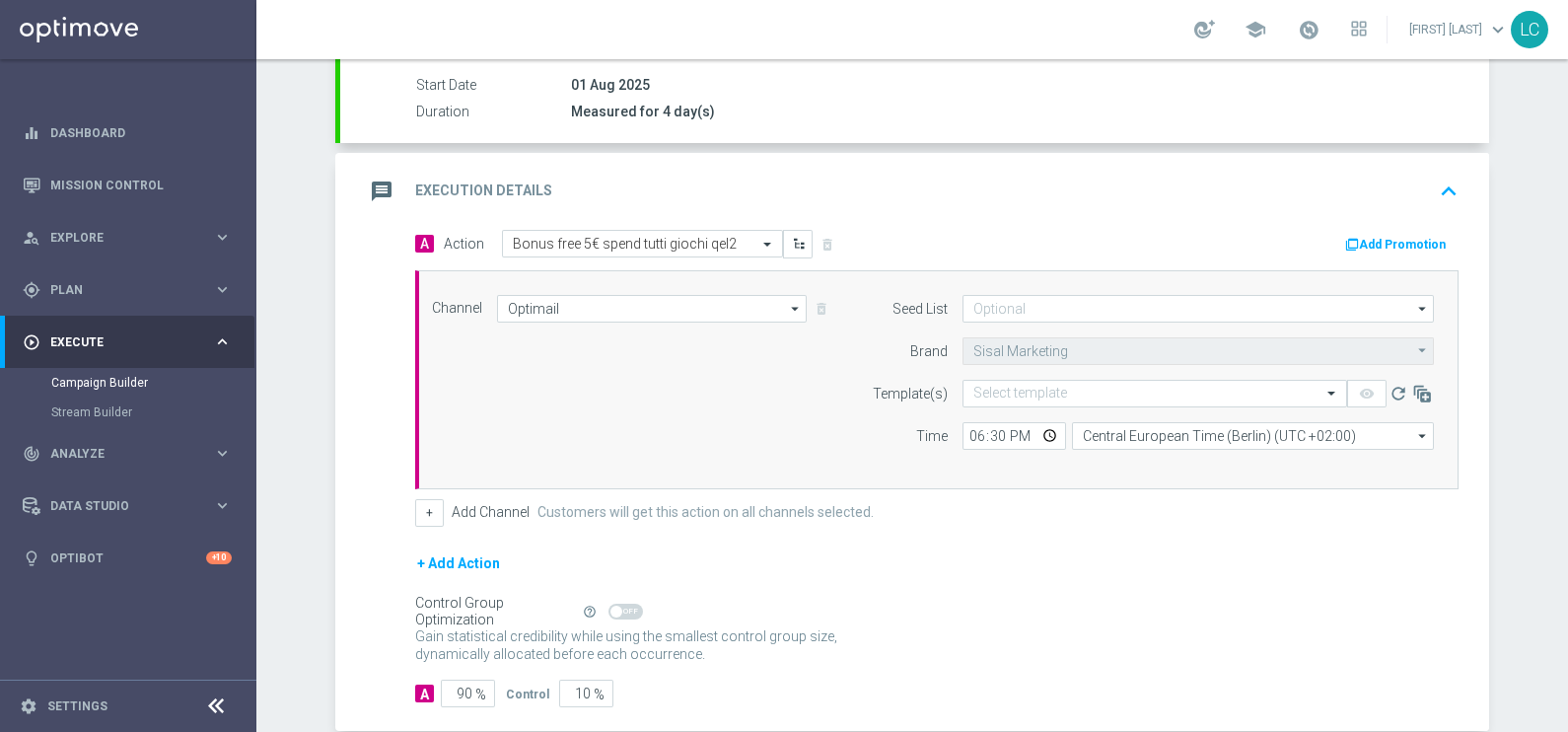 scroll, scrollTop: 323, scrollLeft: 0, axis: vertical 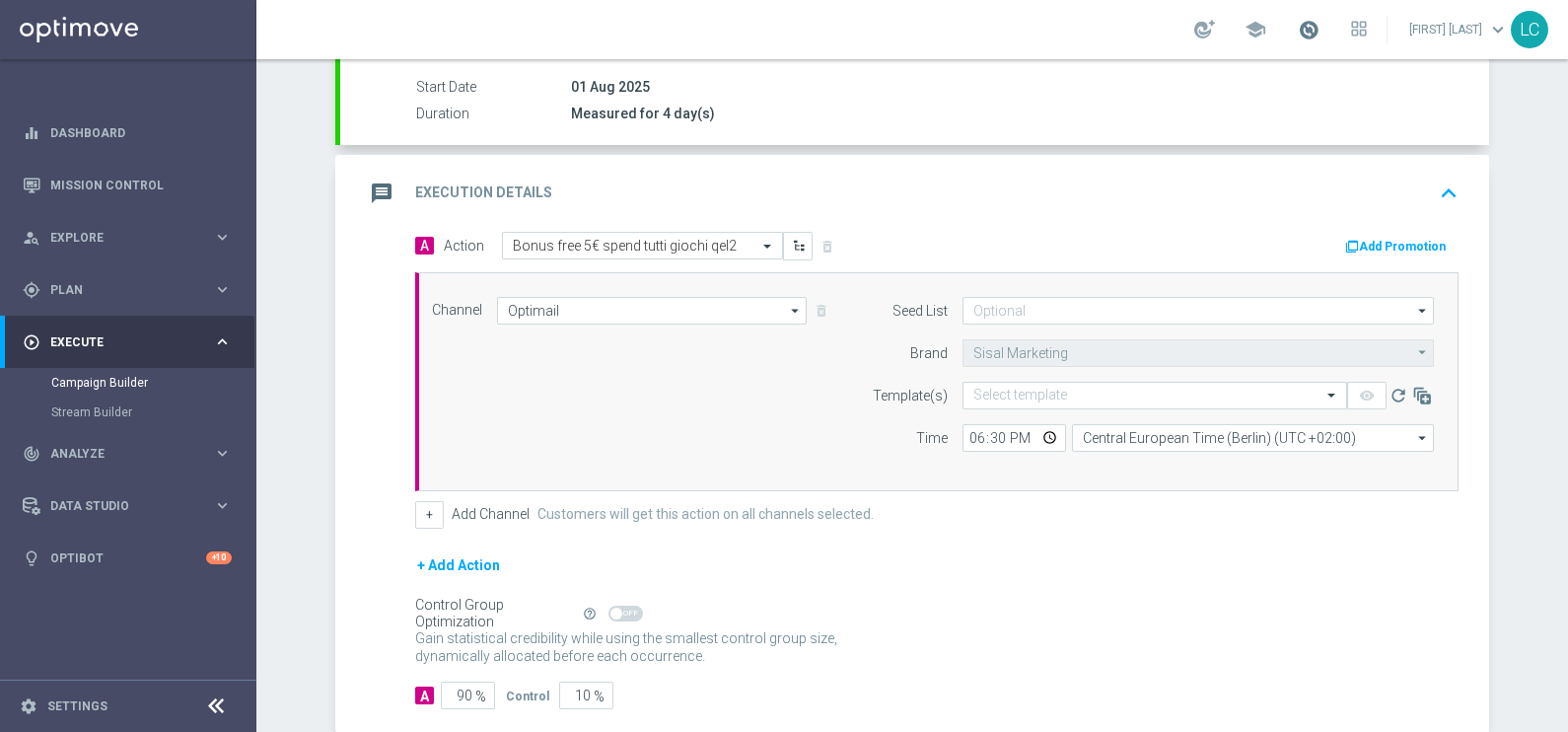 click at bounding box center (1309, 30) 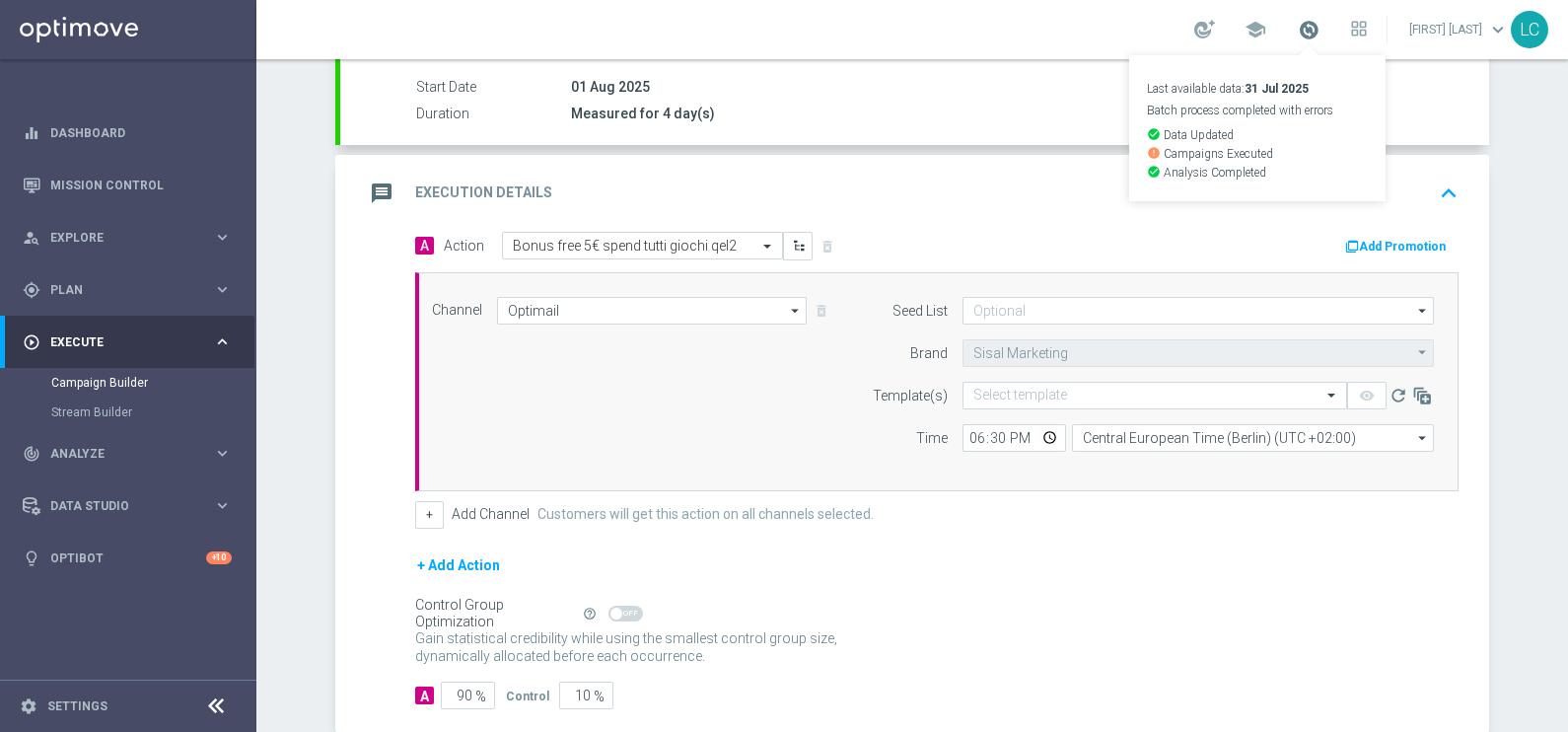 click at bounding box center (1309, 30) 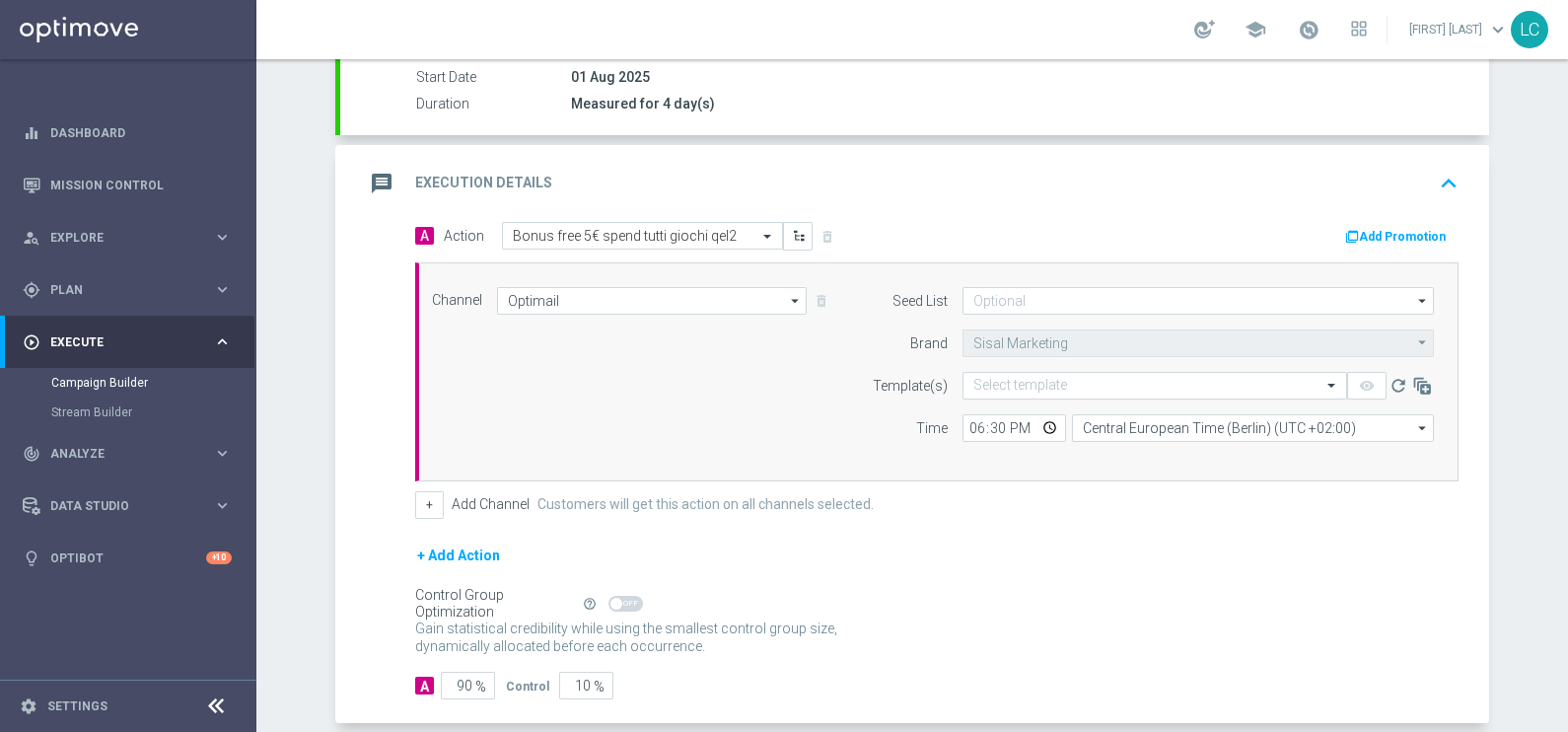 scroll, scrollTop: 323, scrollLeft: 0, axis: vertical 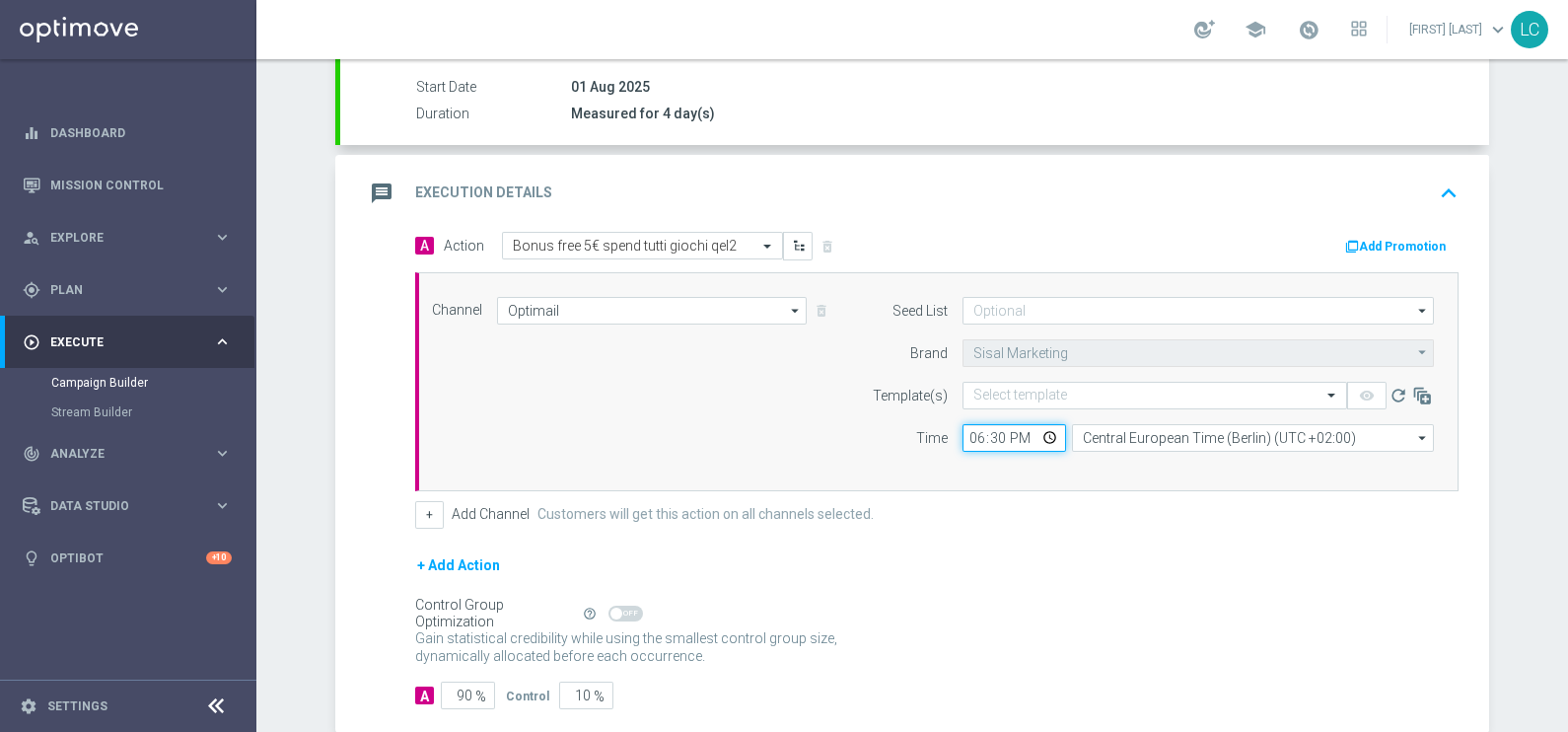 click on "18:30" 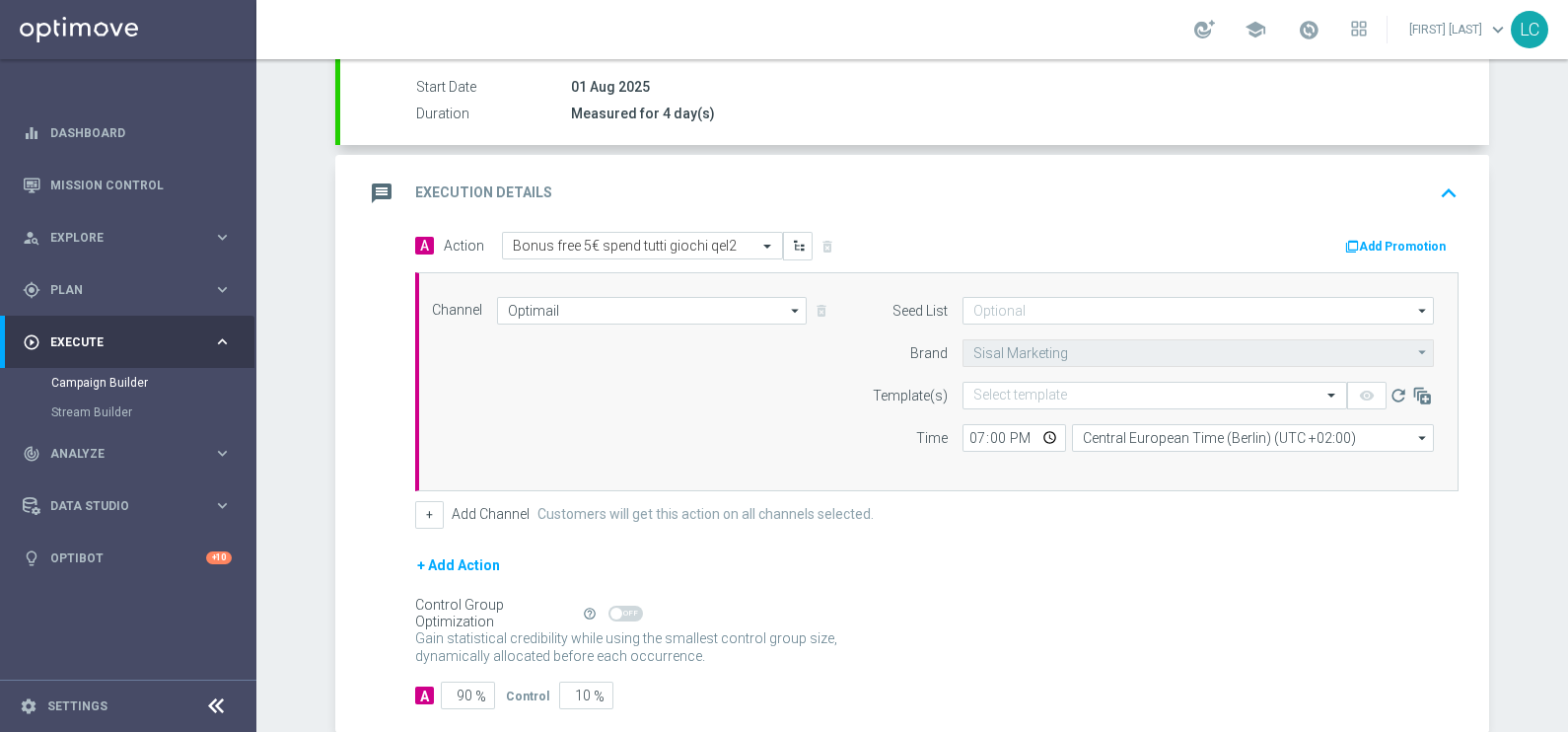 click on "Channel
Optimail
Optimail
arrow_drop_down
Show Selected
1 of [NUMBER]
Optimail" 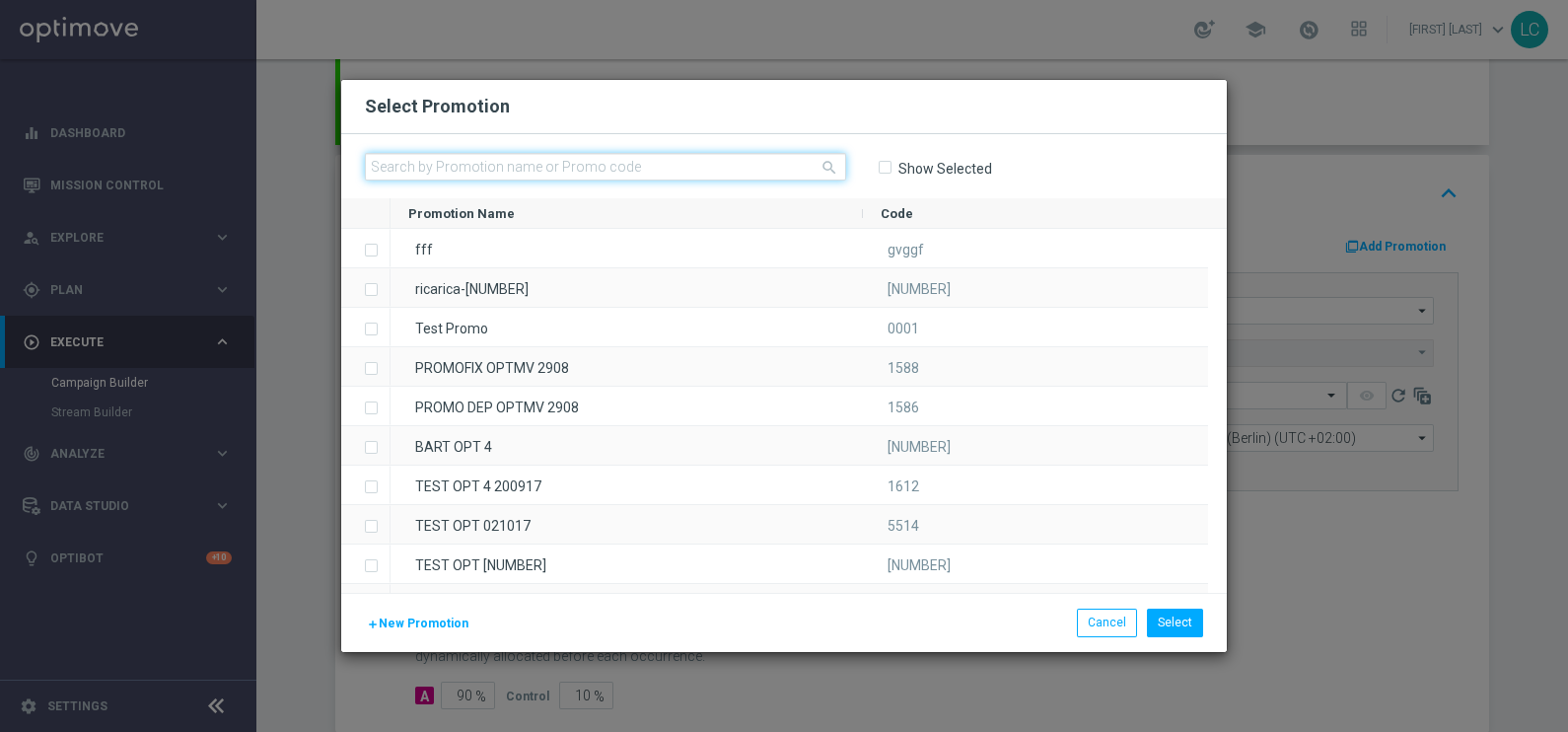 click 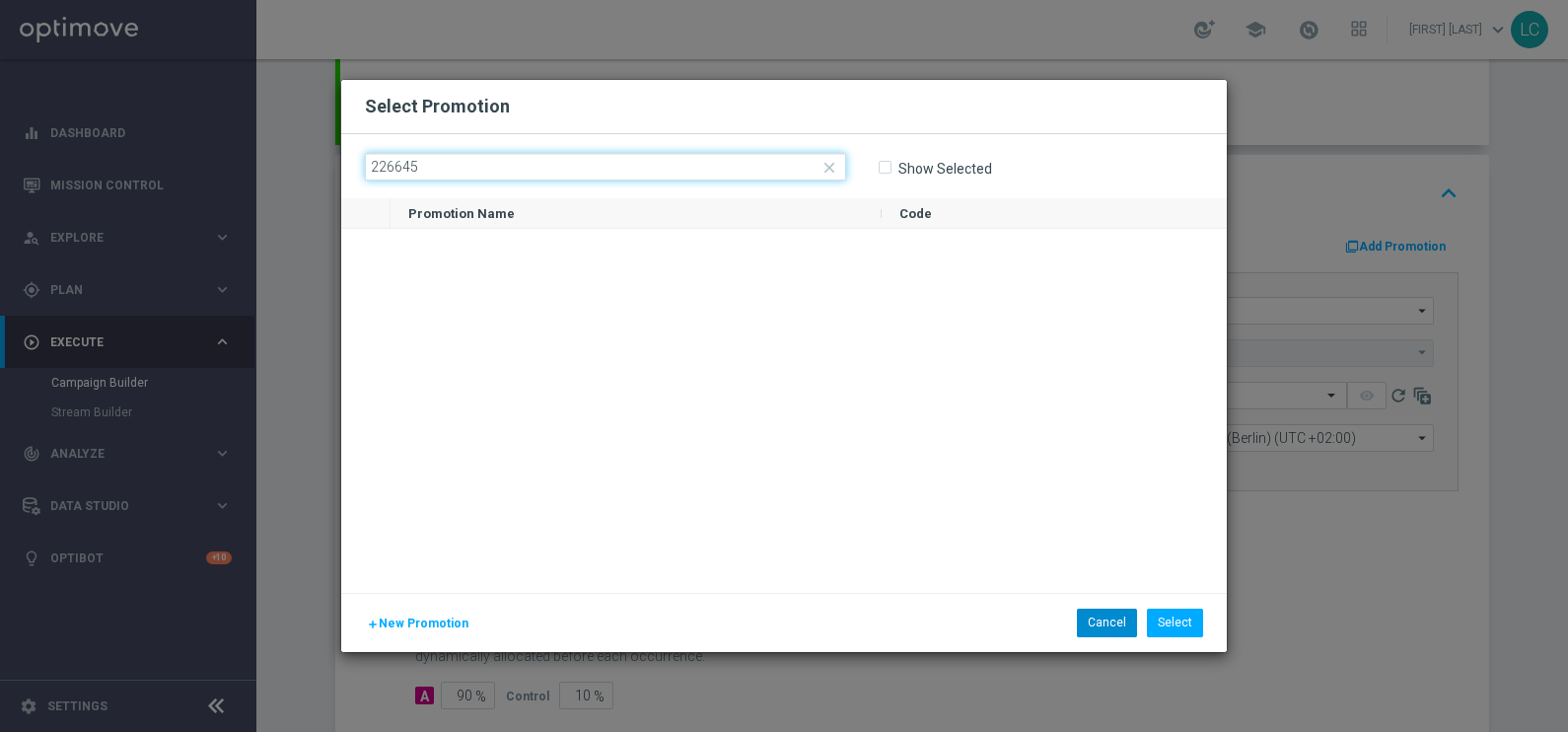 type on "226645" 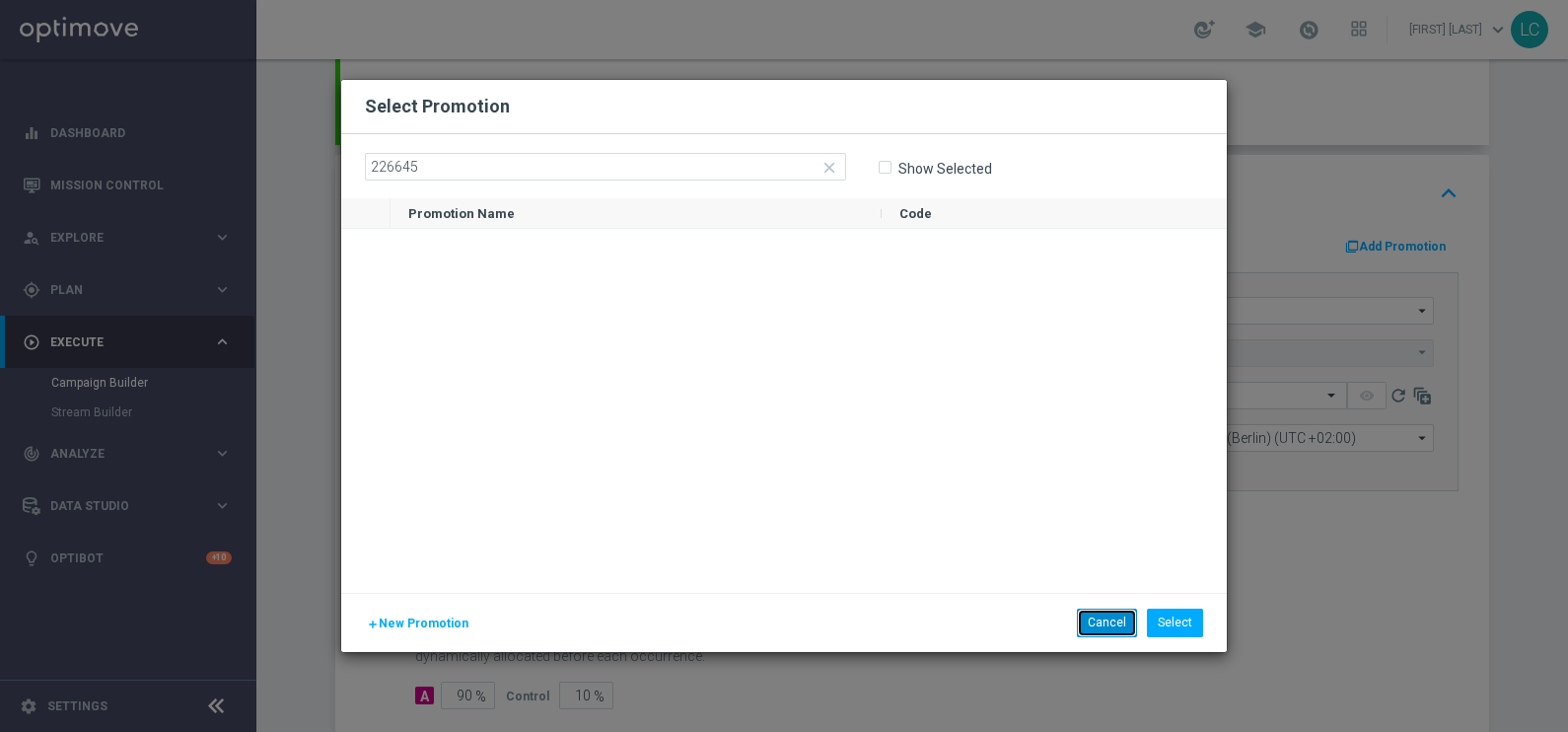 click on "Cancel" 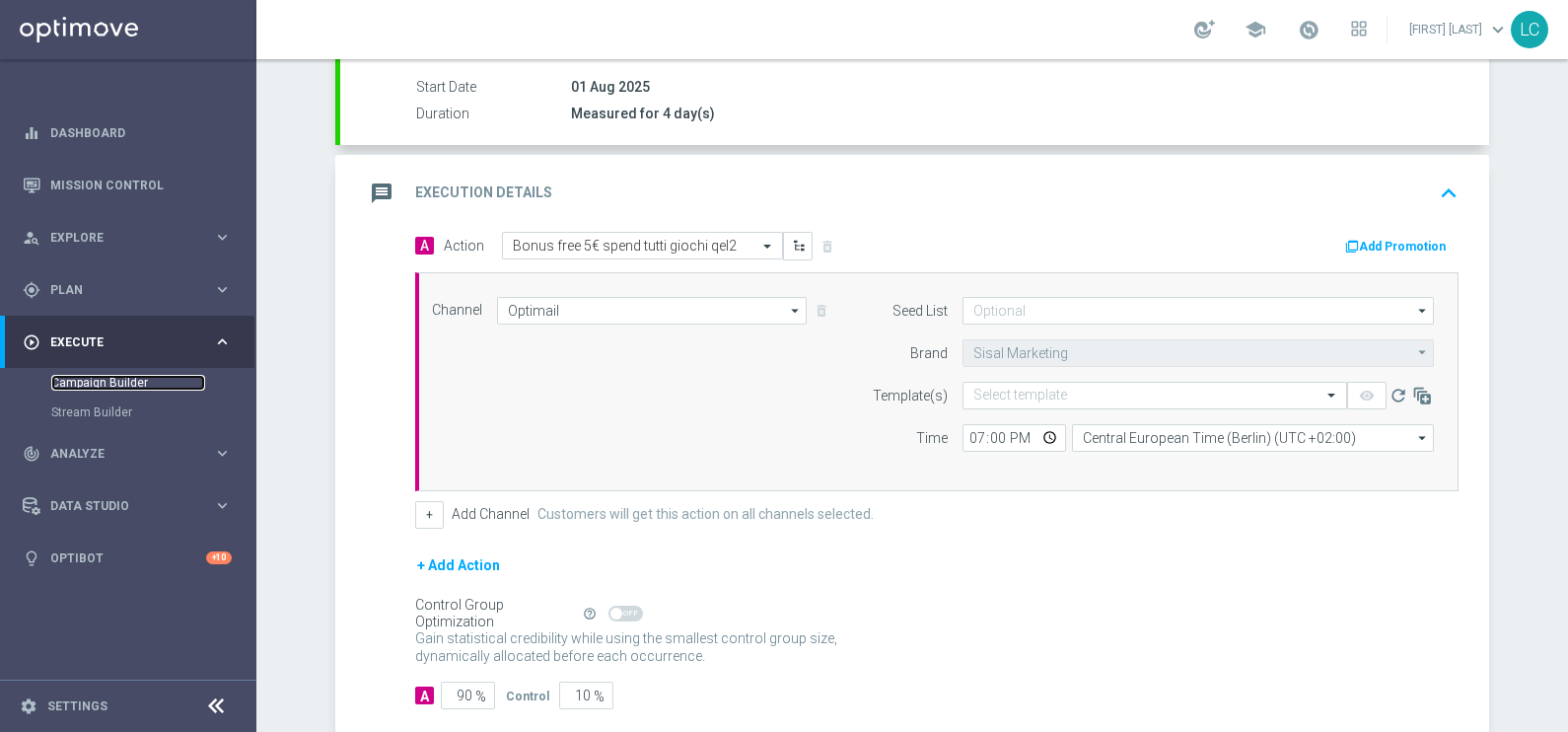 click on "Campaign Builder" at bounding box center (128, 383) 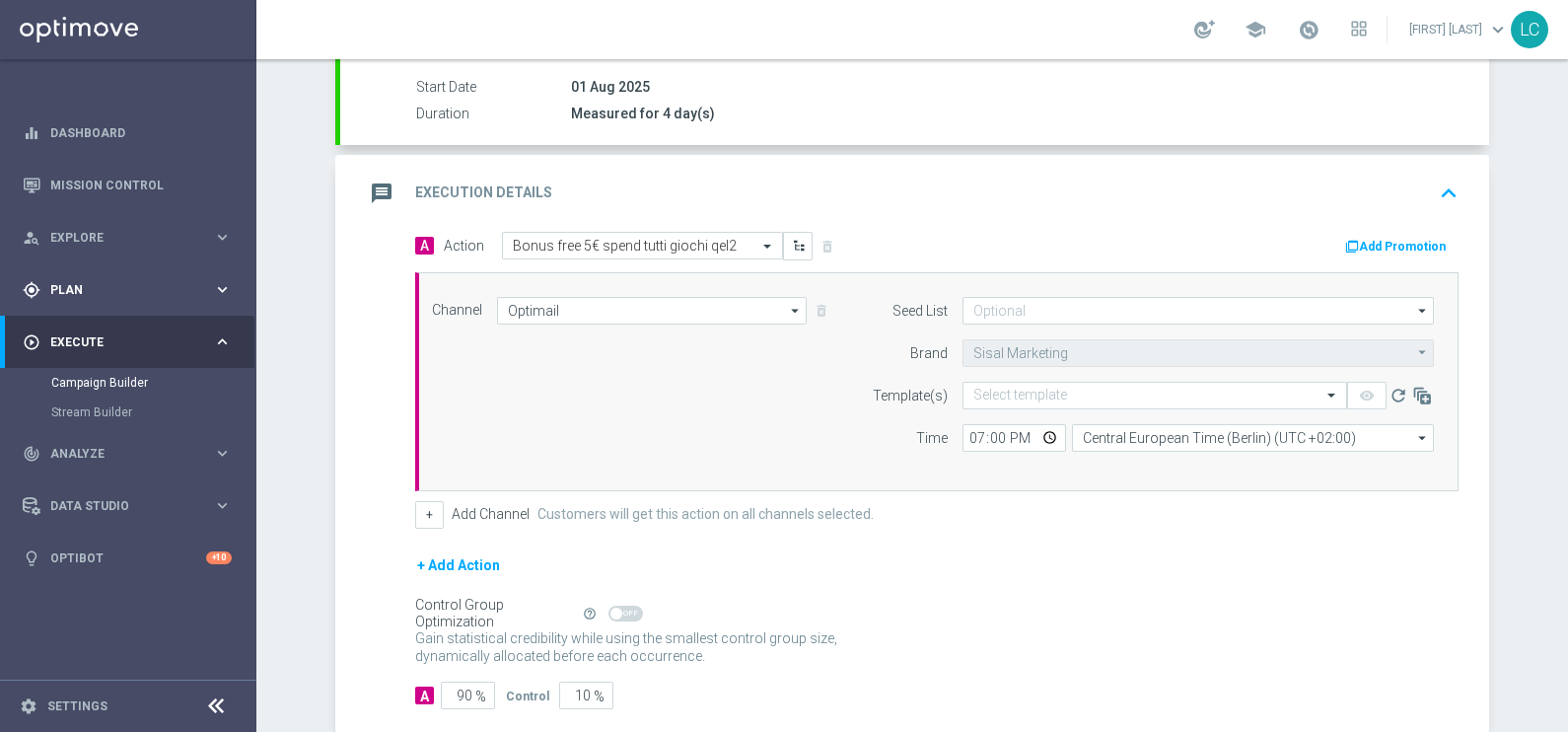 click on "Plan" at bounding box center (131, 290) 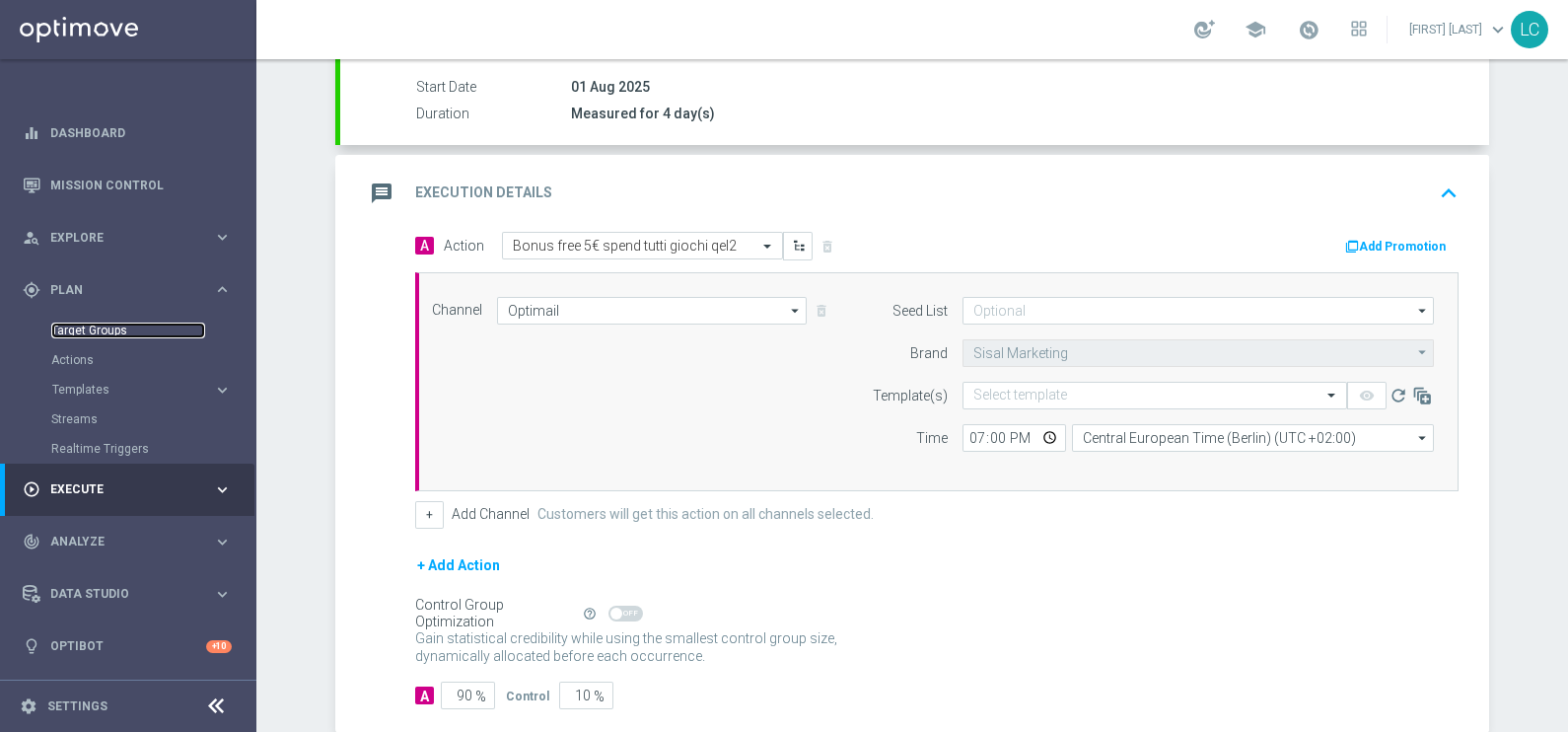 click on "Target Groups" at bounding box center [128, 330] 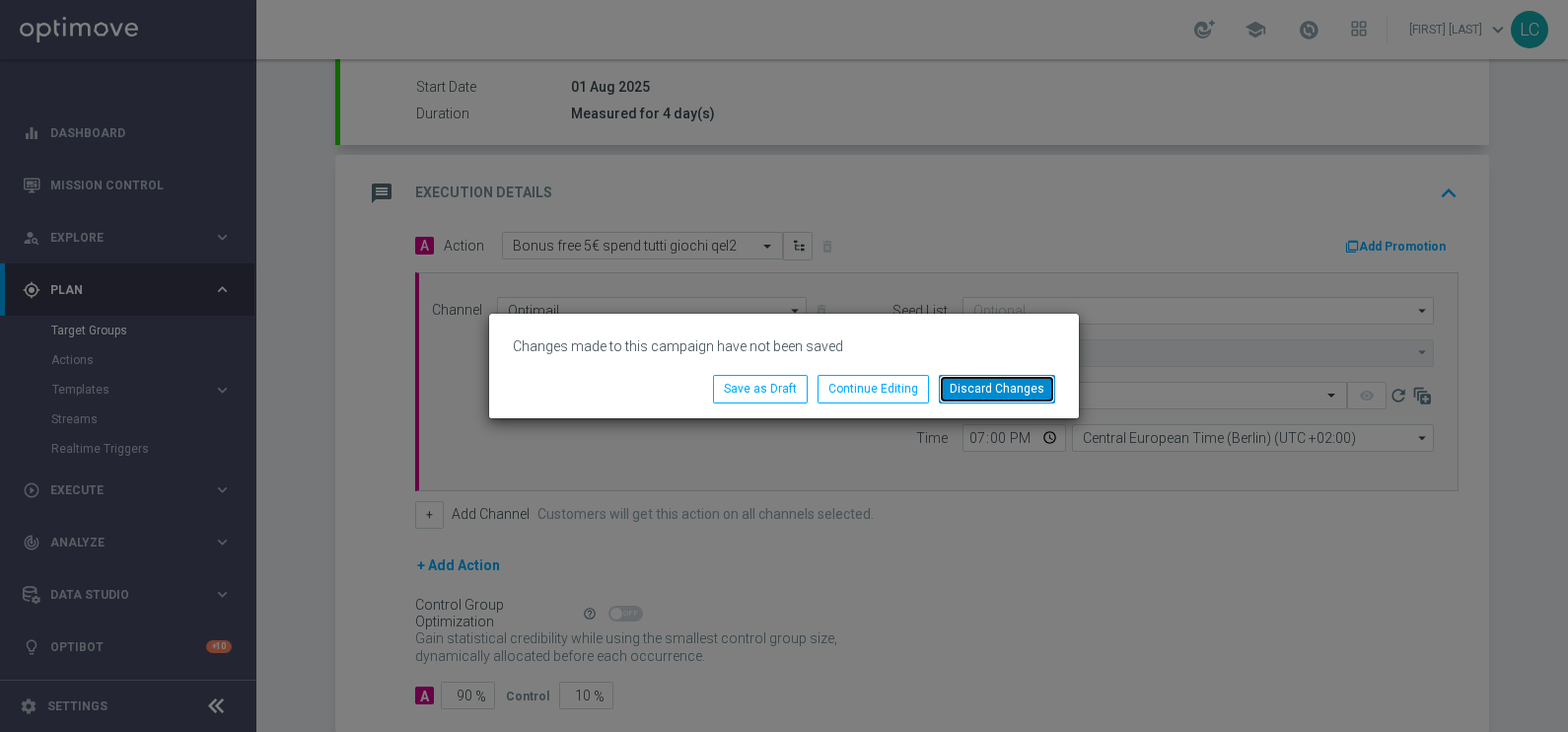 click on "Discard Changes" 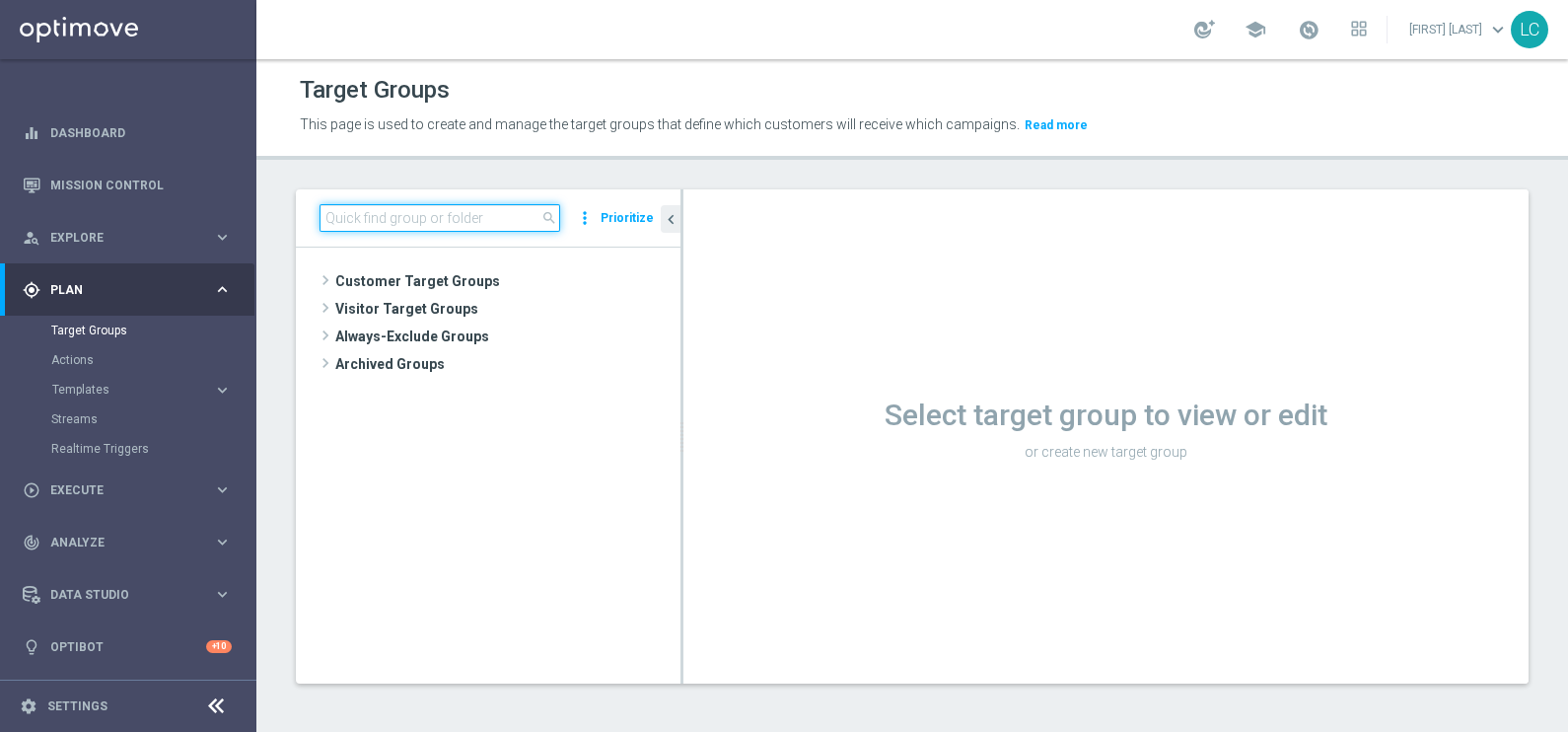 click at bounding box center (440, 218) 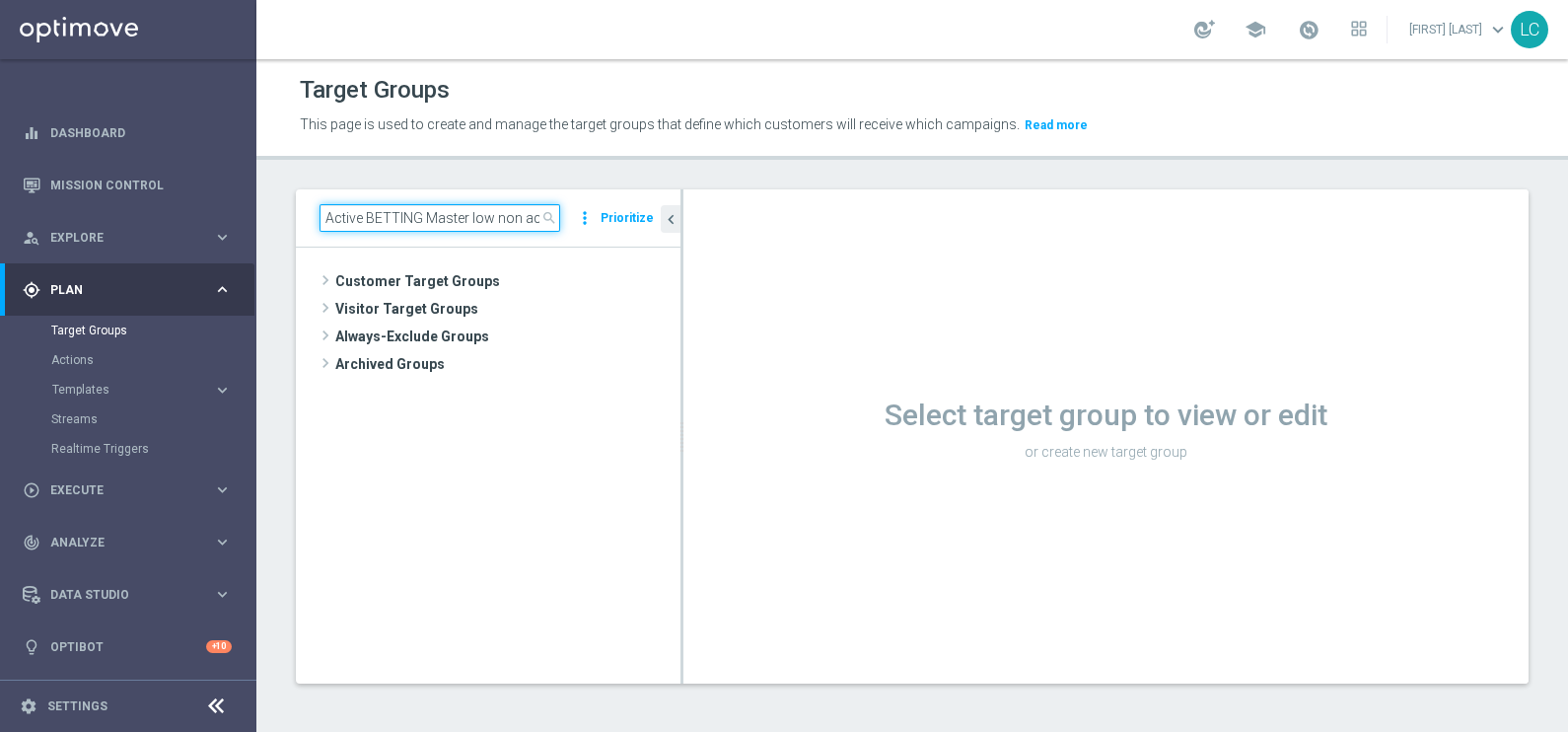 scroll, scrollTop: 0, scrollLeft: 133, axis: horizontal 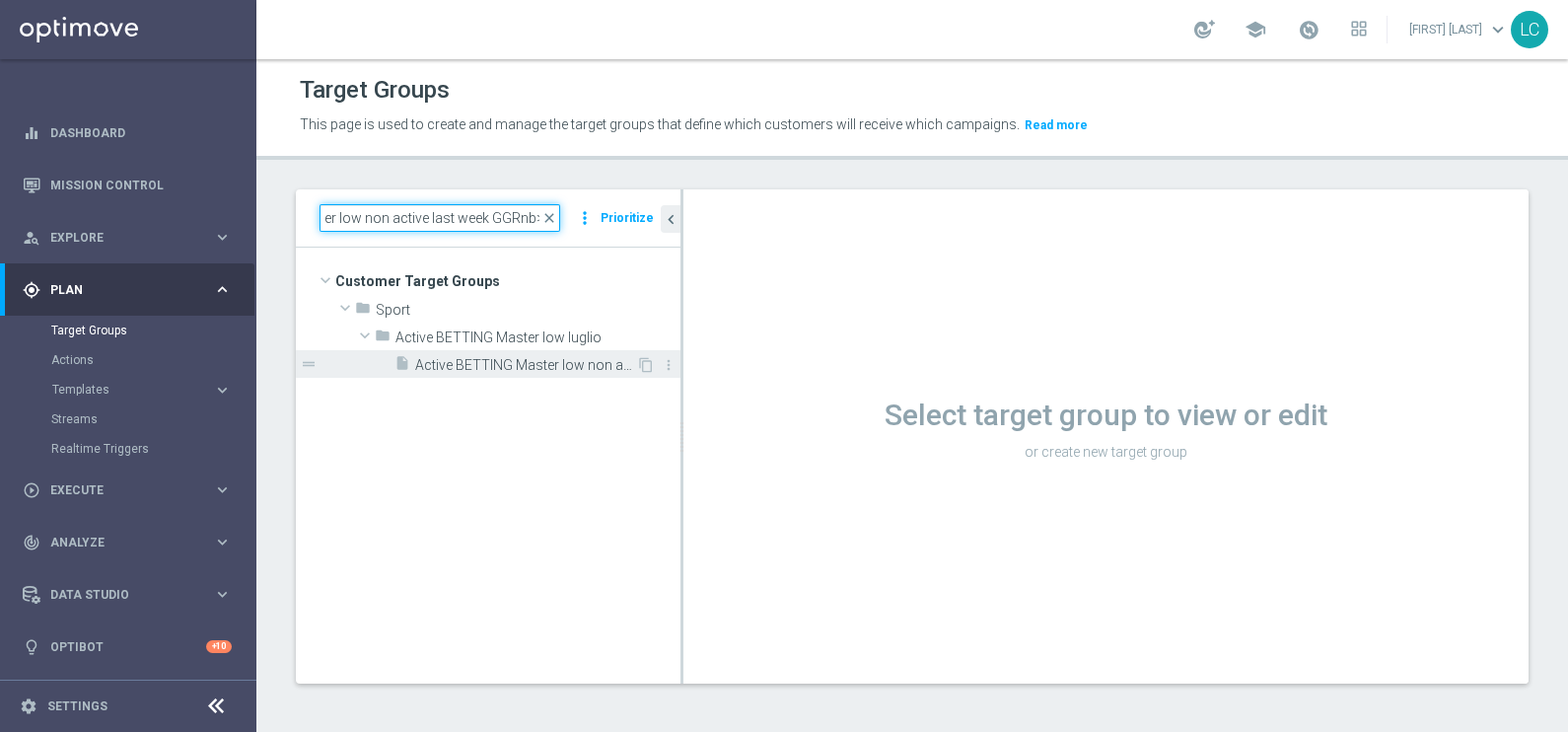 type on "Active BETTING Master low non active last week GGRnb>0" 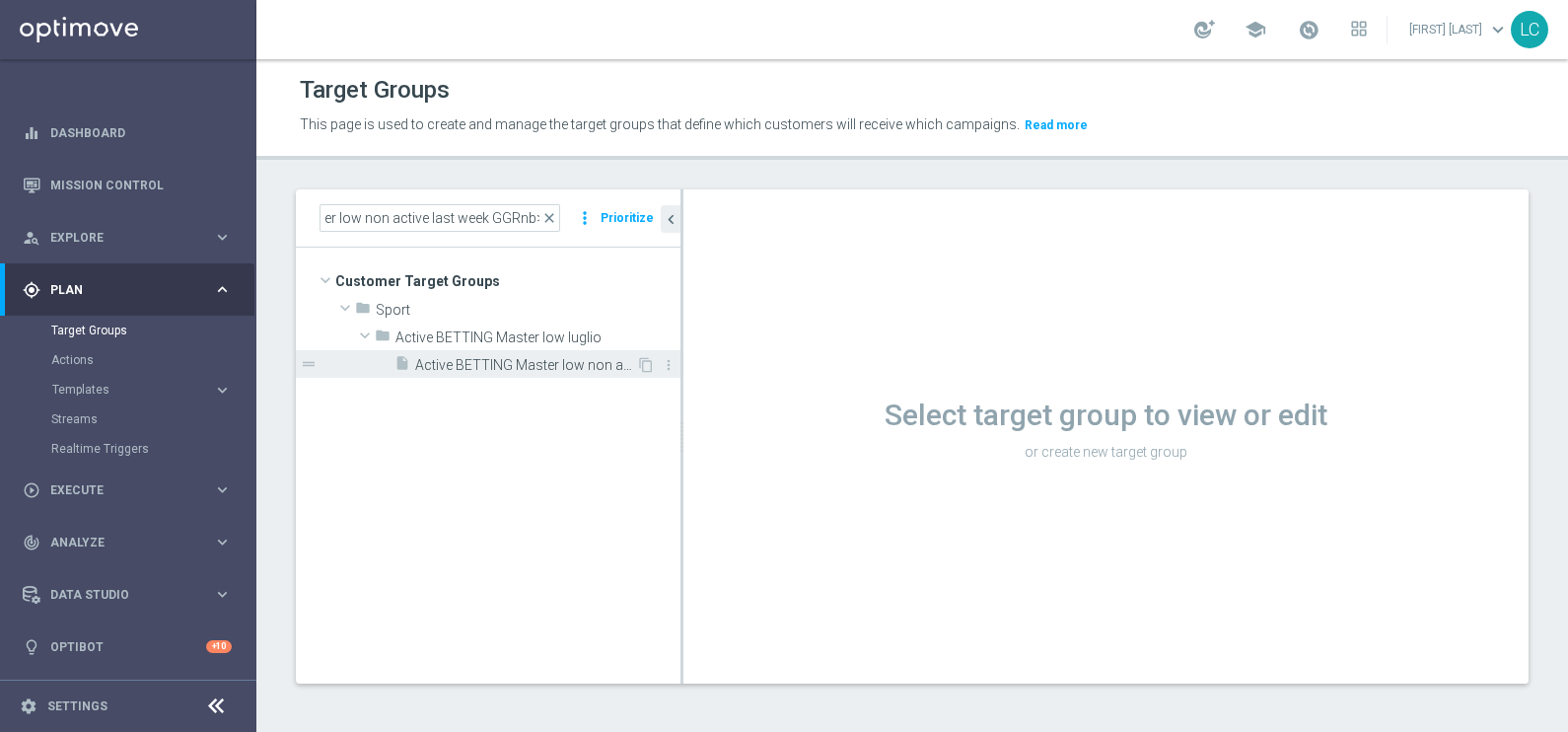 scroll, scrollTop: 0, scrollLeft: 0, axis: both 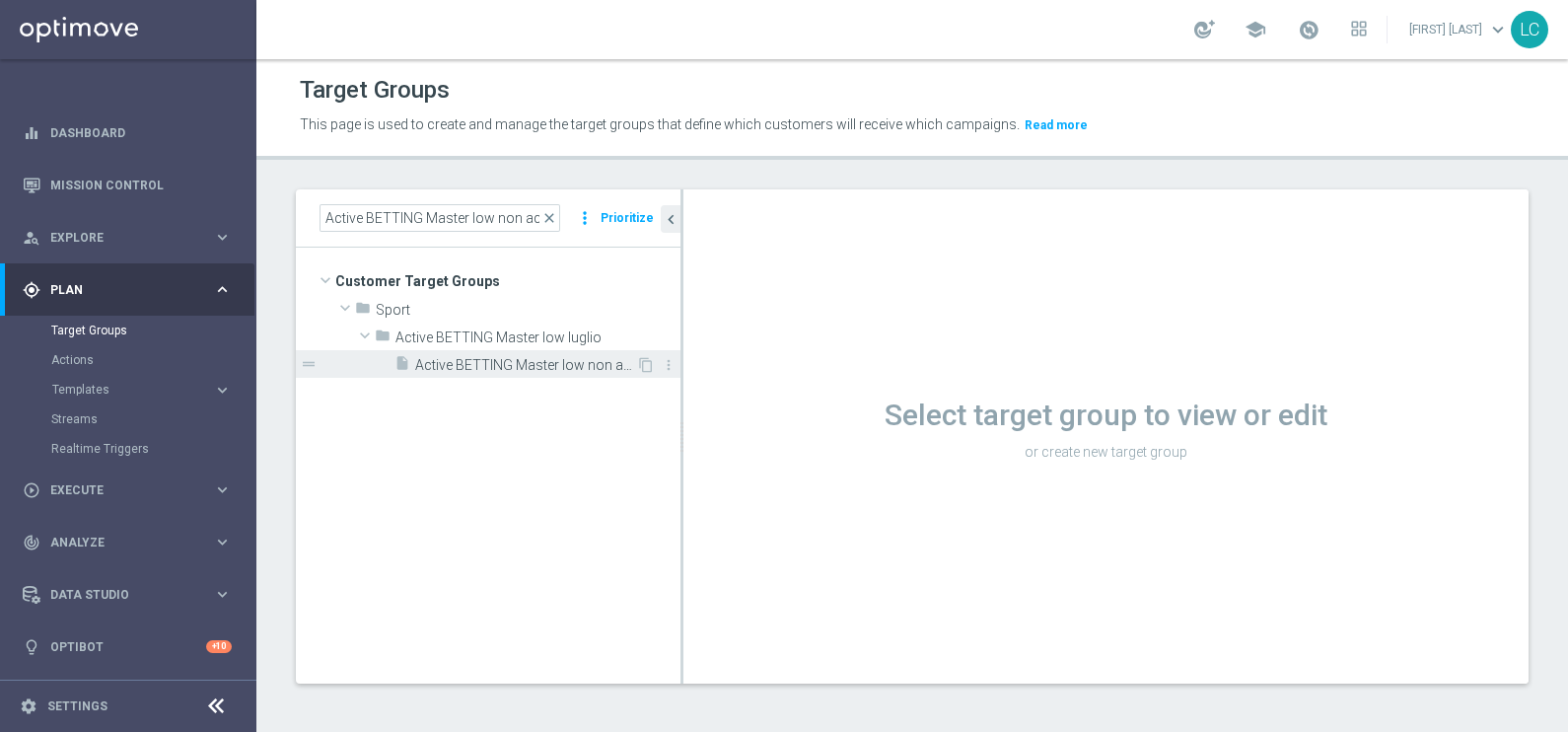 click on "Active BETTING Master low non active last week GGRnb>0" at bounding box center [526, 365] 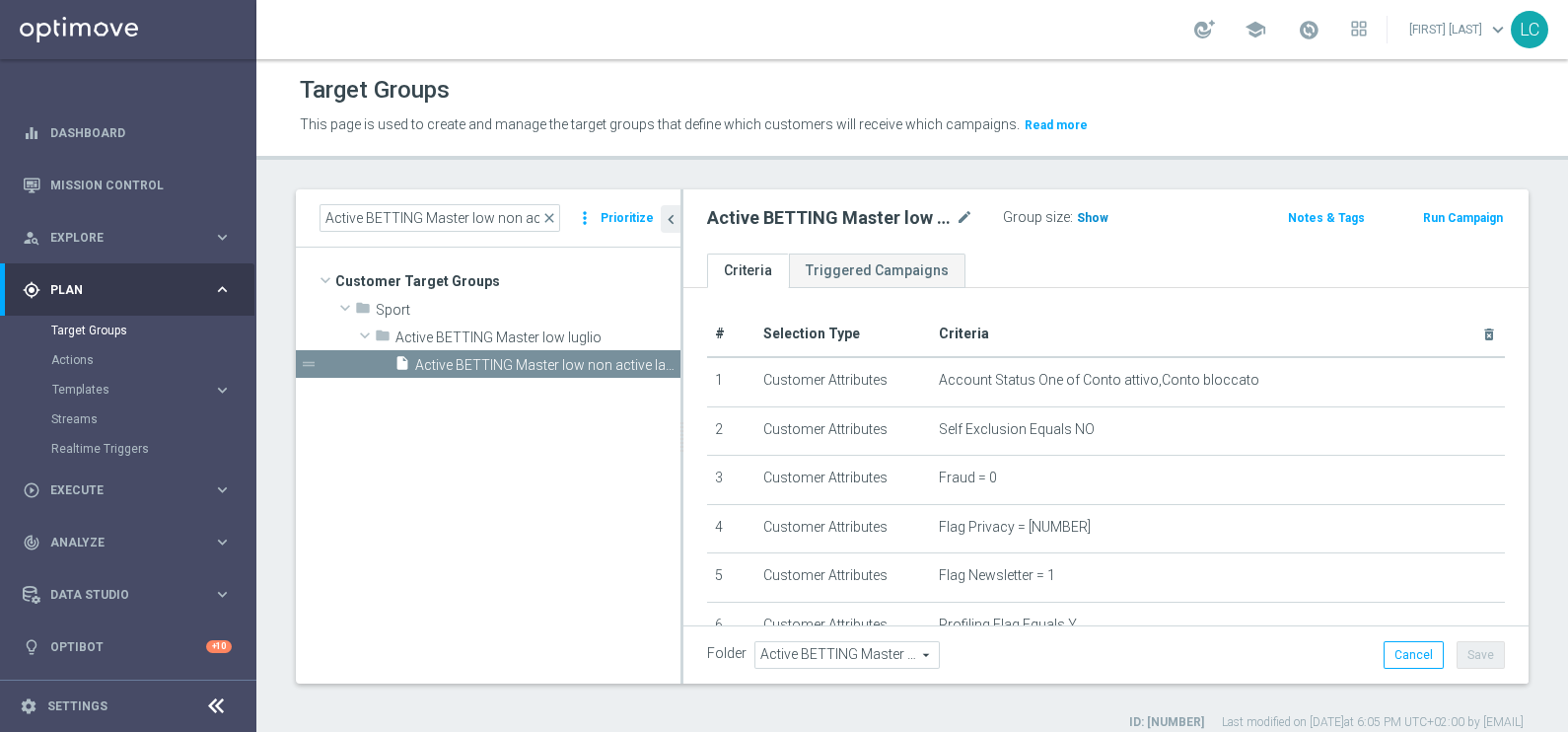 click on "Show" 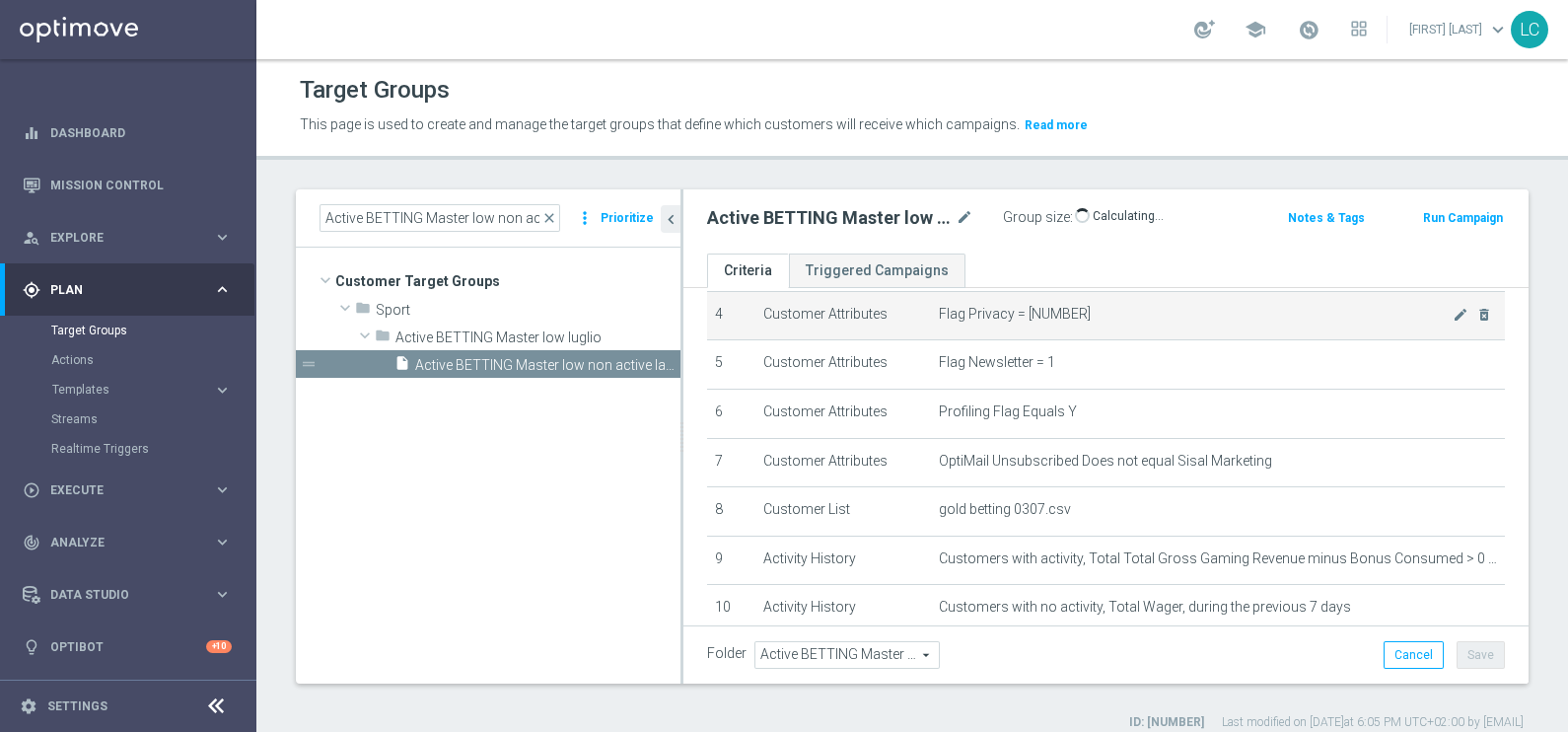scroll, scrollTop: 0, scrollLeft: 0, axis: both 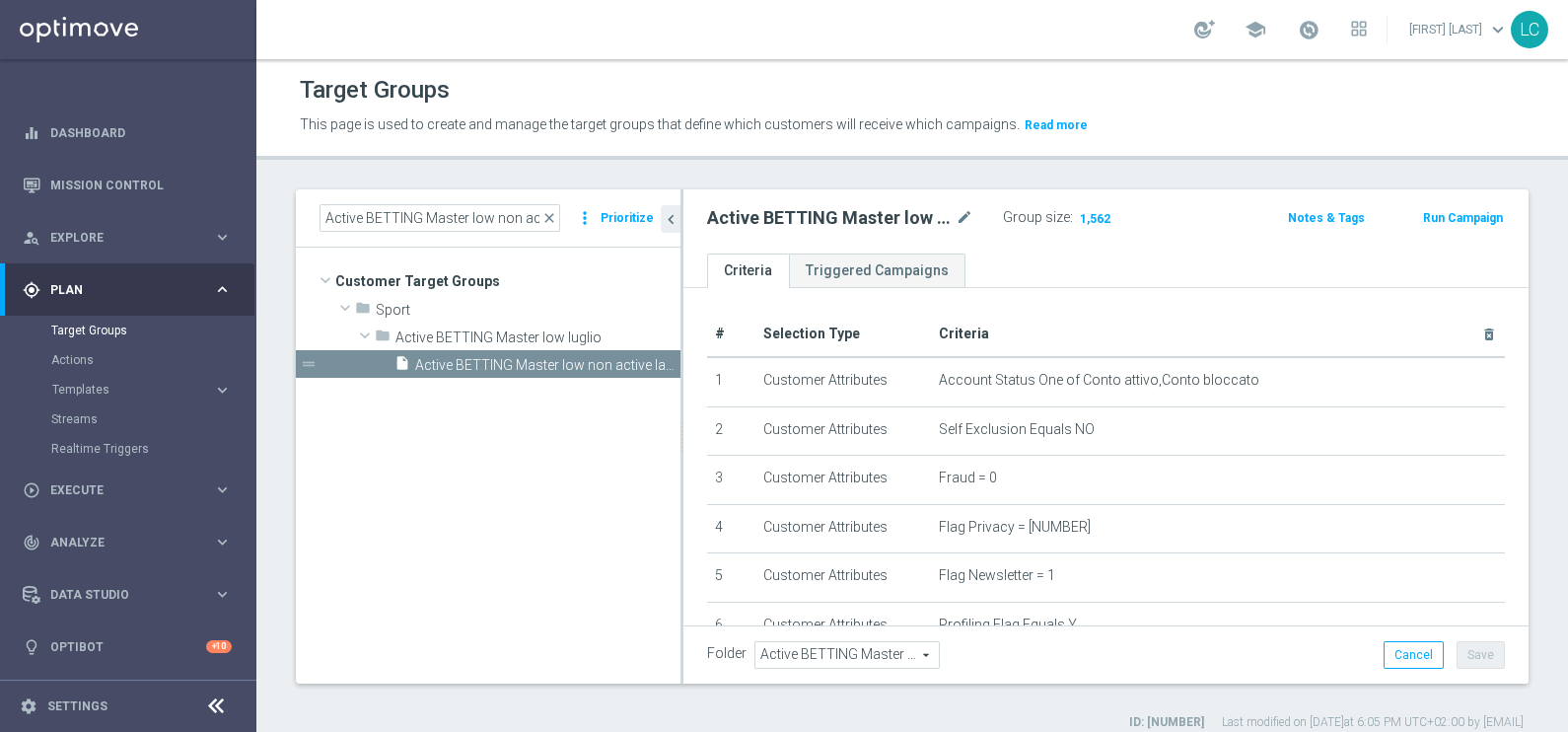 click on "Run Campaign" 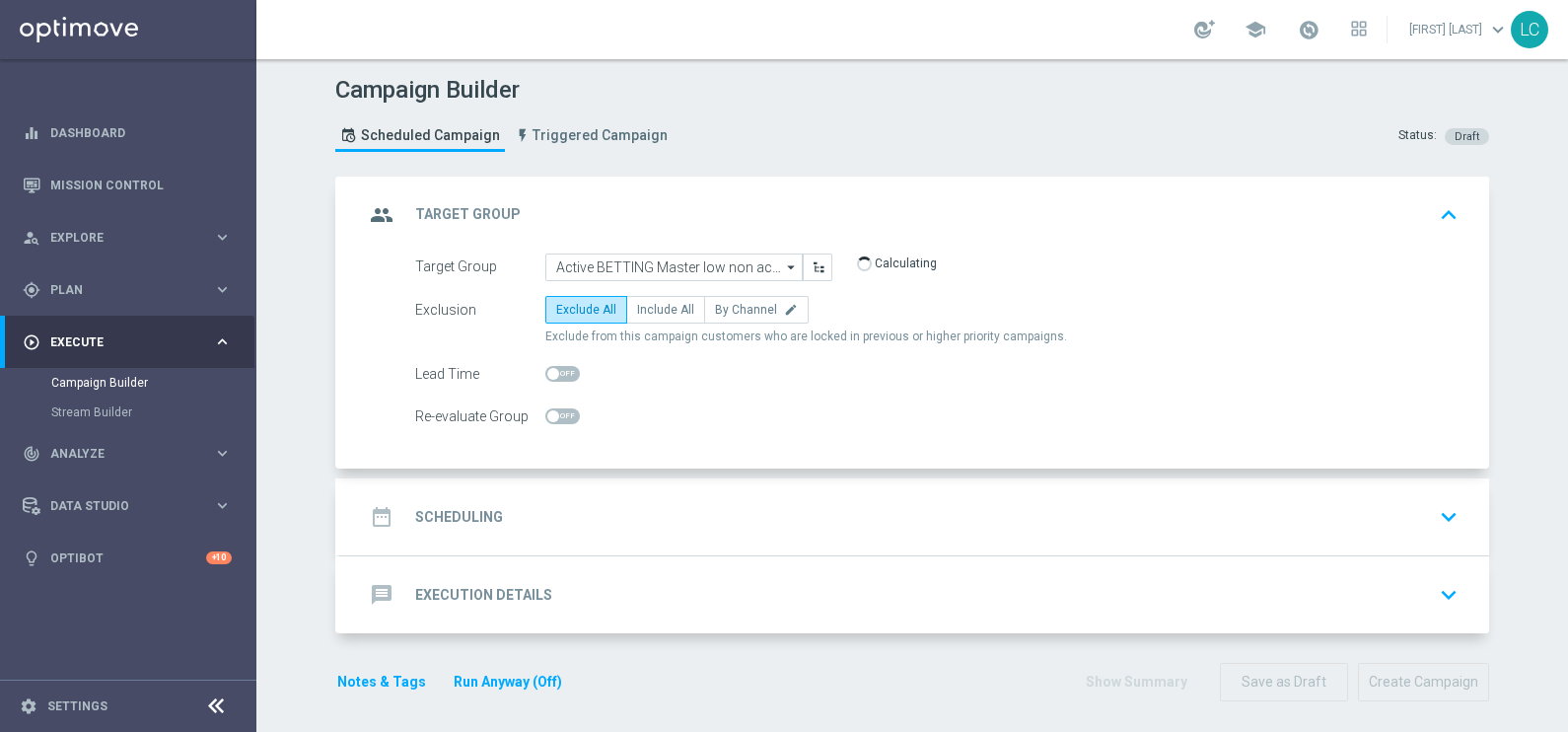 click on "date_range
Scheduling
keyboard_arrow_down" 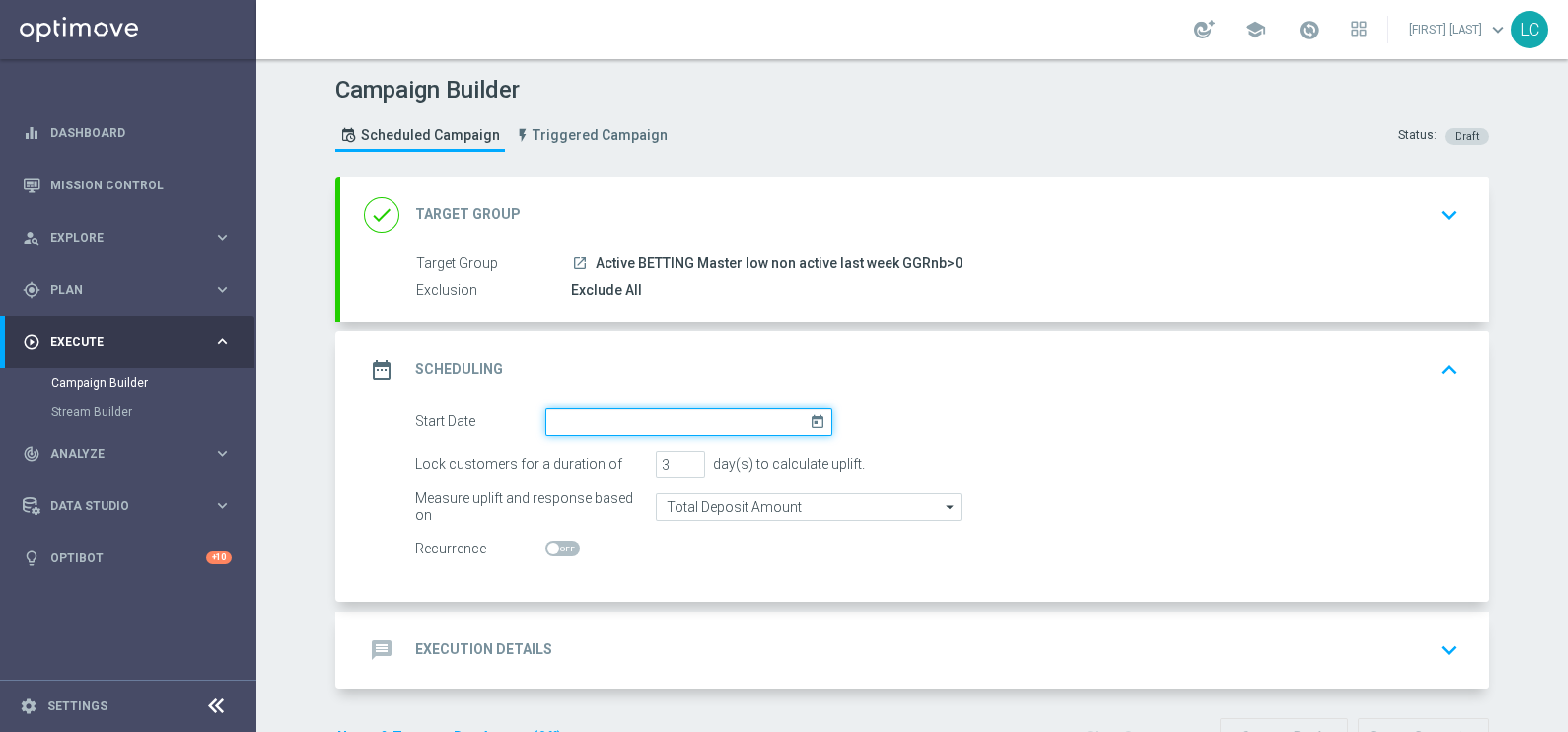 click 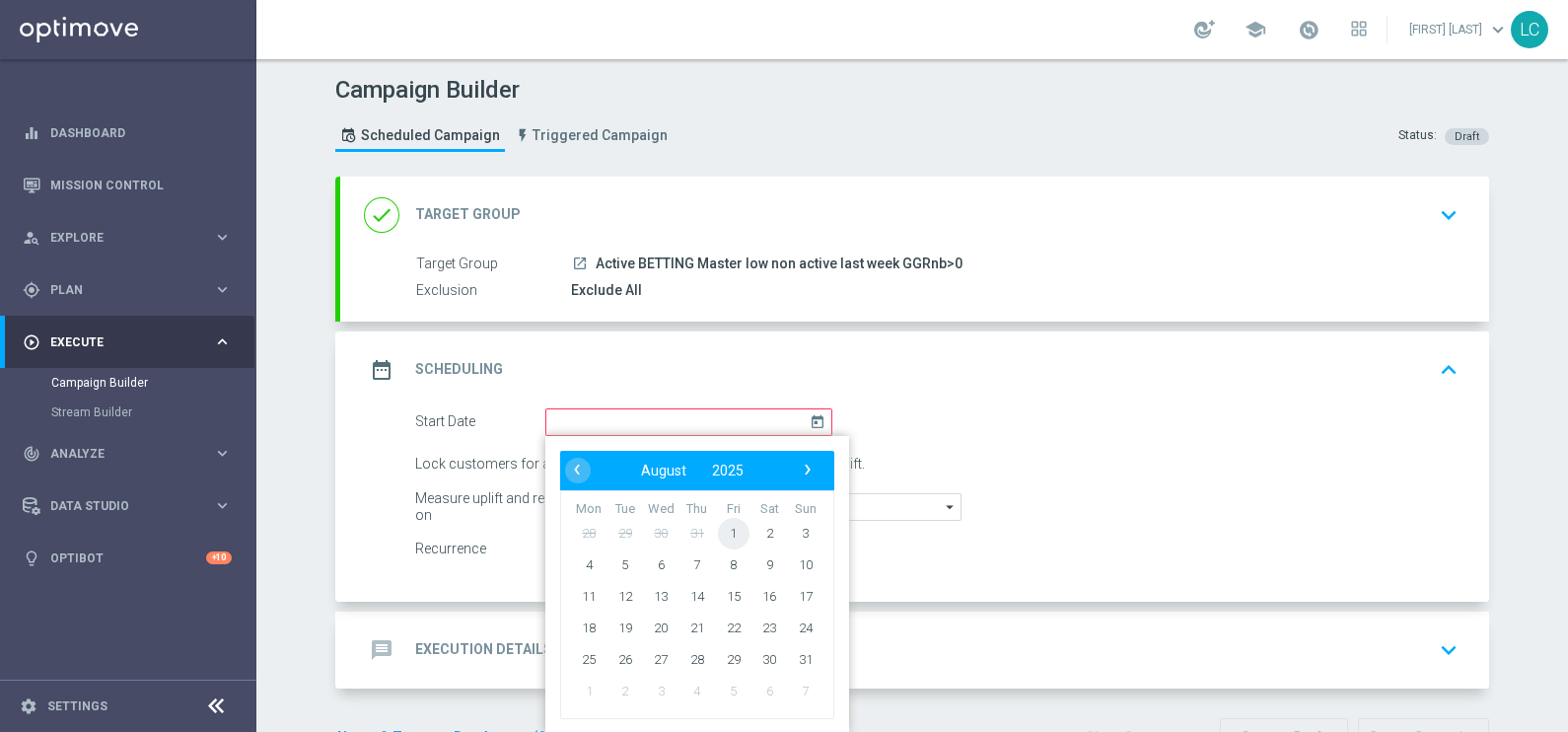 click on "1" 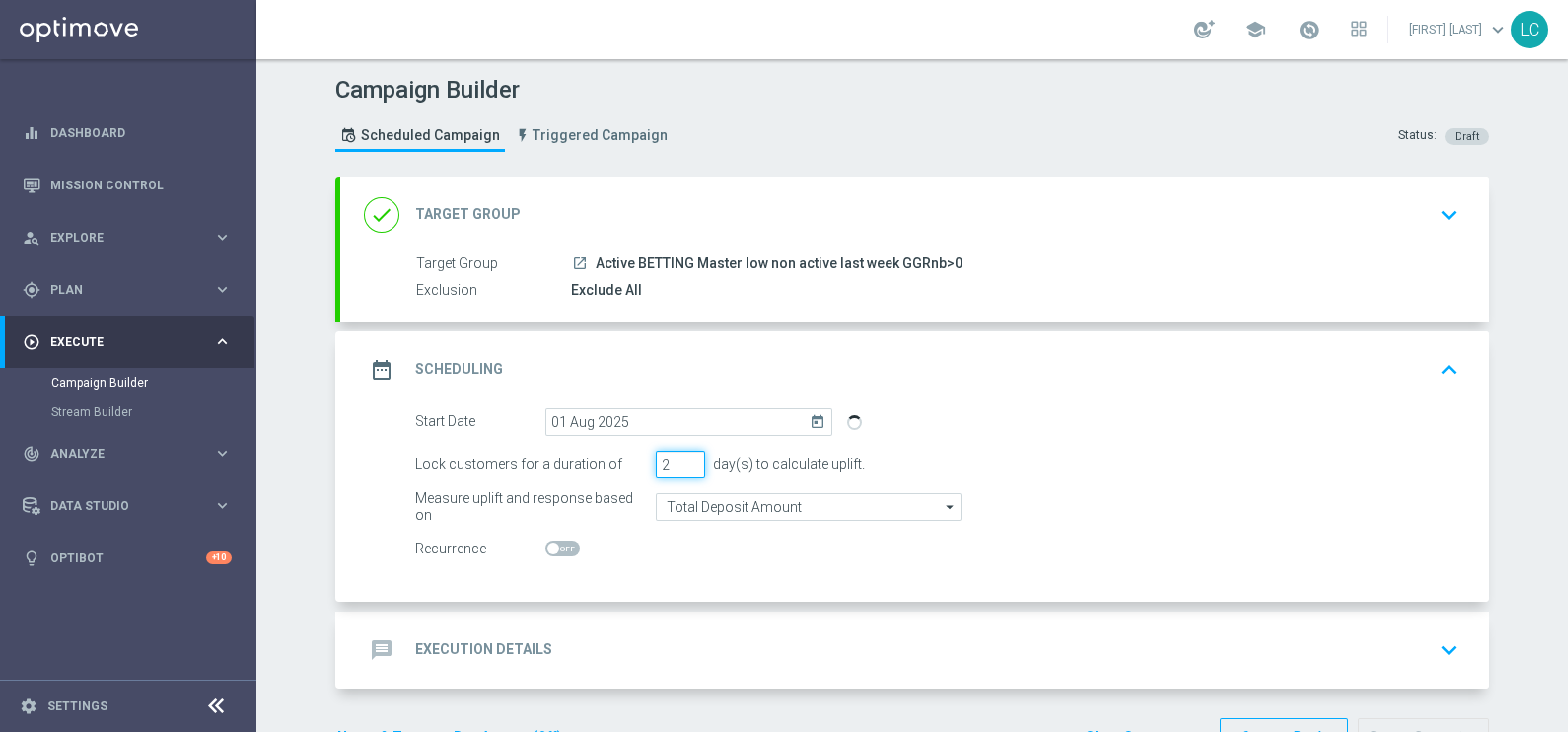 click on "2" 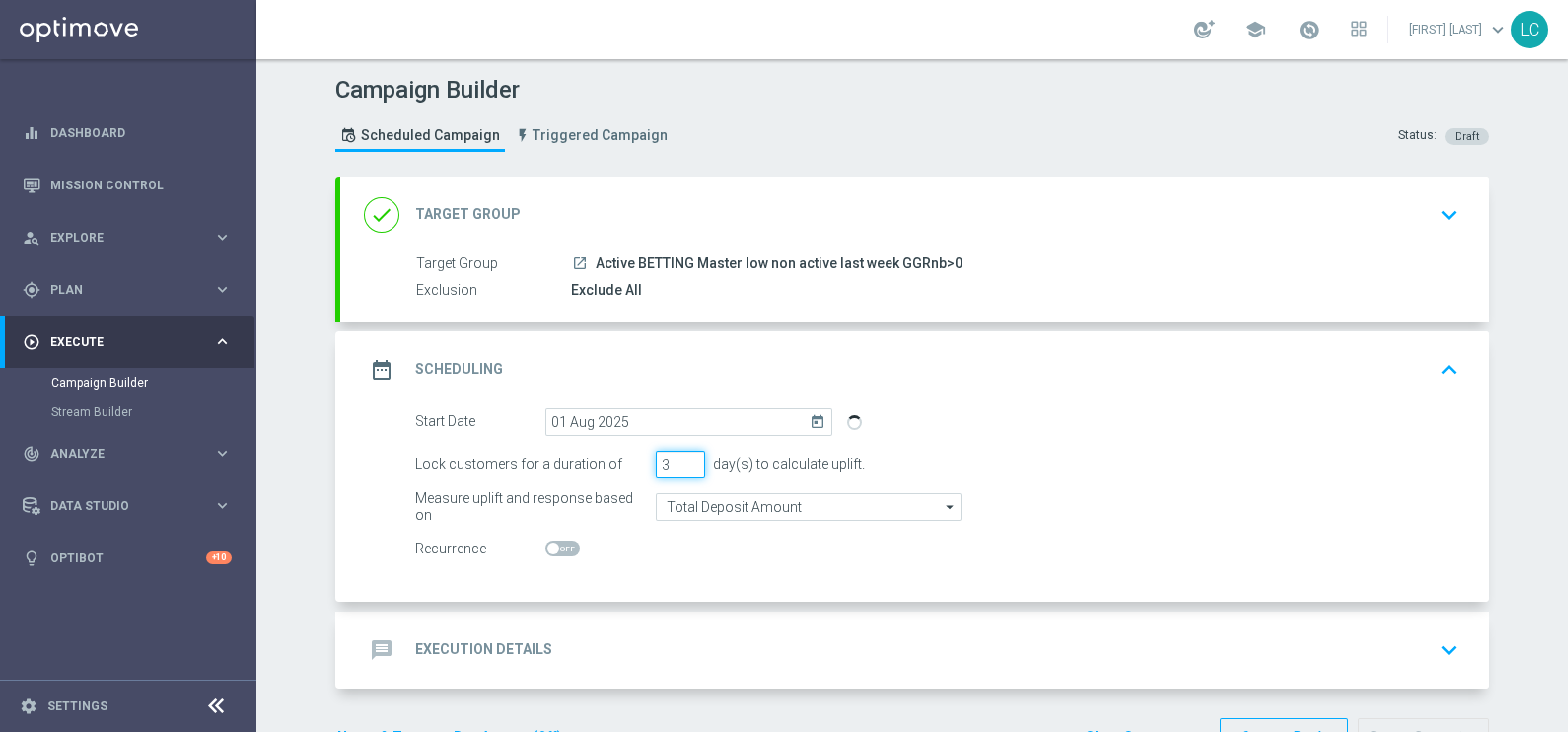 click on "3" 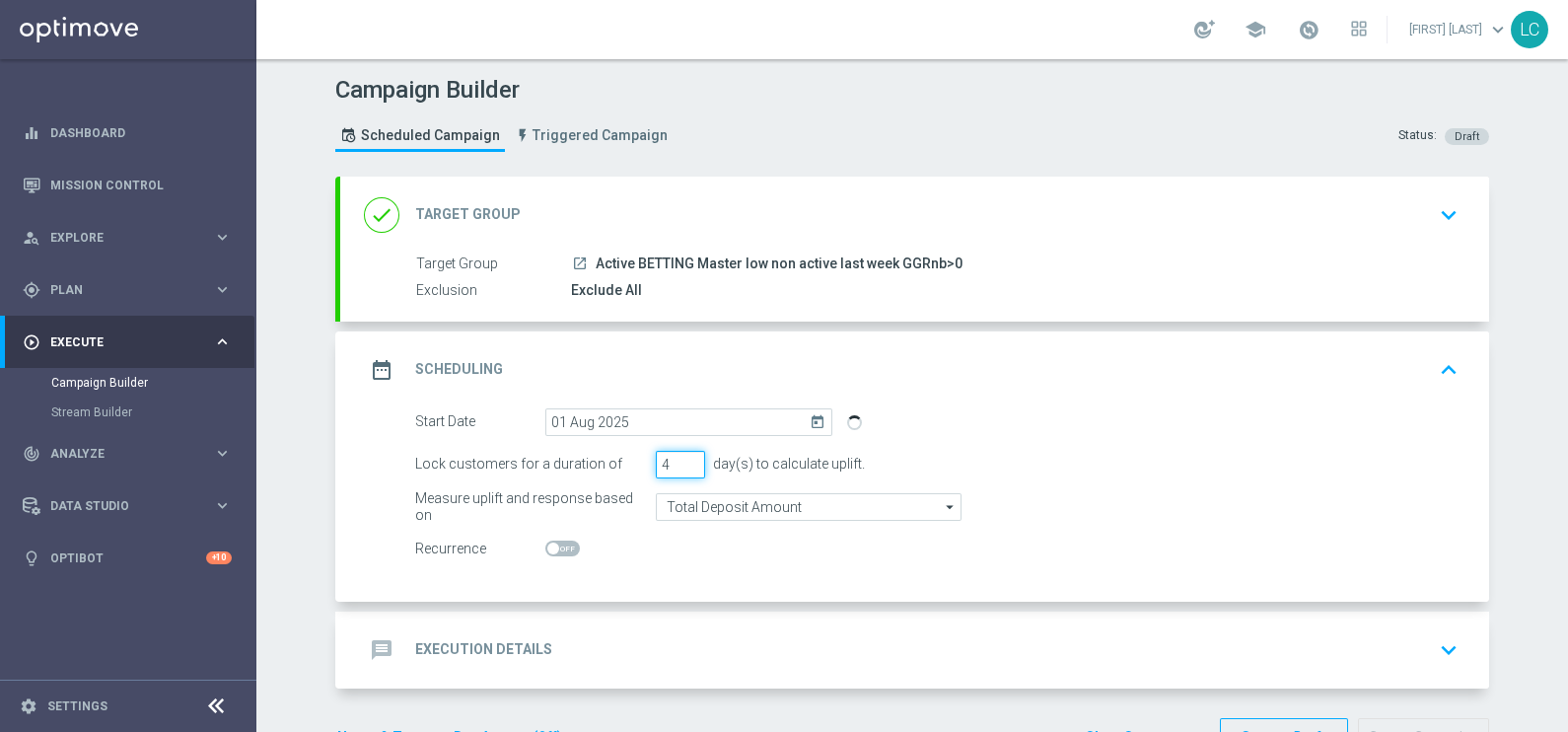 type on "4" 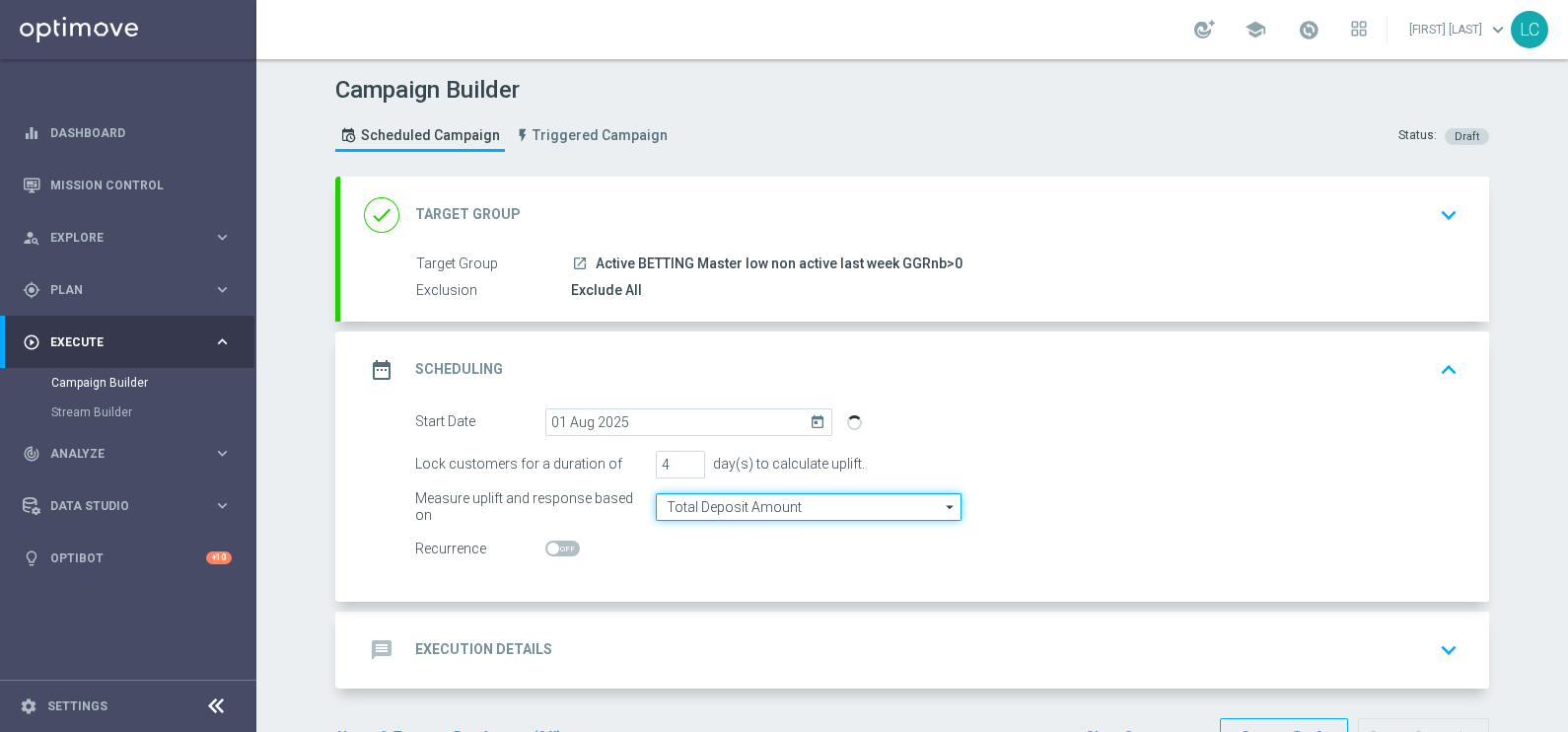 click on "Total Deposit Amount" 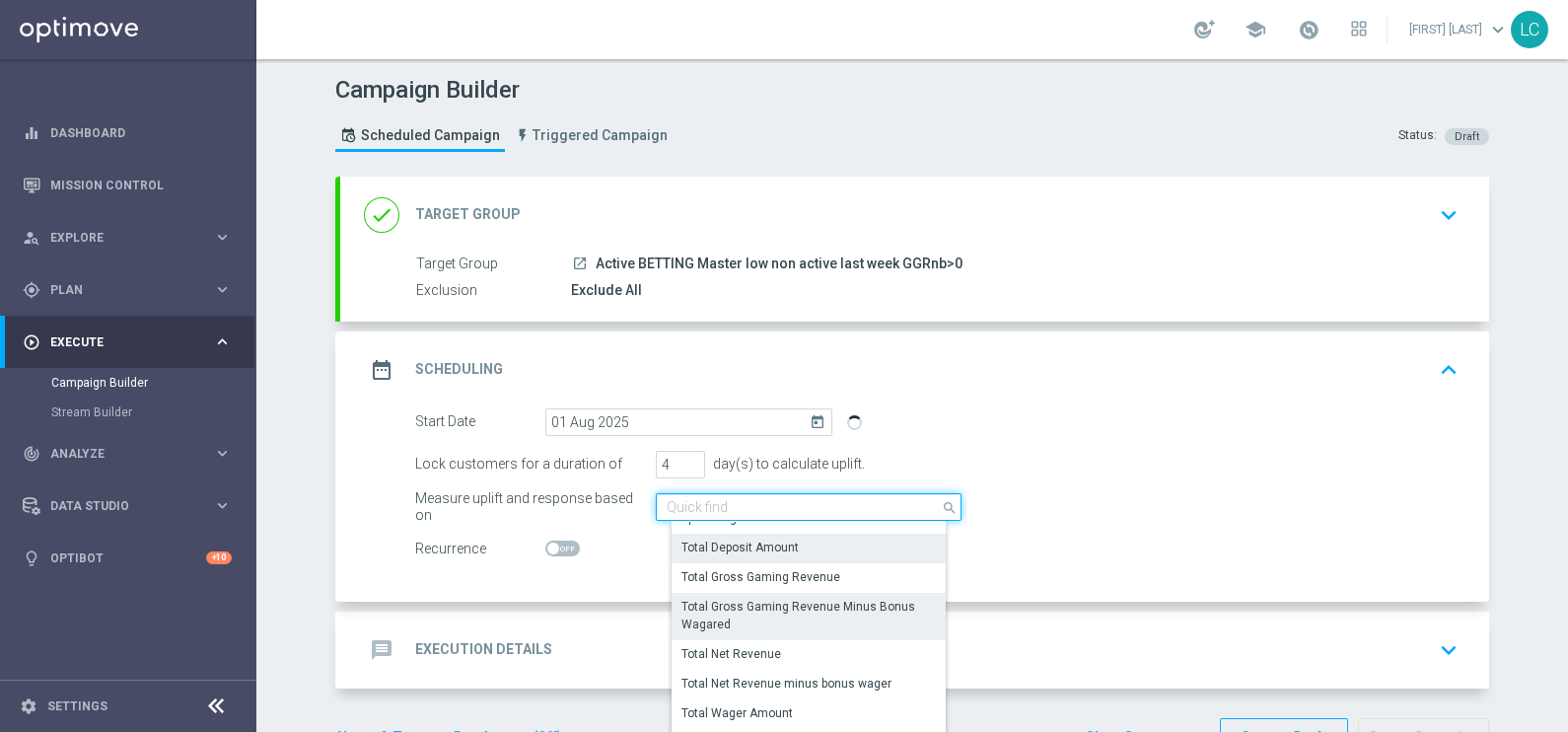 scroll, scrollTop: 452, scrollLeft: 0, axis: vertical 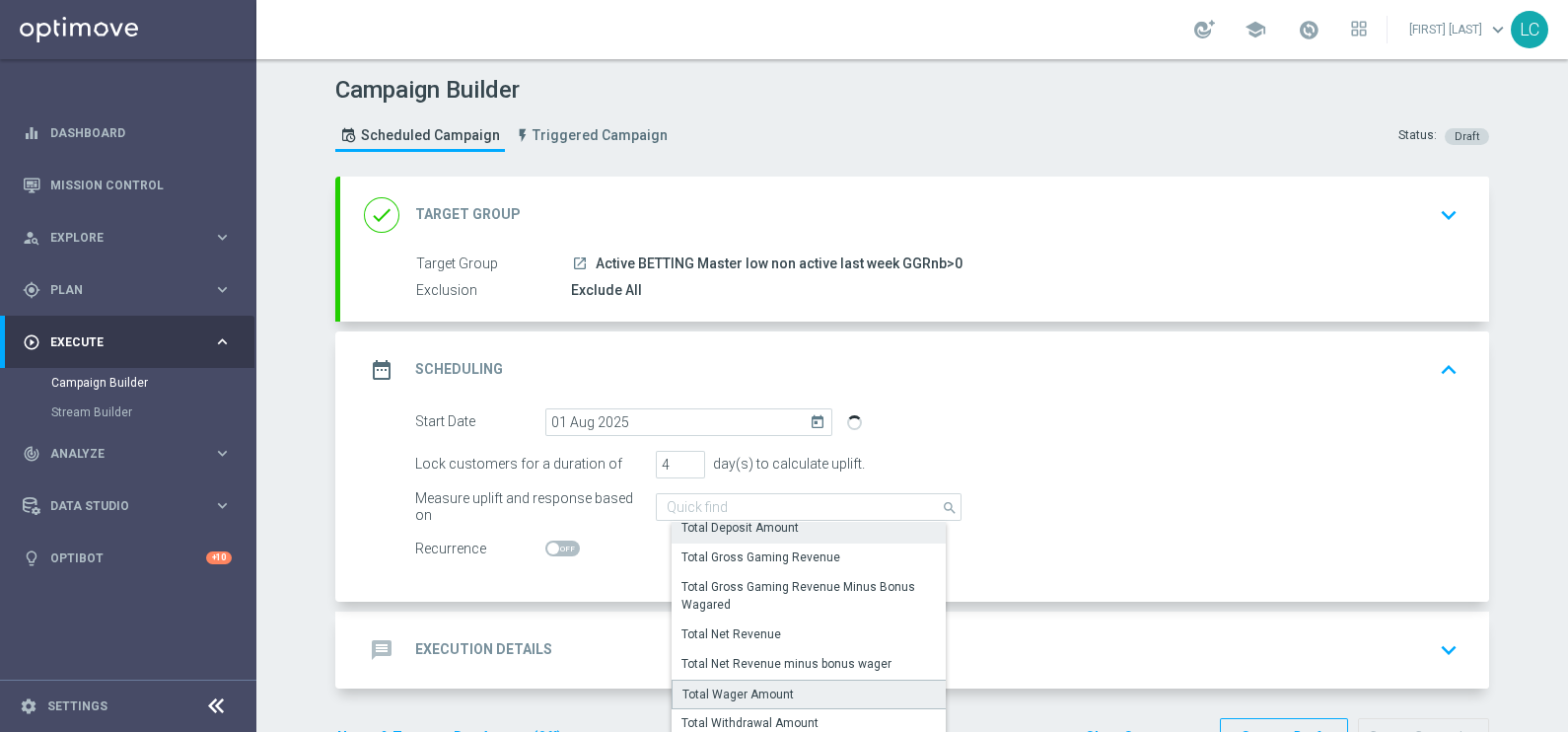 click on "Total Wager Amount" 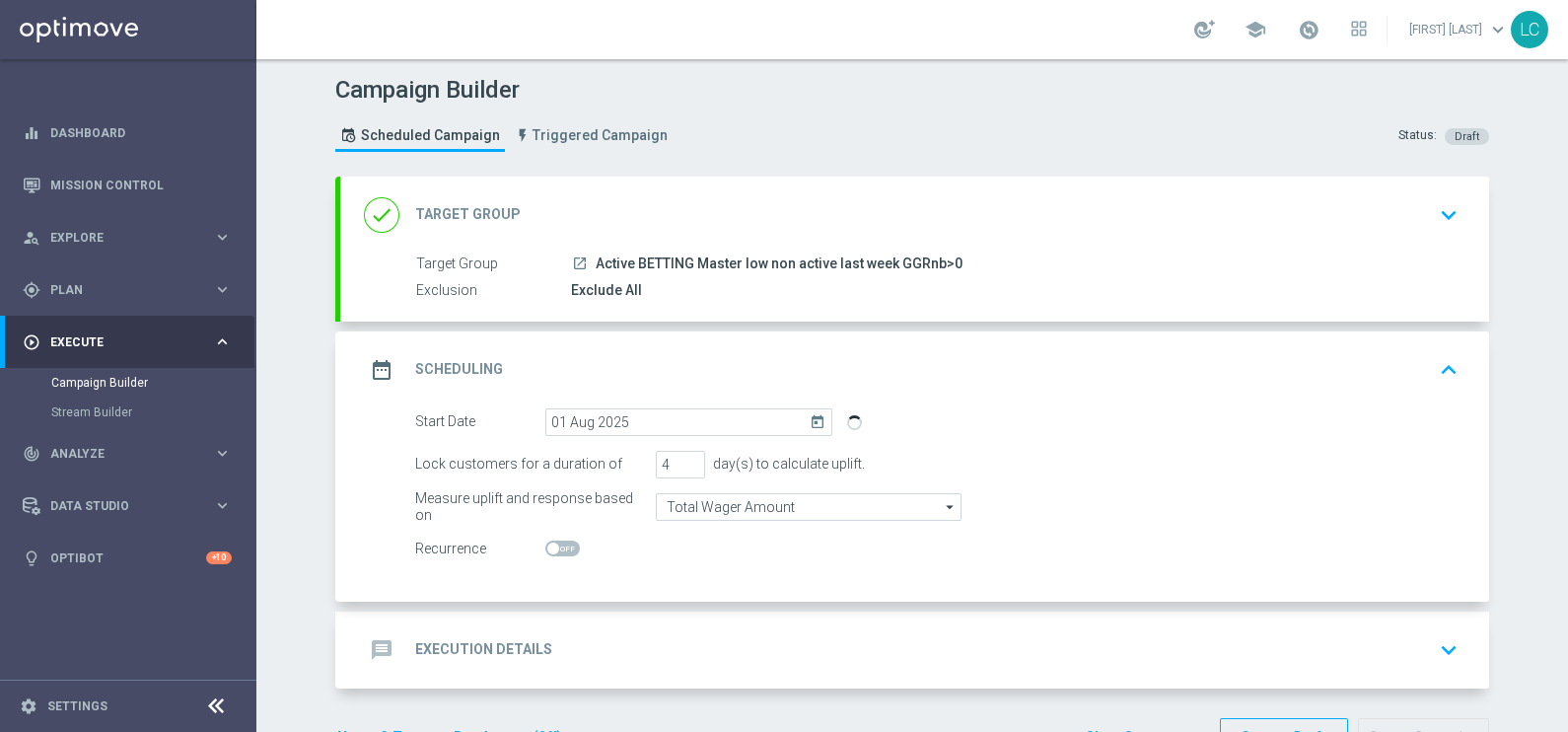 scroll, scrollTop: 60, scrollLeft: 0, axis: vertical 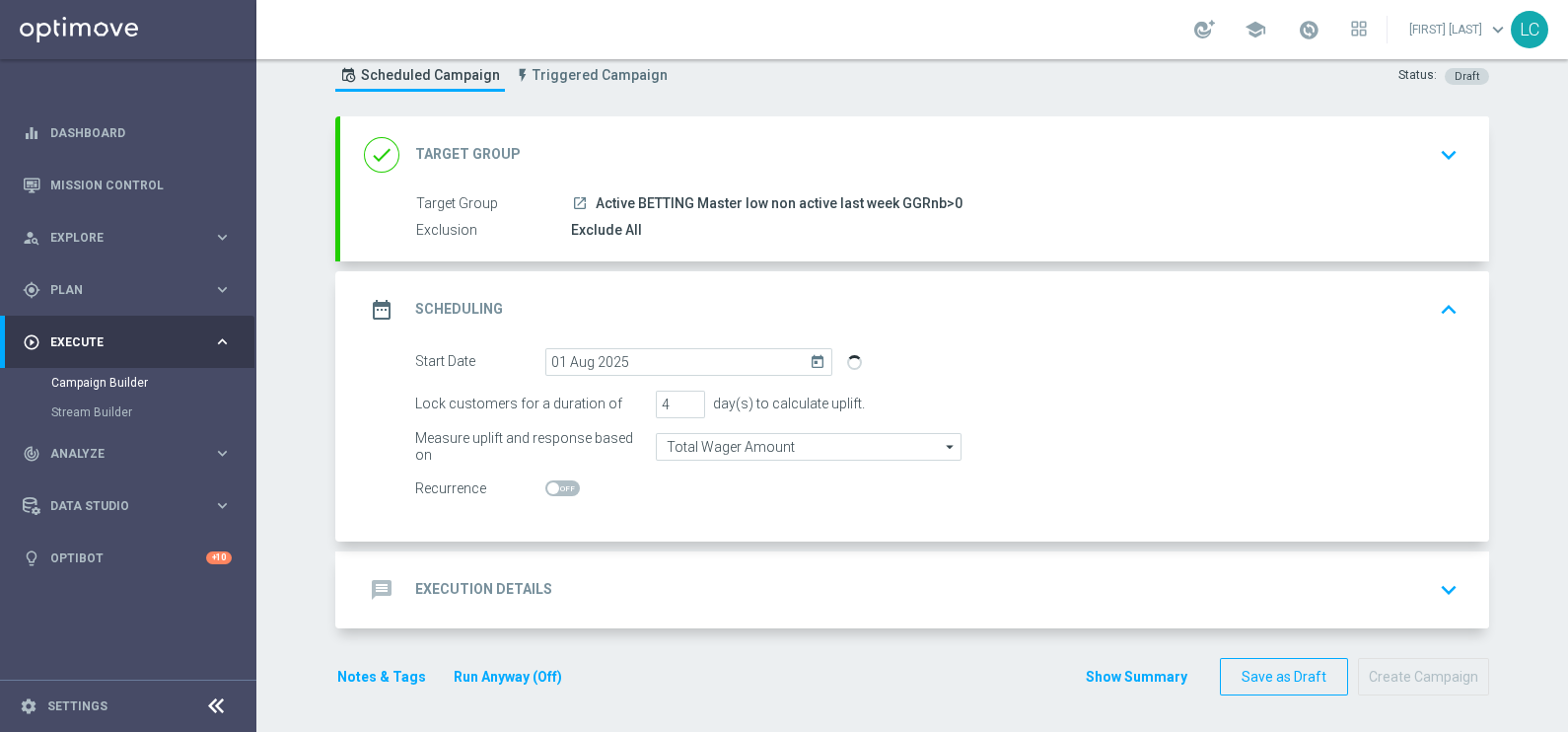click on "message
Execution Details
keyboard_arrow_down" 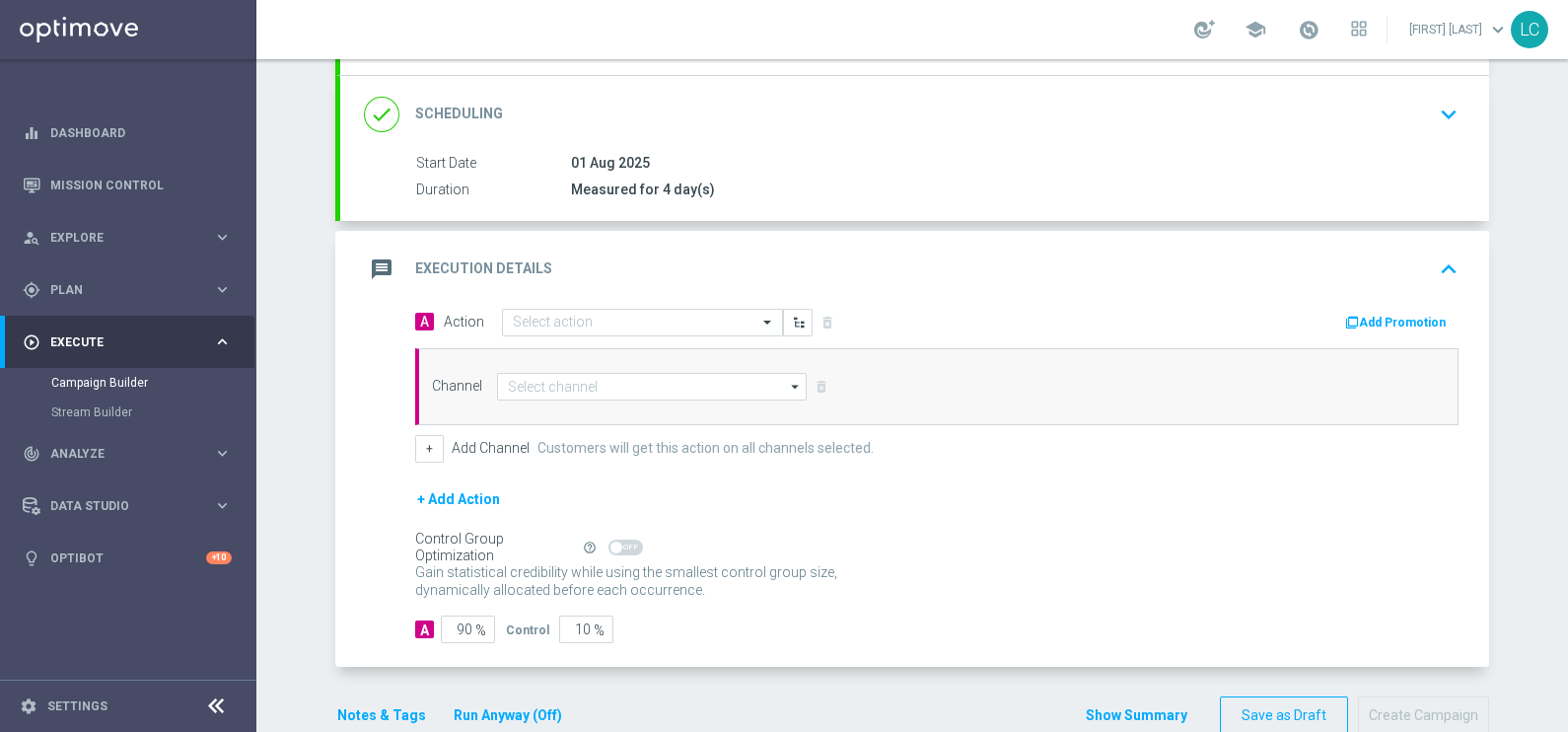 scroll, scrollTop: 250, scrollLeft: 0, axis: vertical 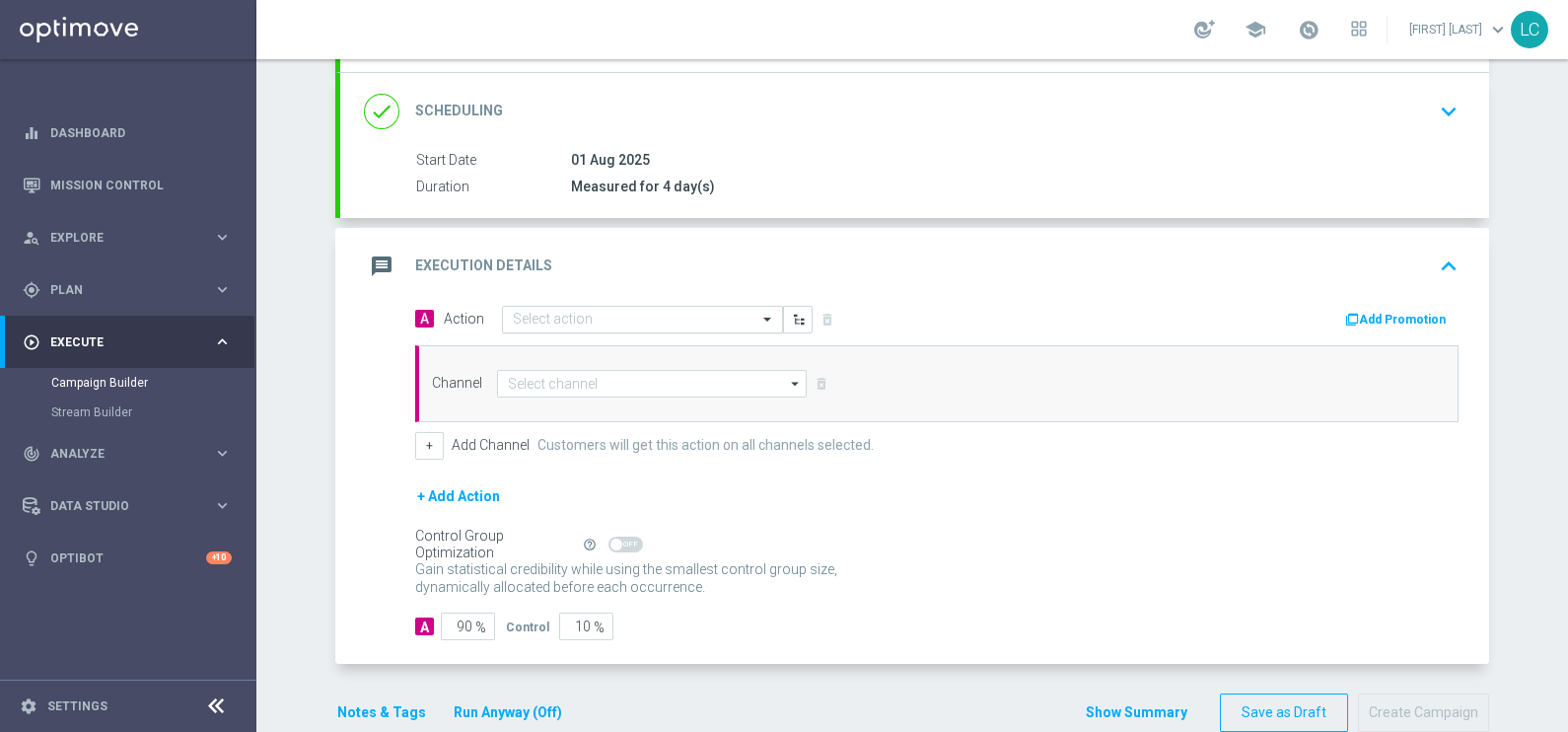 click 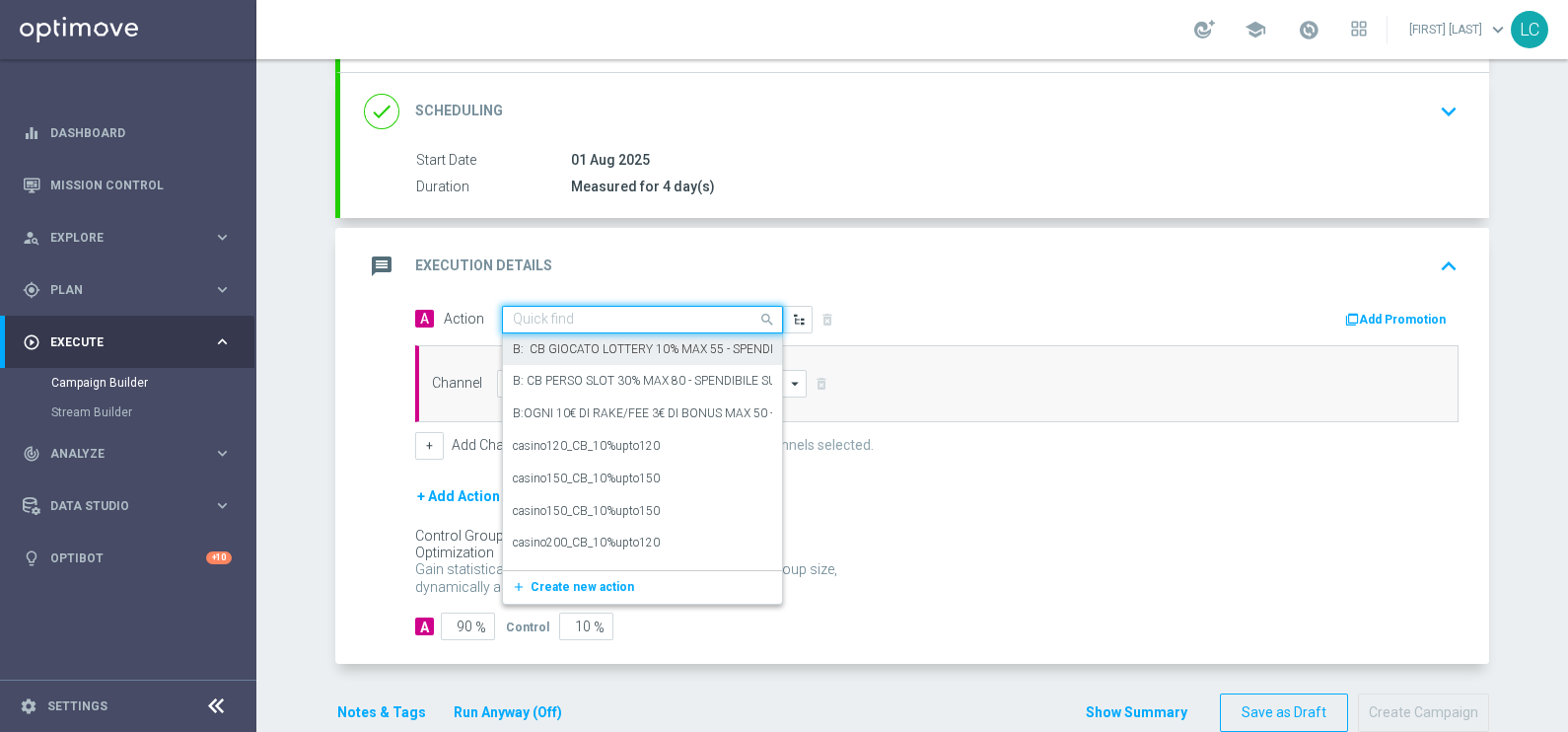 paste on "Bonus free 5€ spend tutti giochi qel2" 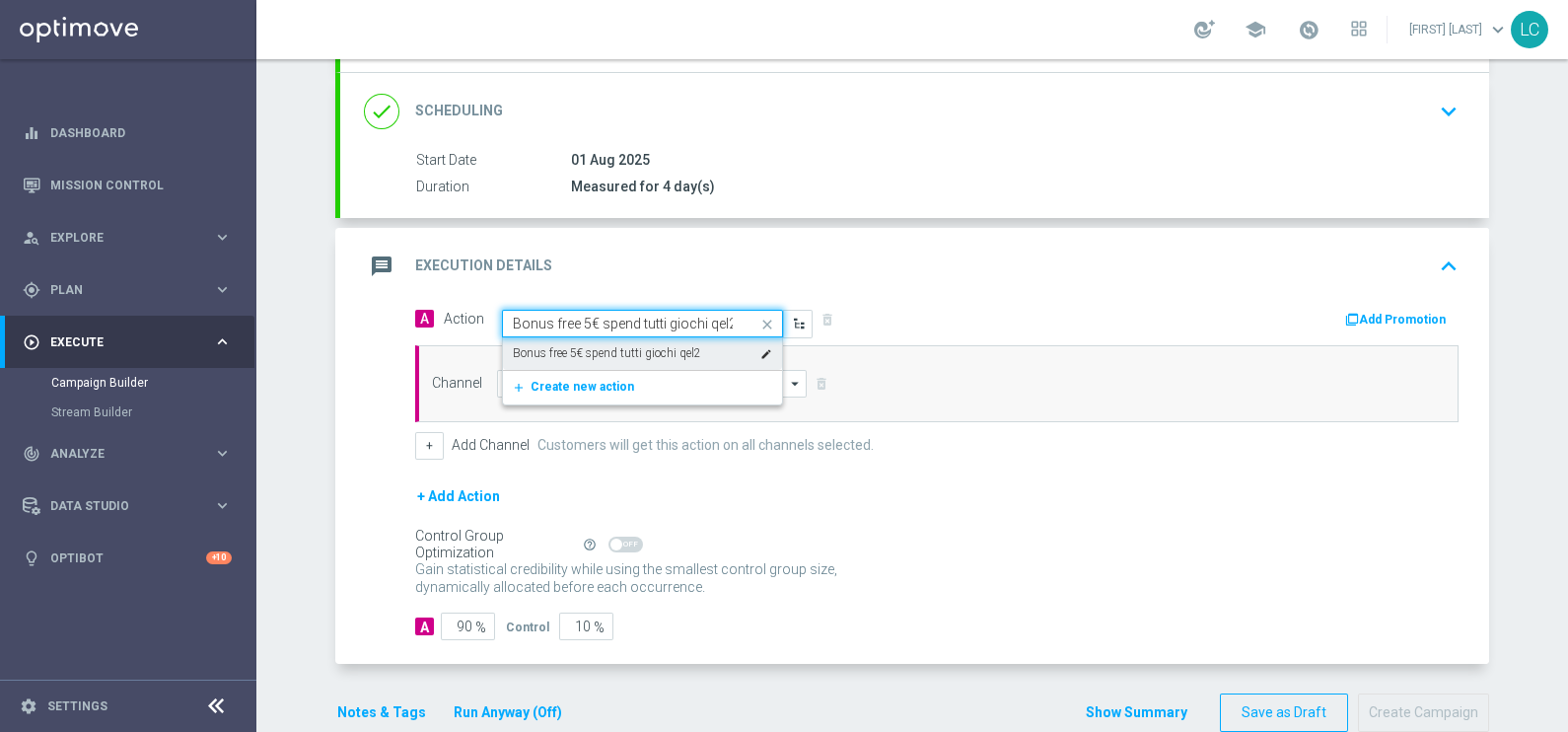 click on "Bonus free 5€ spend tutti giochi qel2" at bounding box center (606, 353) 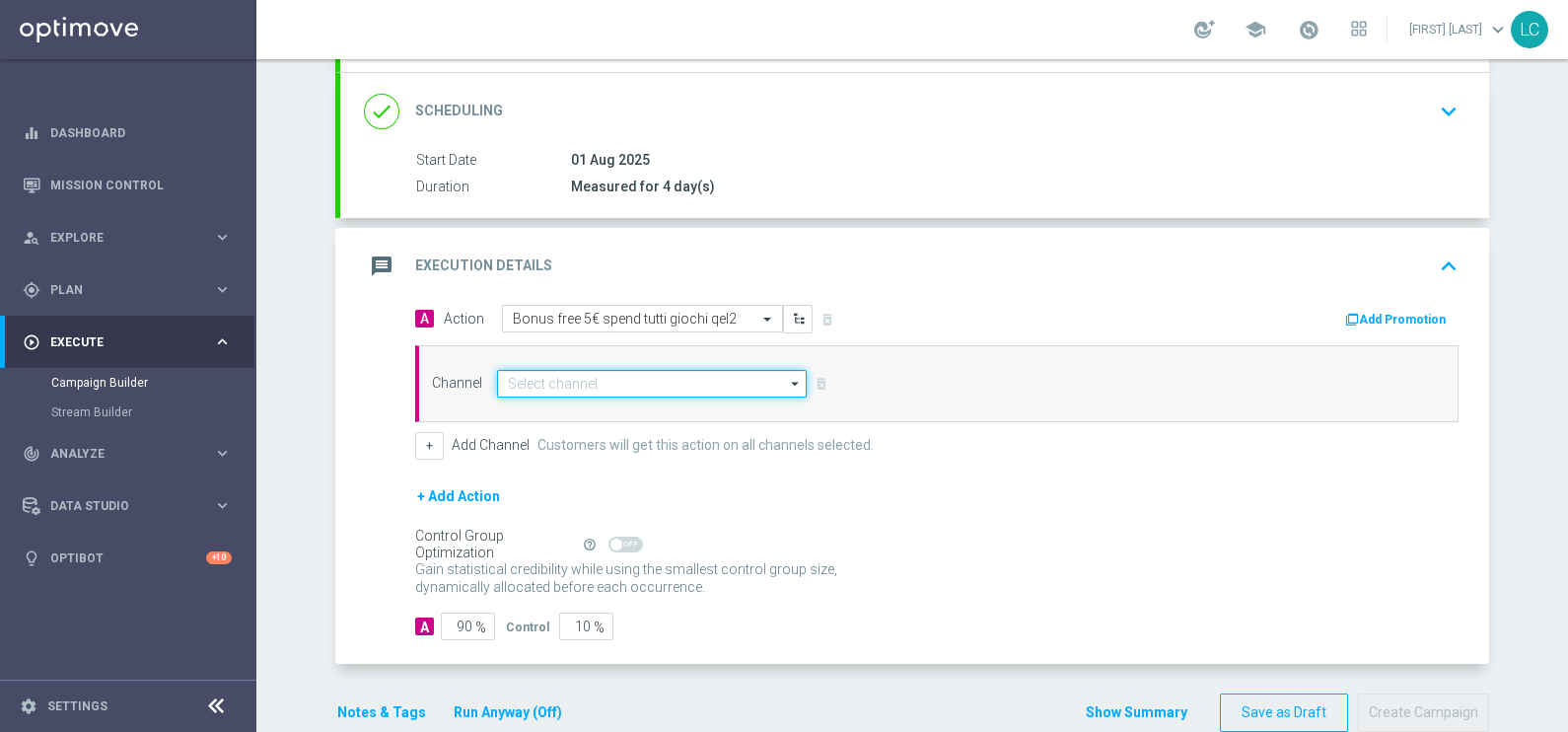 click 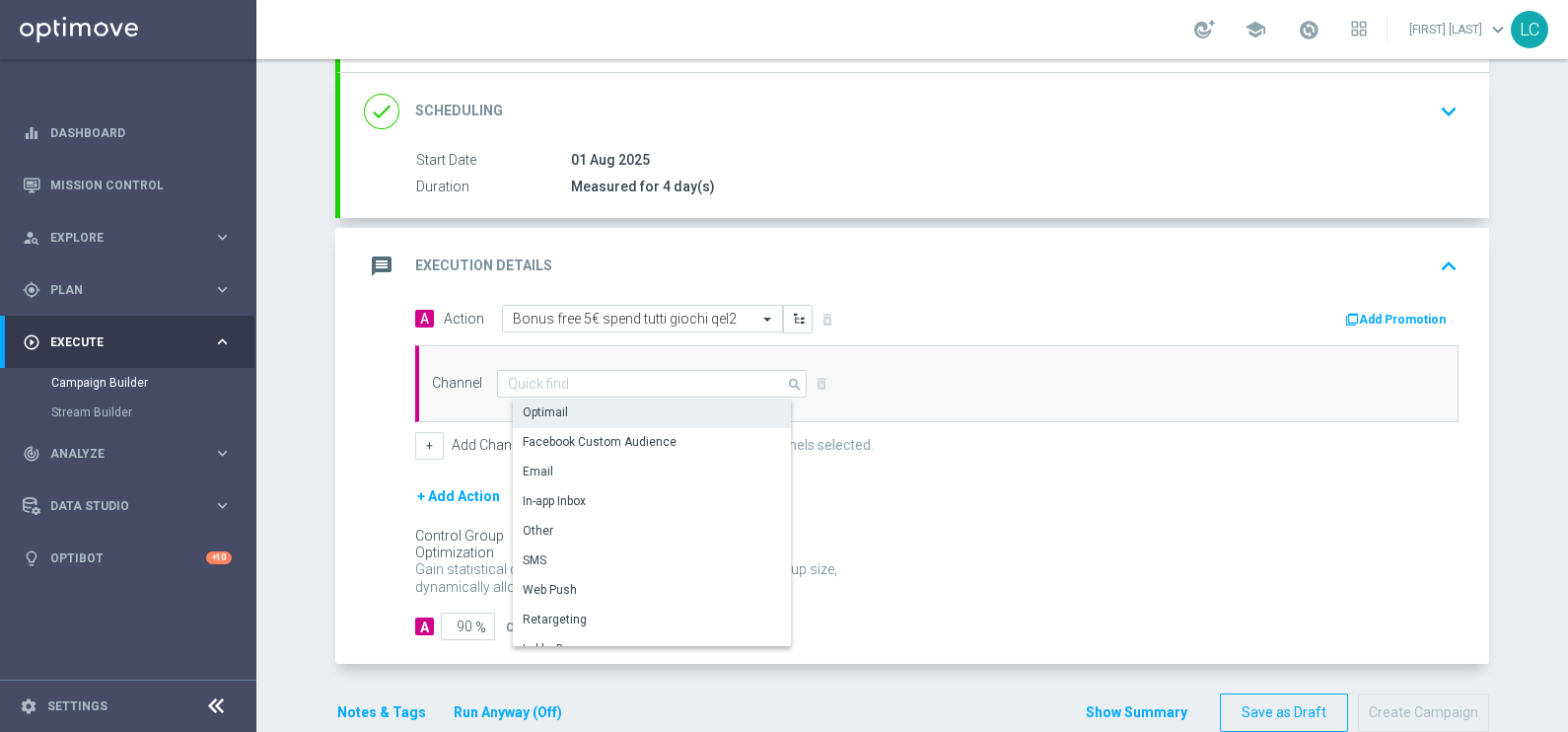 click on "Optimail" 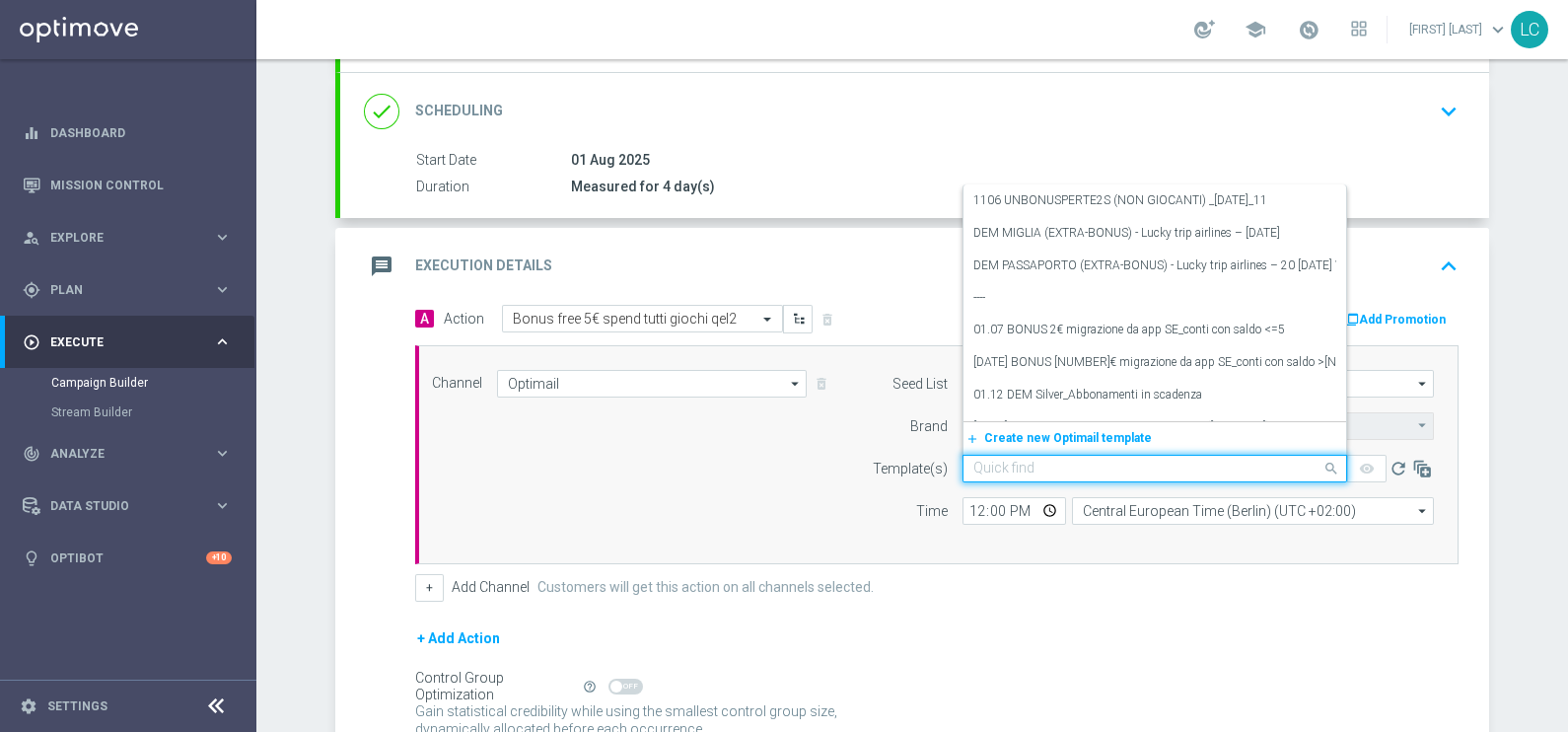 click 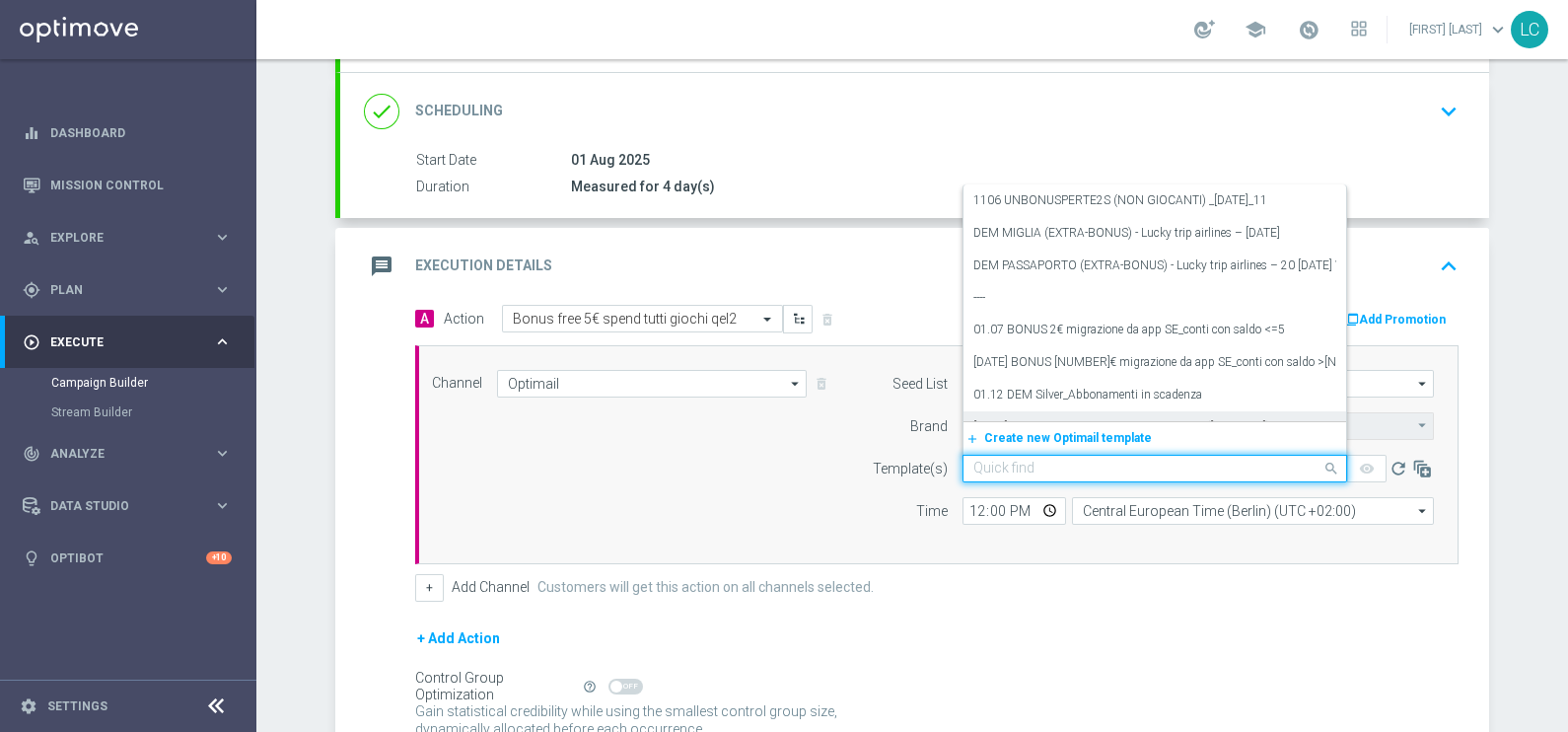 paste on "BF5SPORT0108 - [DATE]" 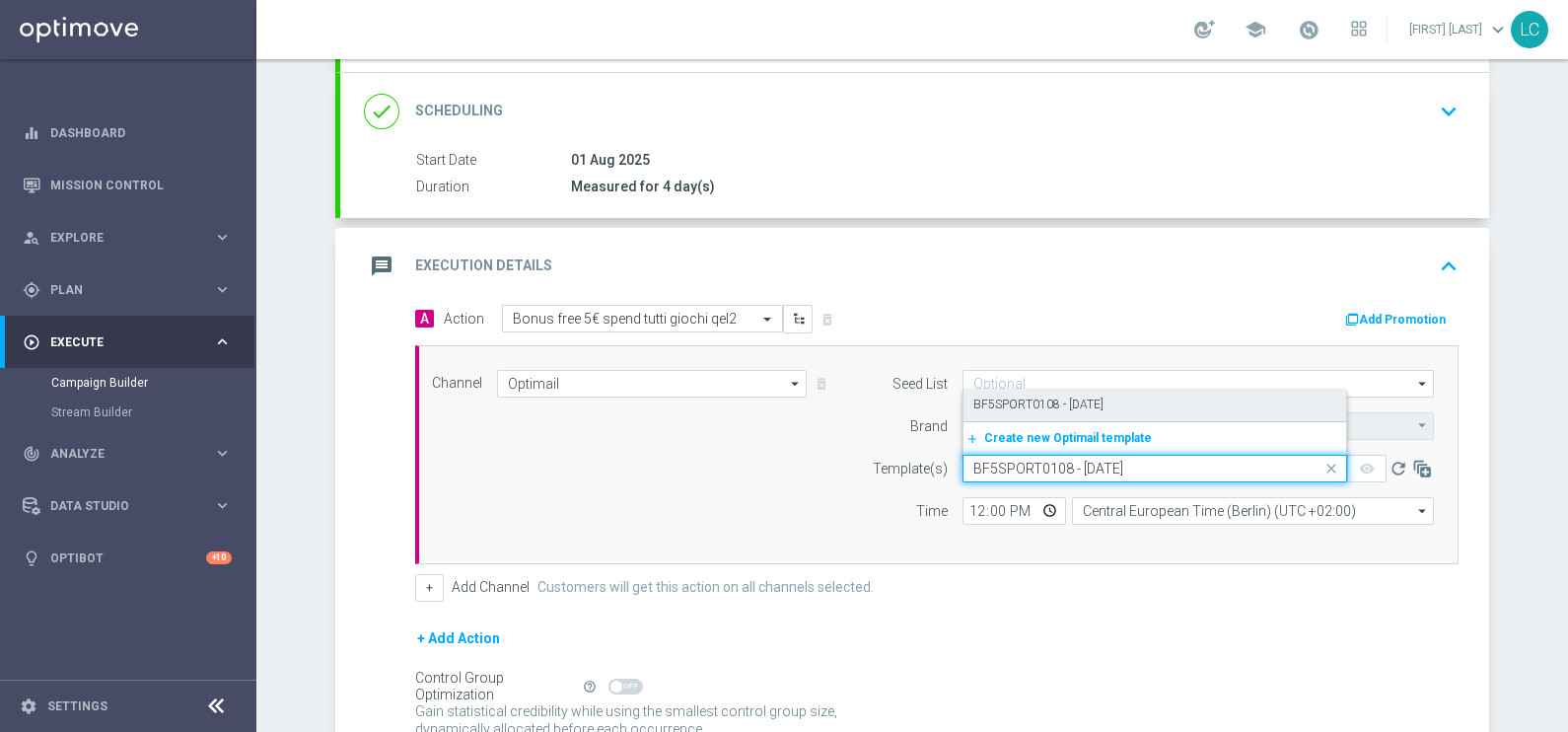 click on "BF5SPORT0108 - [DATE]" at bounding box center (1155, 404) 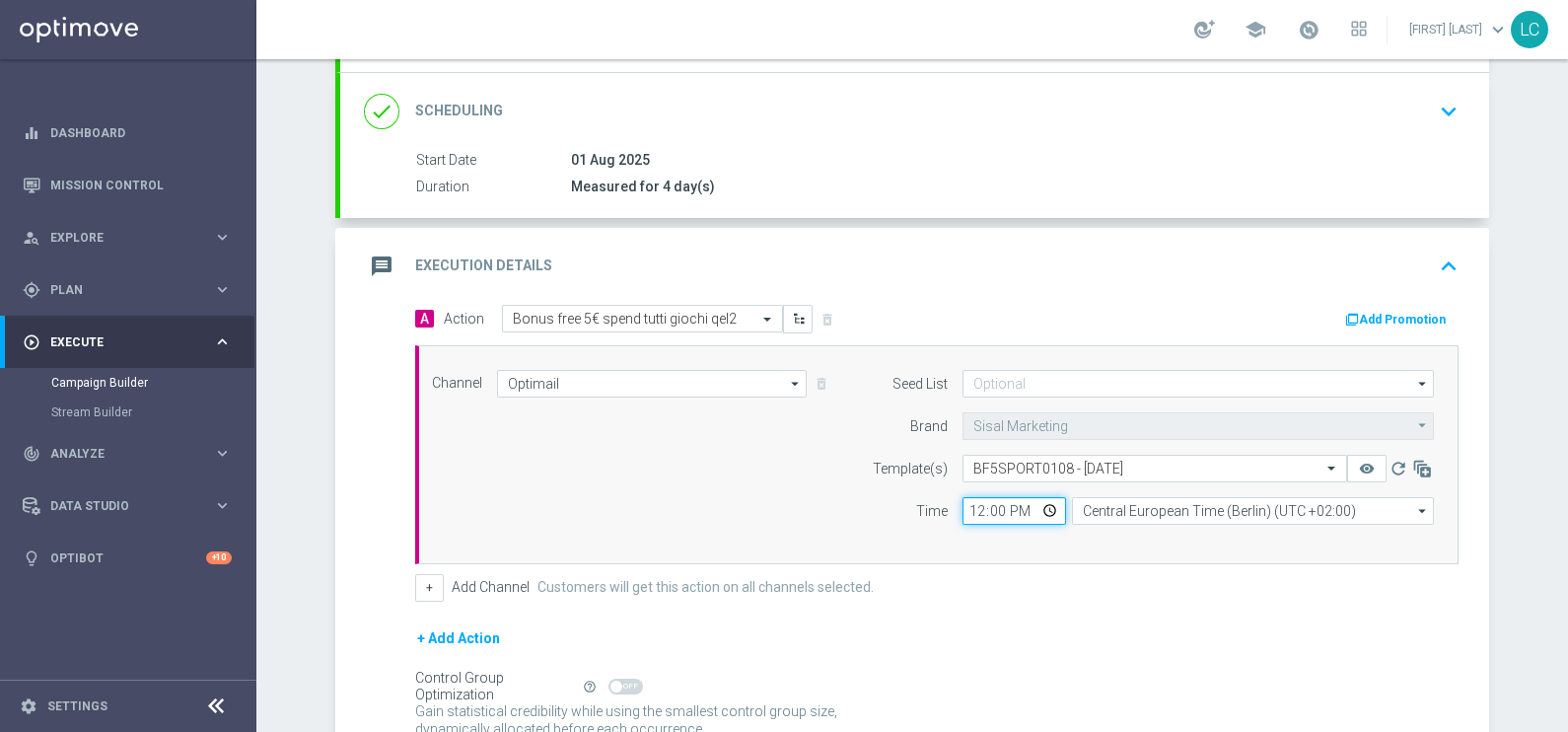 click on "12:00" 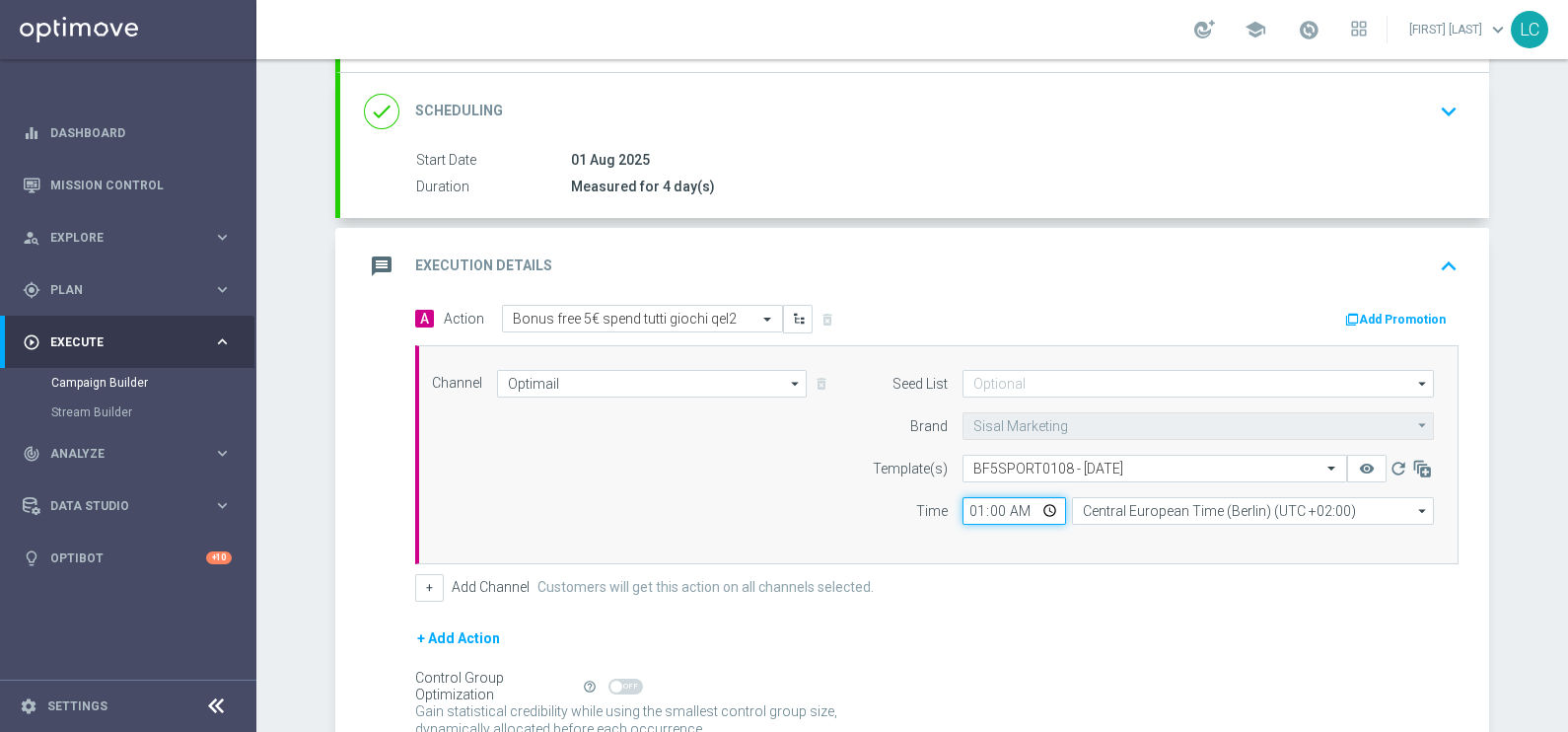 type on "19:00" 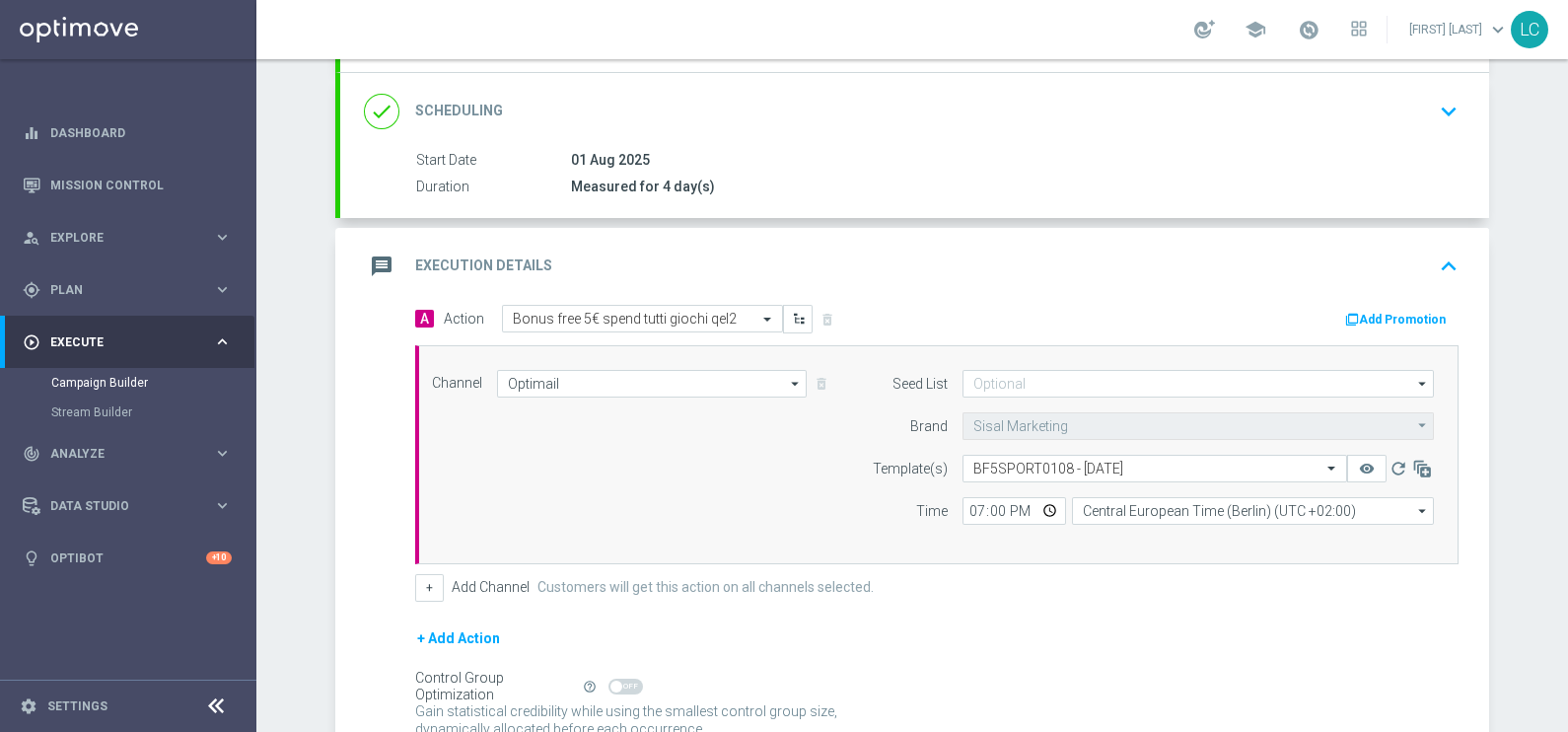 click on "Channel
Optimail
Optimail
arrow_drop_down
Show Selected
1 of [NUMBER]
Optimail" 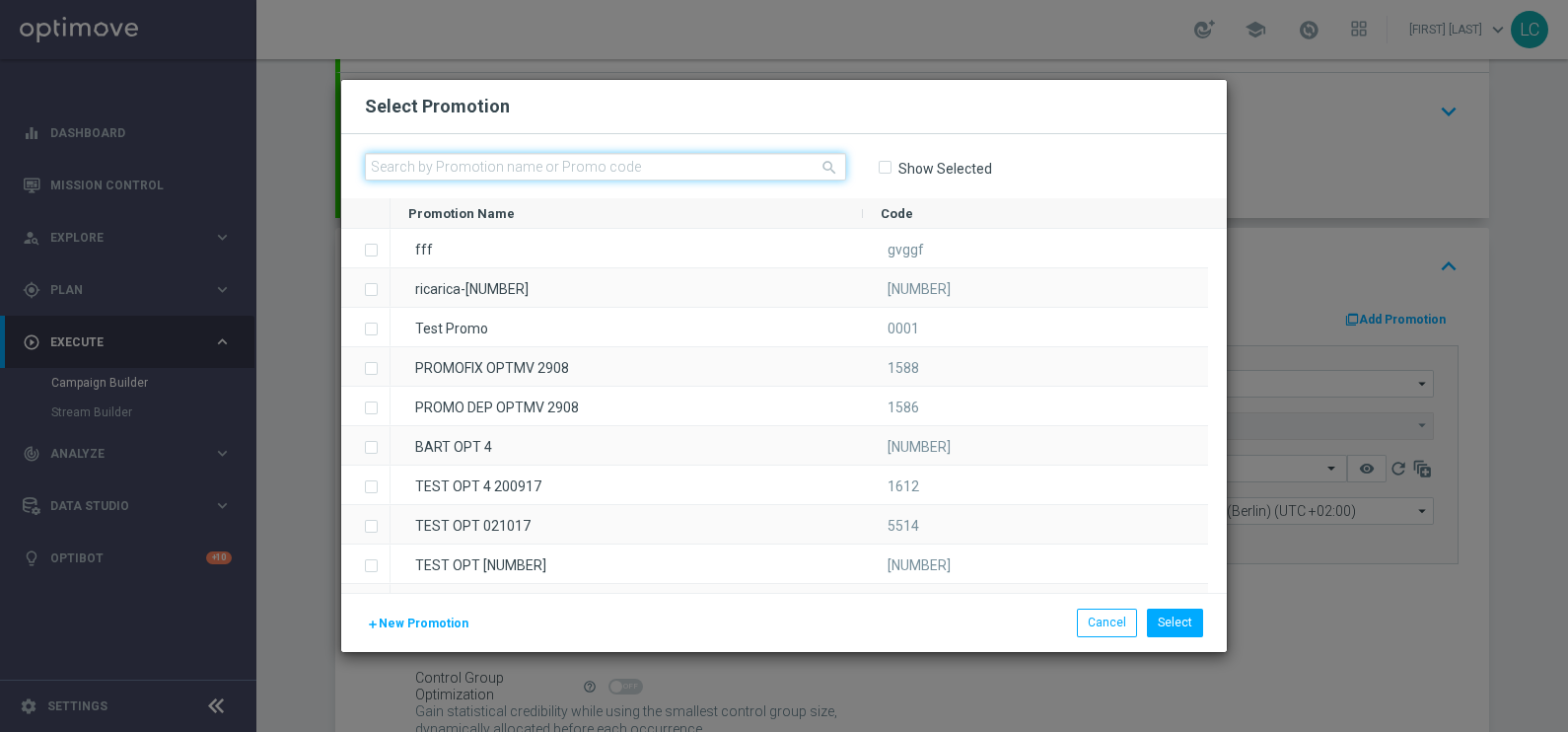 click 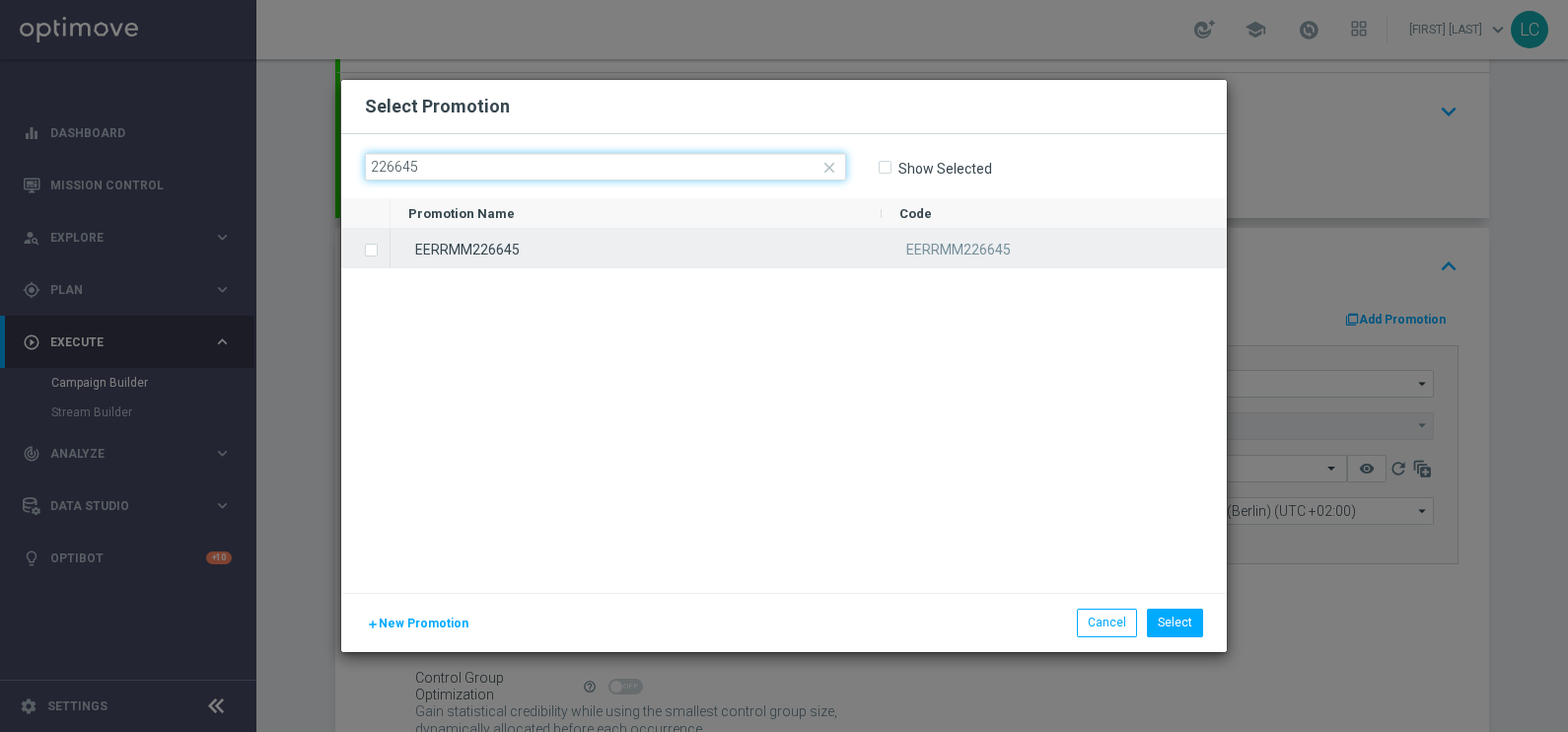 type on "226645" 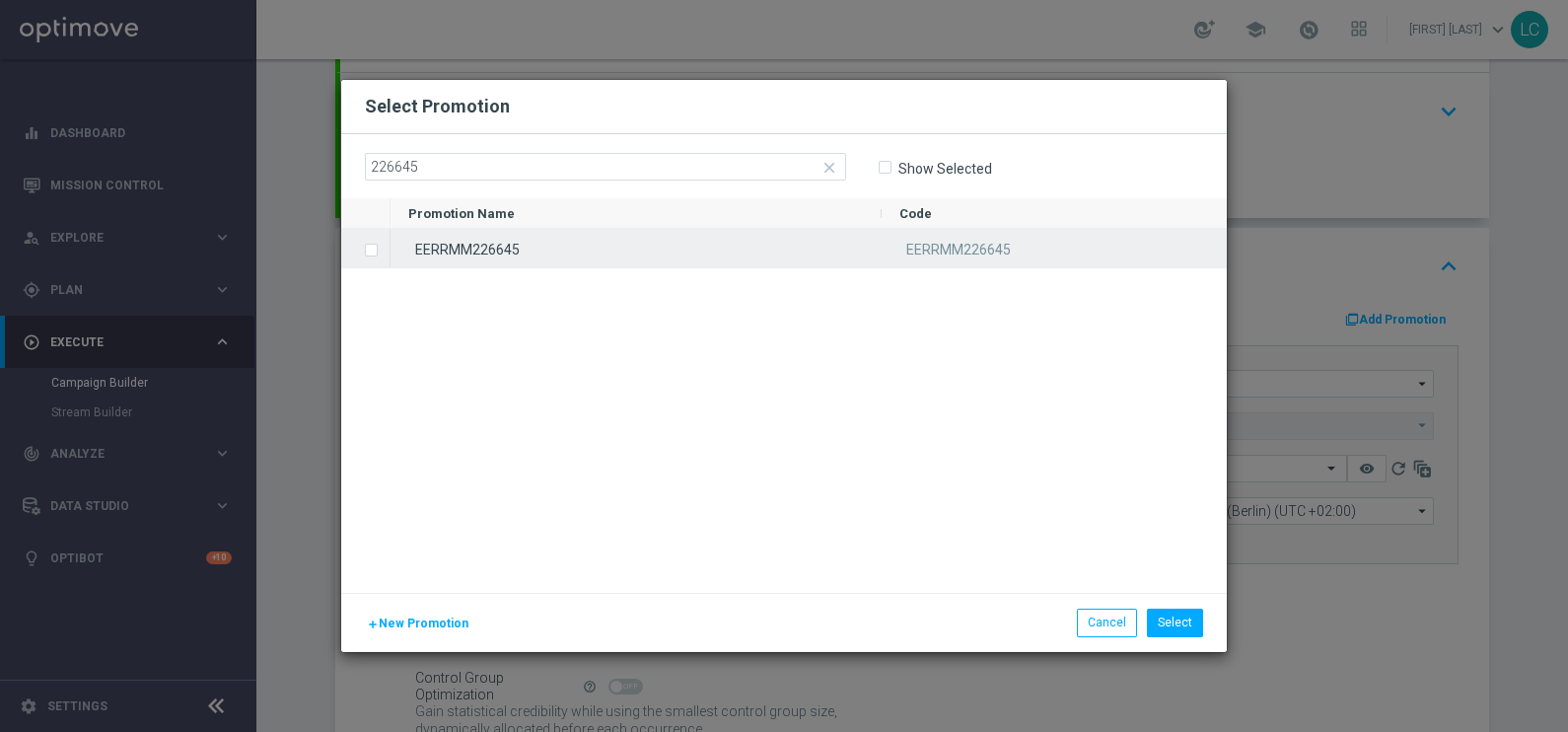 click 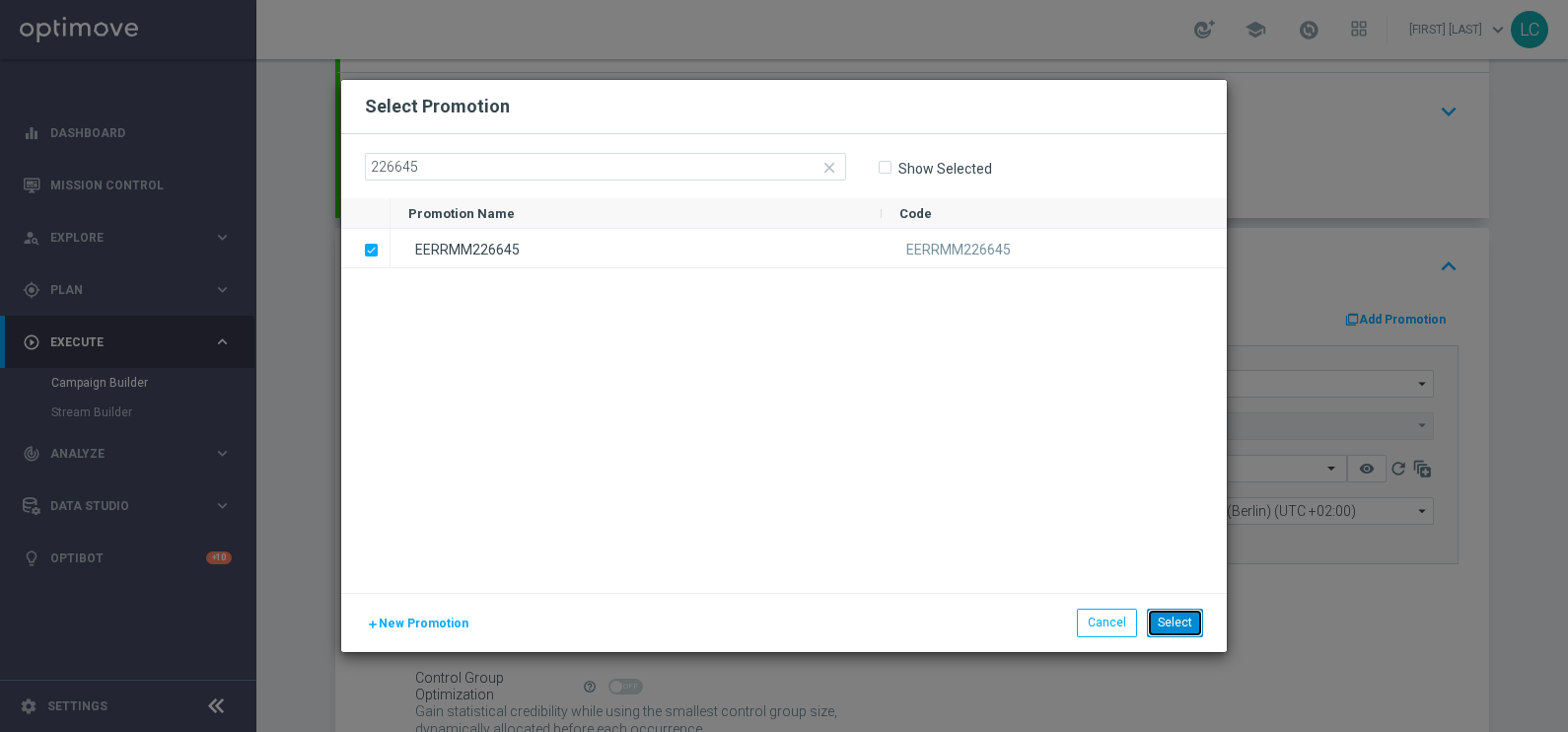 click on "Select" 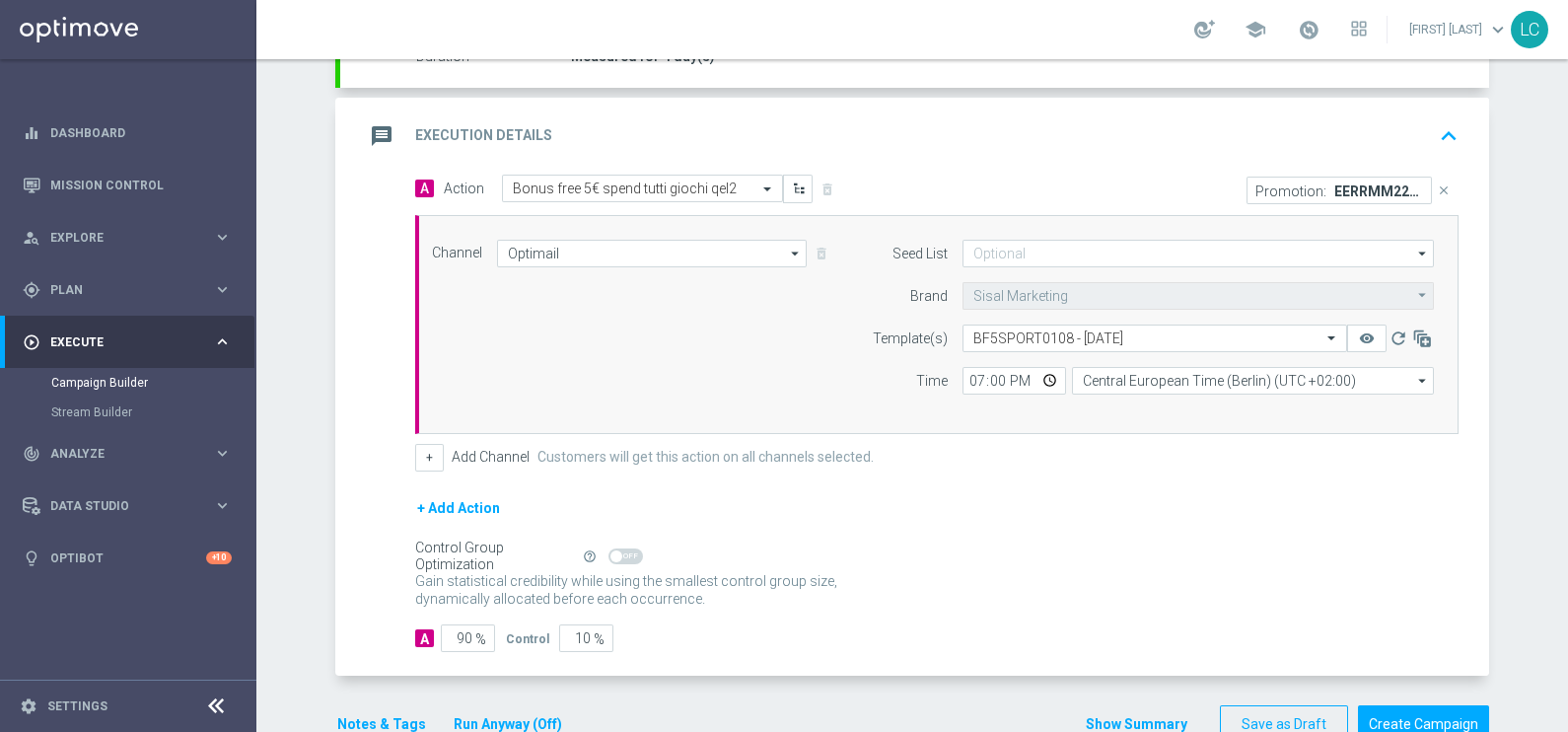 scroll, scrollTop: 383, scrollLeft: 0, axis: vertical 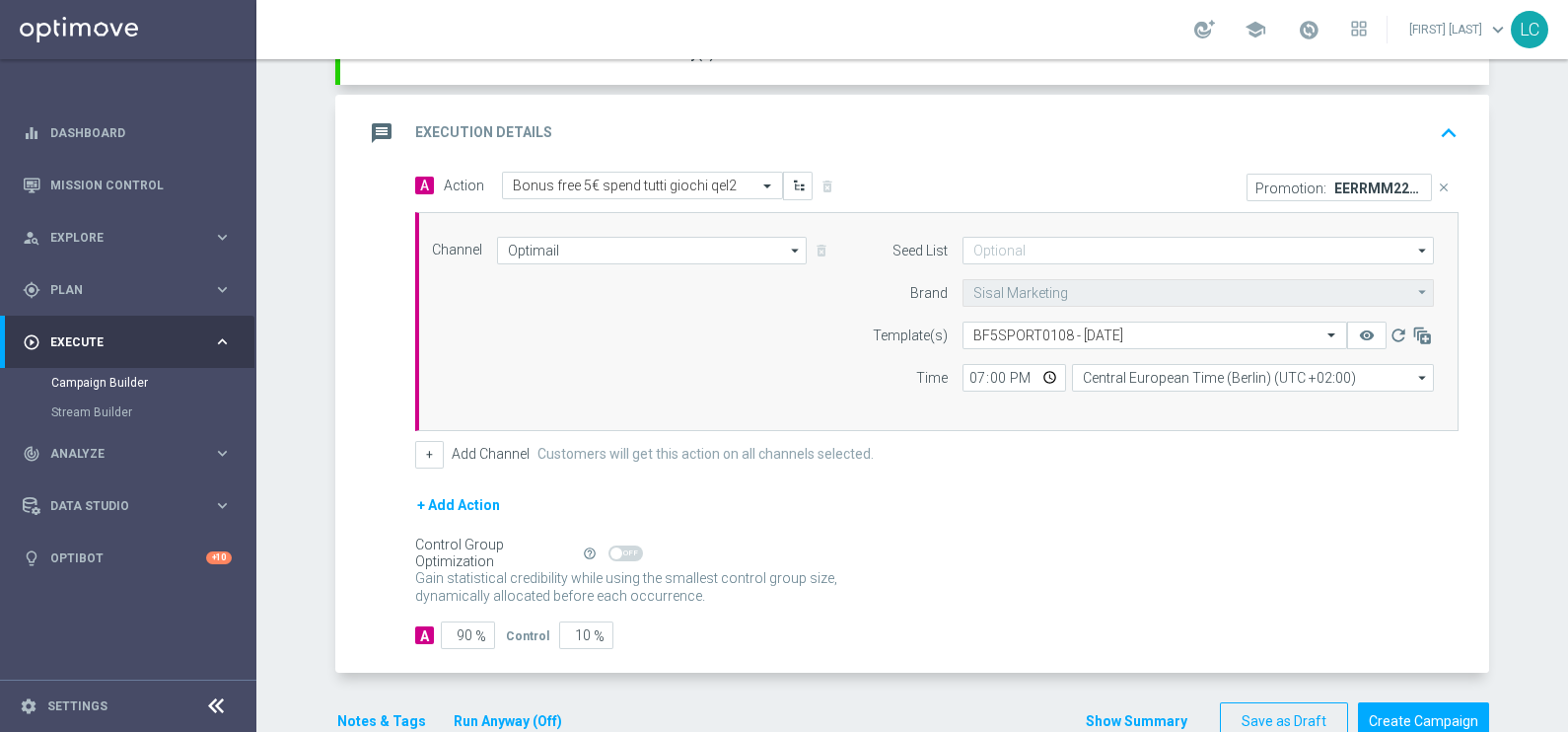 click on "keyboard_arrow_up" 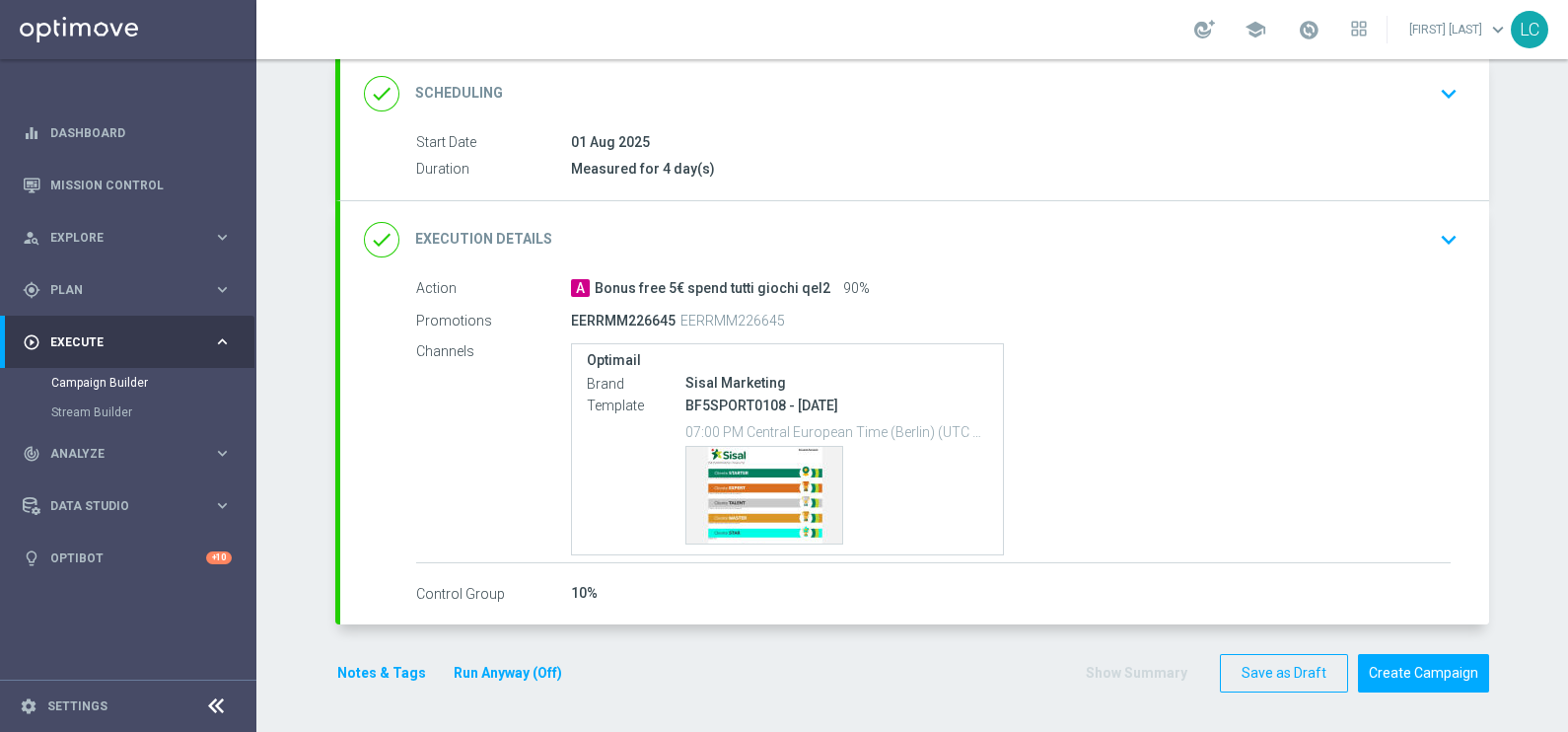 scroll, scrollTop: 263, scrollLeft: 0, axis: vertical 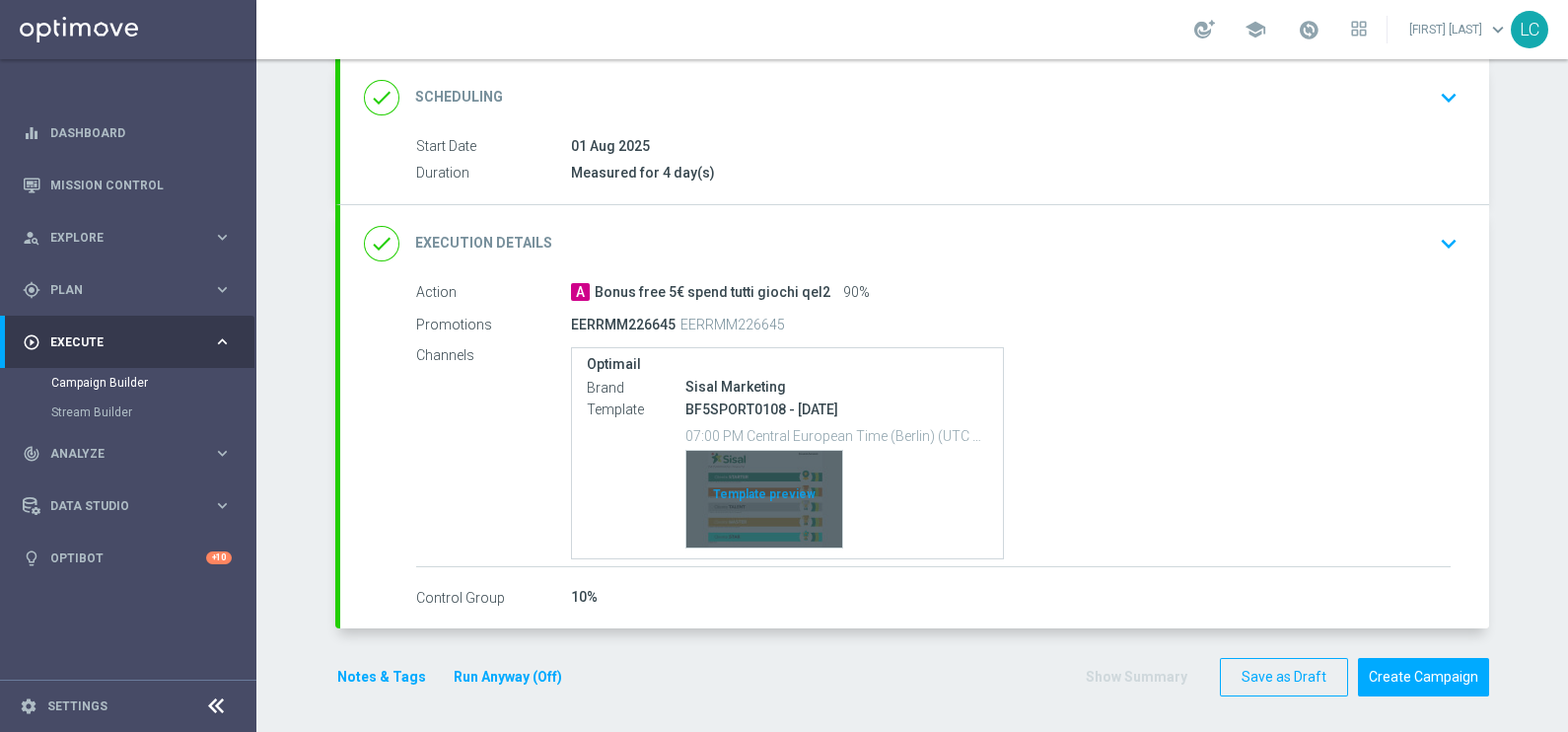 click on "Template preview" 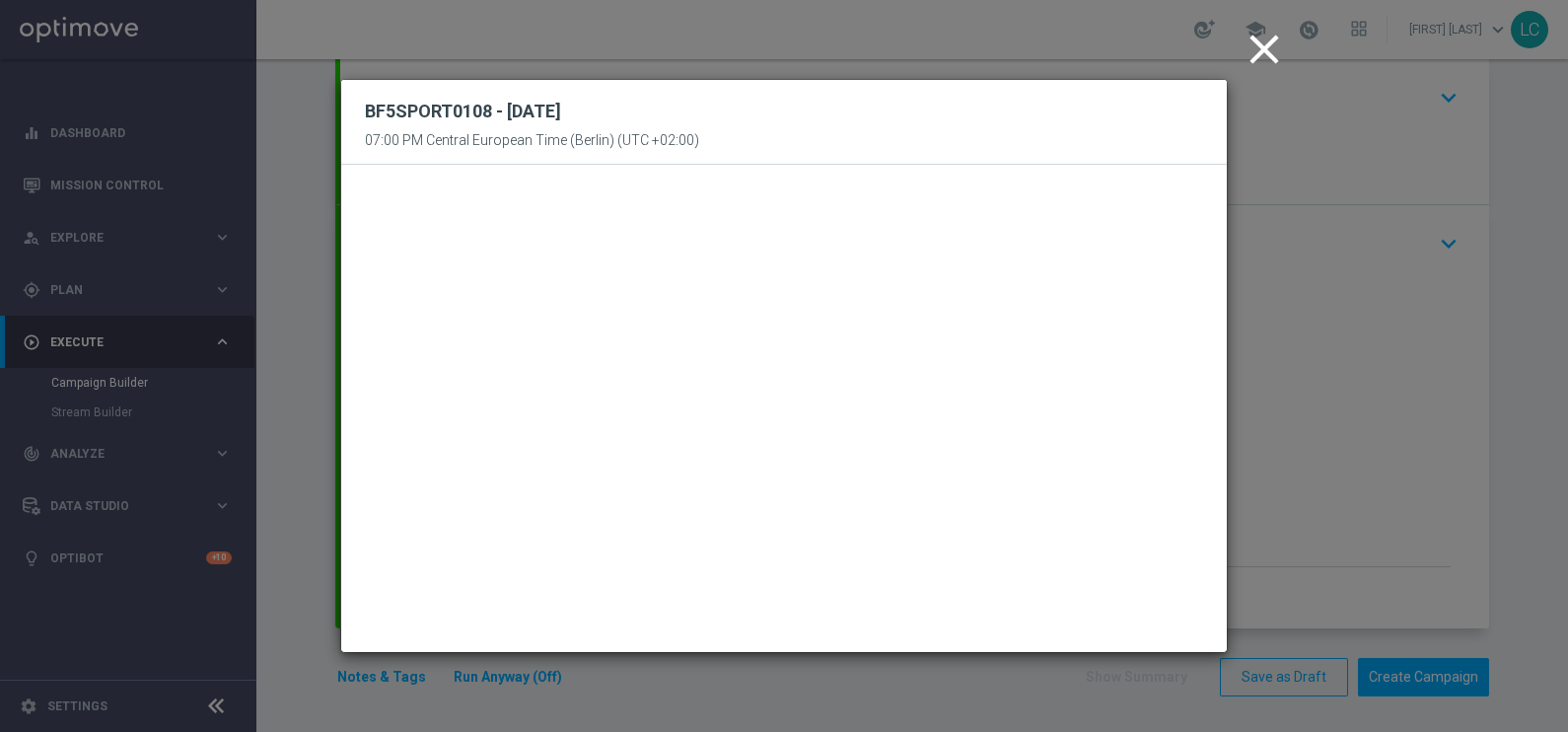 click on "close" 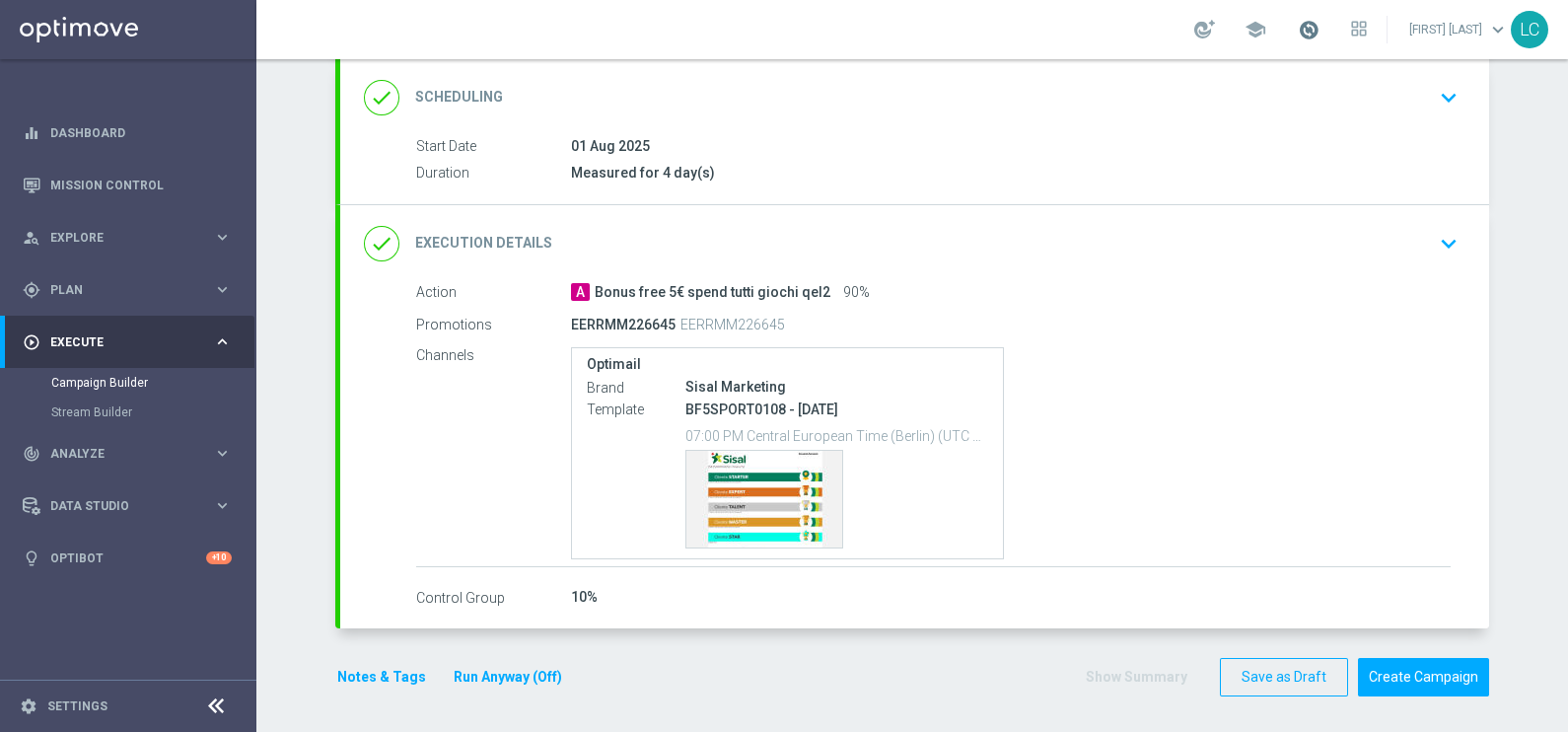 click at bounding box center [1309, 30] 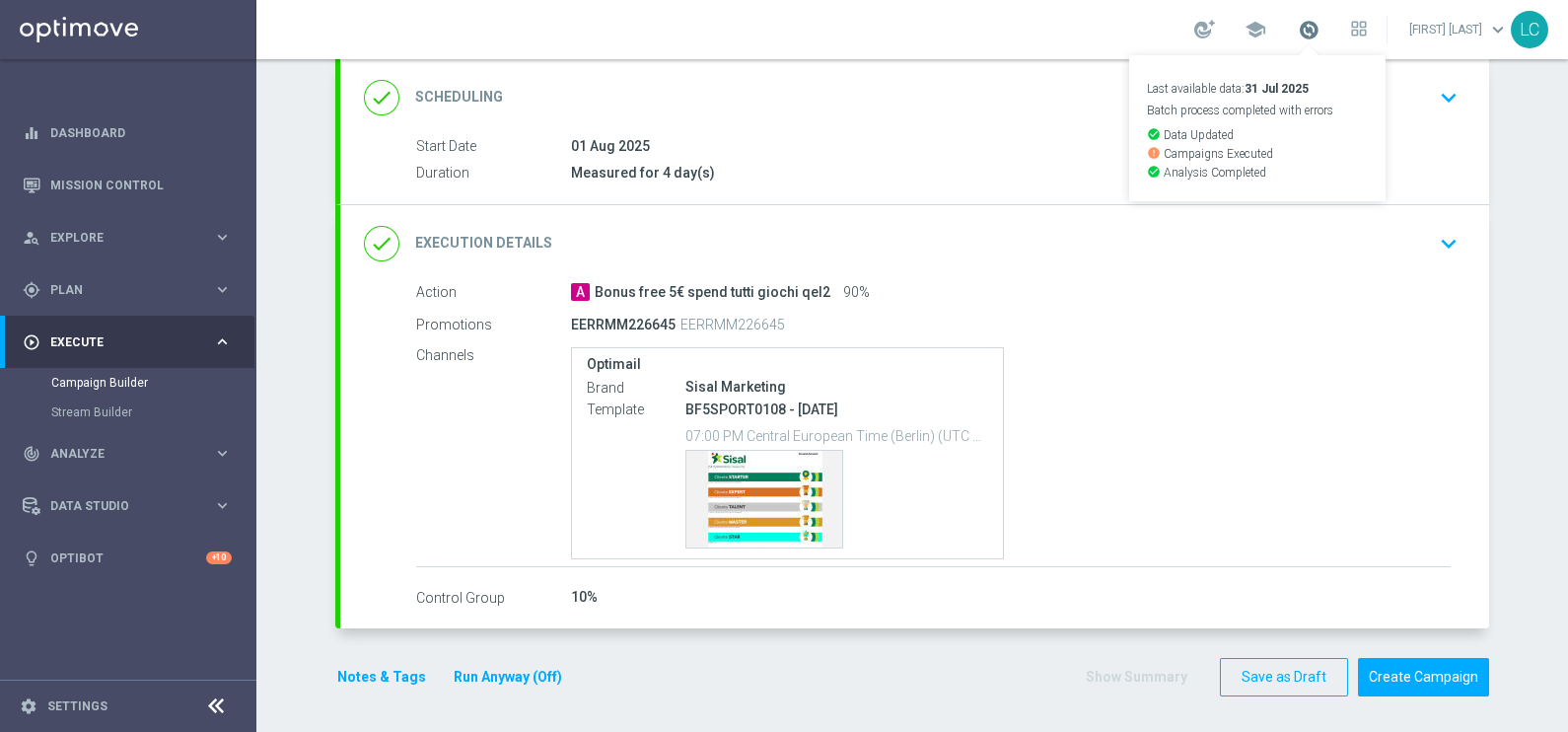 click at bounding box center [1309, 30] 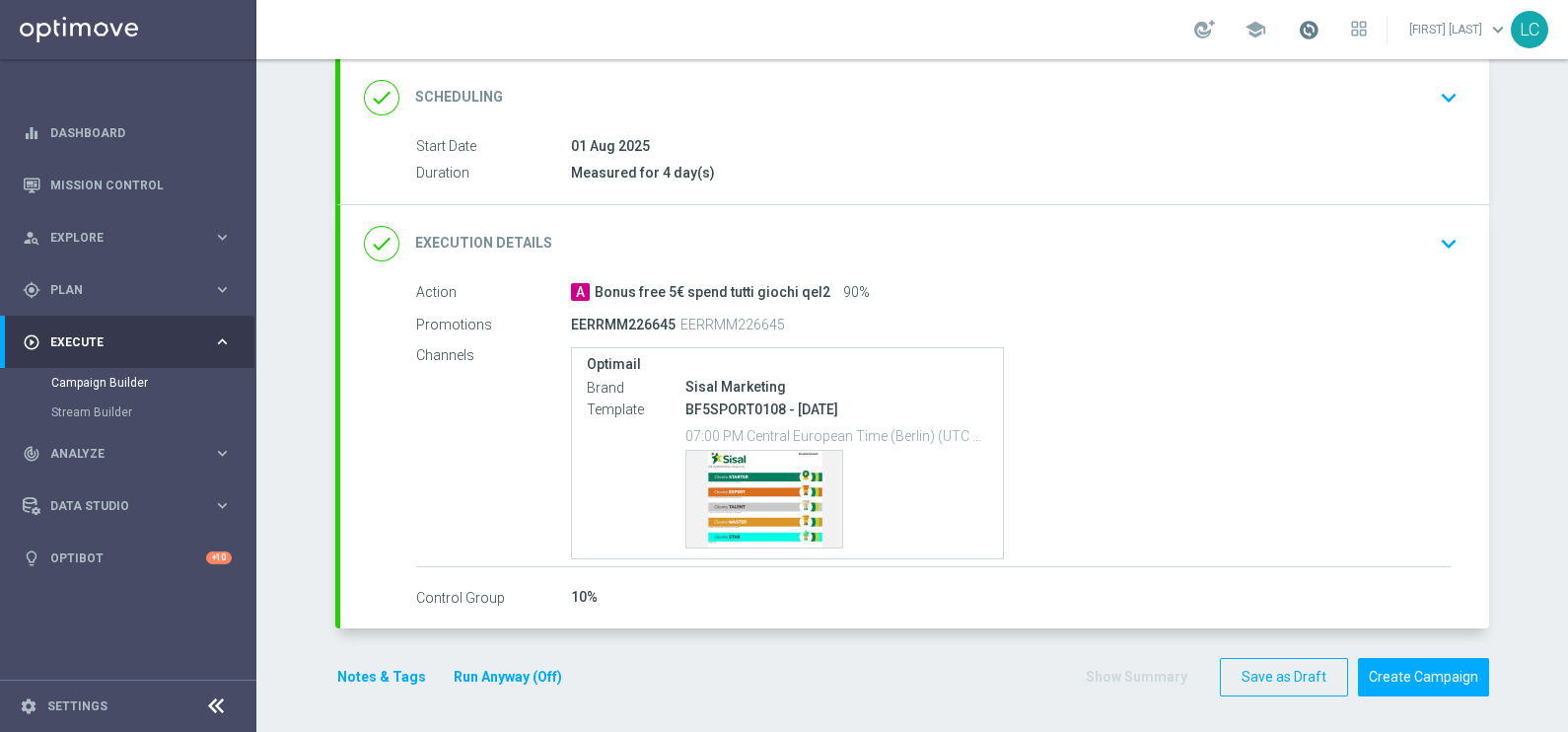click at bounding box center (1309, 30) 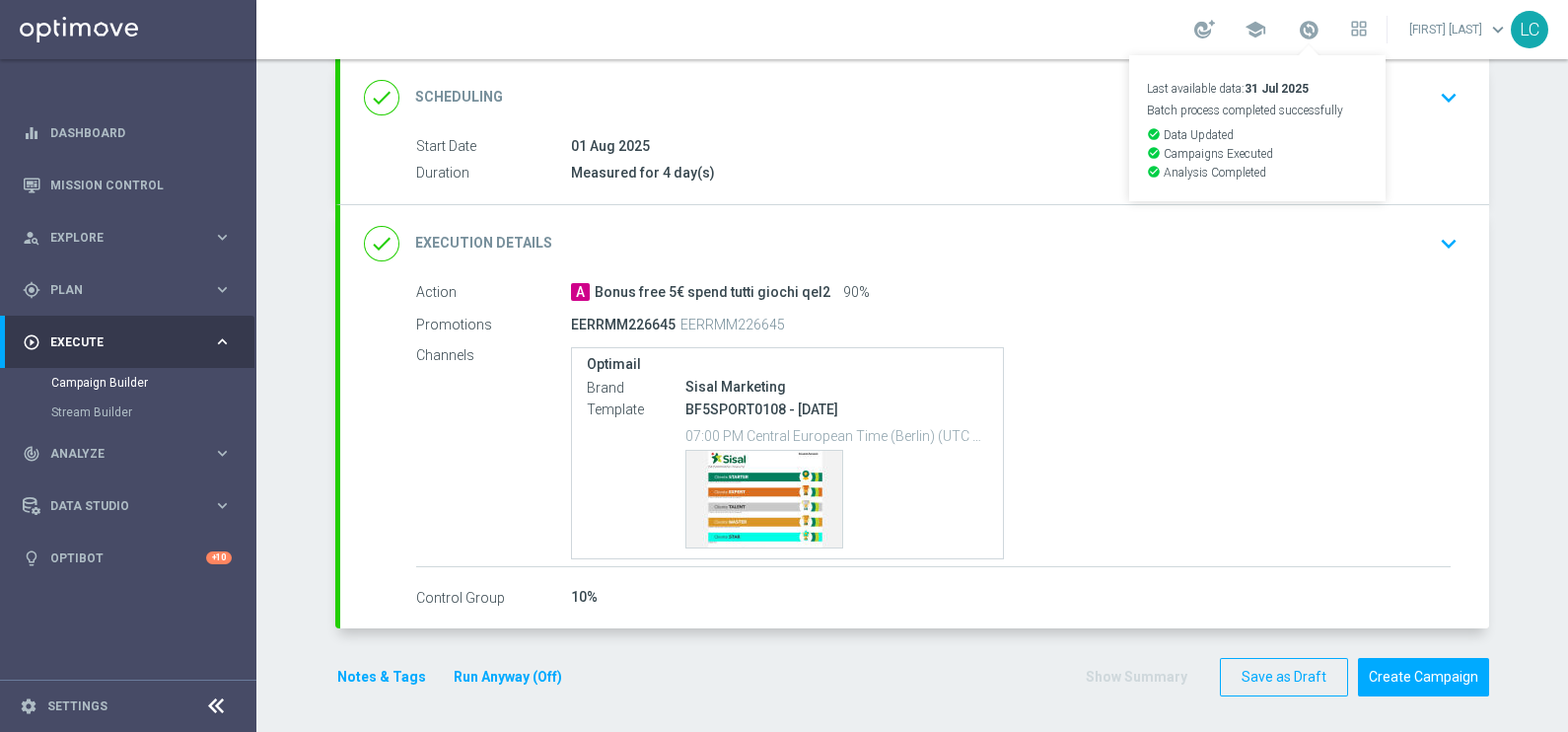 click on "keyboard_arrow_down" 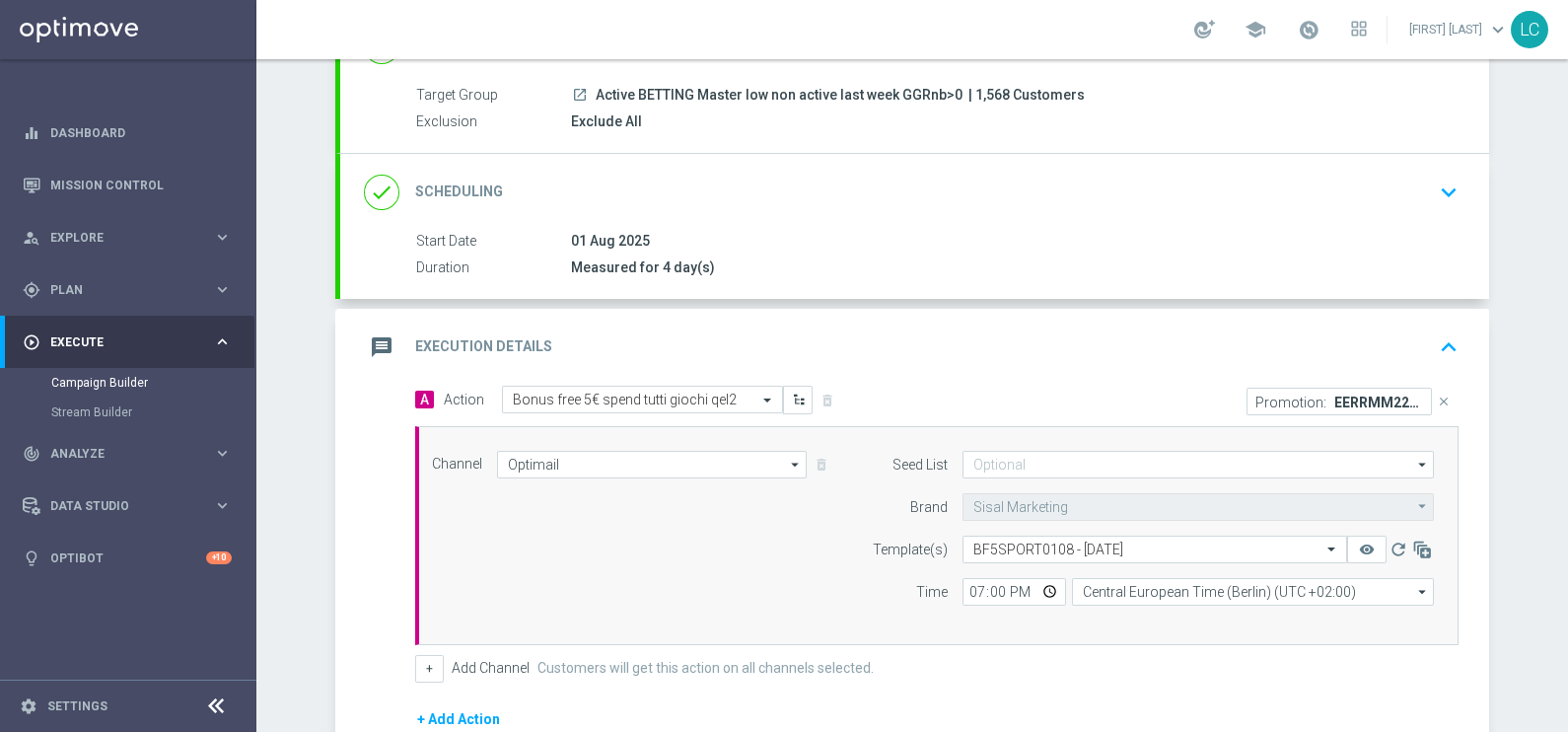 scroll, scrollTop: 168, scrollLeft: 0, axis: vertical 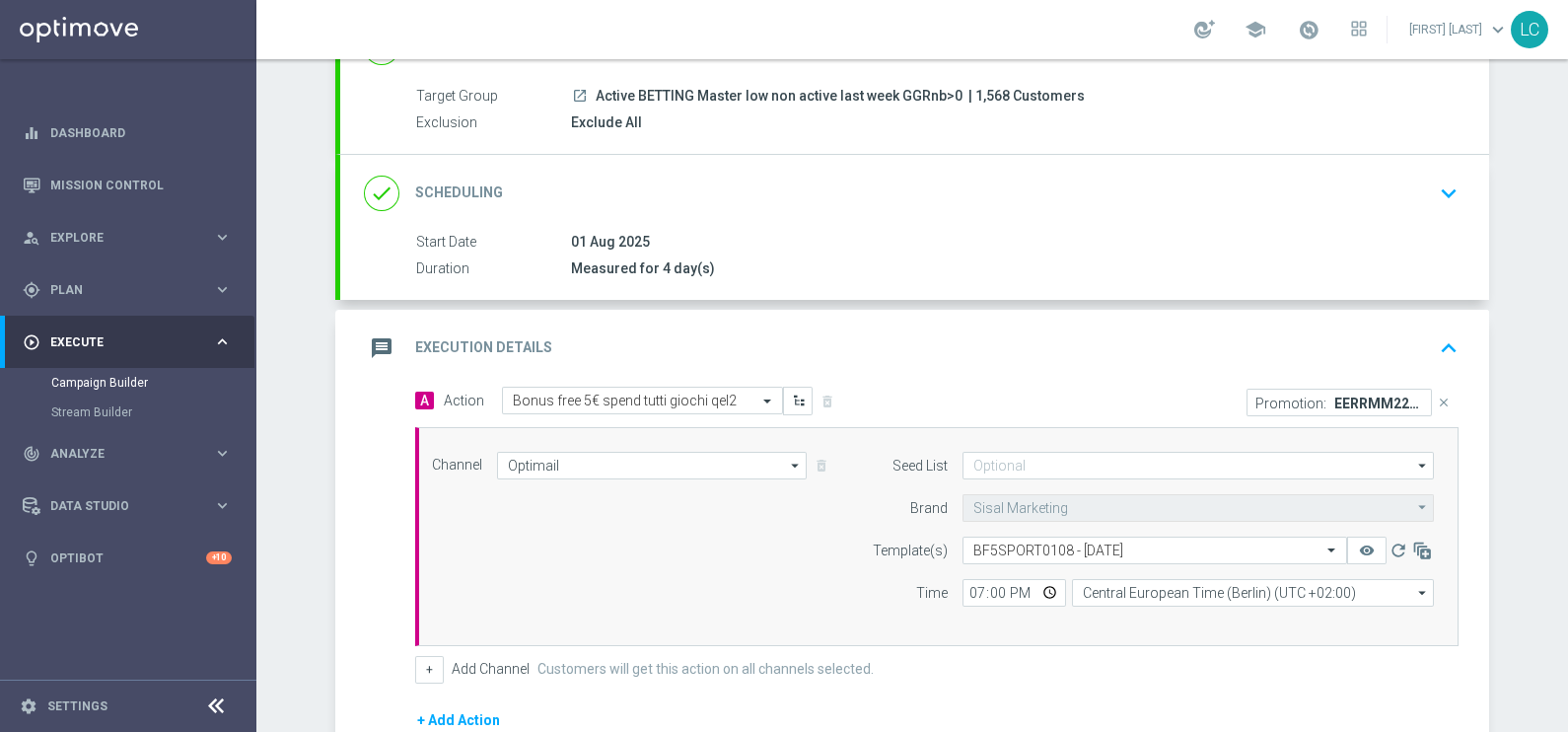 click on "keyboard_arrow_down" 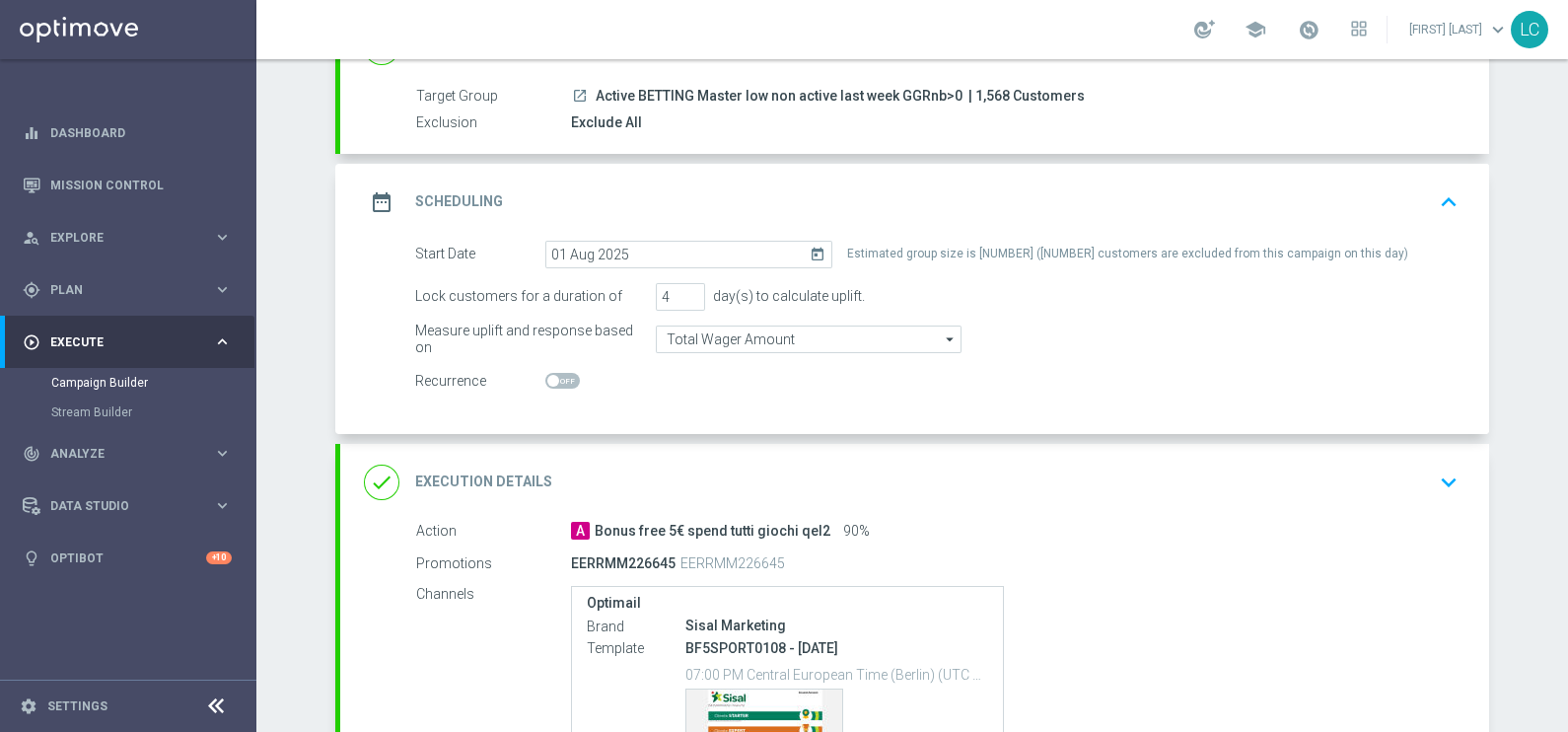 scroll, scrollTop: 406, scrollLeft: 0, axis: vertical 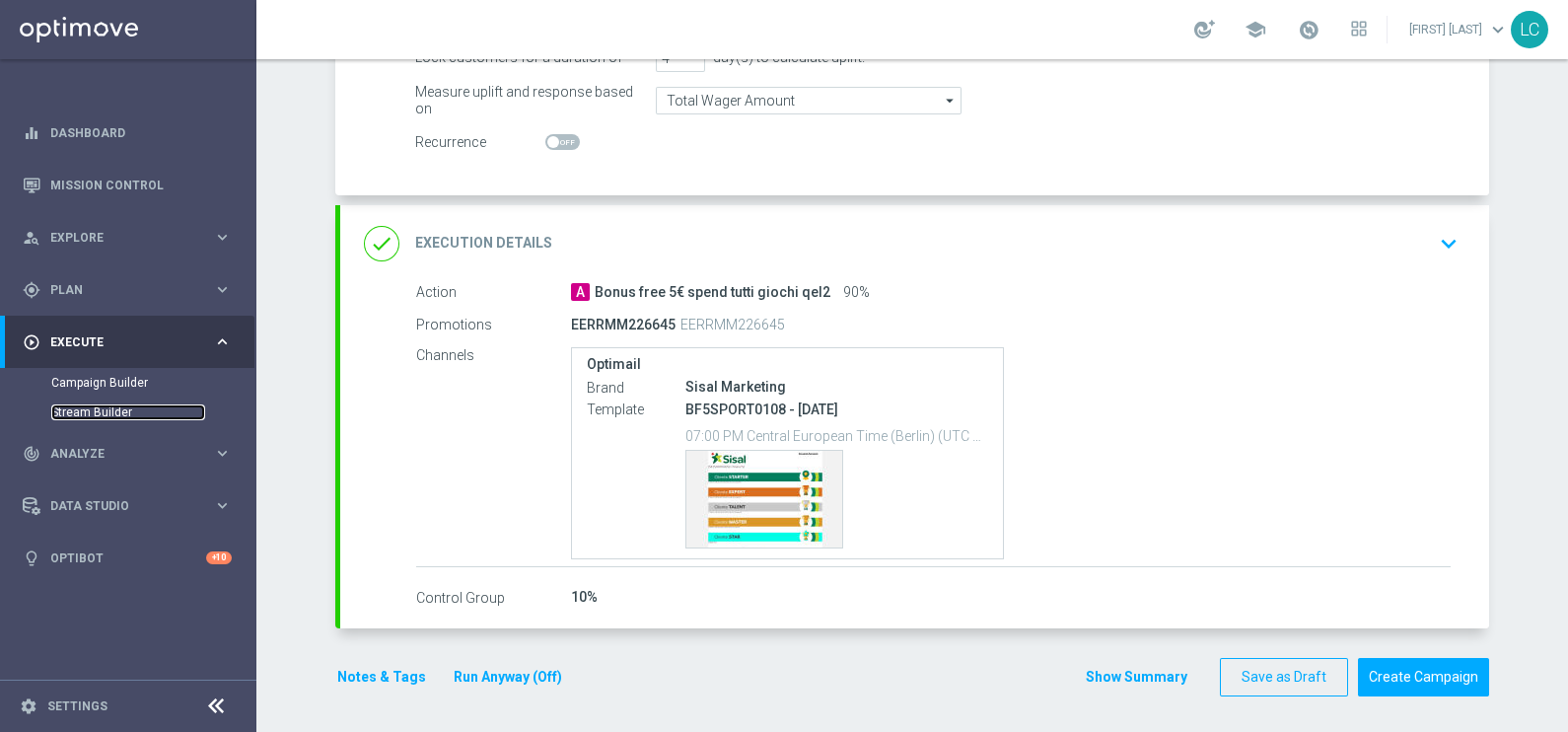 click on "Stream Builder" at bounding box center (128, 412) 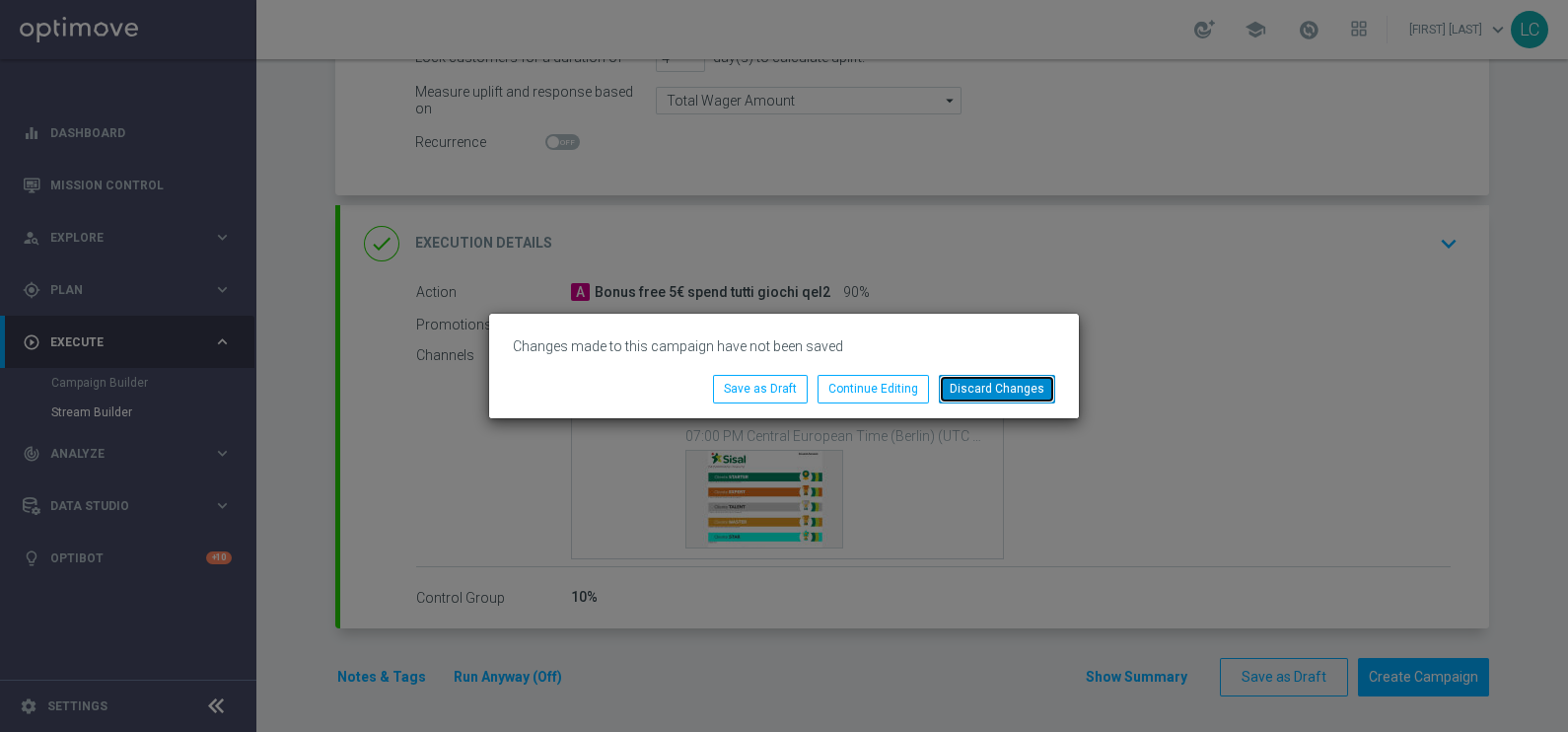 click on "Discard Changes" 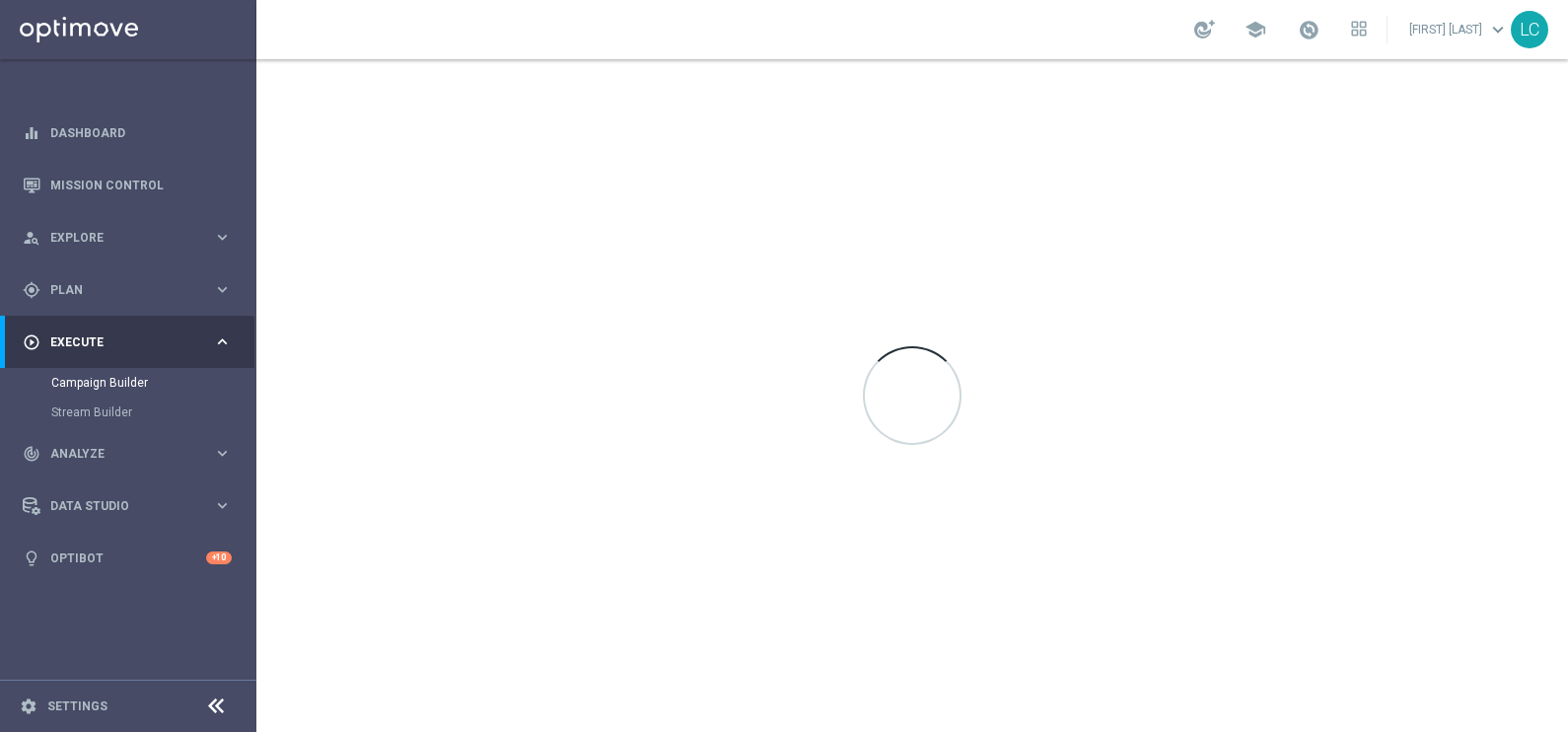 scroll, scrollTop: 0, scrollLeft: 0, axis: both 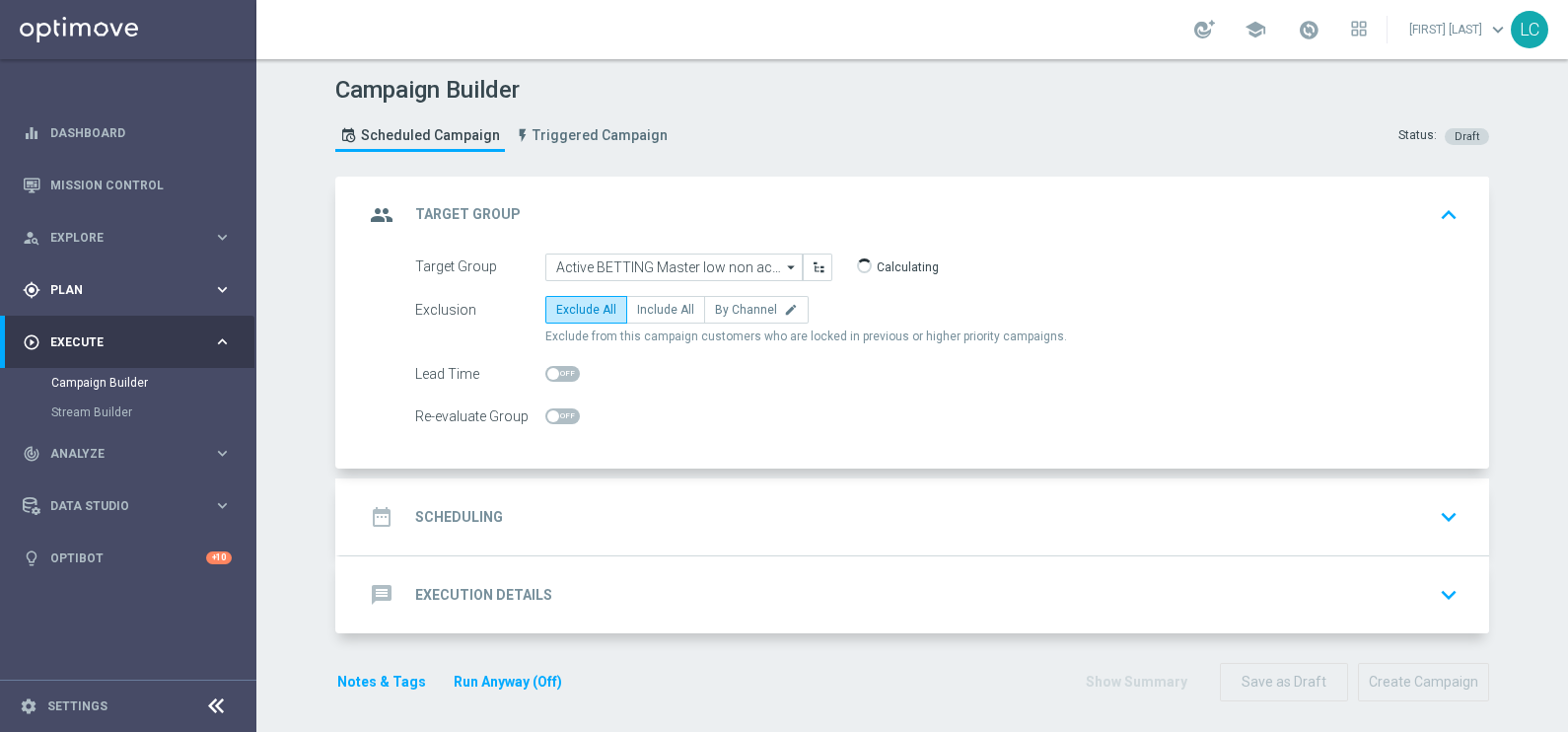 click on "gps_fixed
Plan
keyboard_arrow_right" at bounding box center [127, 289] 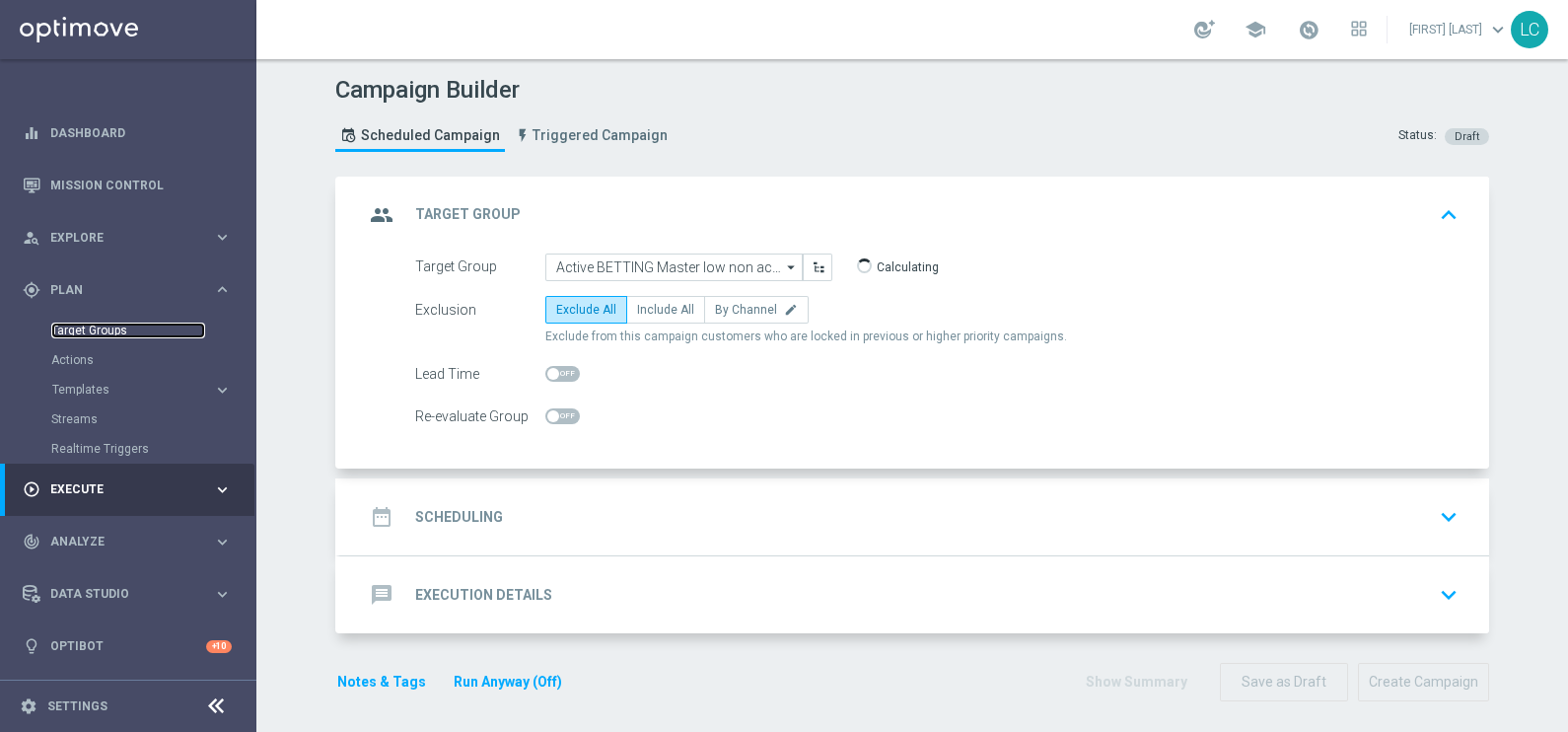 click on "Target Groups" at bounding box center (128, 330) 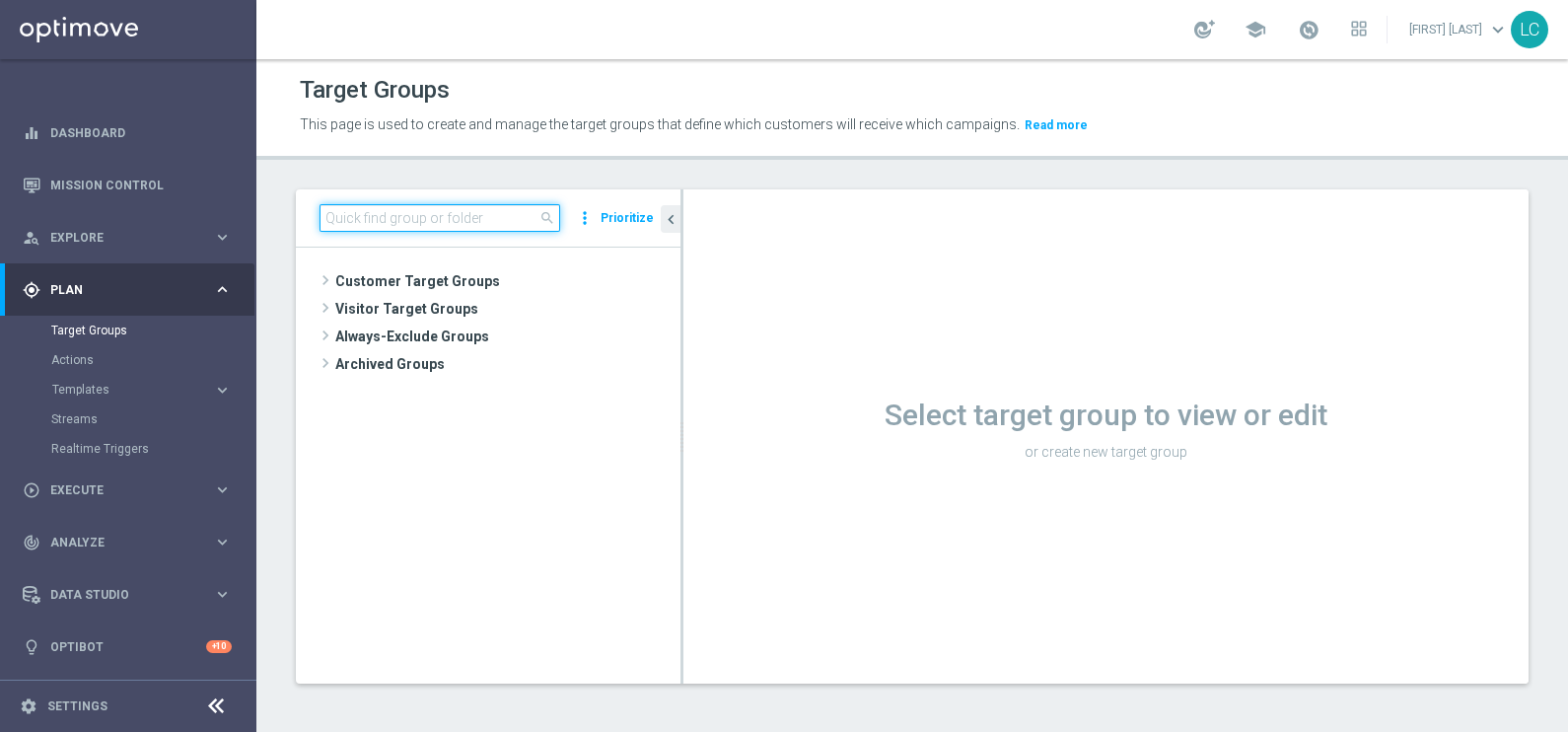 click at bounding box center (440, 218) 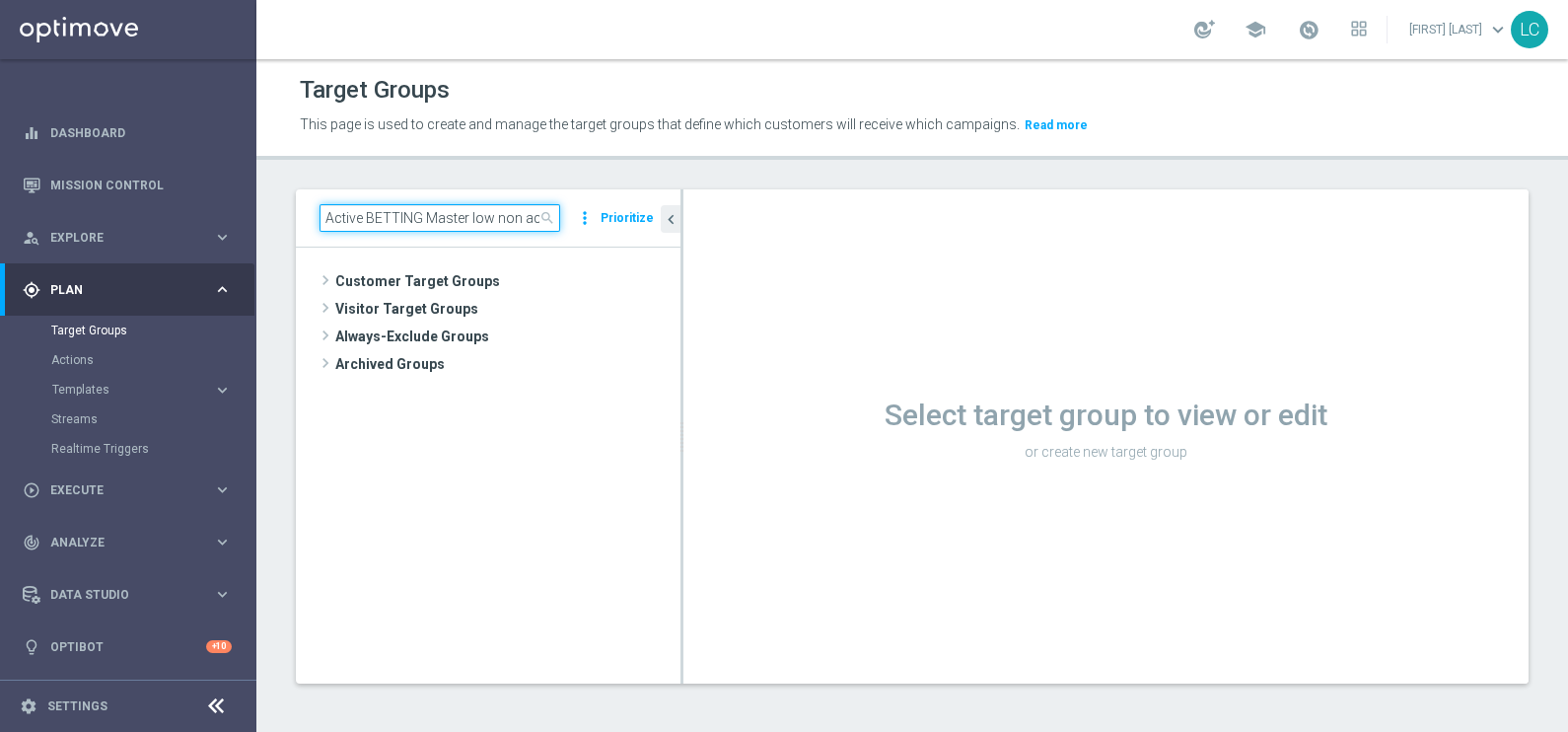 scroll, scrollTop: 0, scrollLeft: 133, axis: horizontal 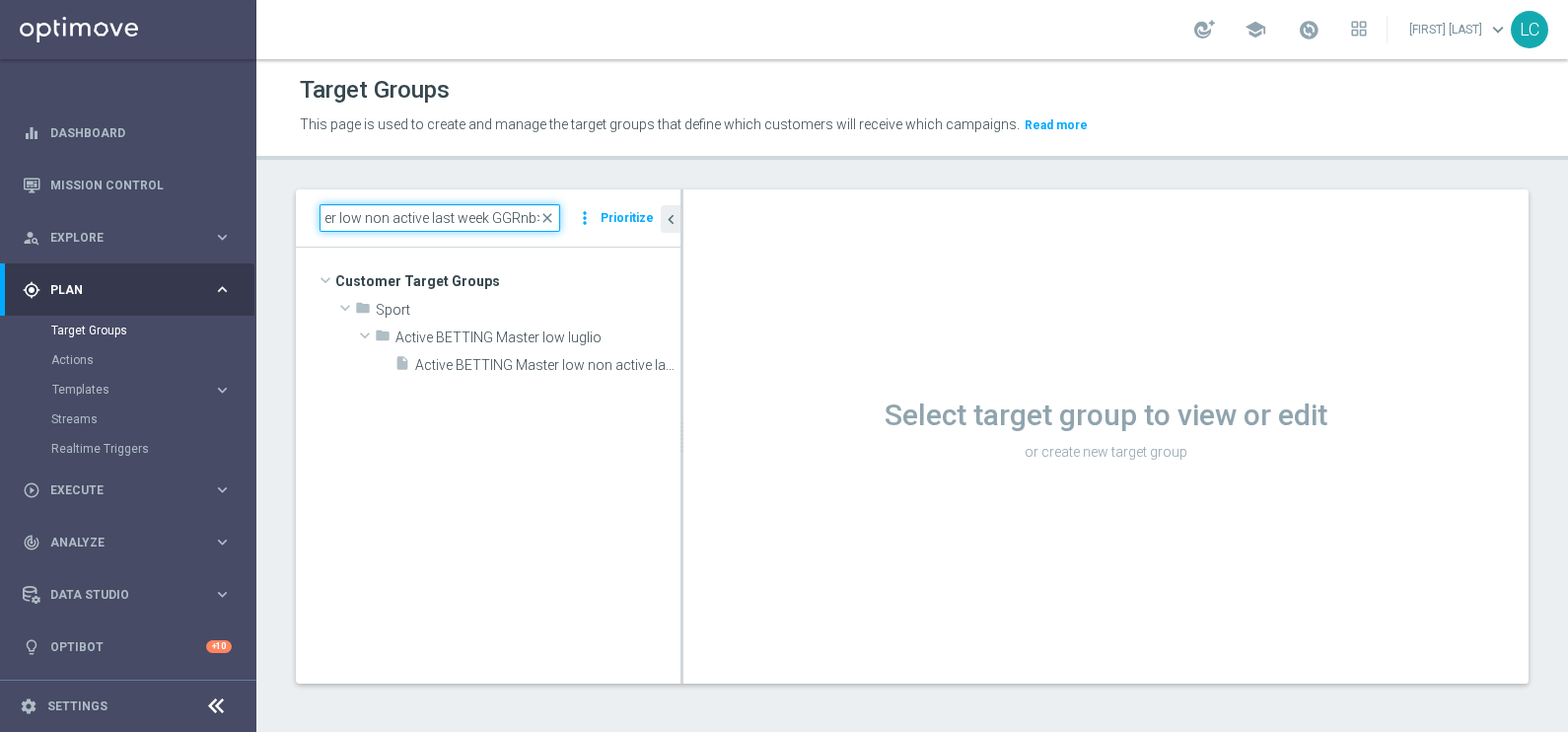 type on "Active BETTING Master low non active last week GGRnb>0" 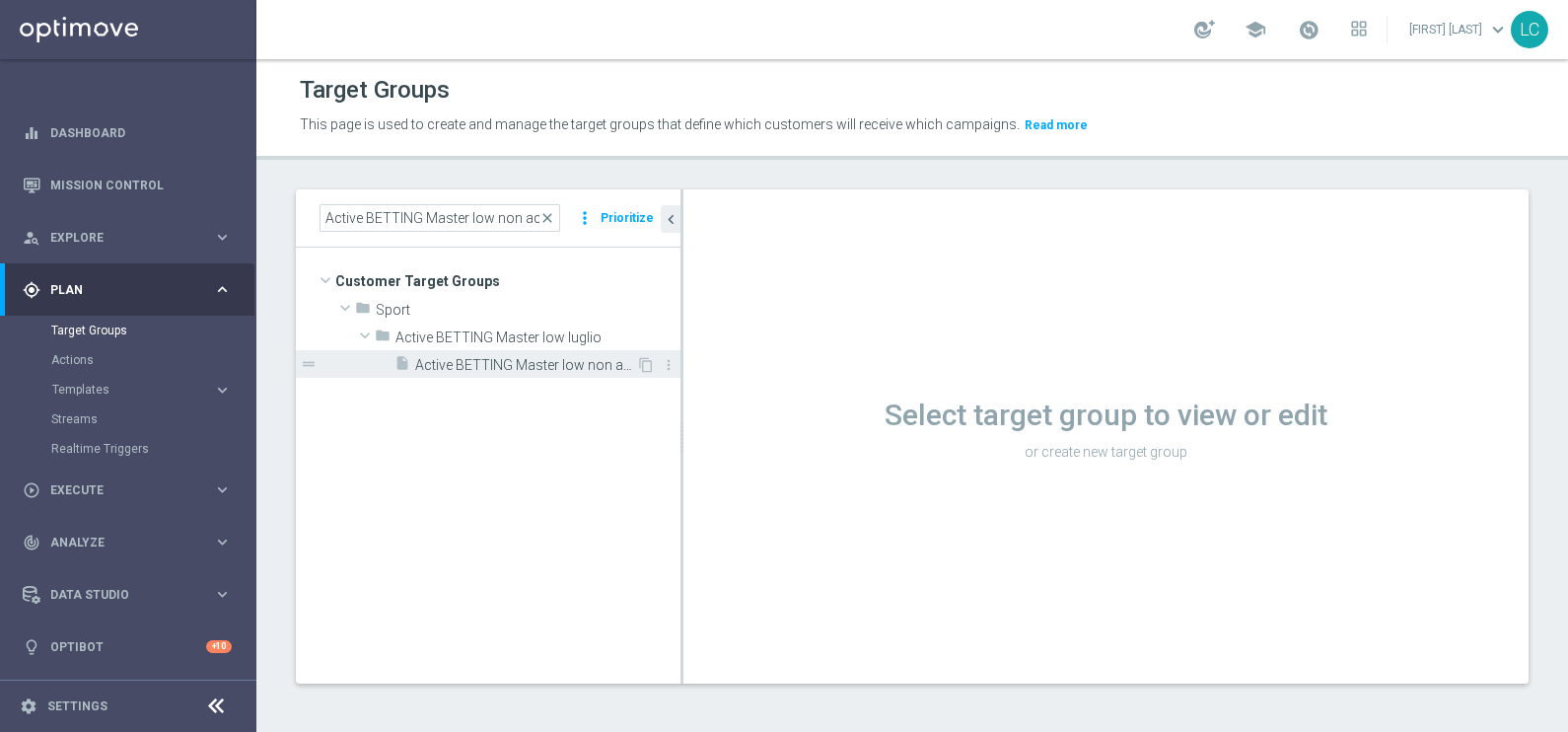 click on "Active BETTING Master low non active last week GGRnb>0" at bounding box center (526, 365) 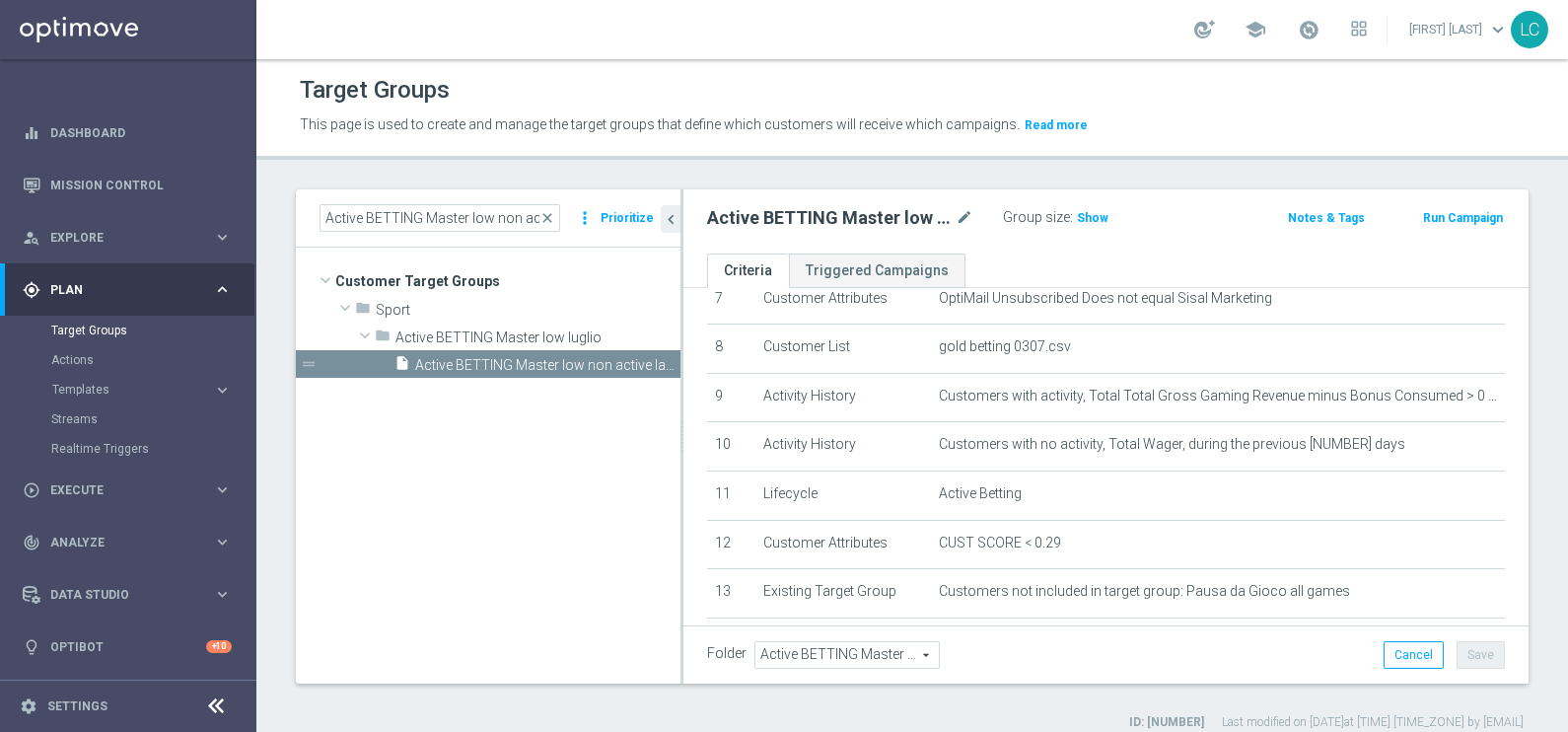 scroll, scrollTop: 550, scrollLeft: 0, axis: vertical 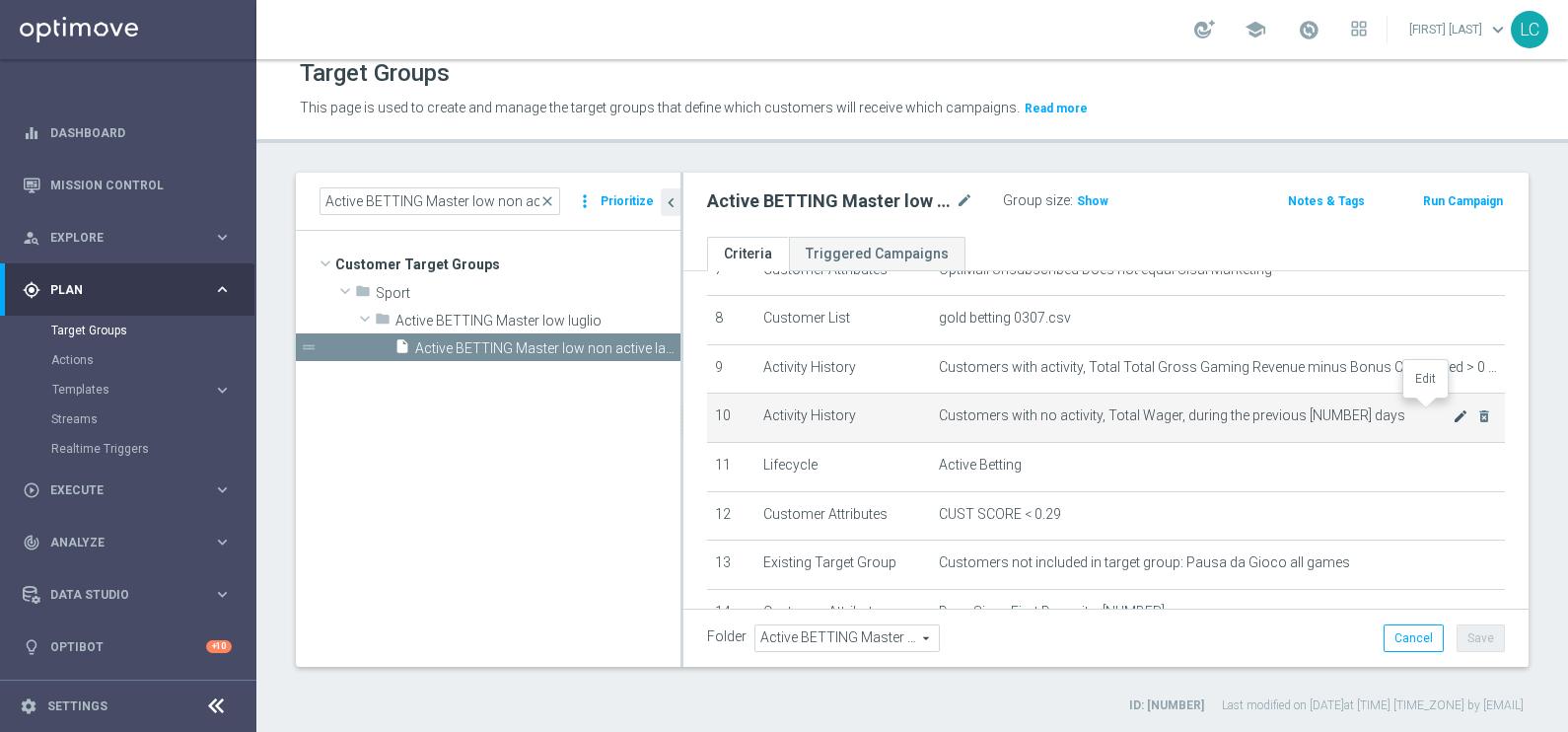 click on "mode_edit" 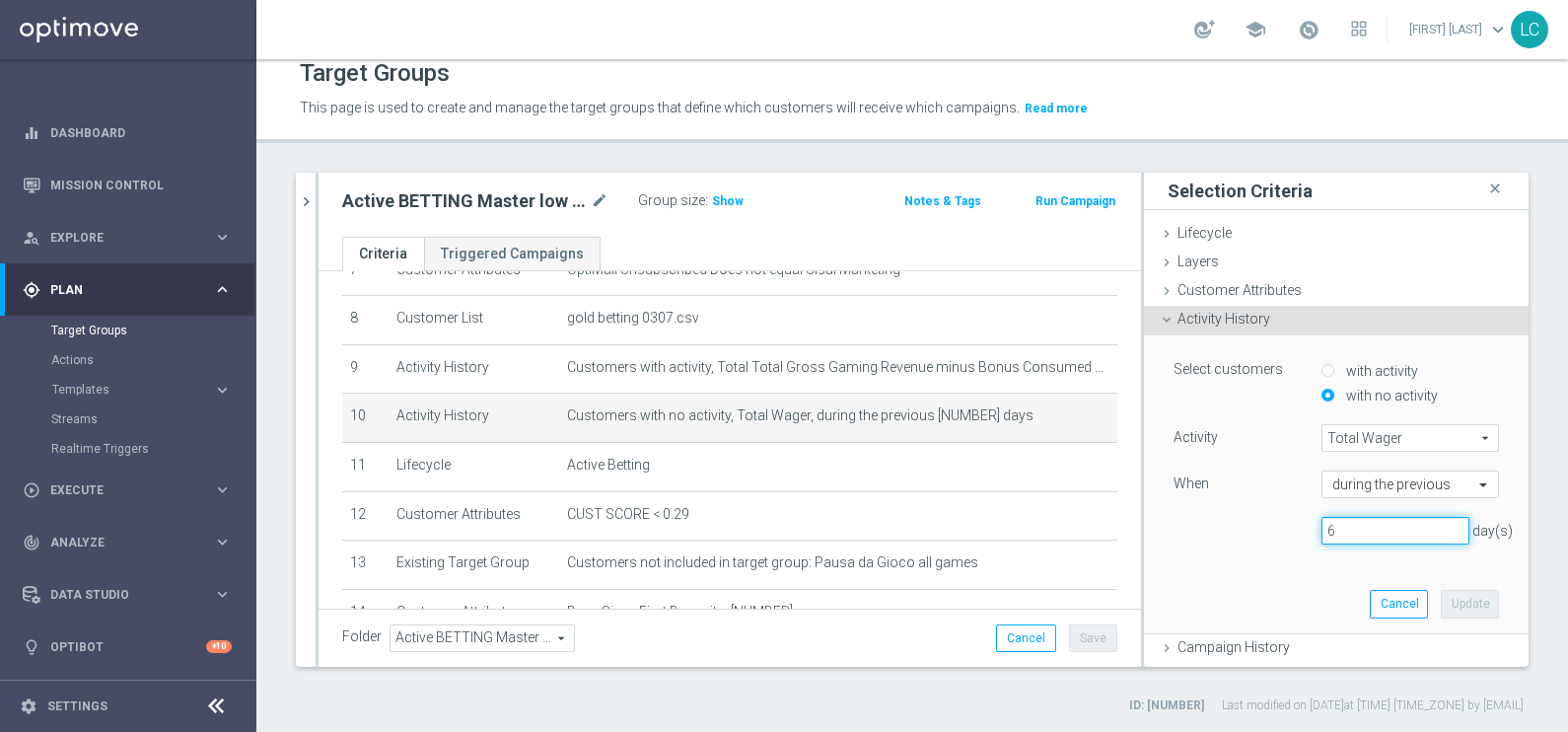 click on "6" at bounding box center [1395, 531] 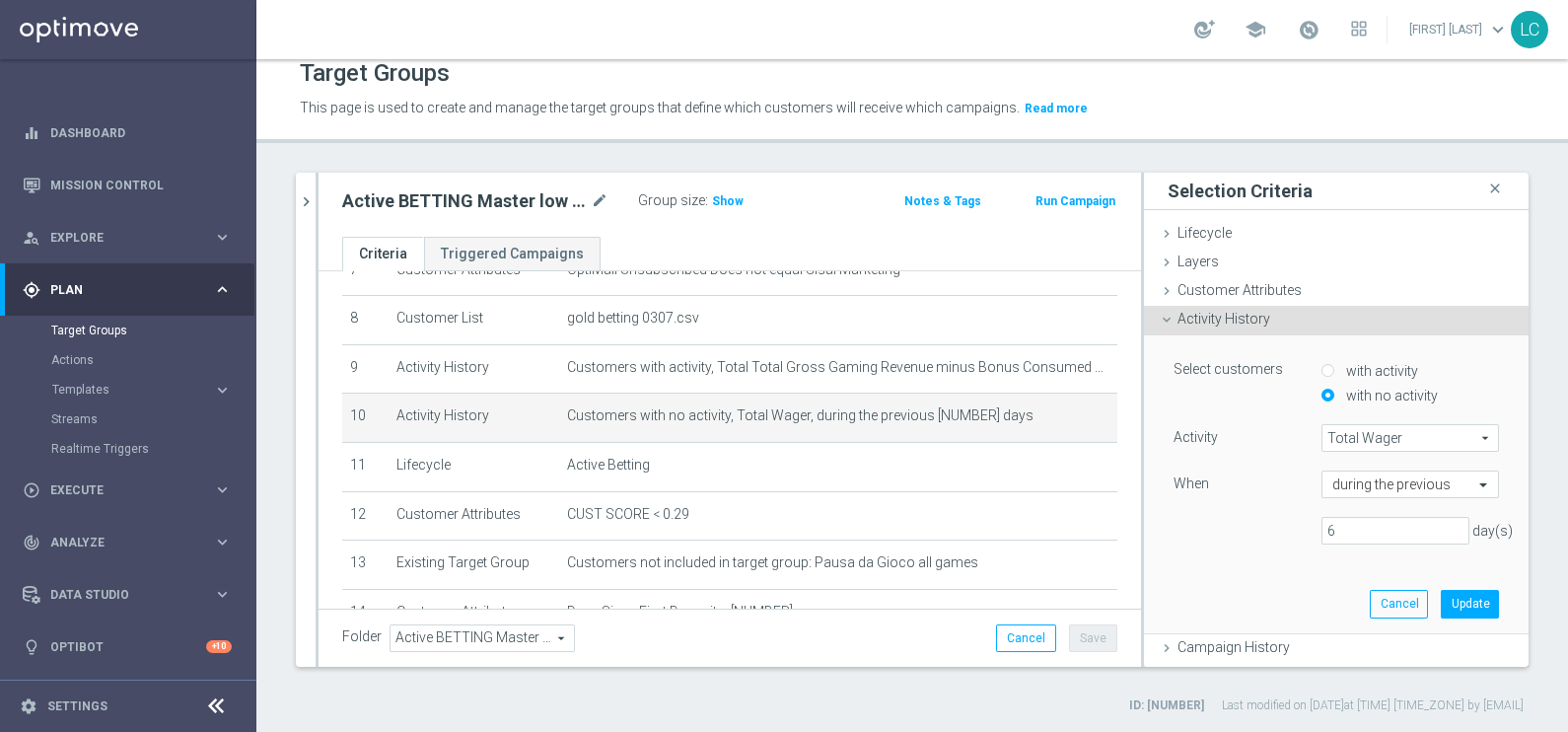 drag, startPoint x: 1421, startPoint y: 537, endPoint x: 1390, endPoint y: 549, distance: 33.24154 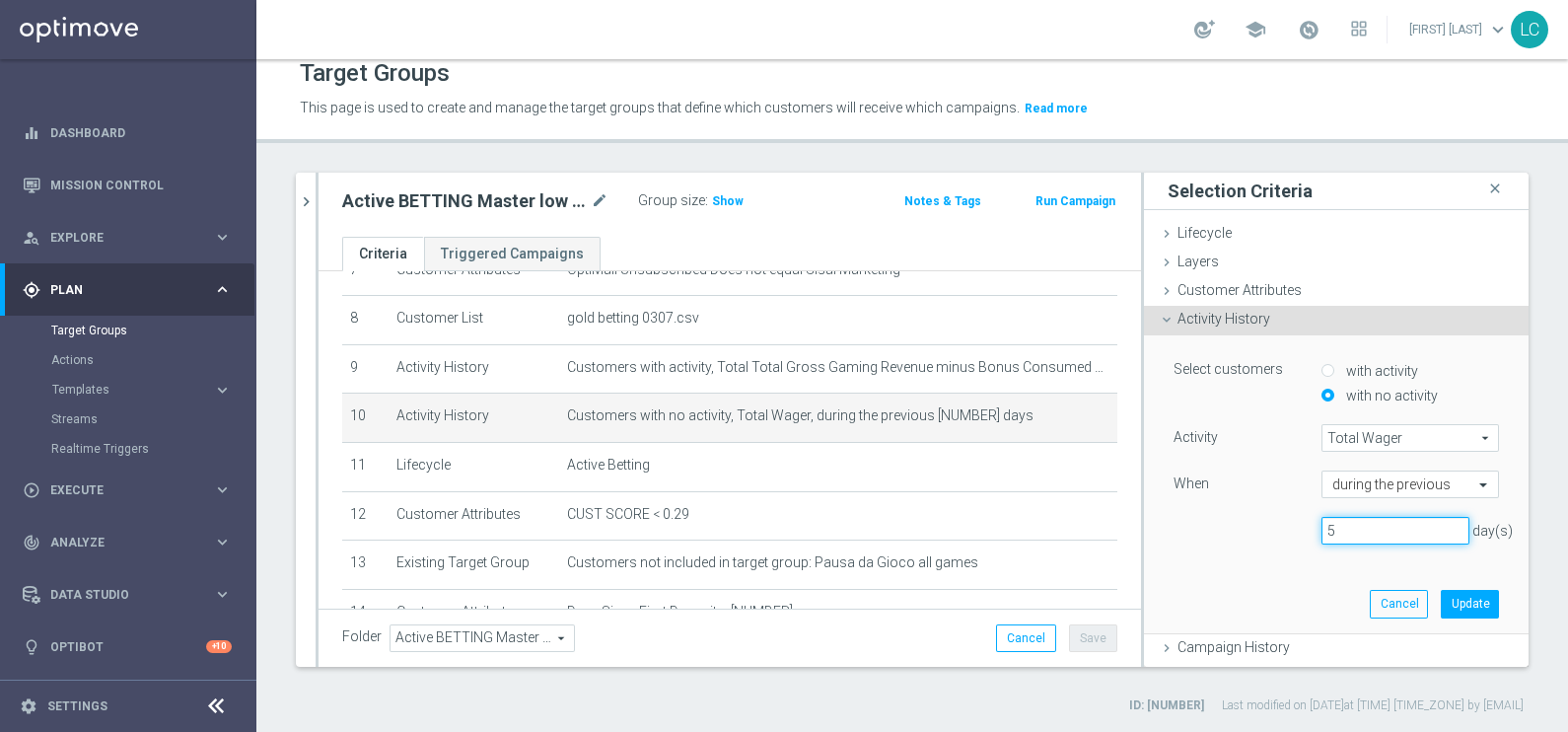 type on "5" 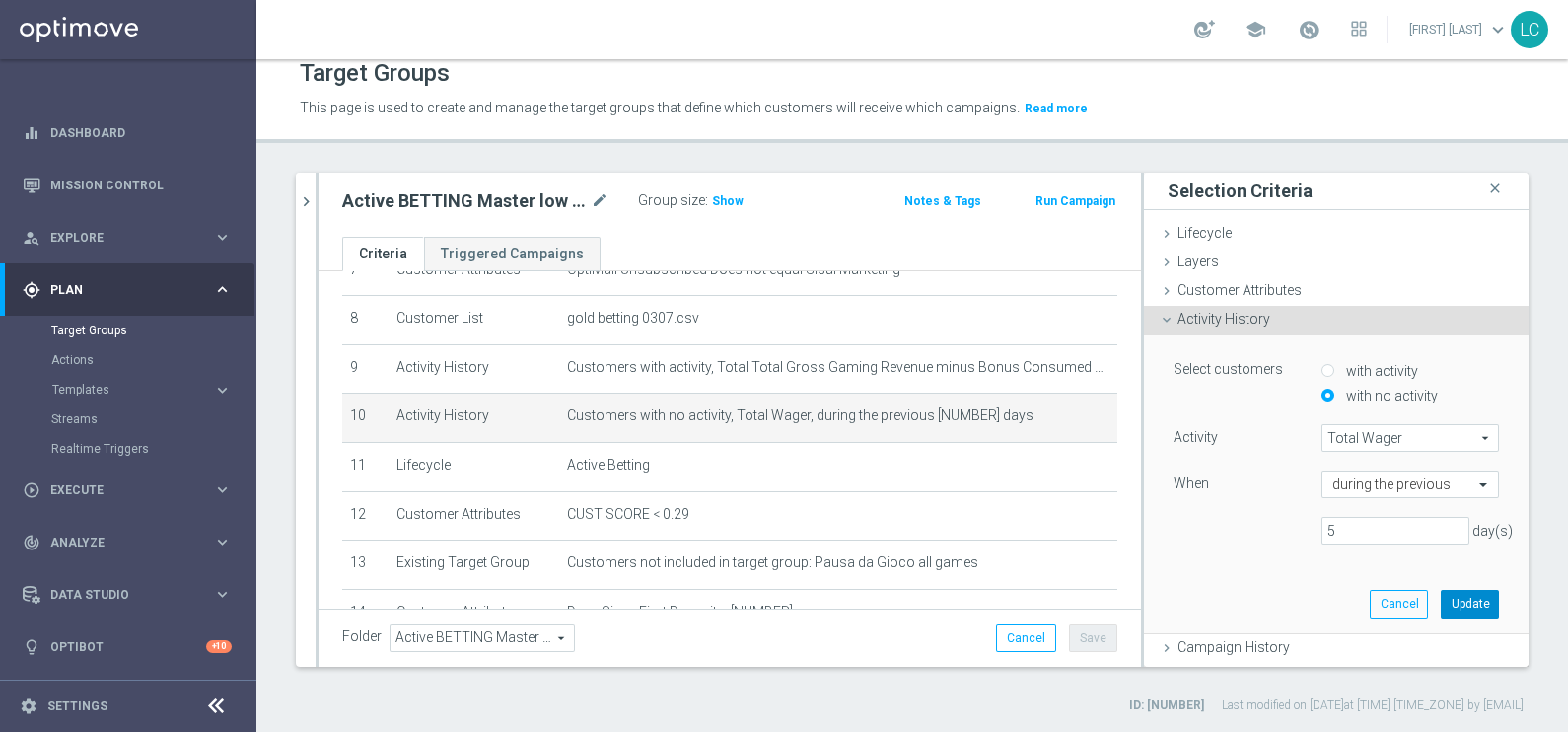click on "Update" at bounding box center [1469, 604] 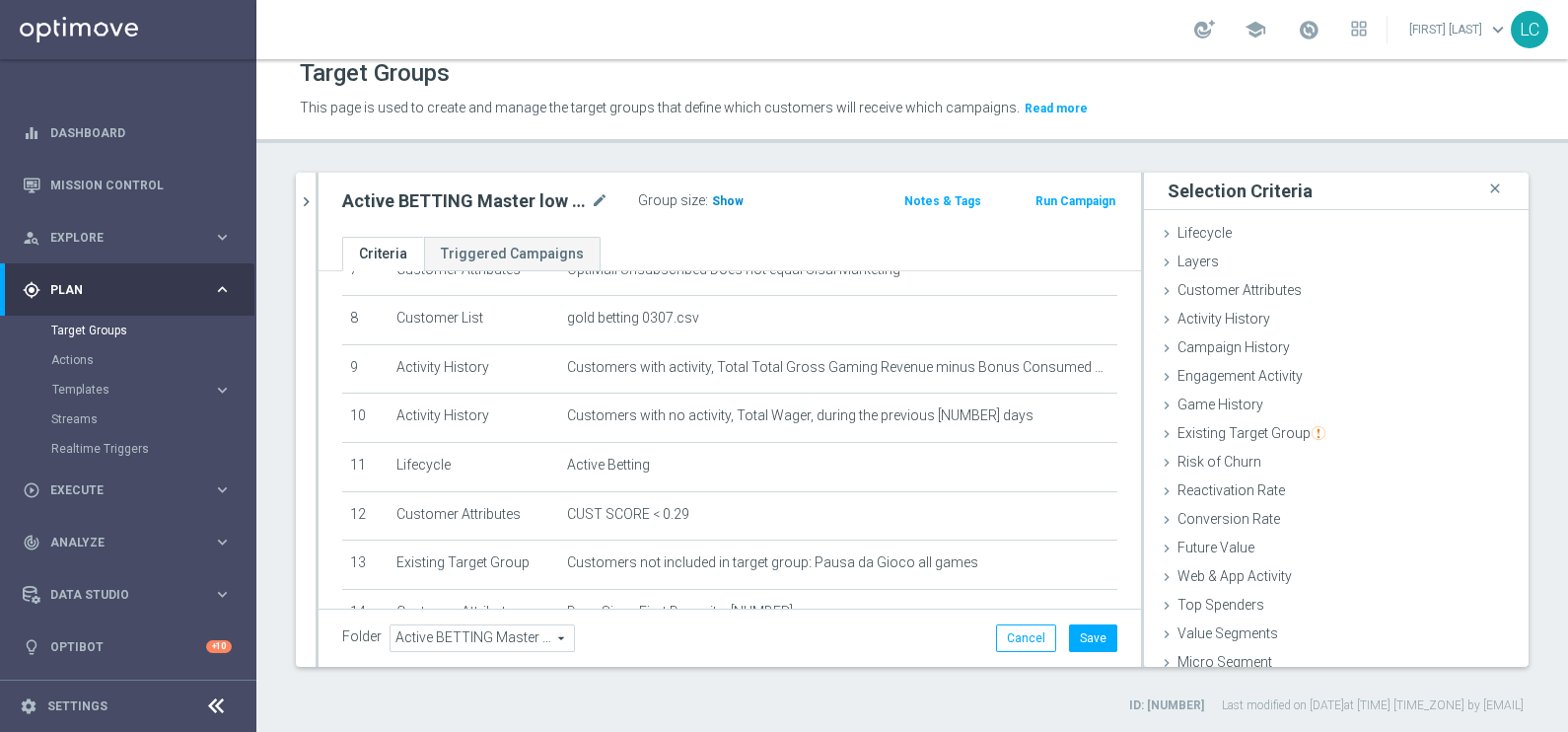 click on "Show" 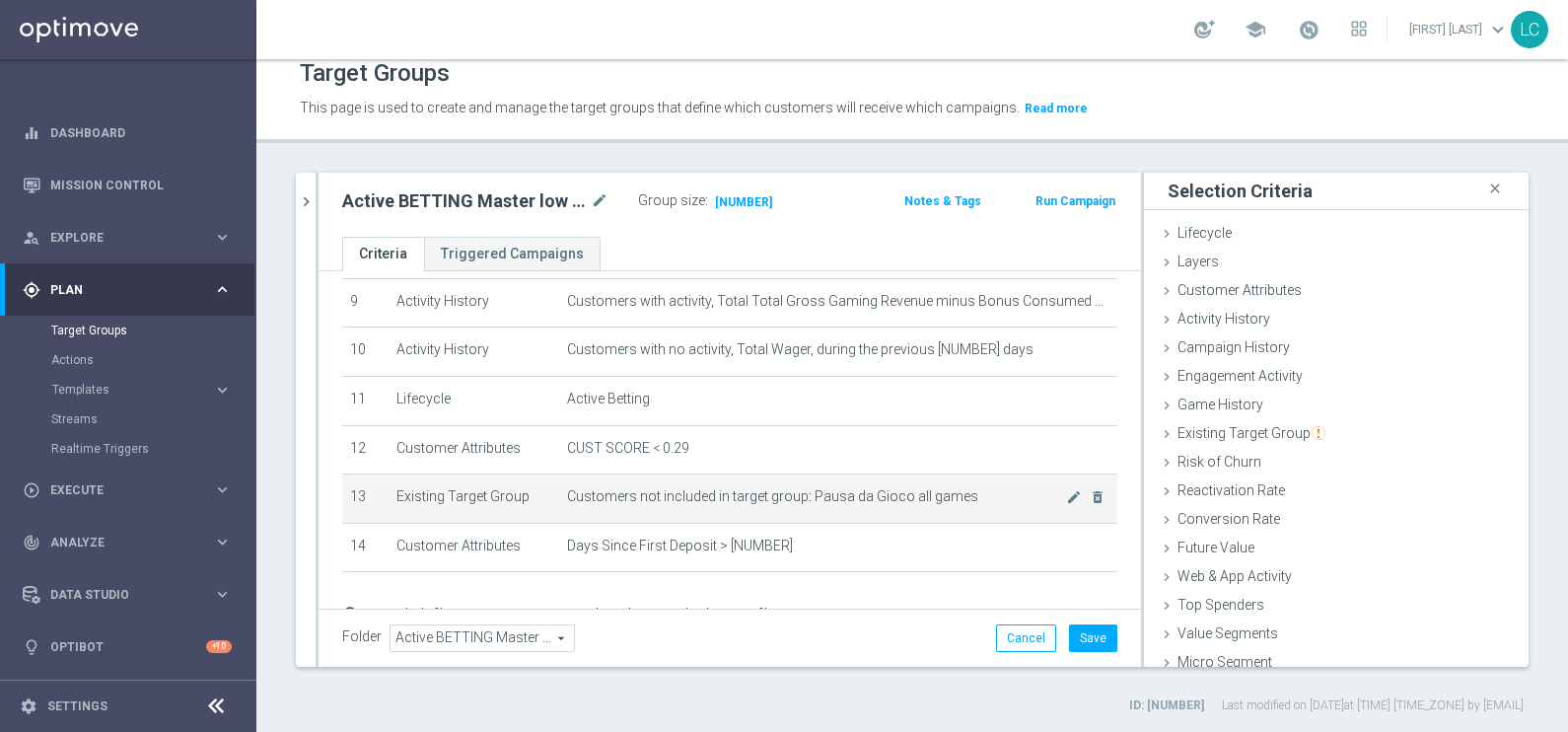 scroll, scrollTop: 456, scrollLeft: 0, axis: vertical 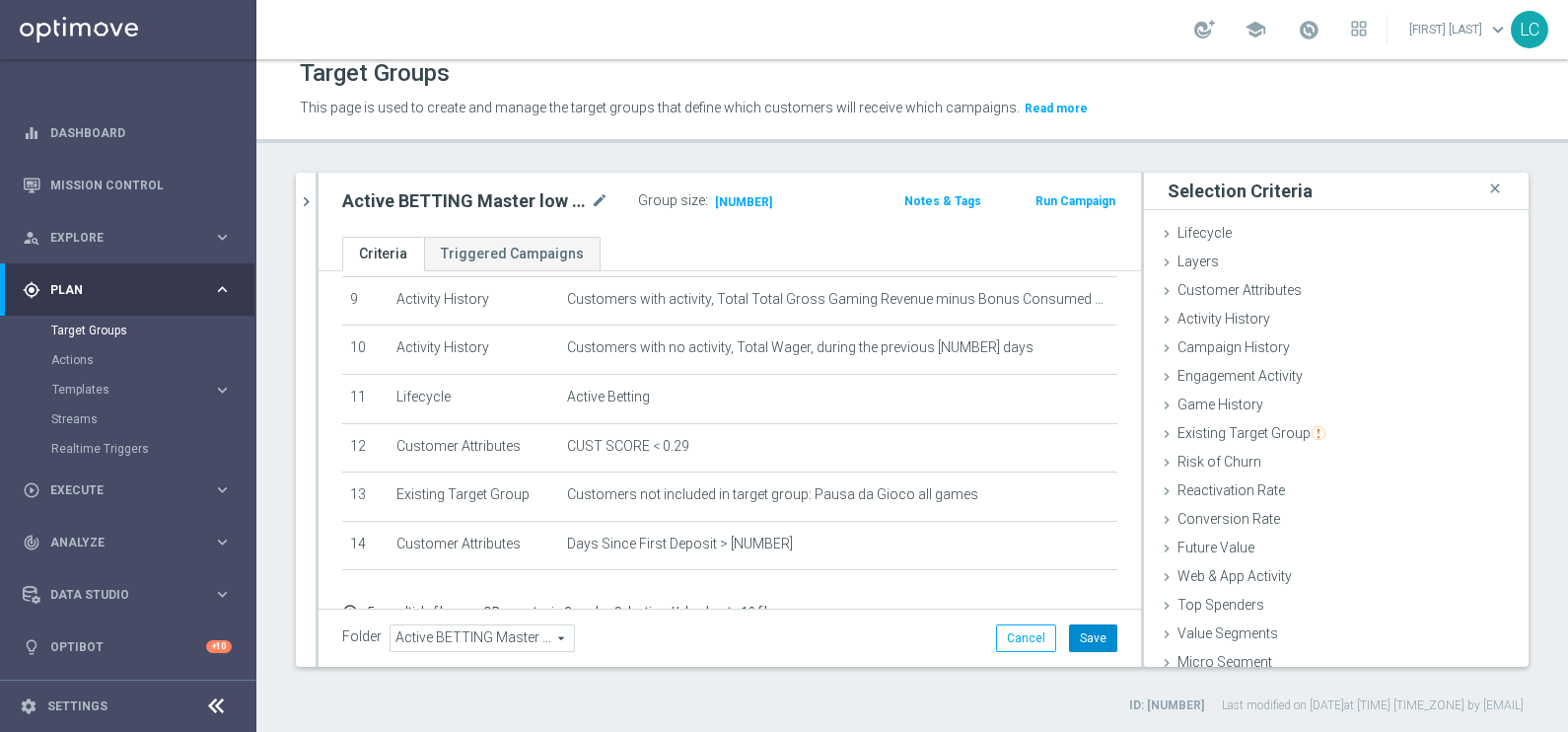 click on "Save" 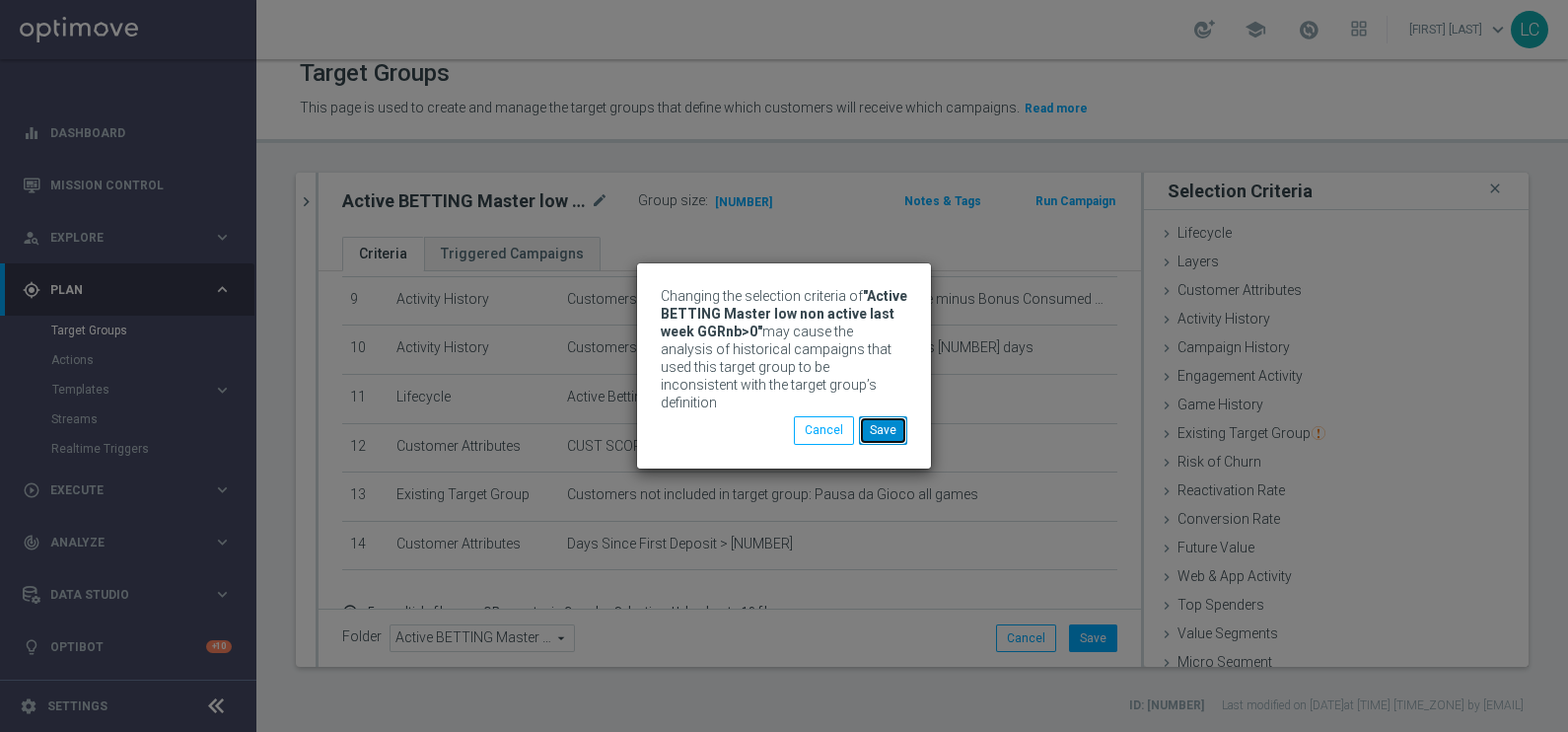 click on "Save" at bounding box center (883, 430) 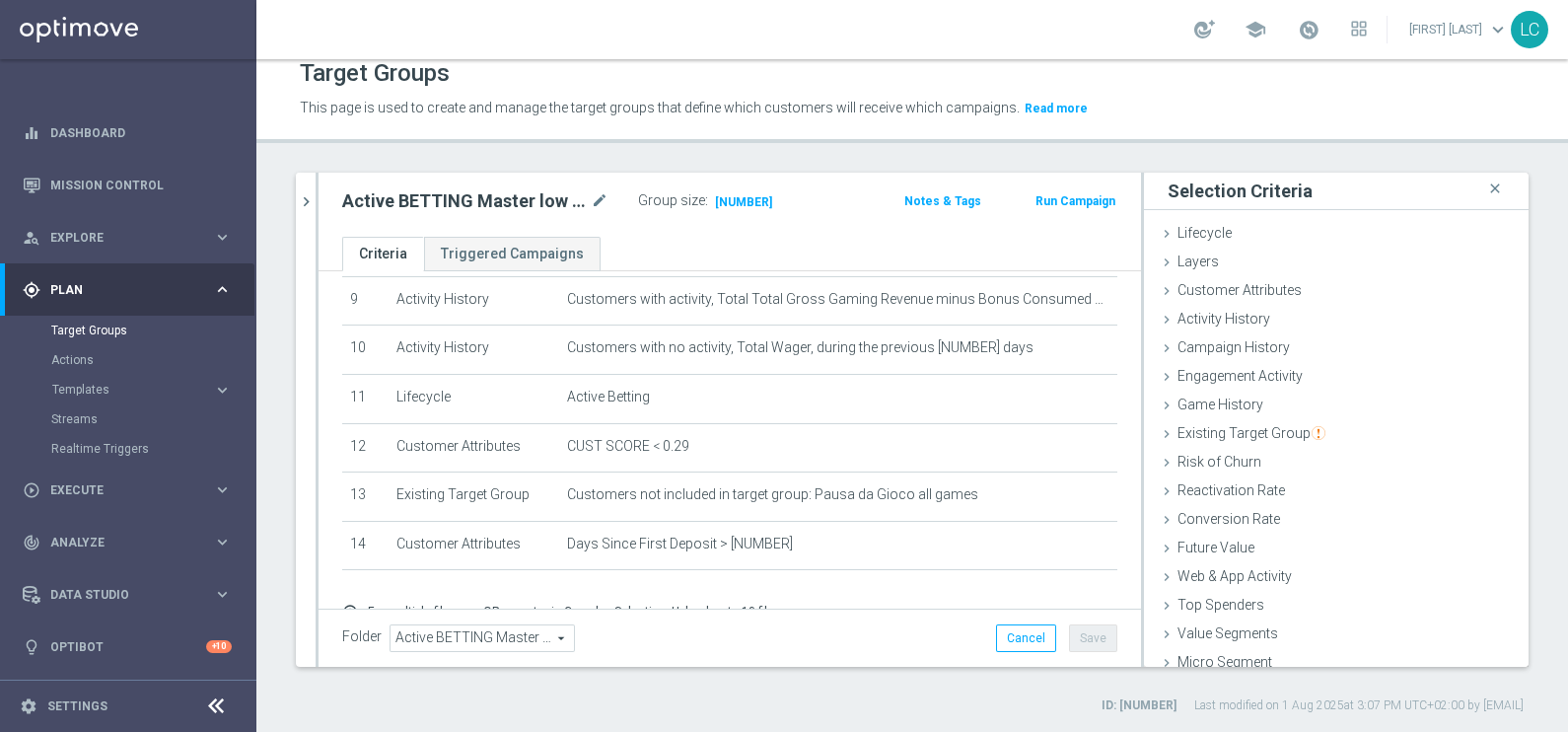 click on "Run Campaign" 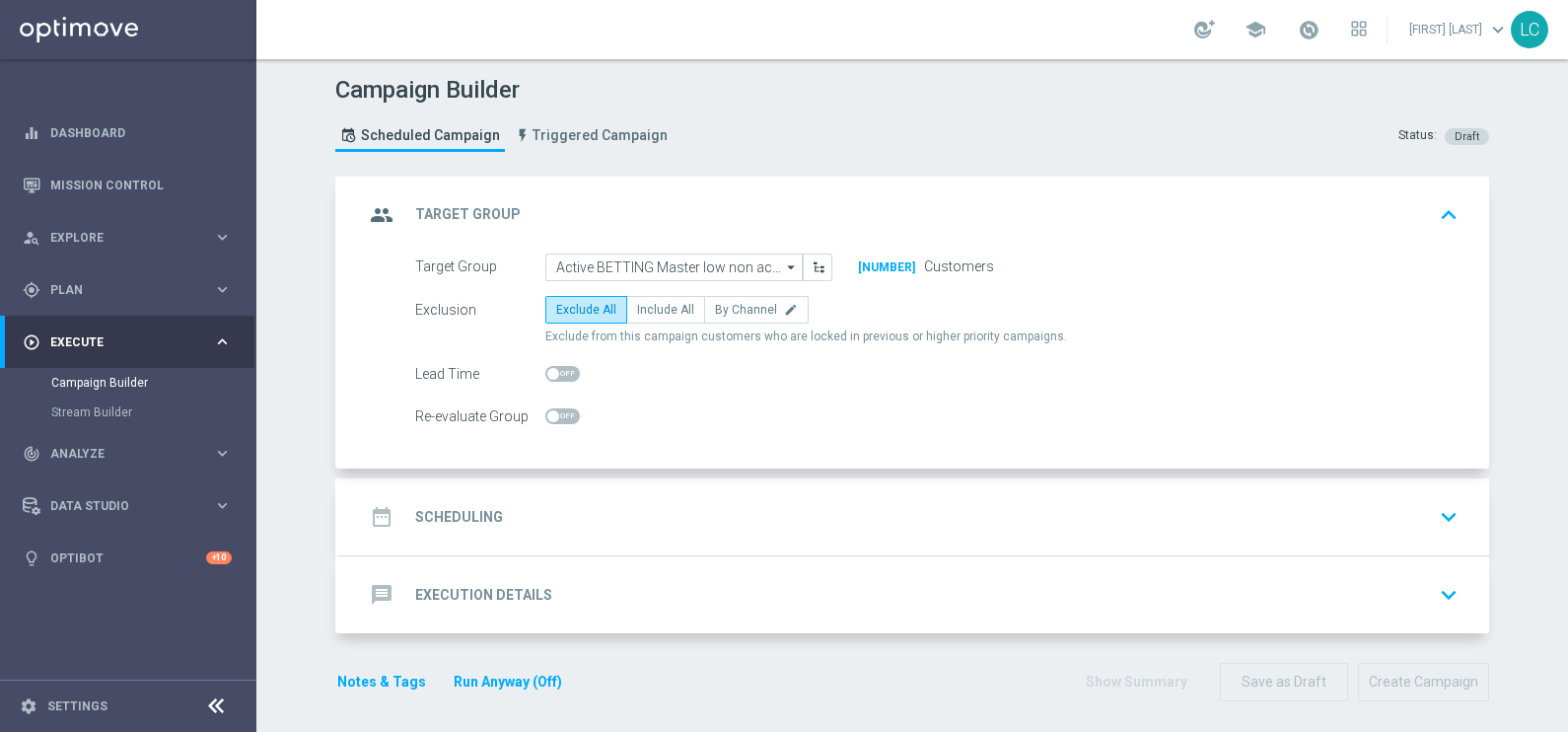 click on "date_range
Scheduling
keyboard_arrow_down" 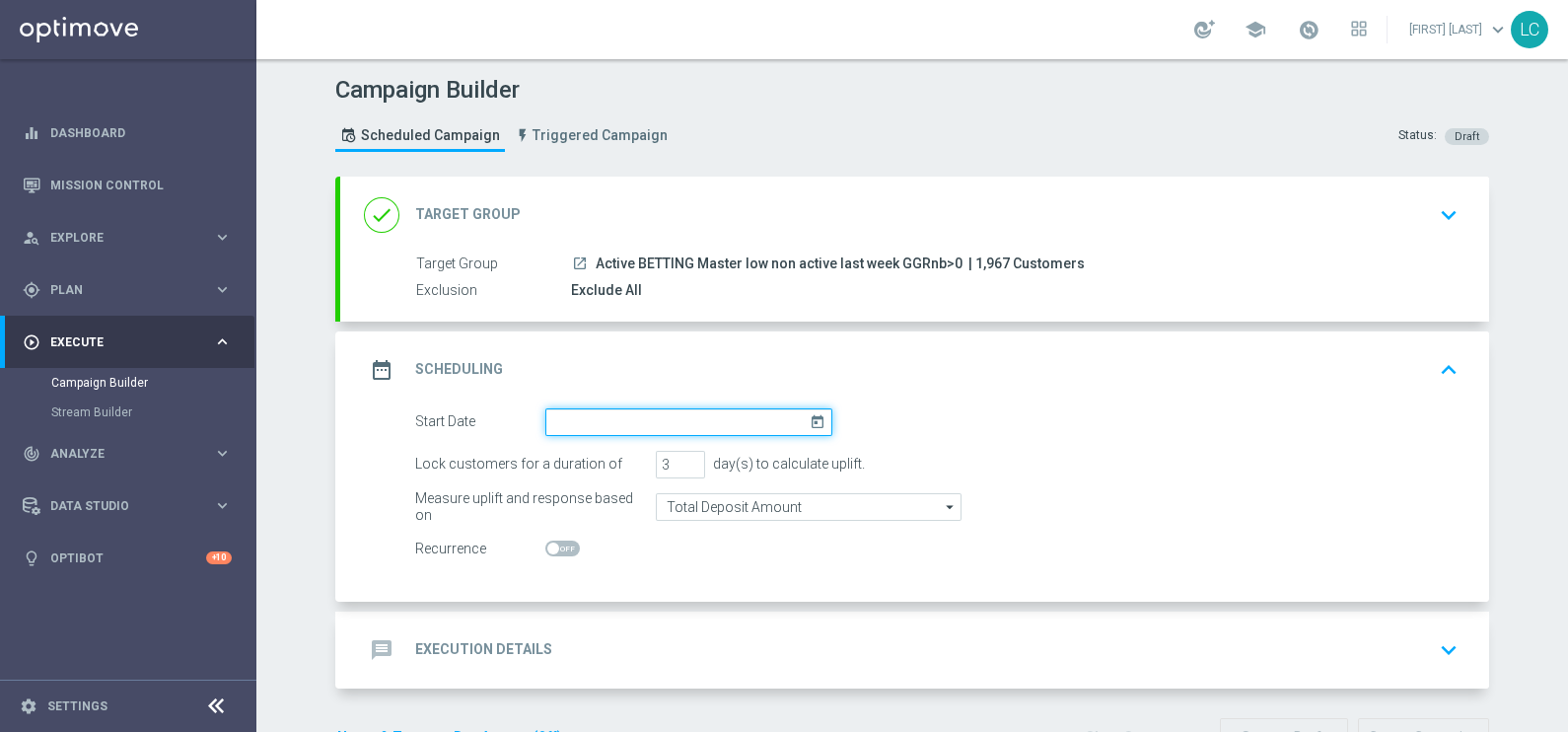 click 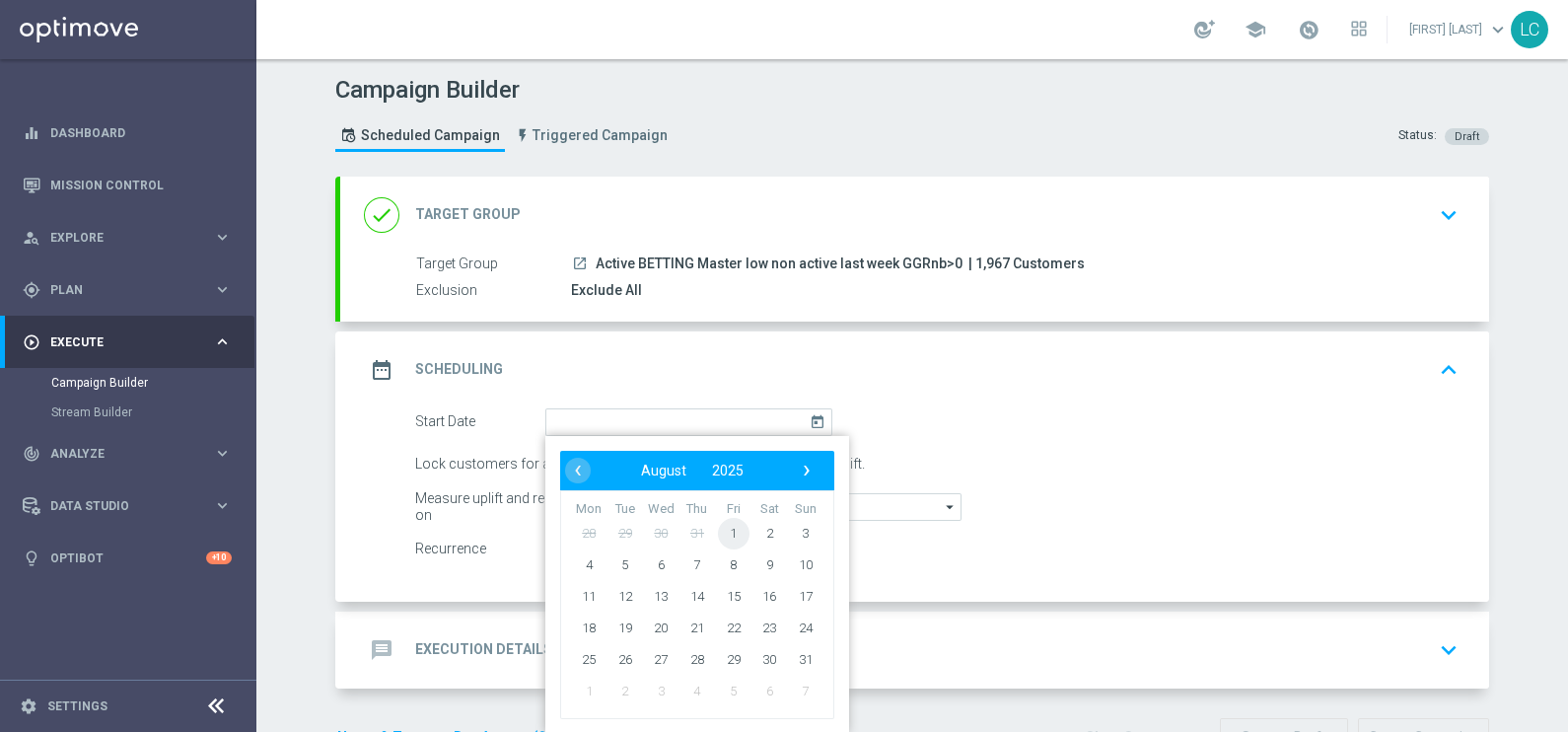 click on "1" 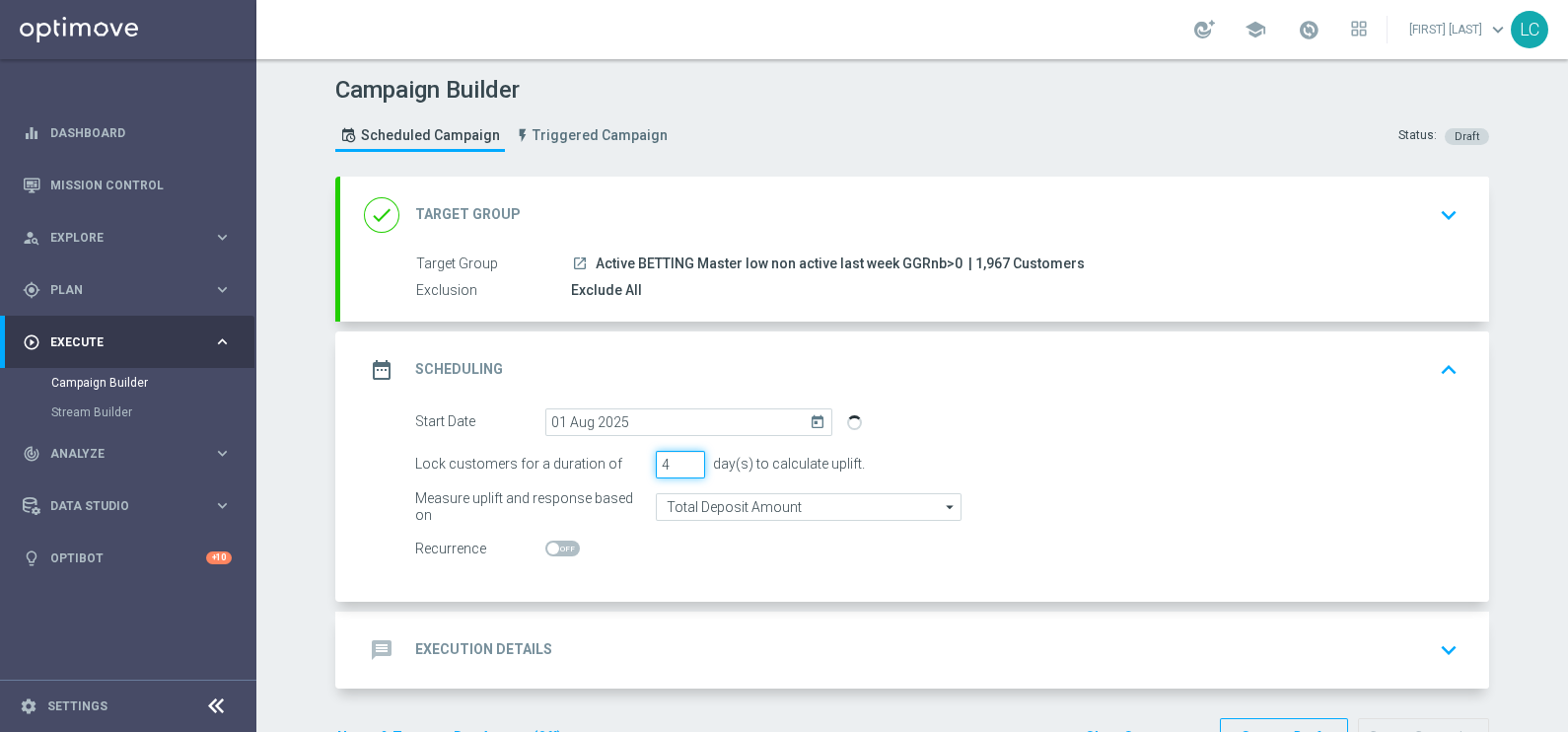 type on "4" 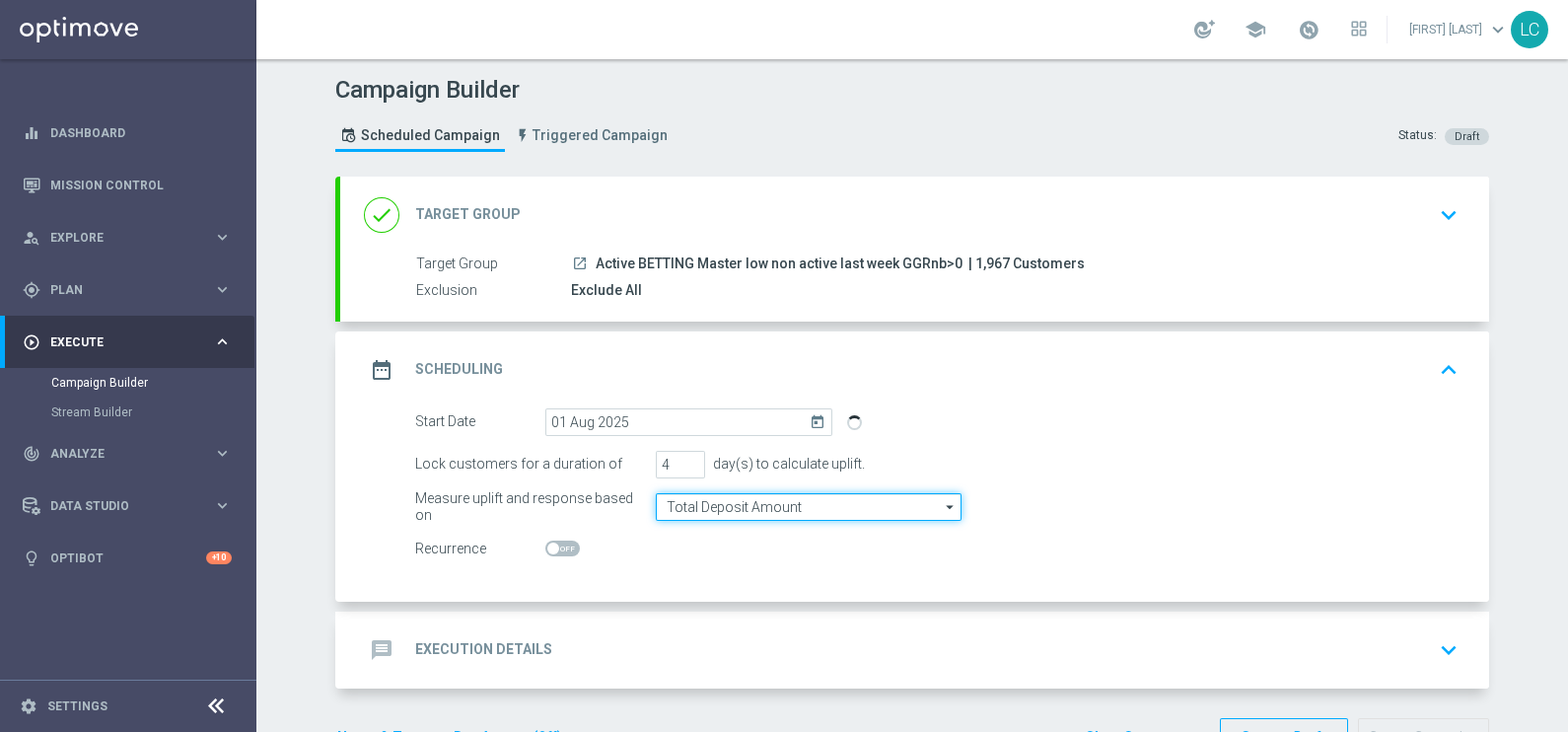 click on "Total Deposit Amount" 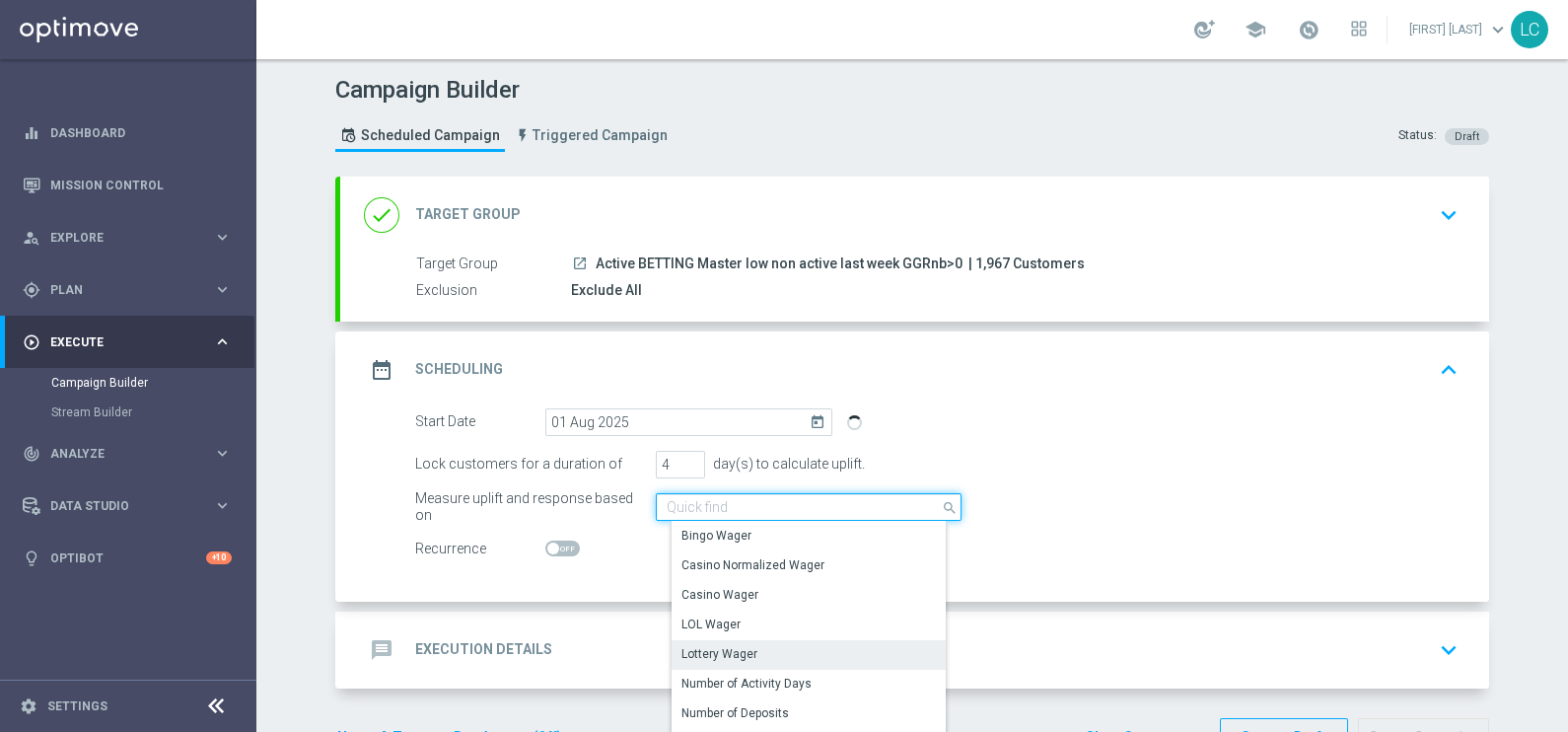scroll, scrollTop: 452, scrollLeft: 0, axis: vertical 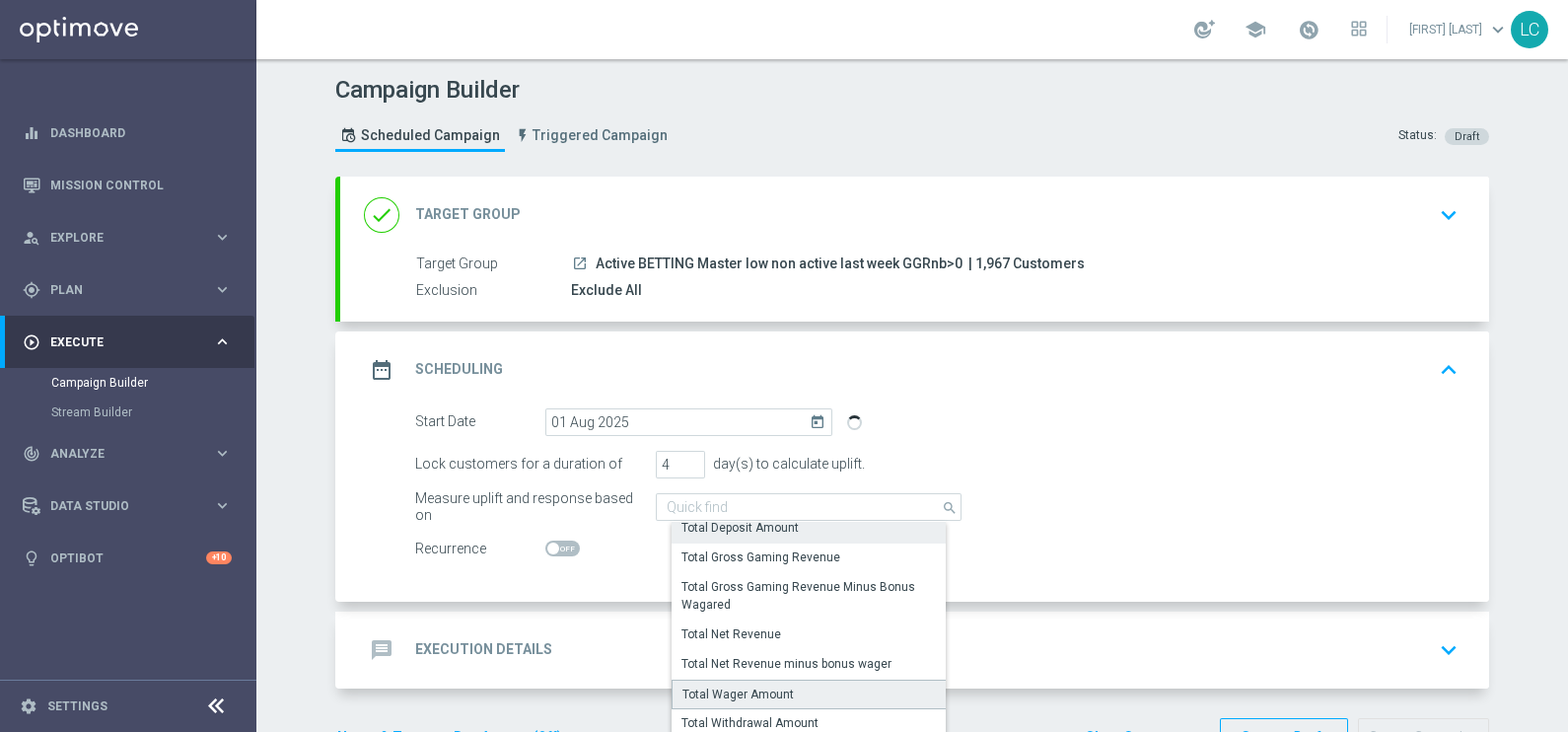 click on "Total Wager Amount" 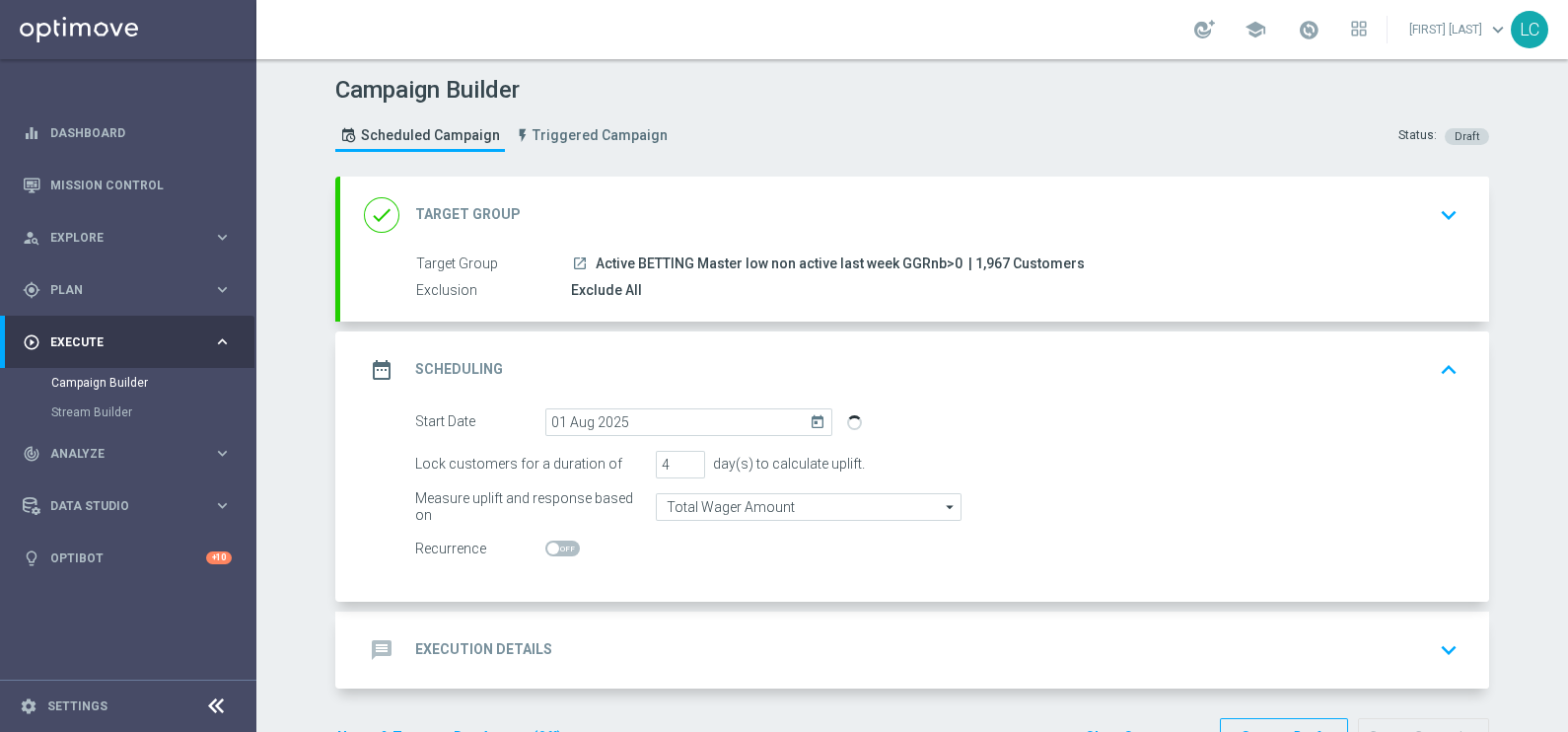 click on "message
Execution Details
keyboard_arrow_down" 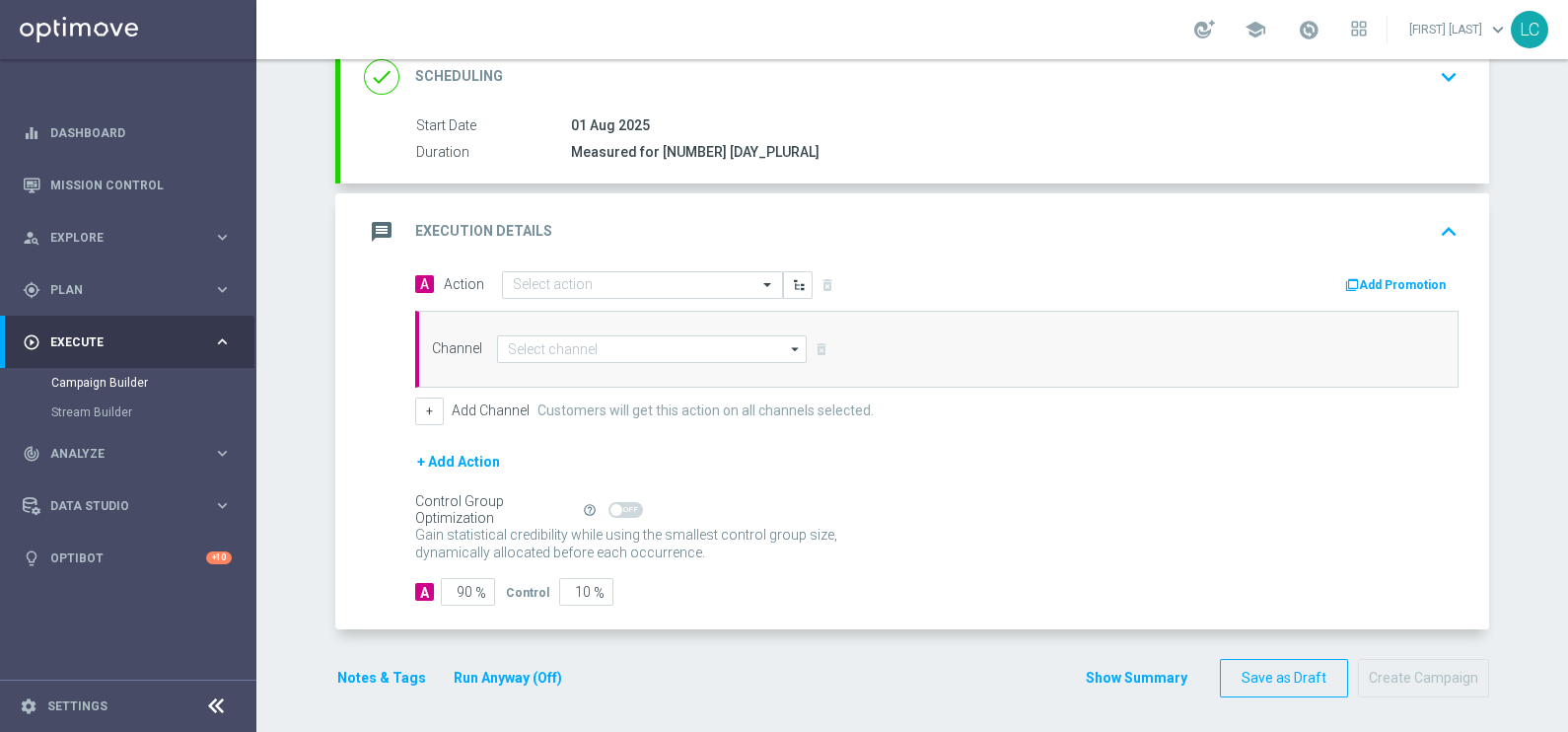 scroll, scrollTop: 240, scrollLeft: 0, axis: vertical 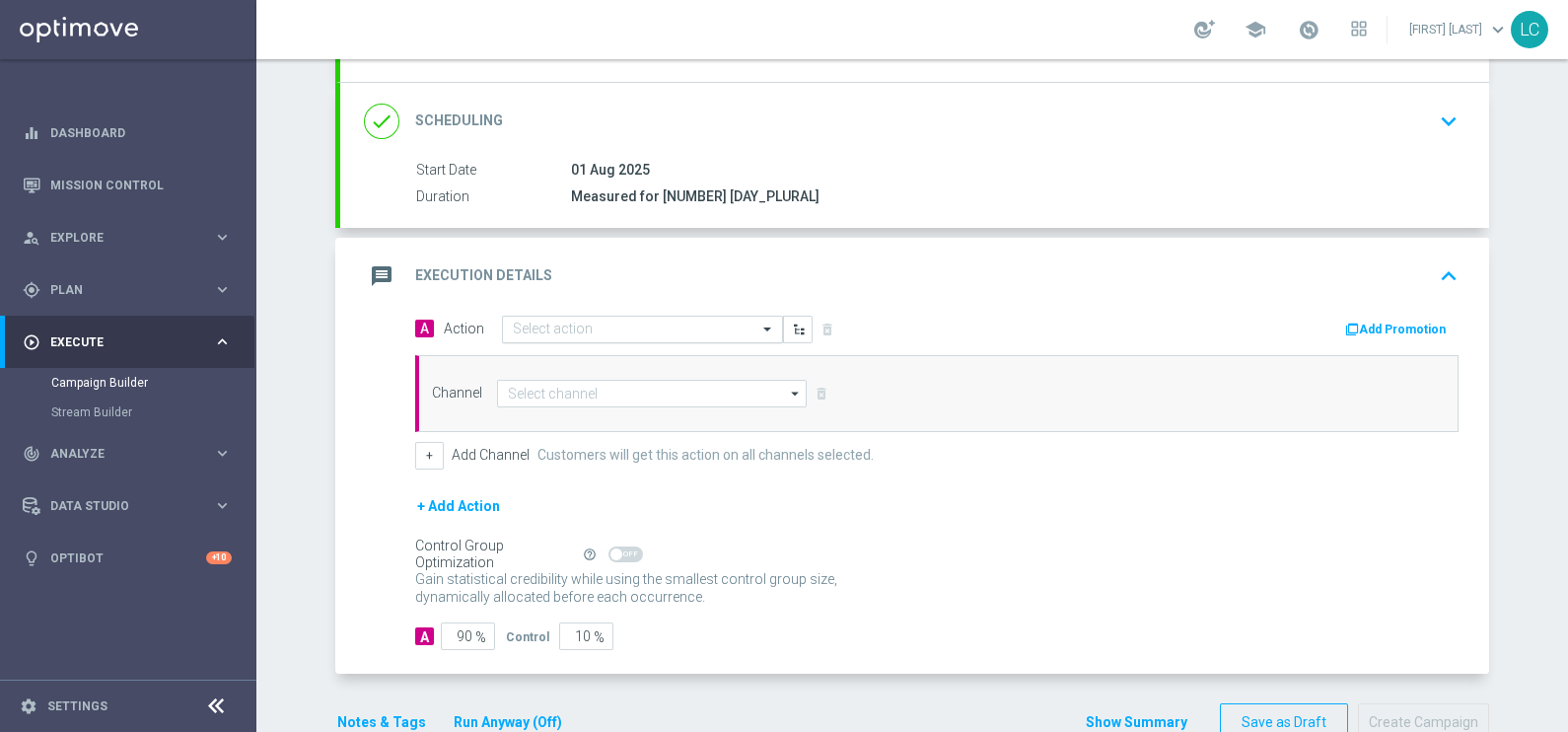 click 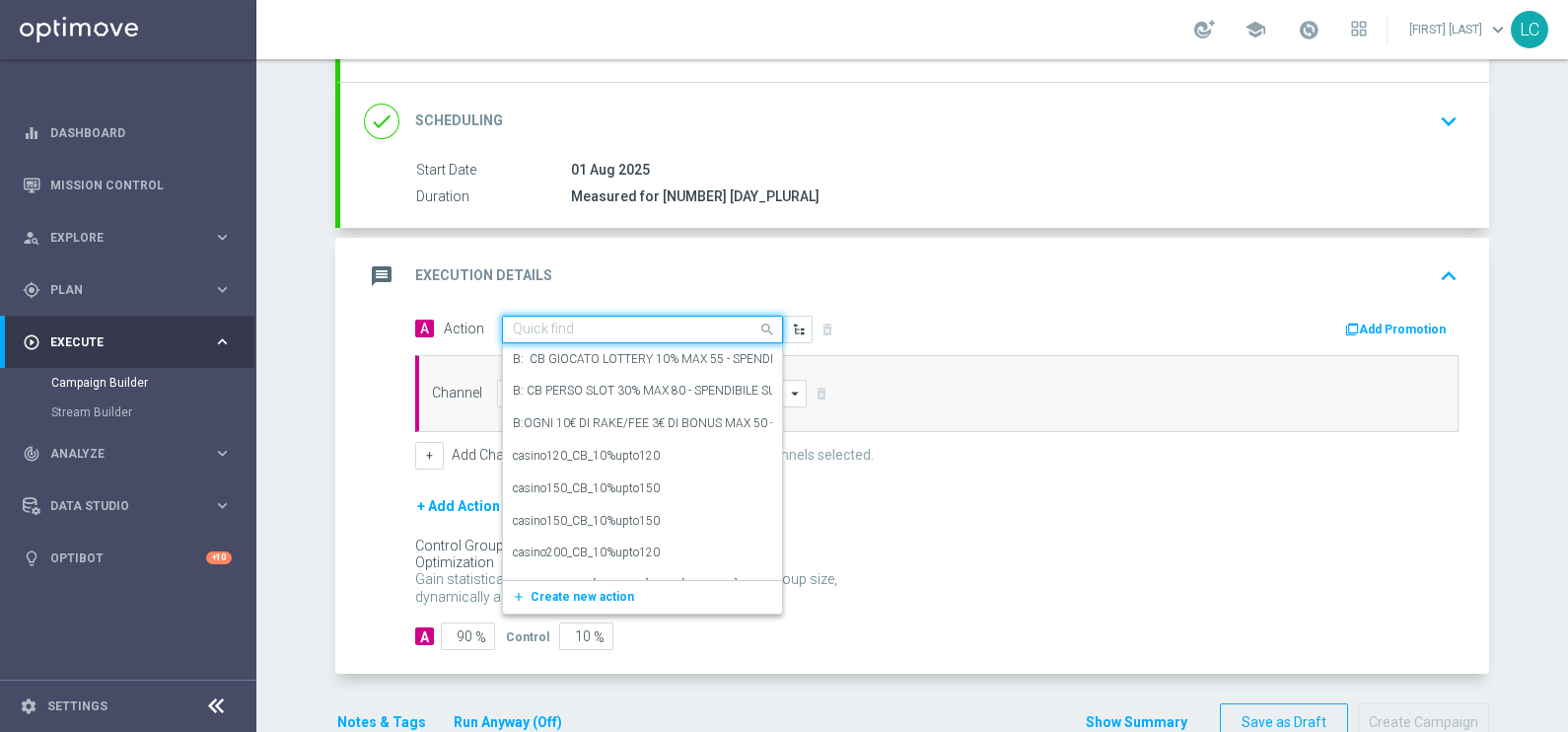 paste on "Bonus free 5€ spend tutti giochi qel2" 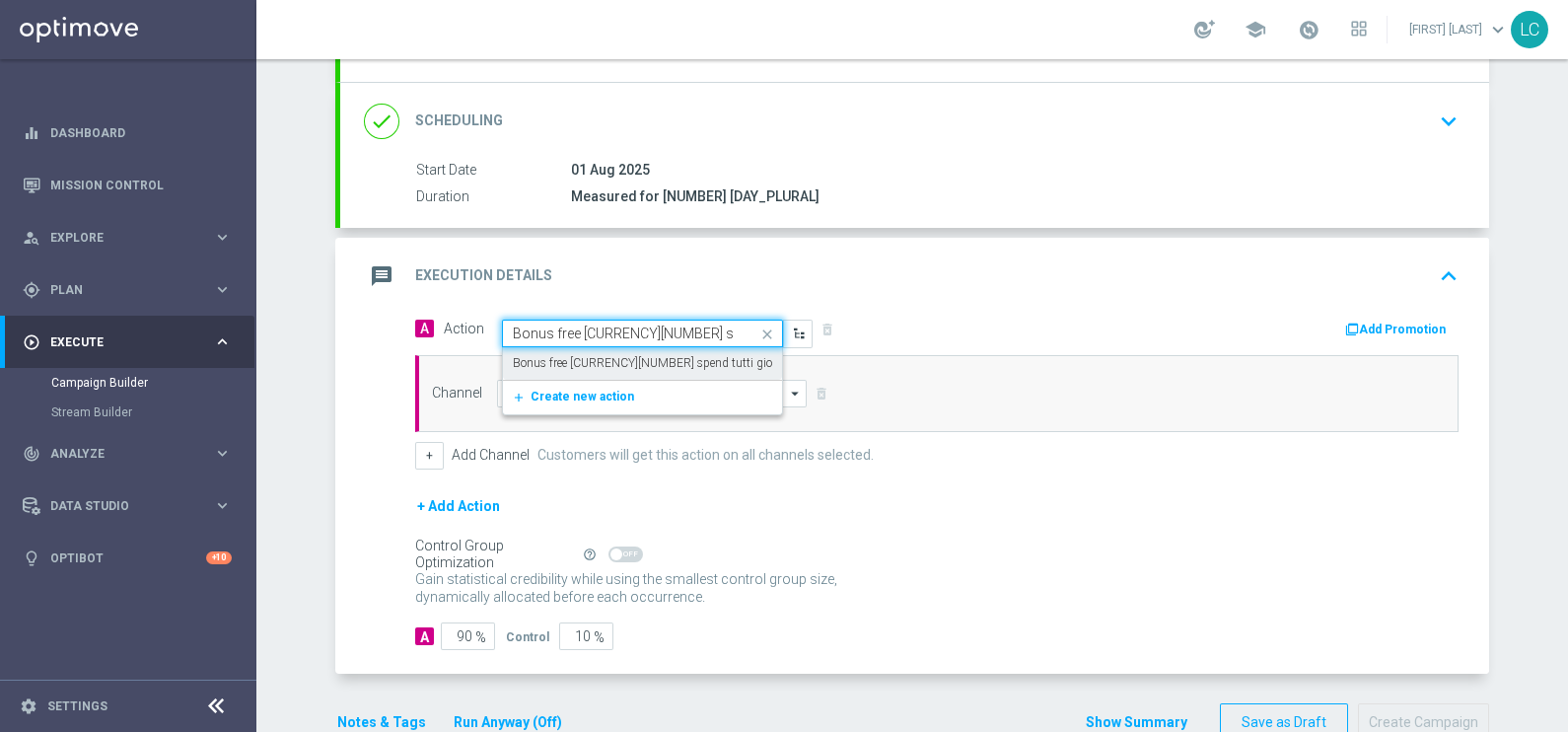 click on "Bonus free 5€ spend tutti giochi qel2" at bounding box center [663, 363] 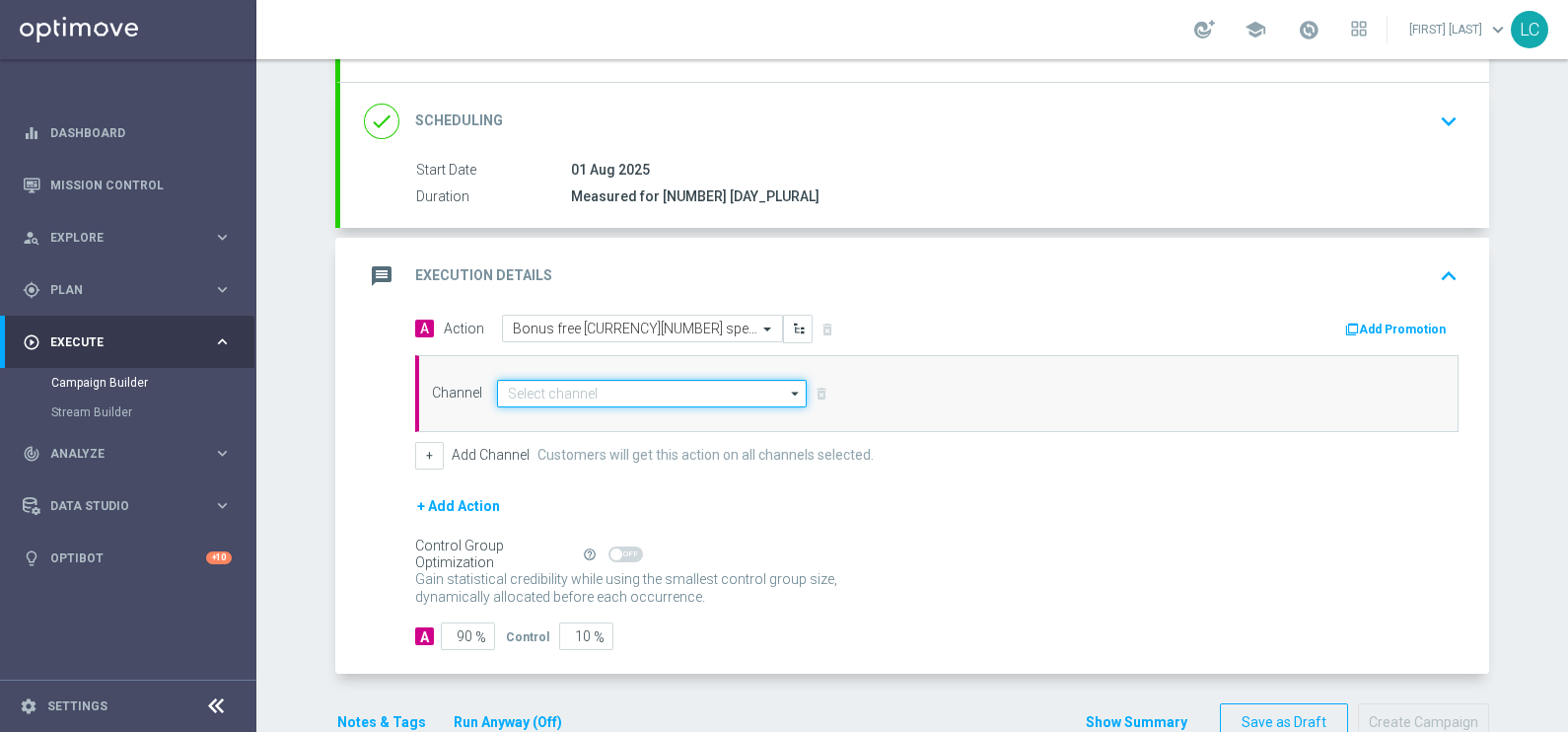 click 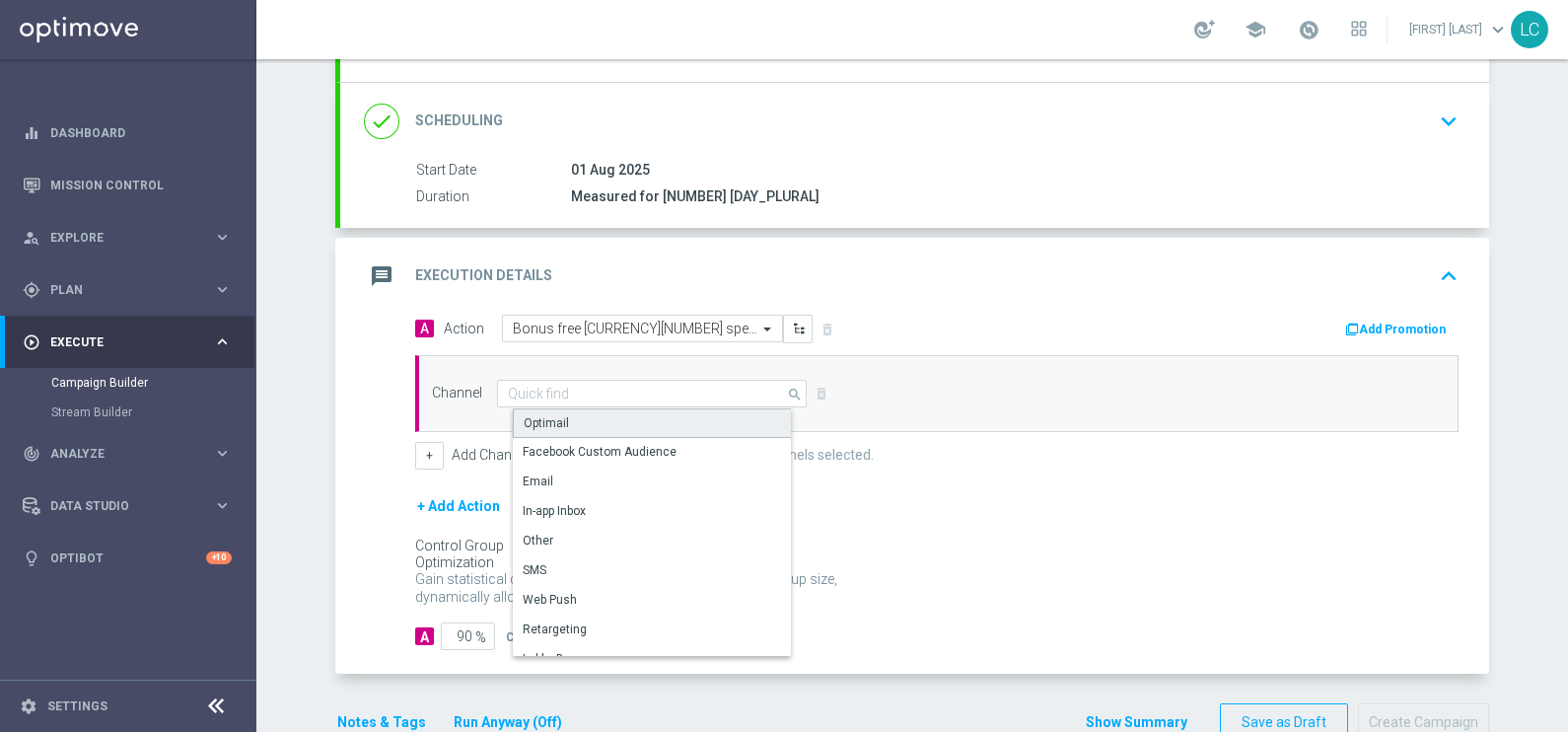 click on "Optimail" 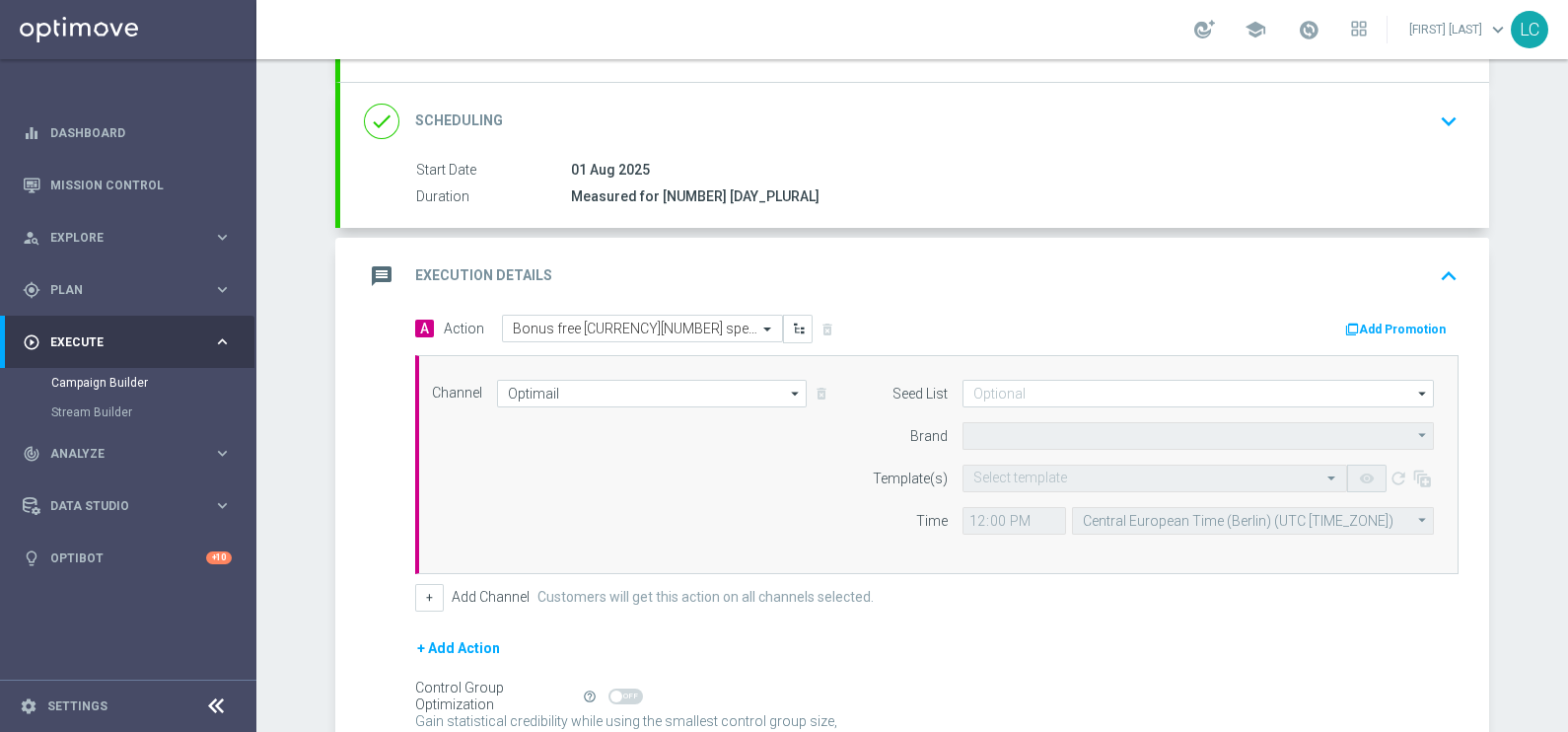 type on "Sisal Marketing" 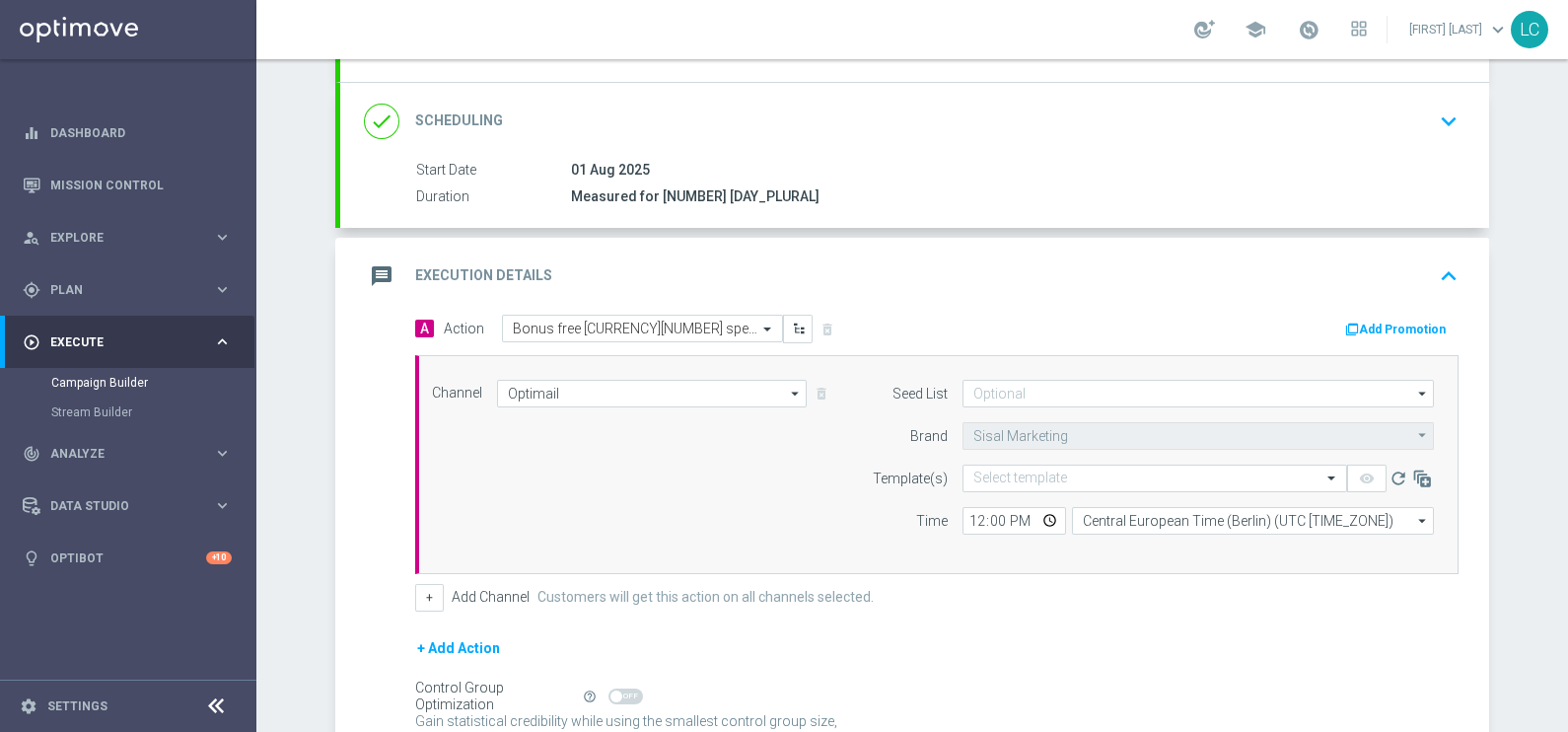 click on "Add Promotion" 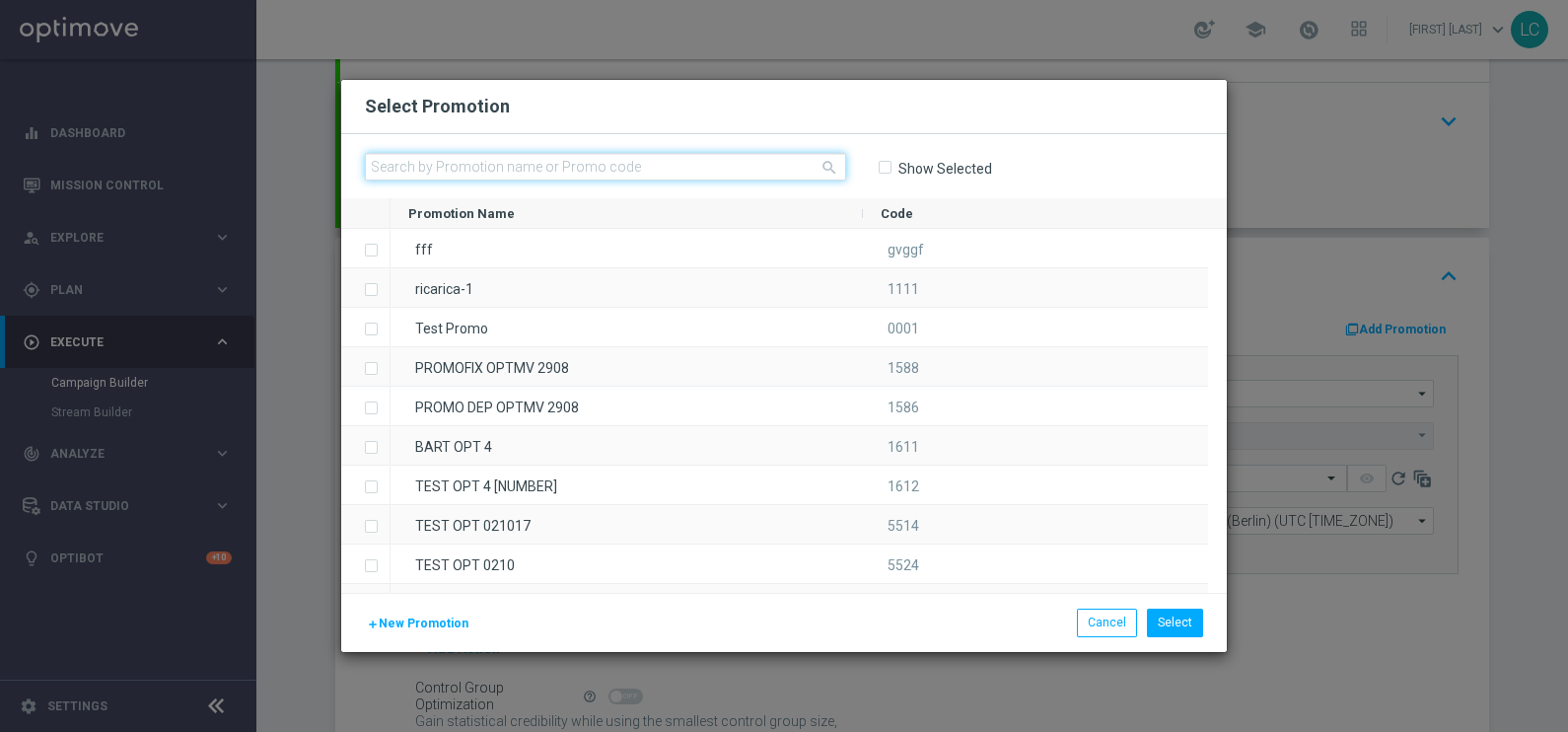 click 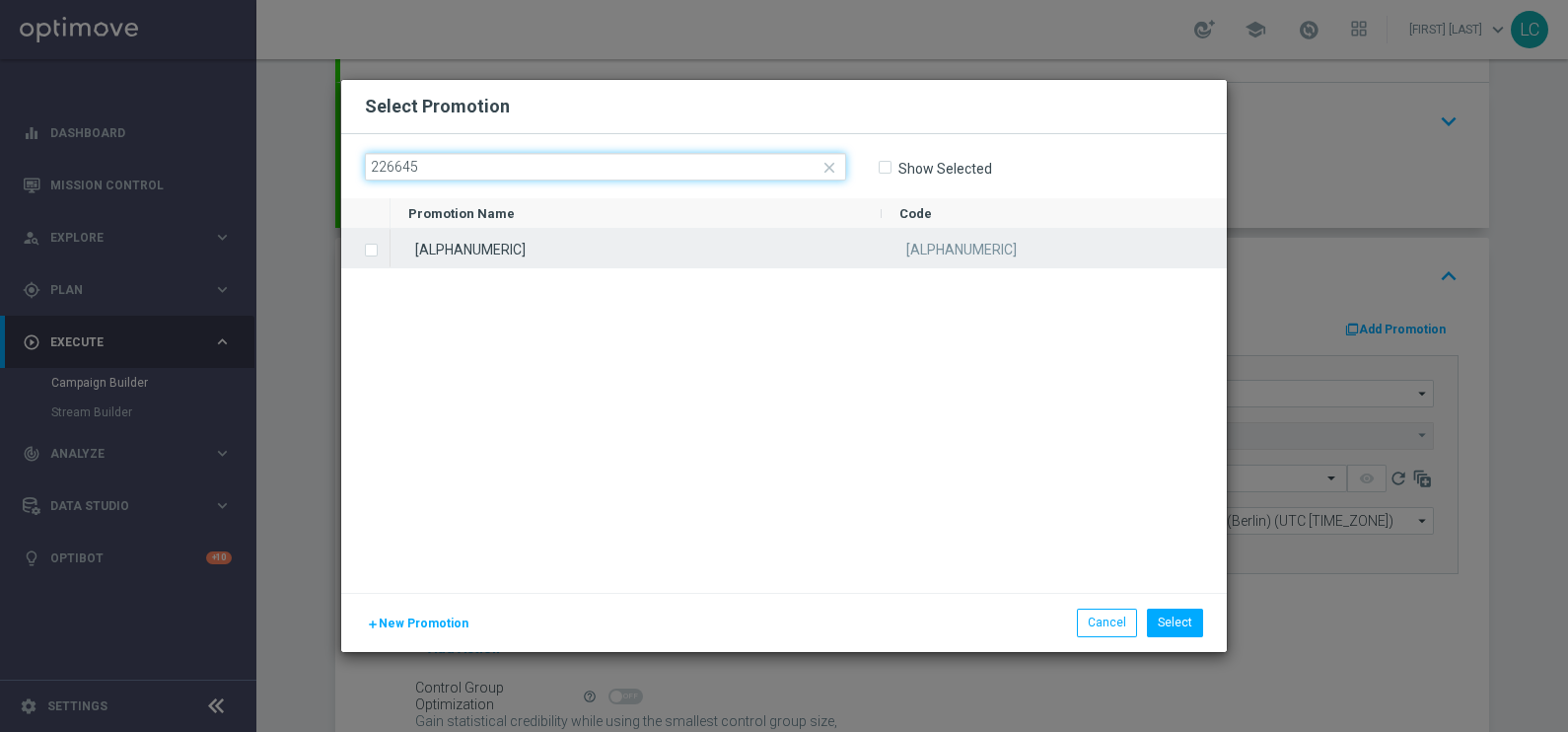 type on "226645" 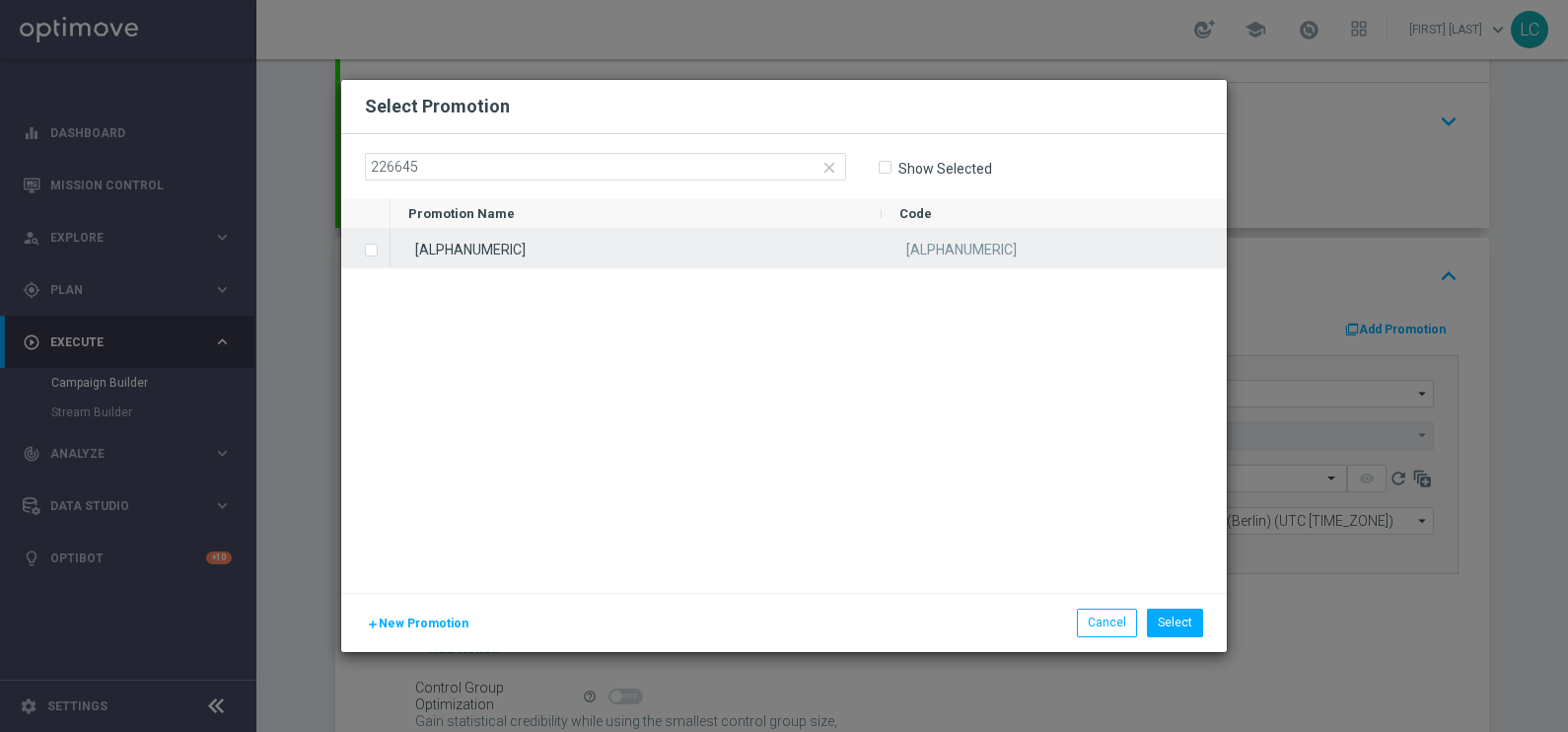click on "EERRMM226645" 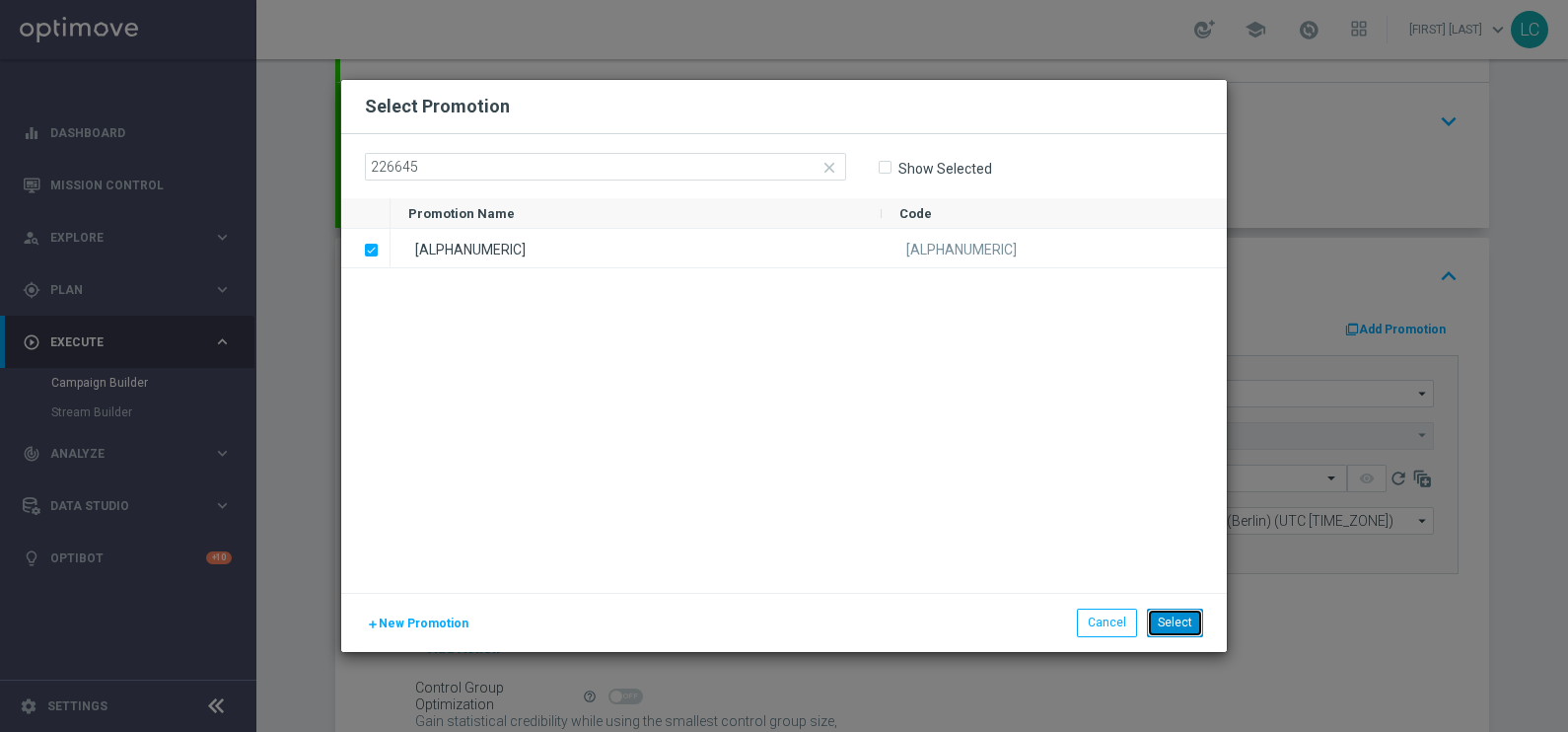 click on "Select" 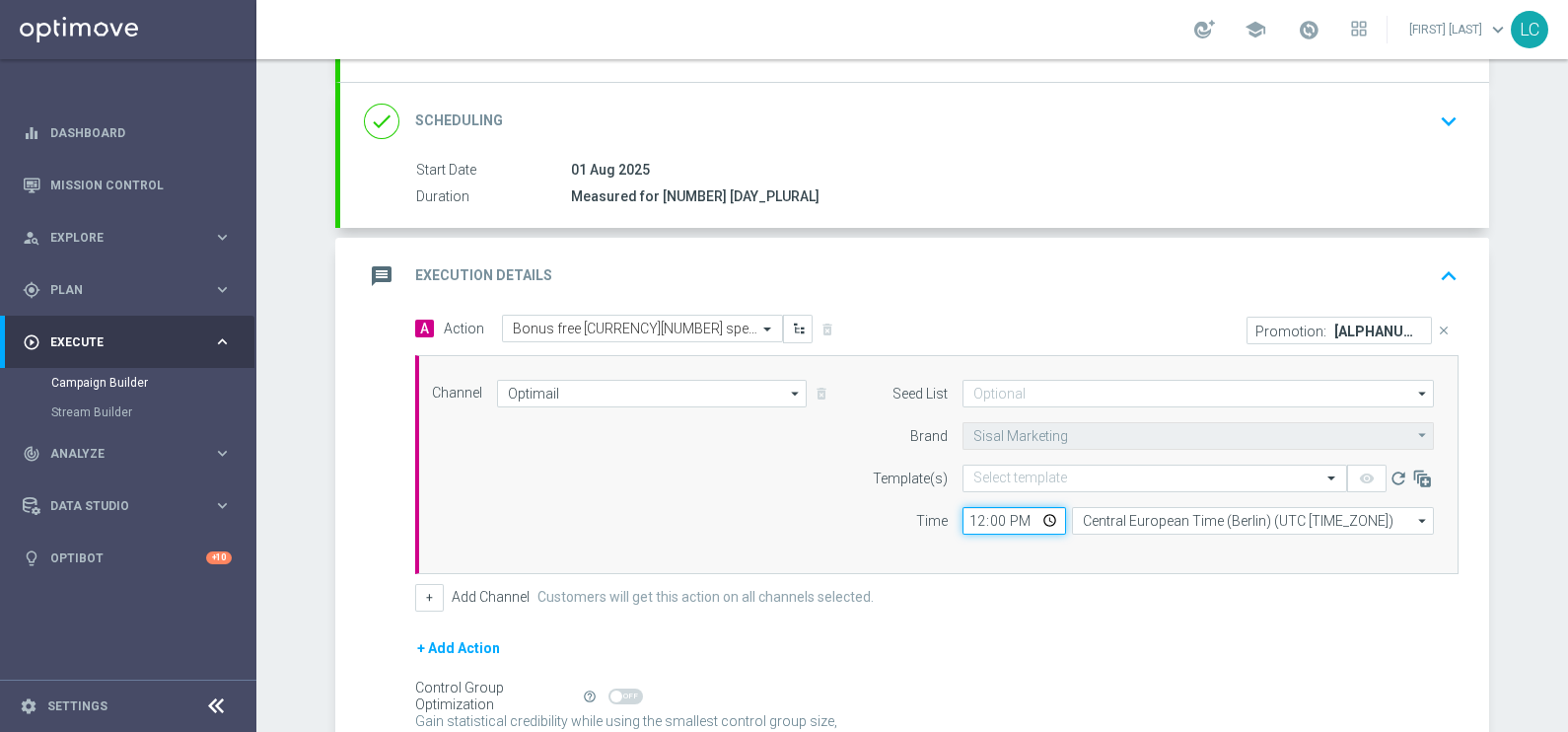 click on "12:00" 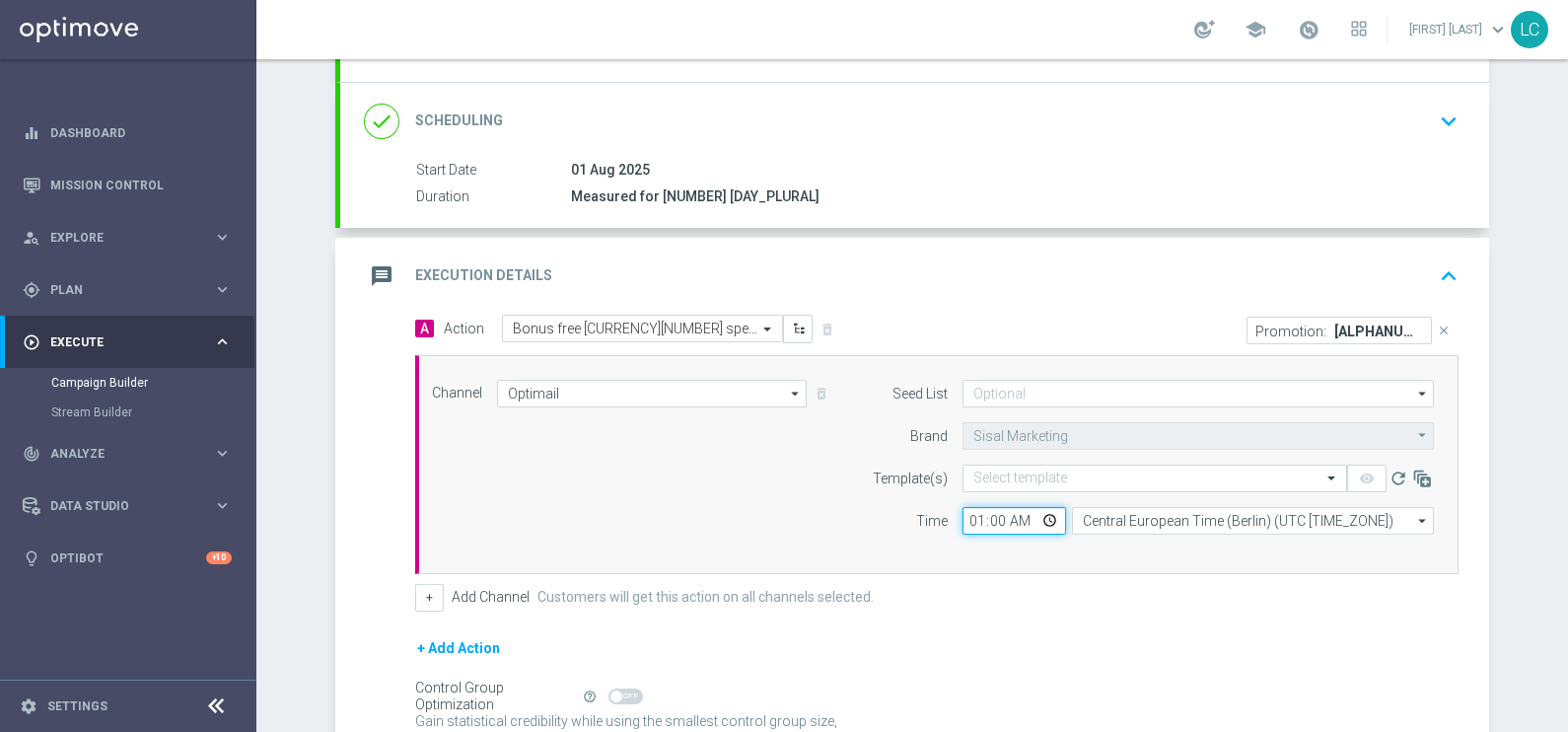 type on "19:00" 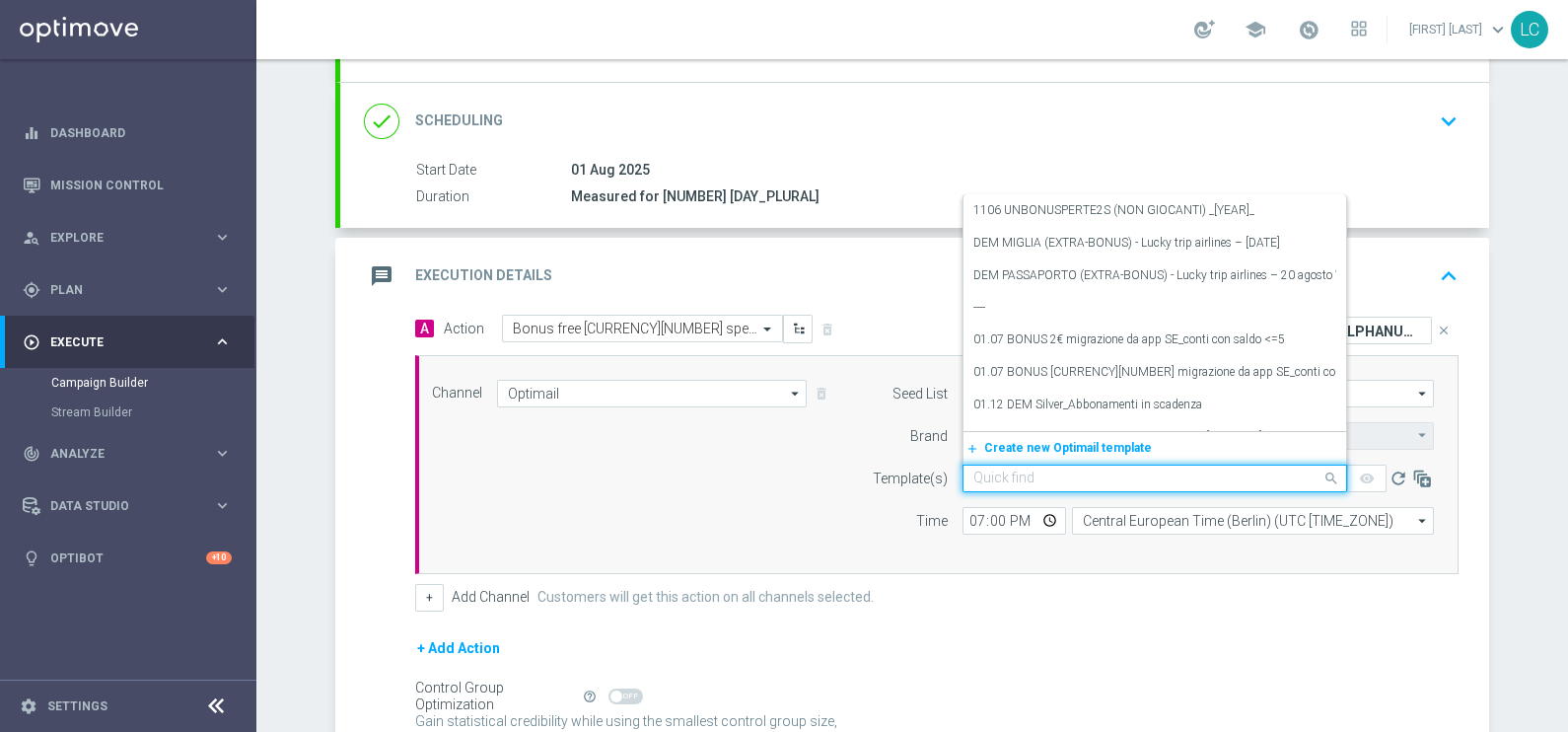 click on "Quick find" 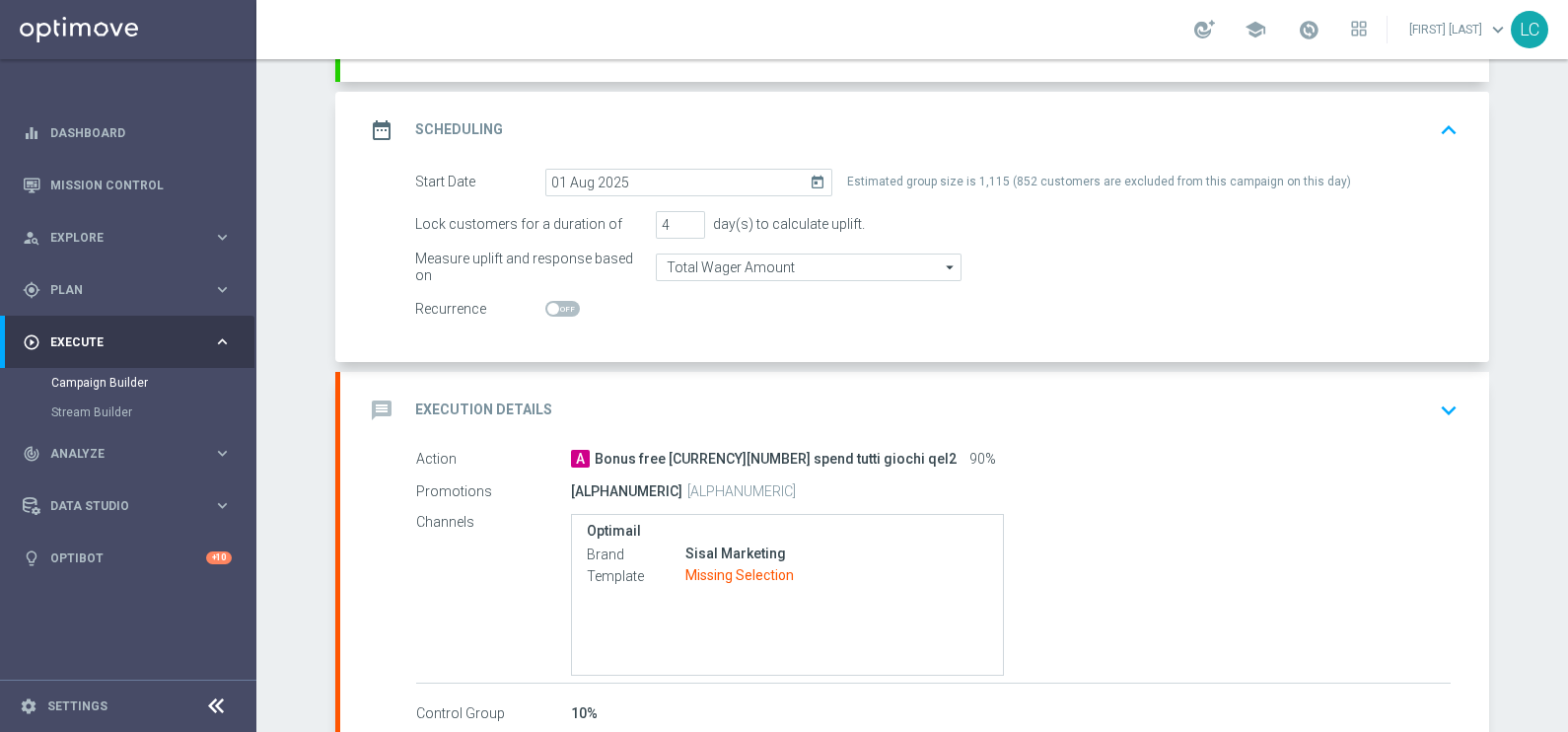 click on "keyboard_arrow_up" 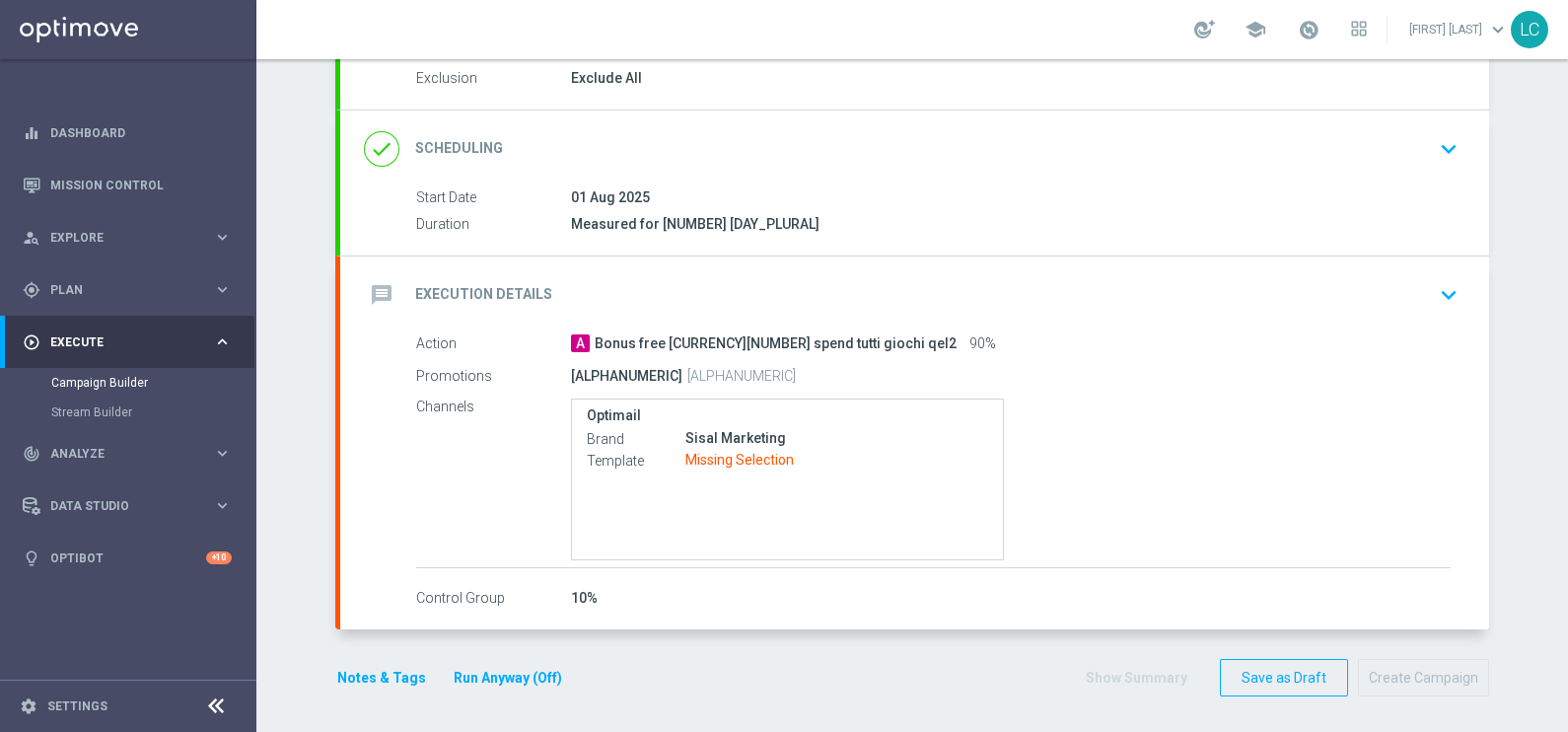 click on "keyboard_arrow_down" 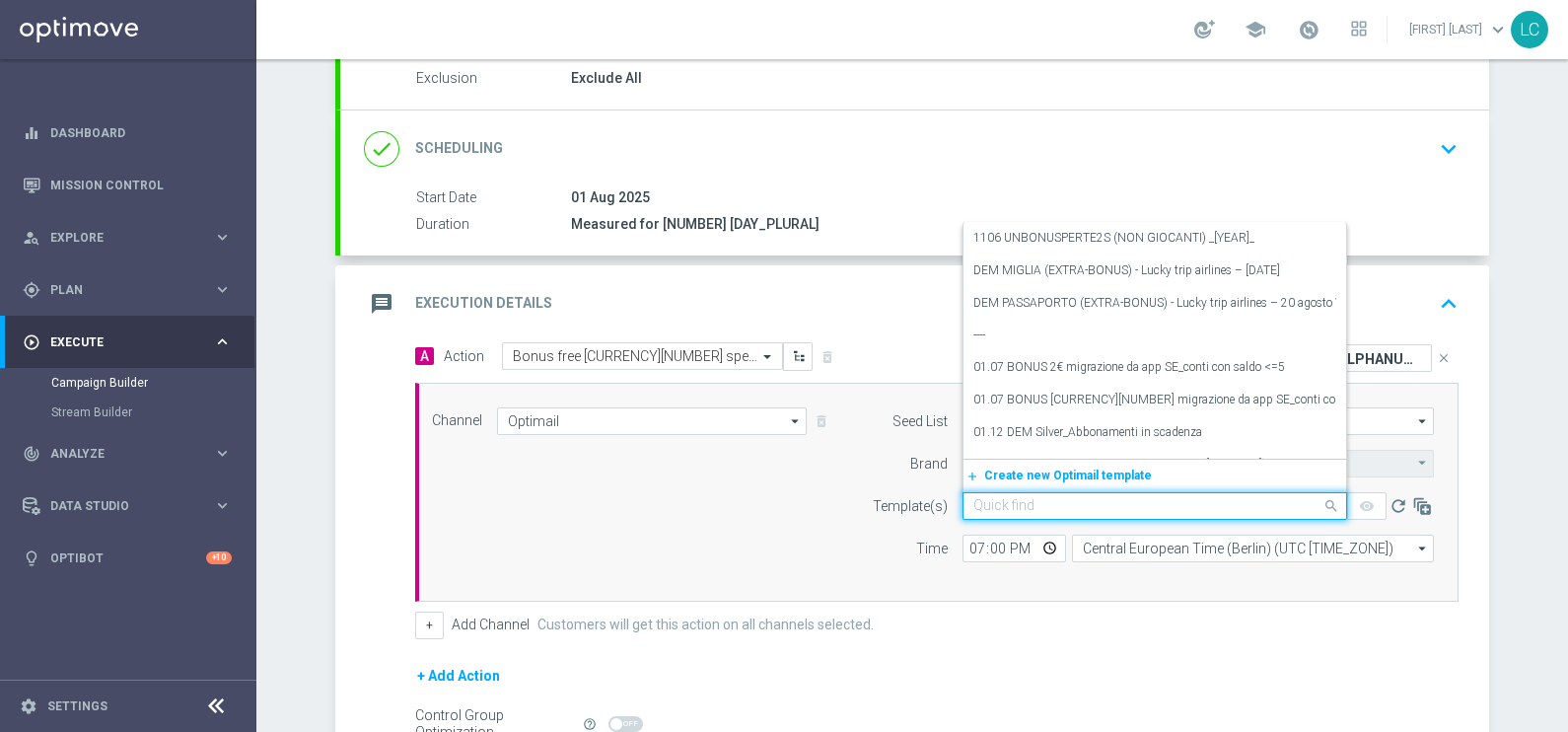 click 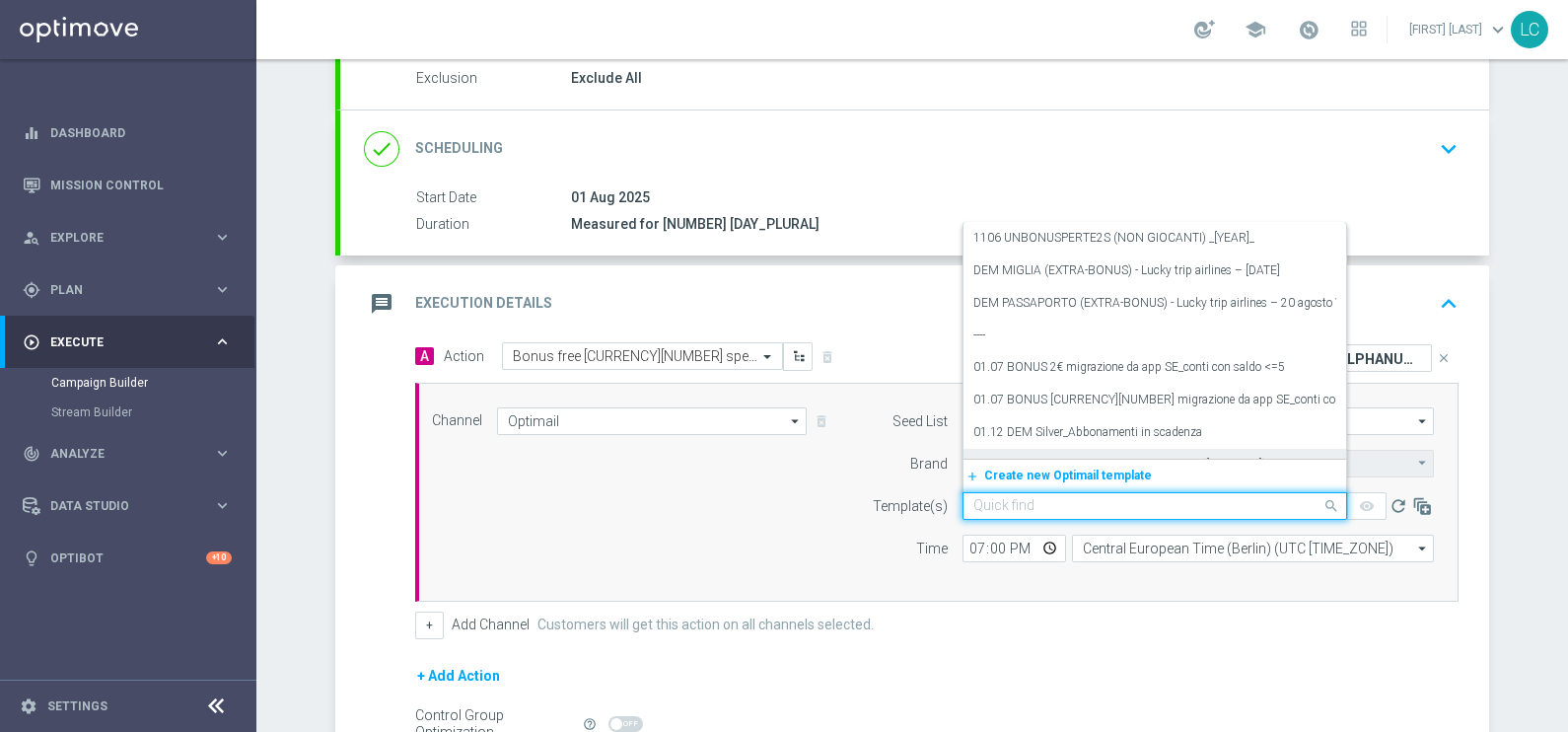 paste on "BF5SPORT0108" 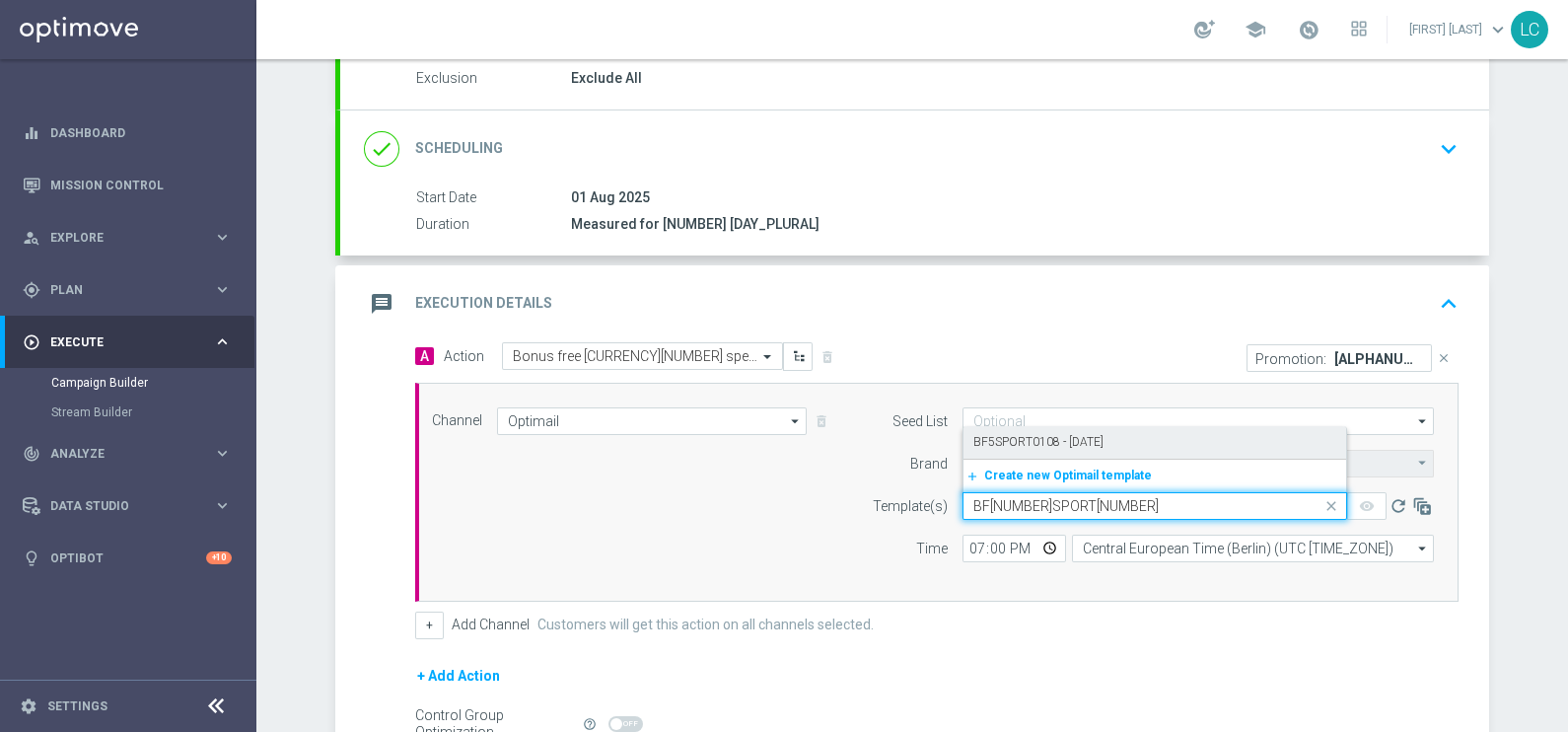 click on "BF5SPORT0108 - [DATE]" at bounding box center (1038, 442) 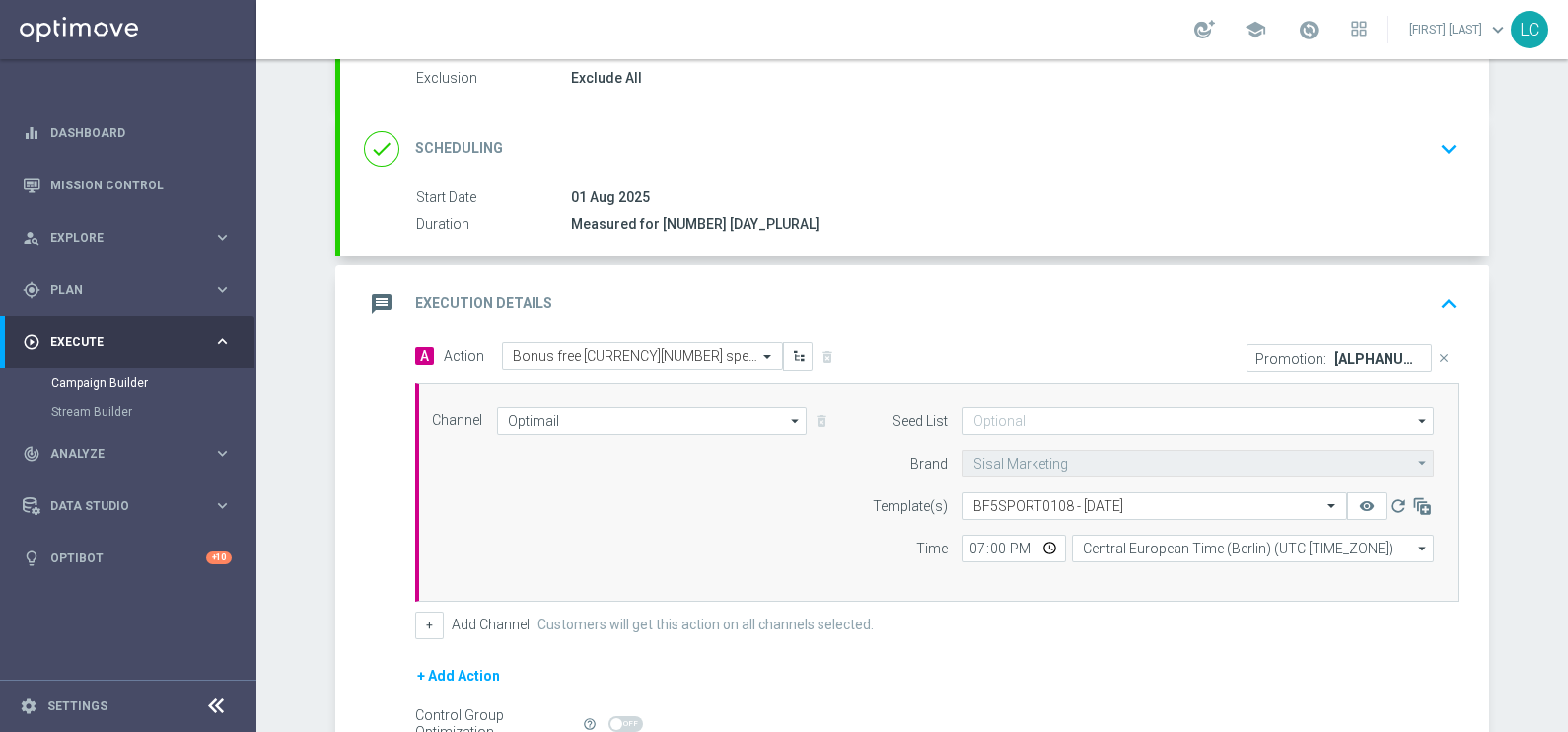 click on "keyboard_arrow_up" 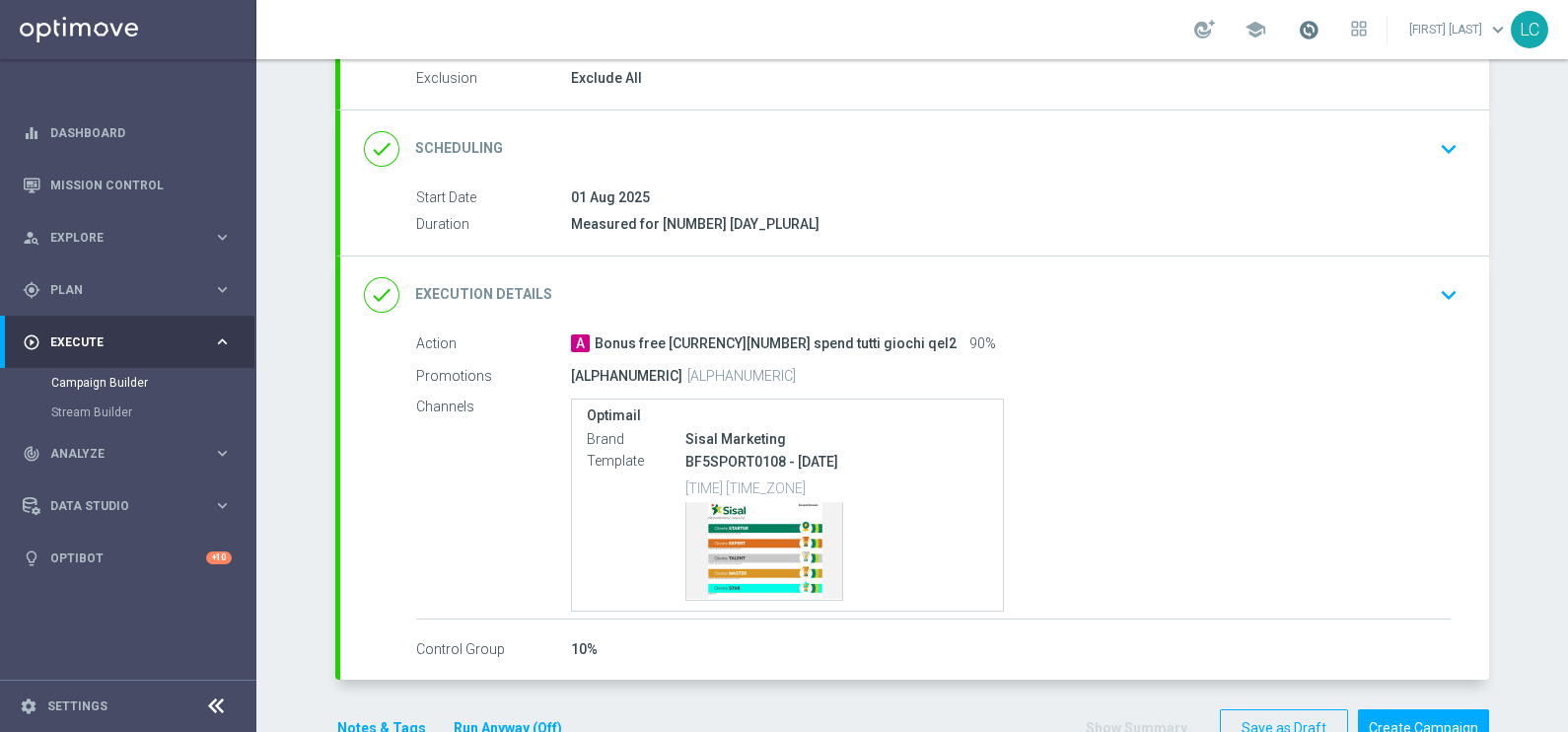 click at bounding box center (1309, 30) 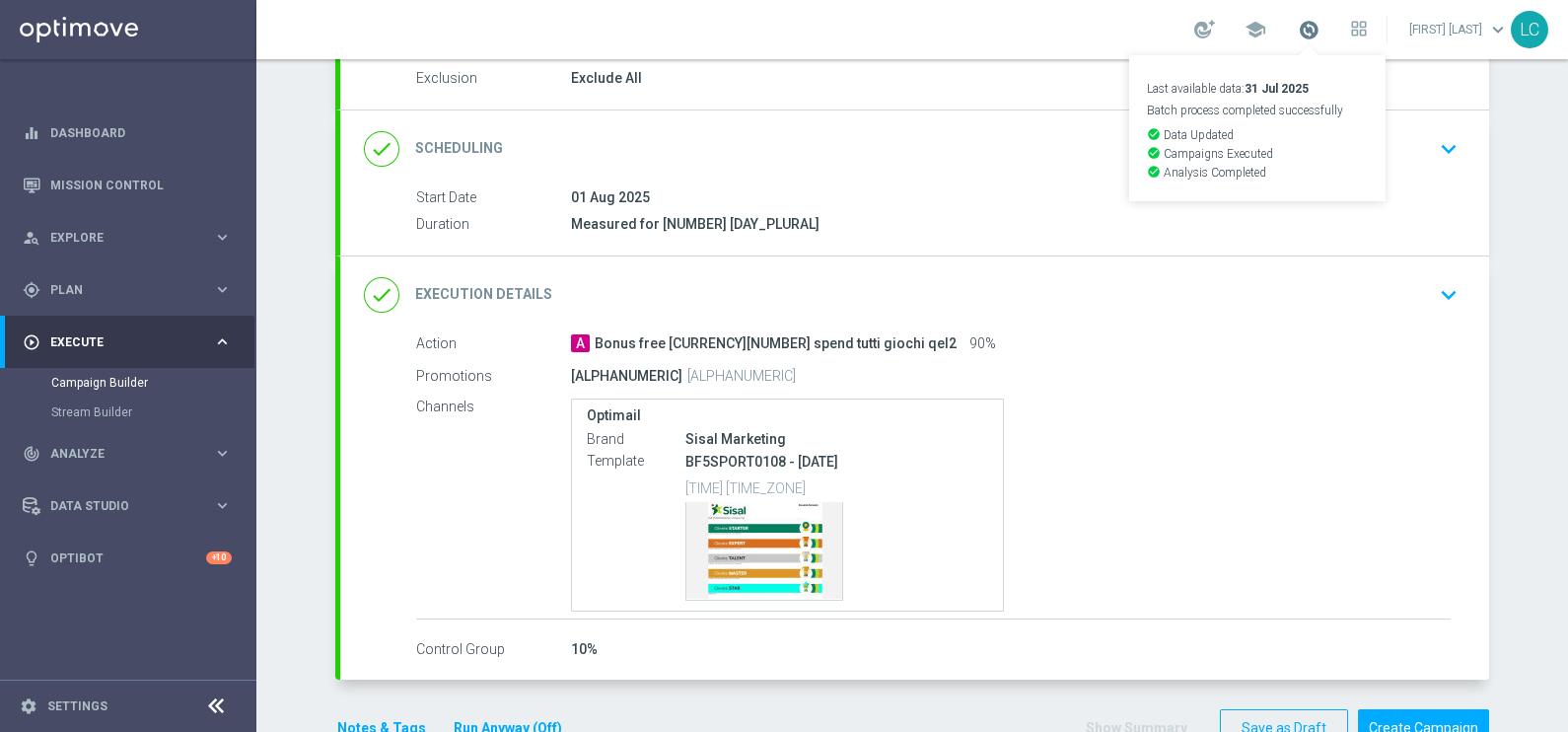 click at bounding box center [1309, 30] 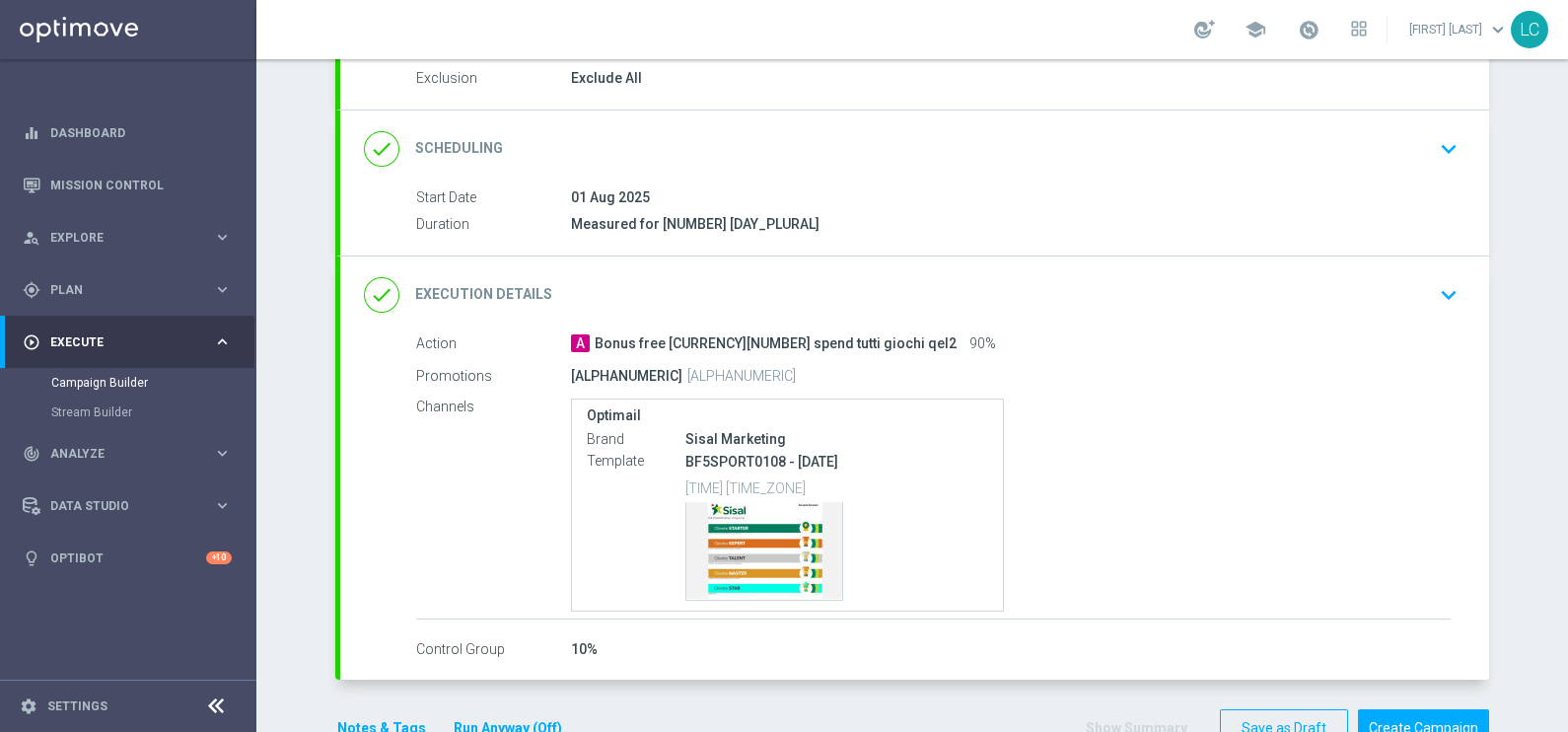click on "keyboard_arrow_down" 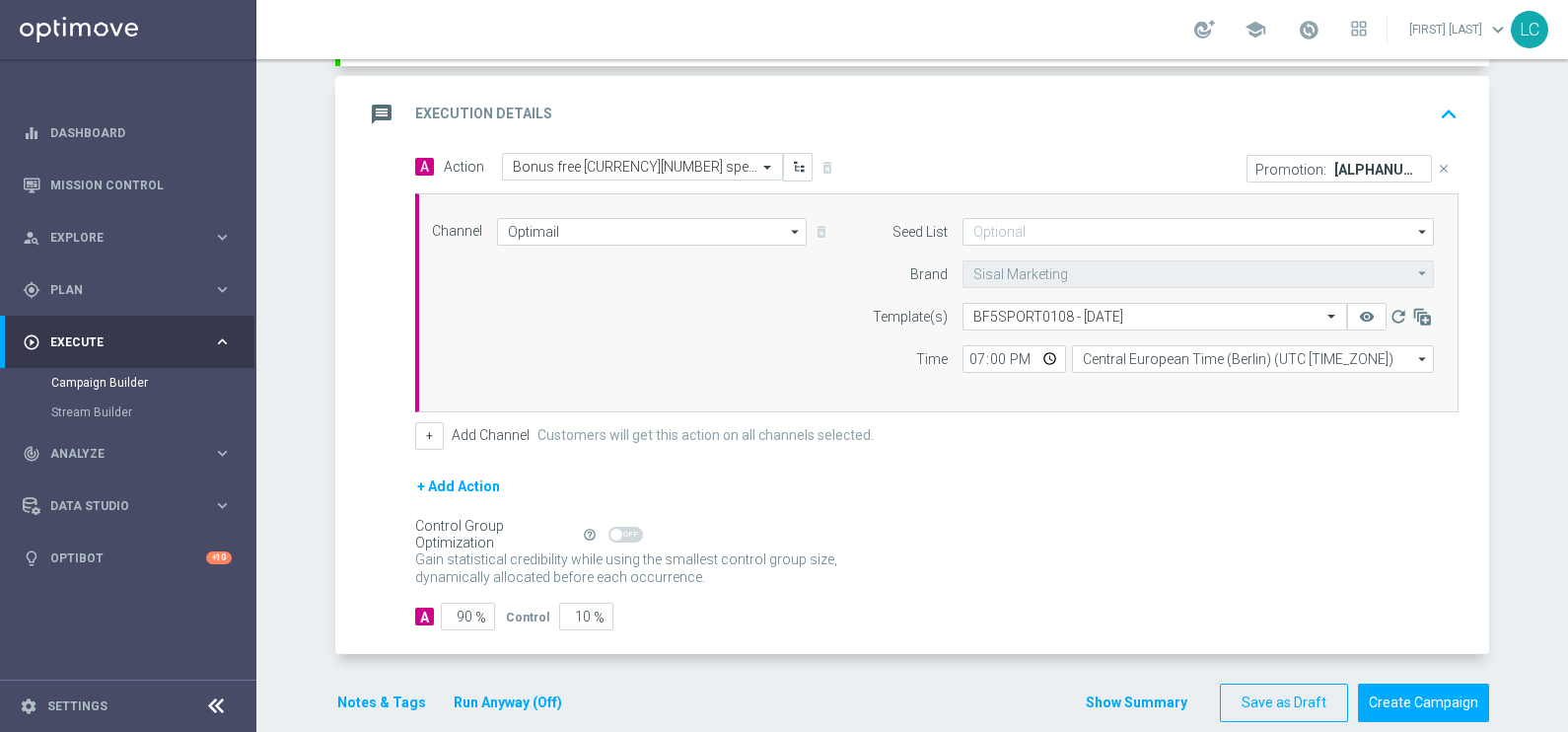 scroll, scrollTop: 426, scrollLeft: 0, axis: vertical 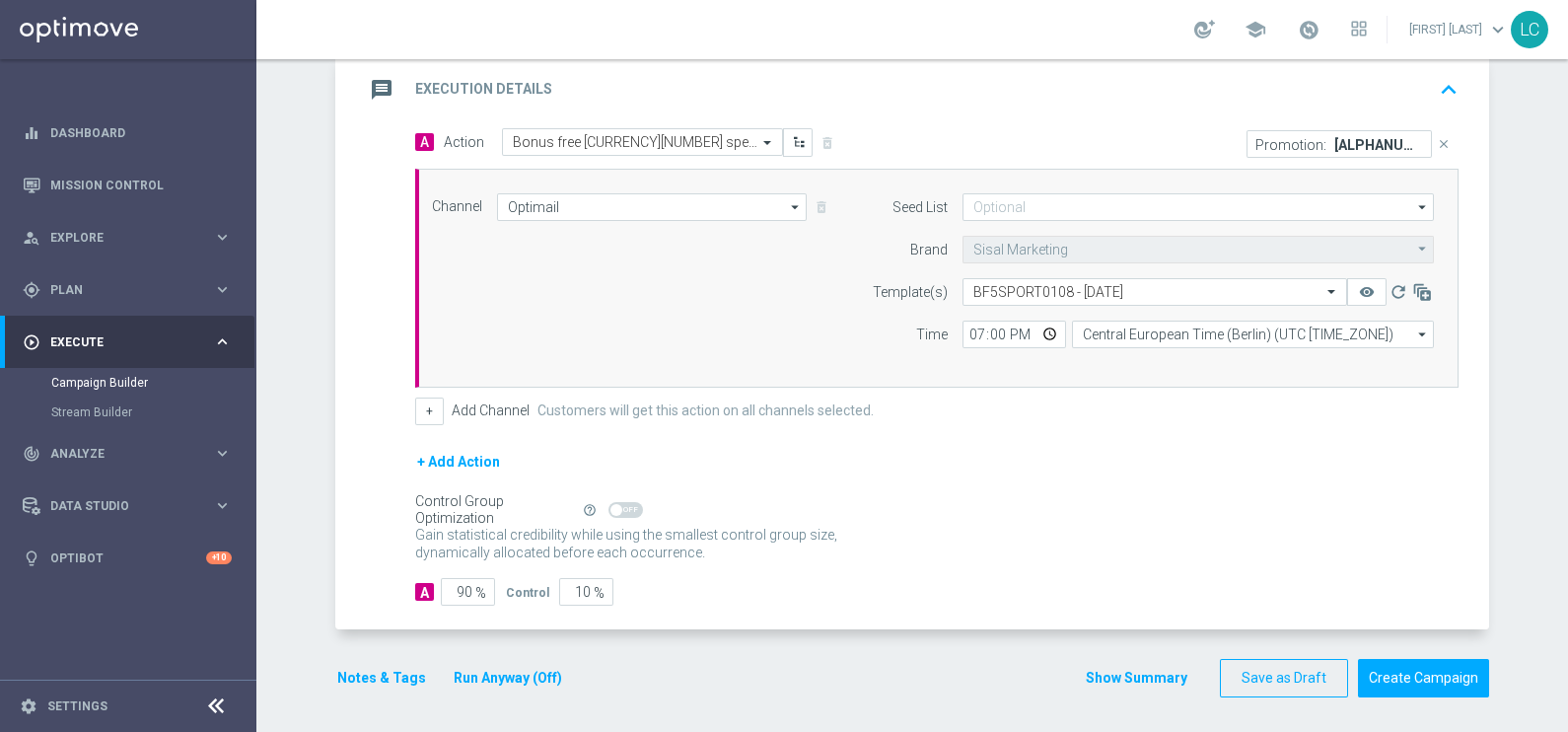 click on "keyboard_arrow_up" 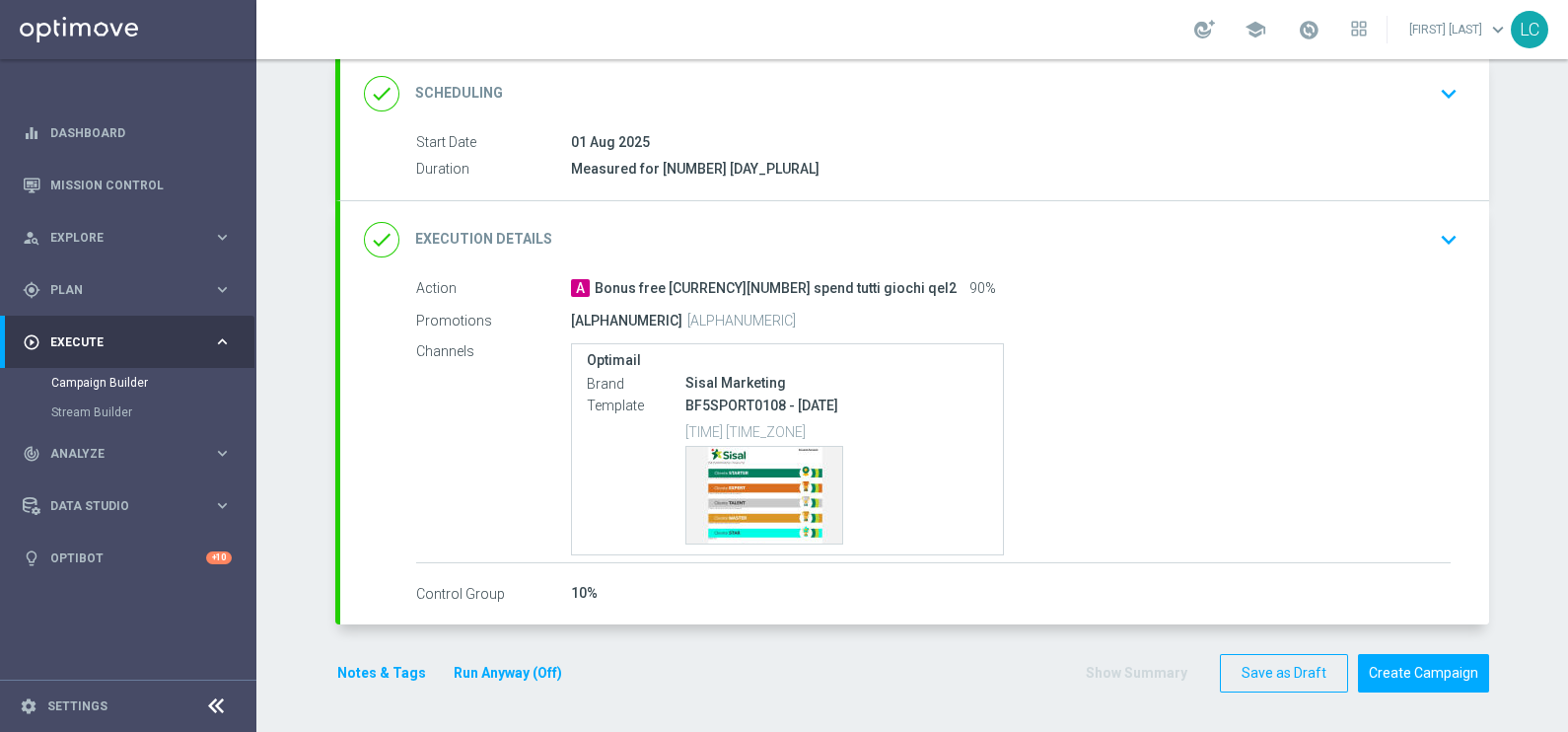 scroll, scrollTop: 263, scrollLeft: 0, axis: vertical 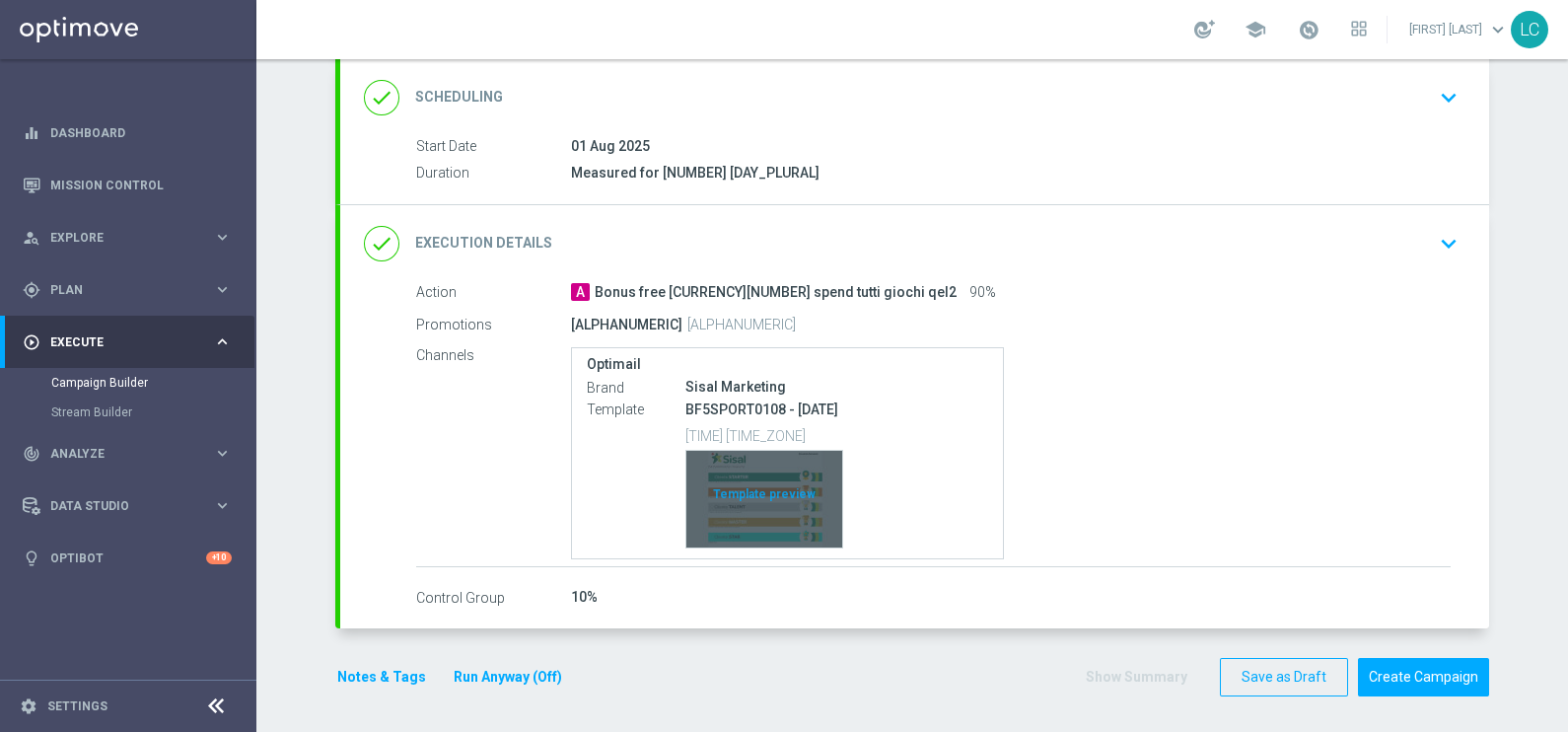 click on "Template preview" 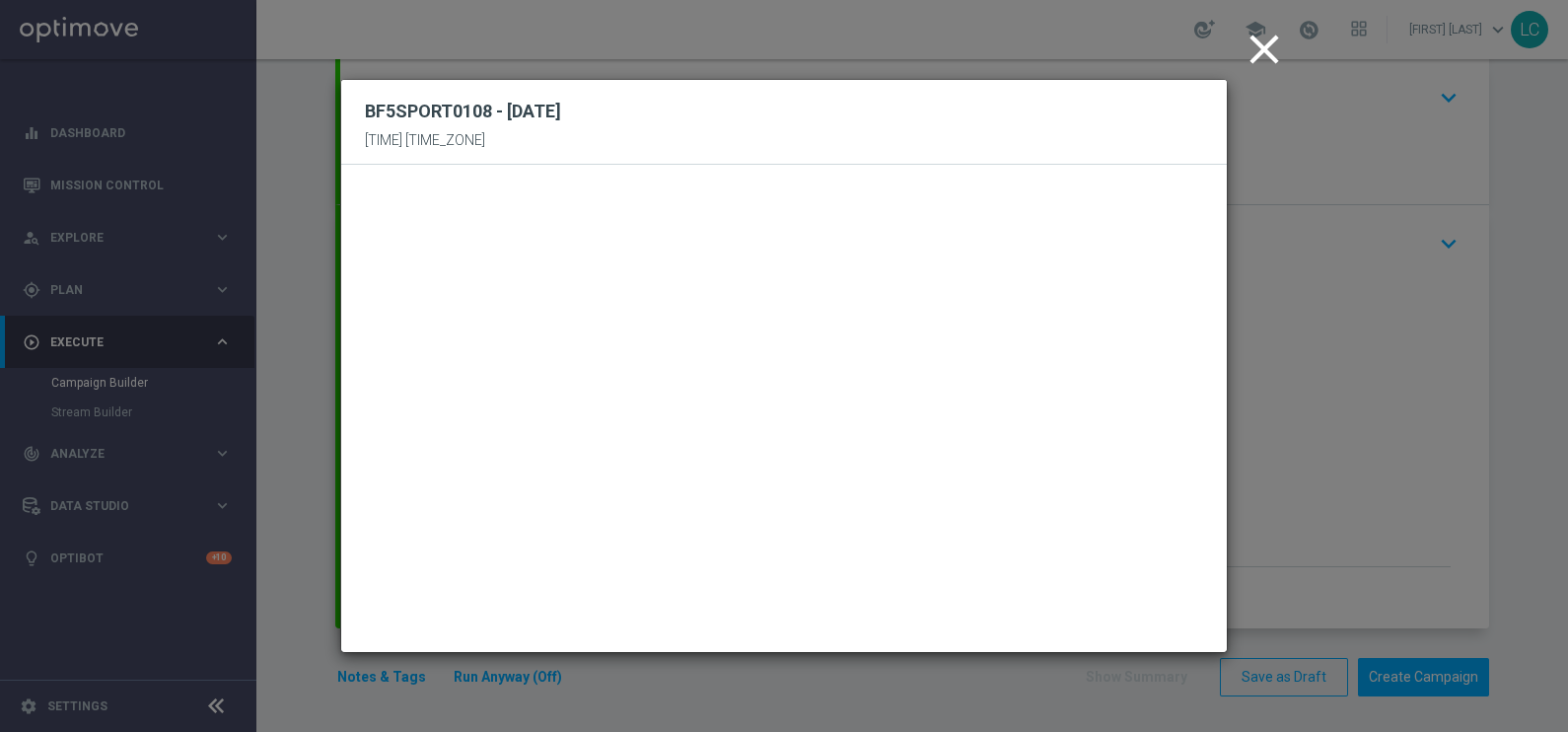 click on "close" 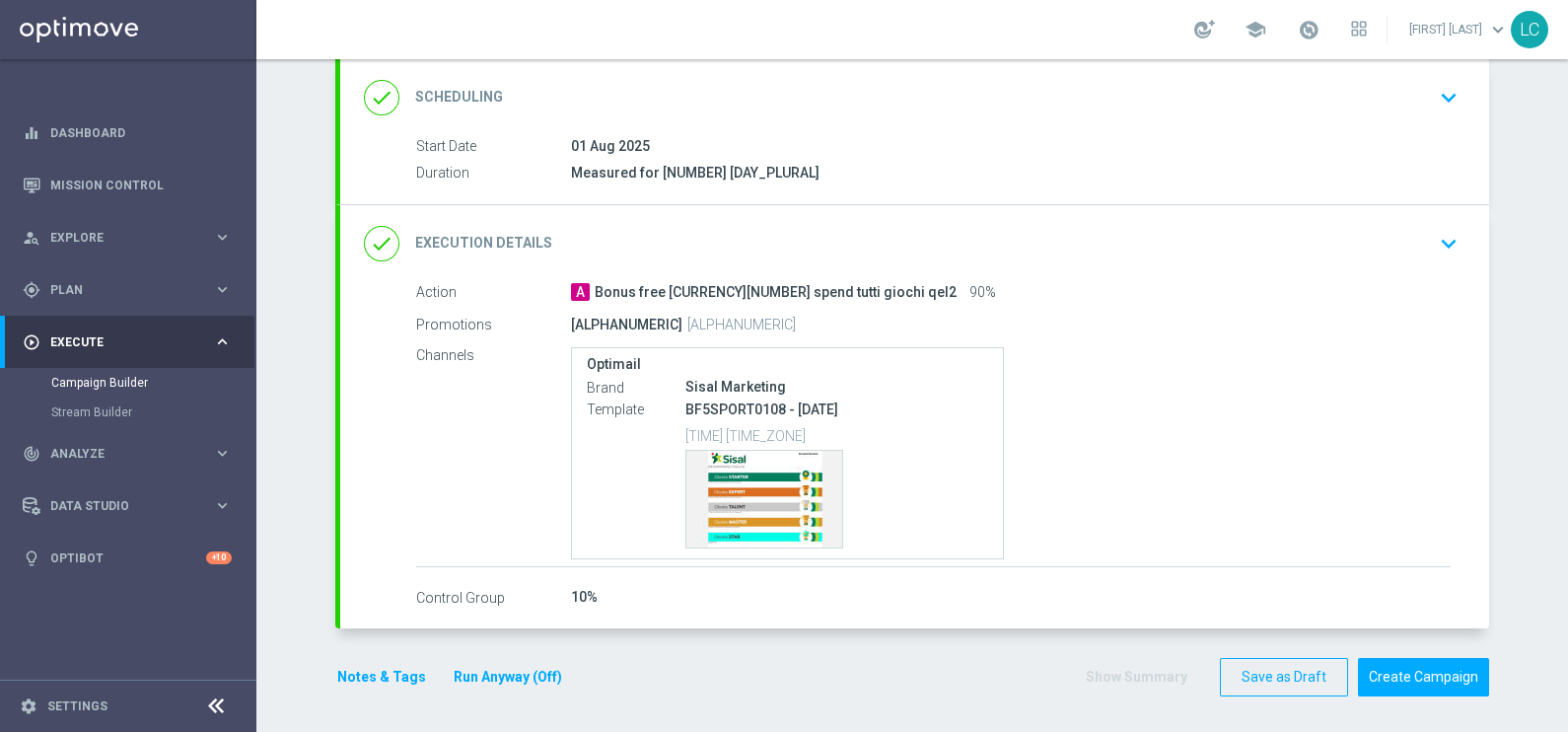 click on "Notes & Tags
Run Anyway (Off)" 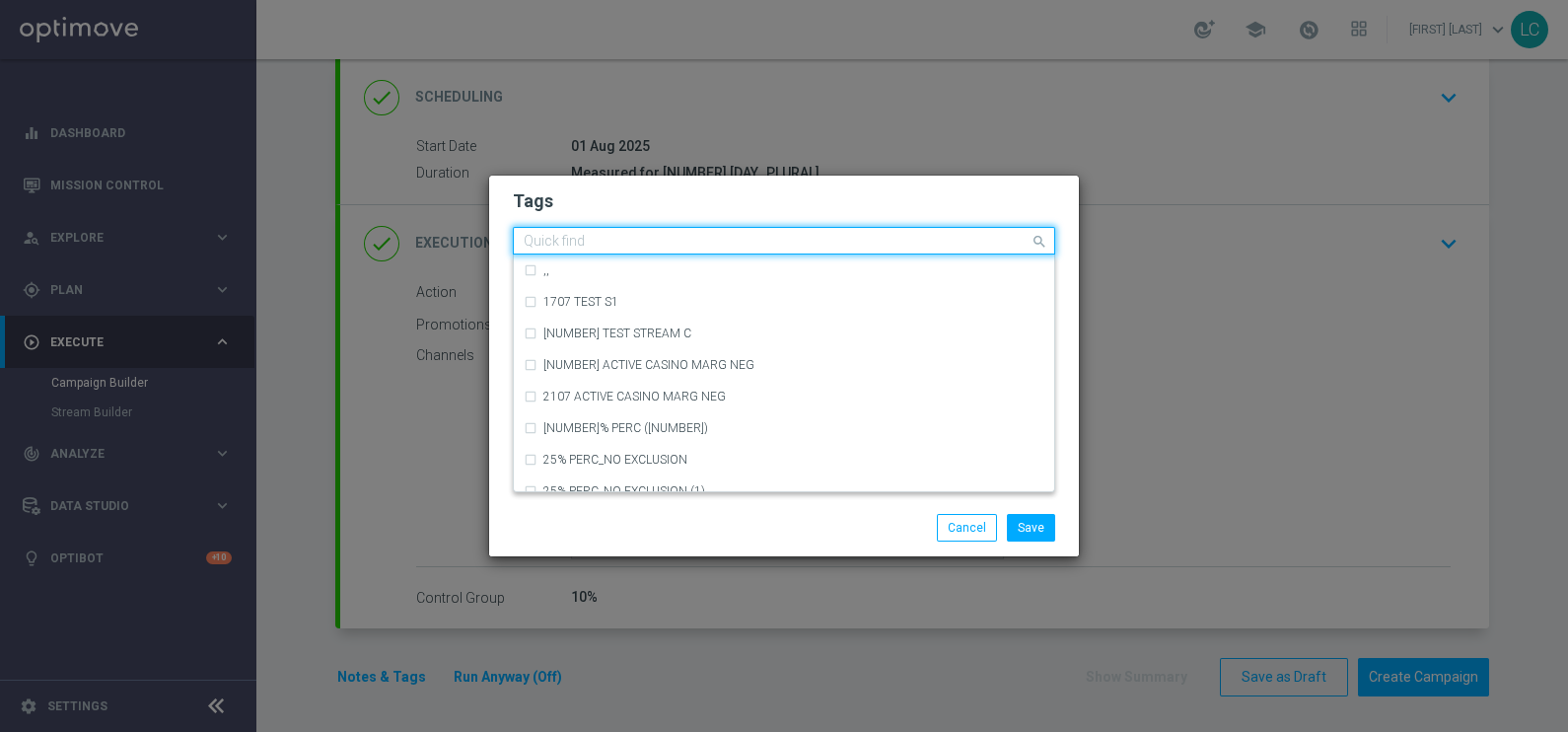 click on "Quick find" 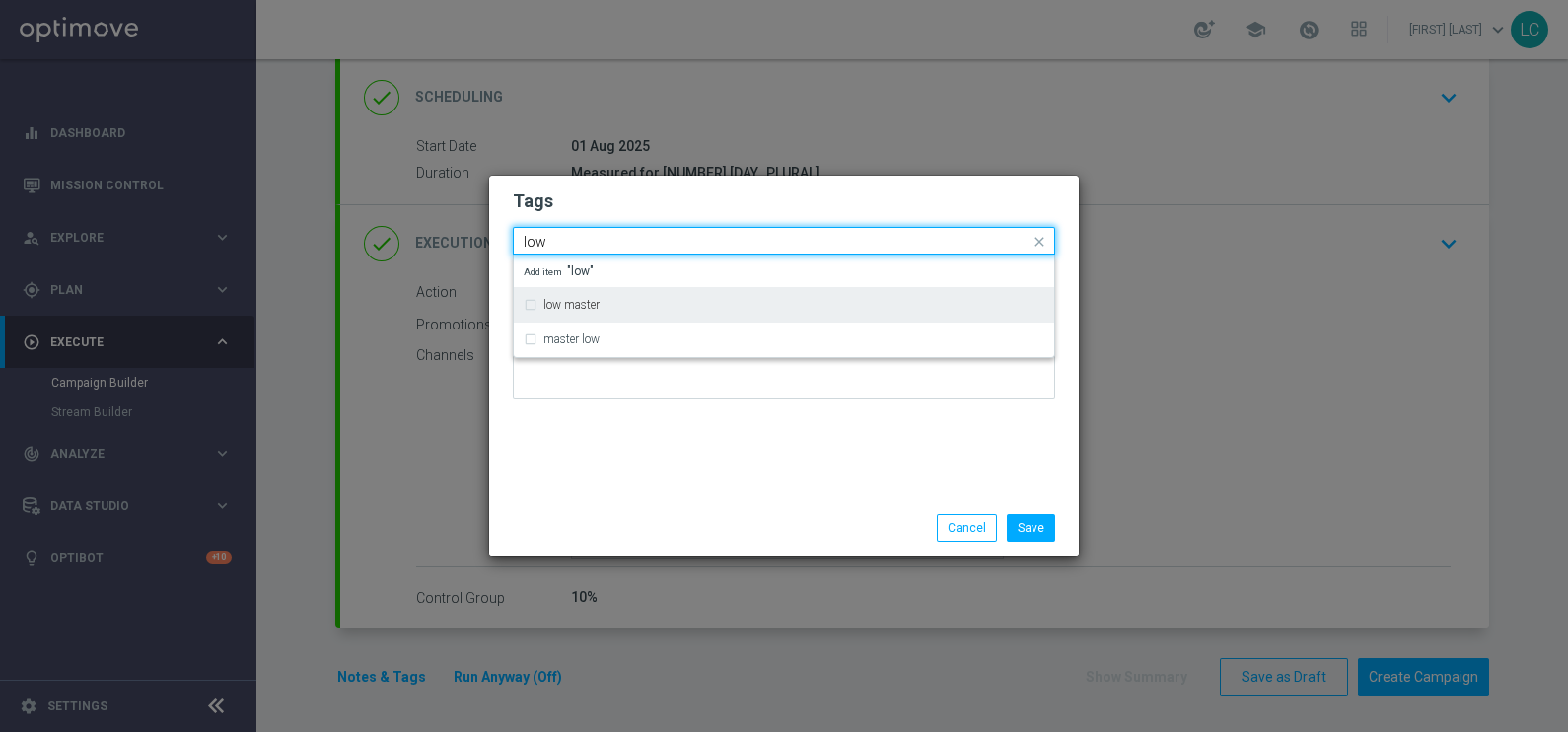 click on "low master" at bounding box center [784, 305] 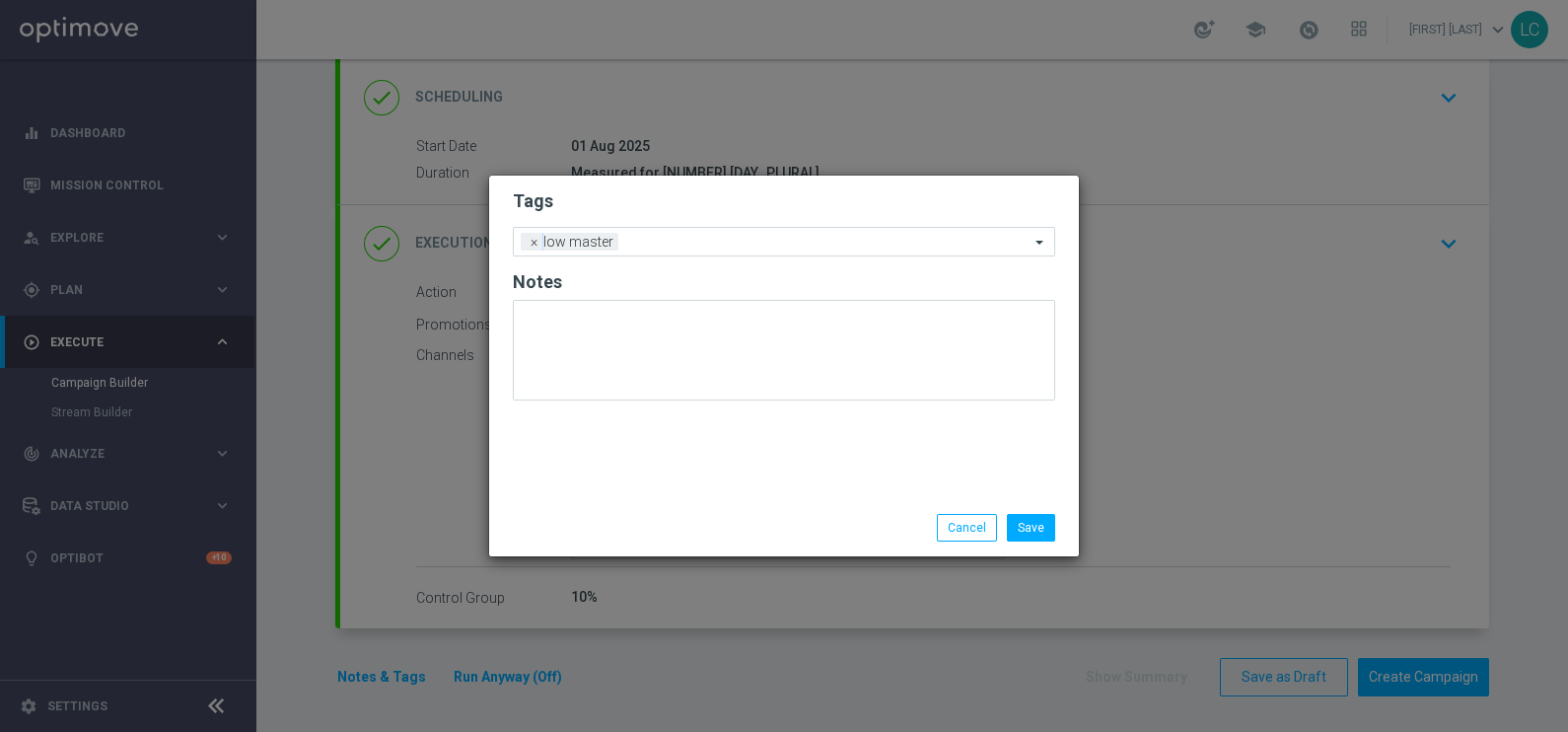 click on "Tags" 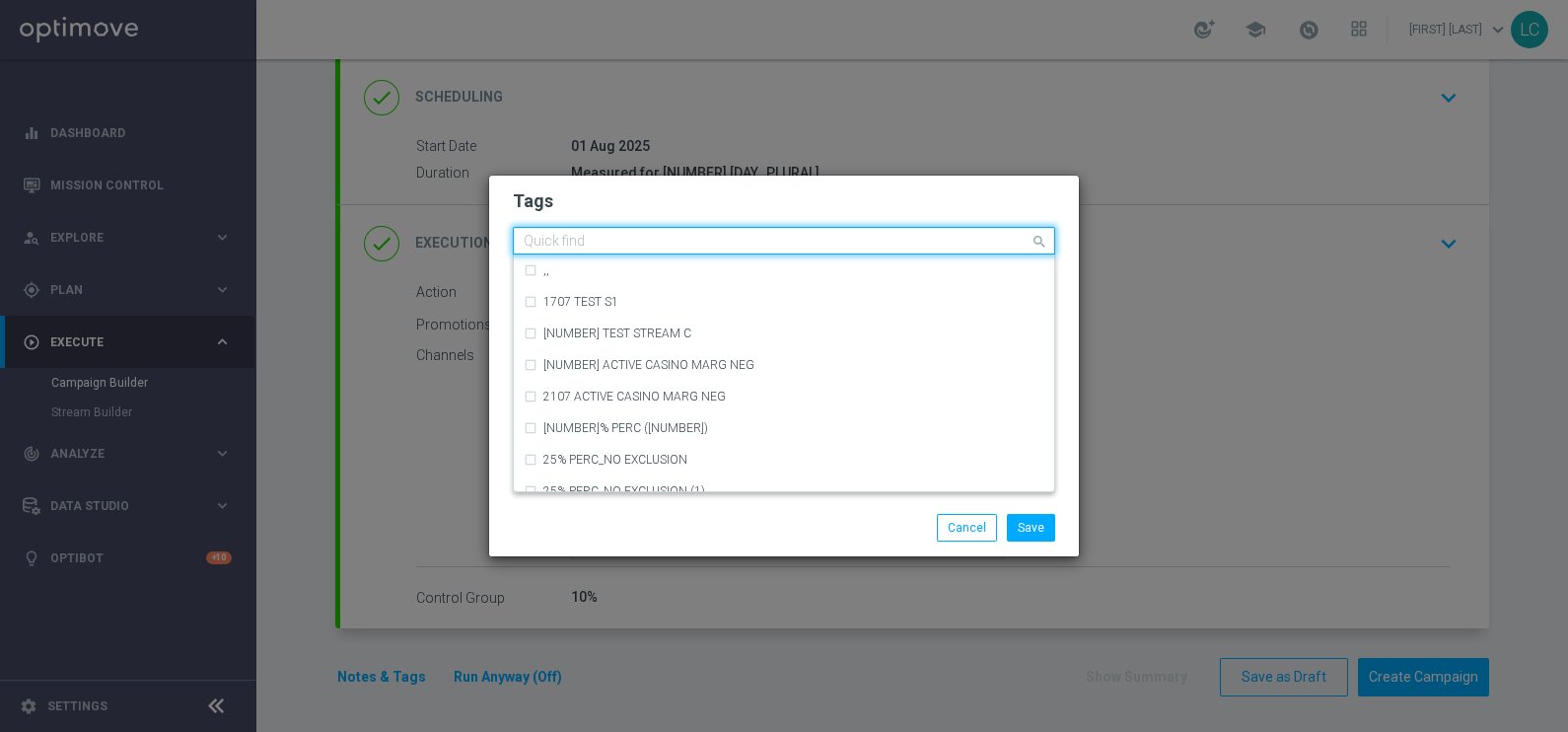 click 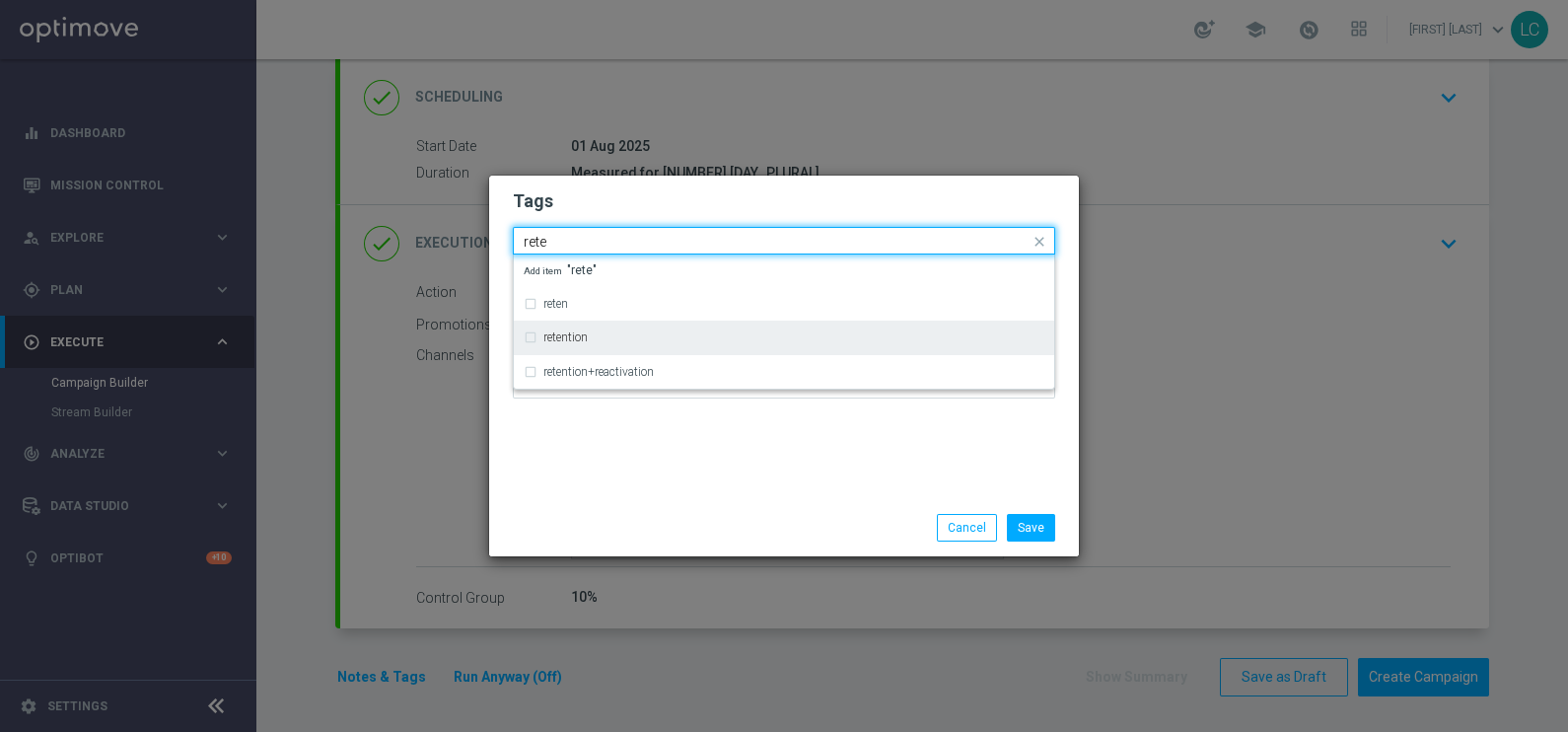 click on "retention" at bounding box center (784, 337) 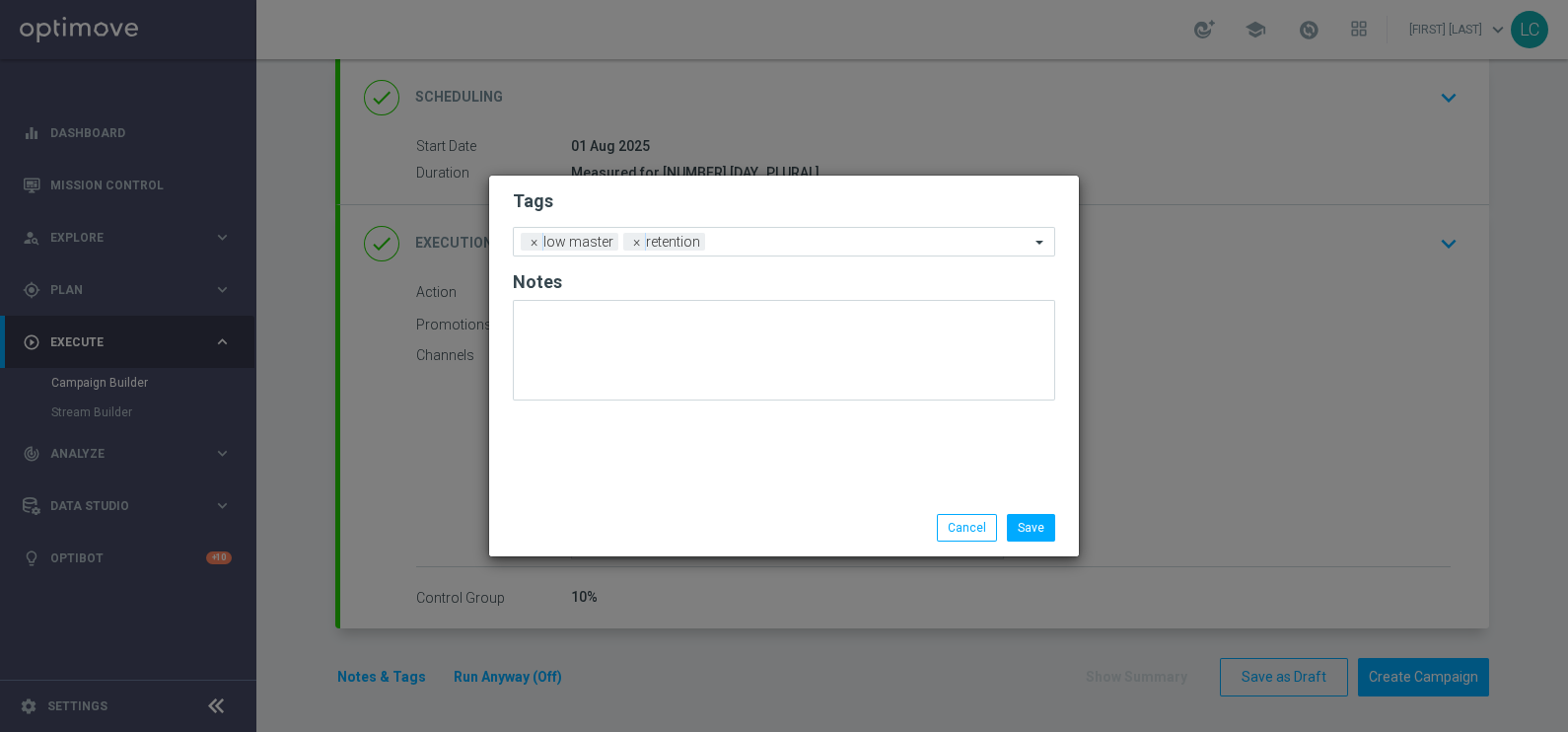 click on "Tags" 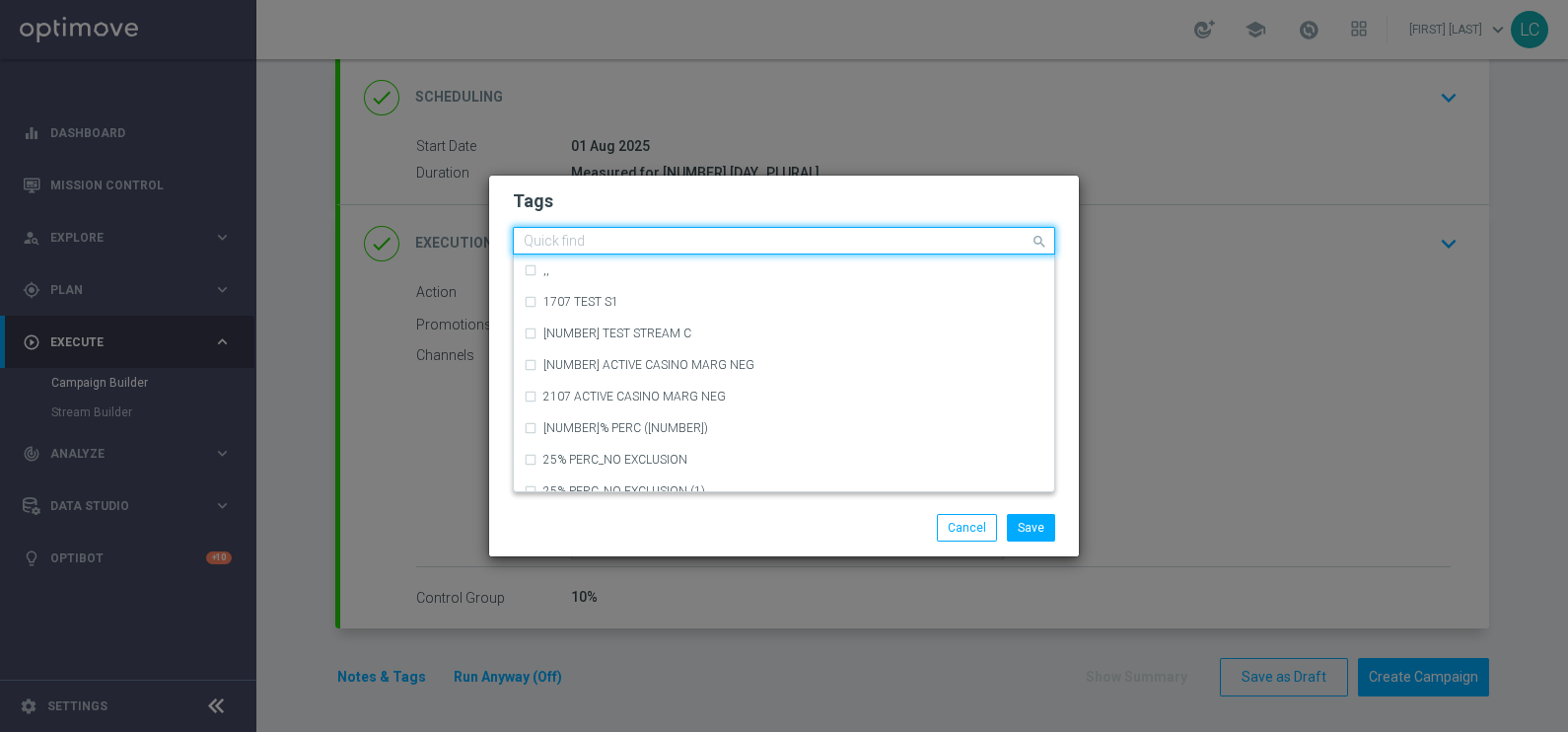 click 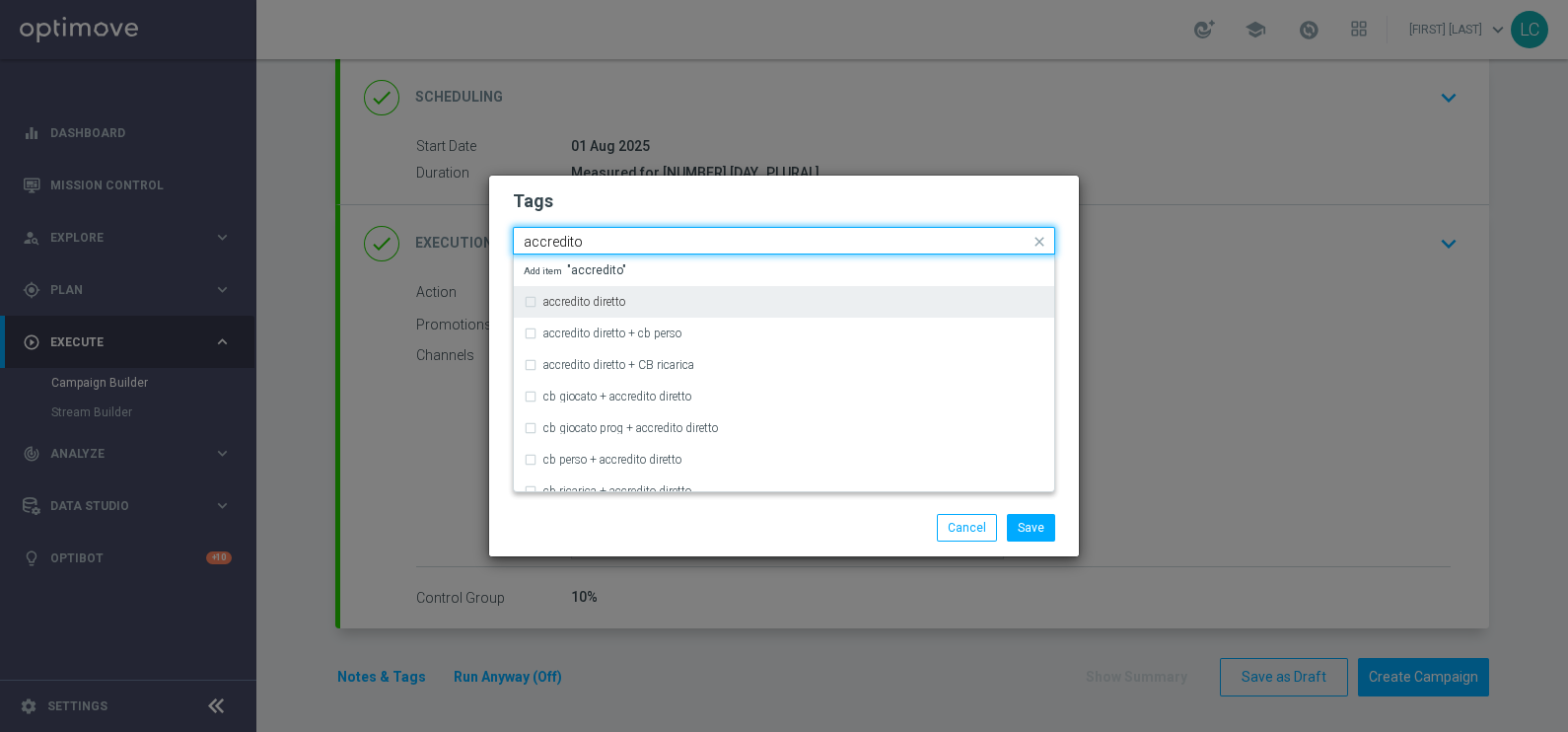 click on "accredito diretto" at bounding box center [784, 302] 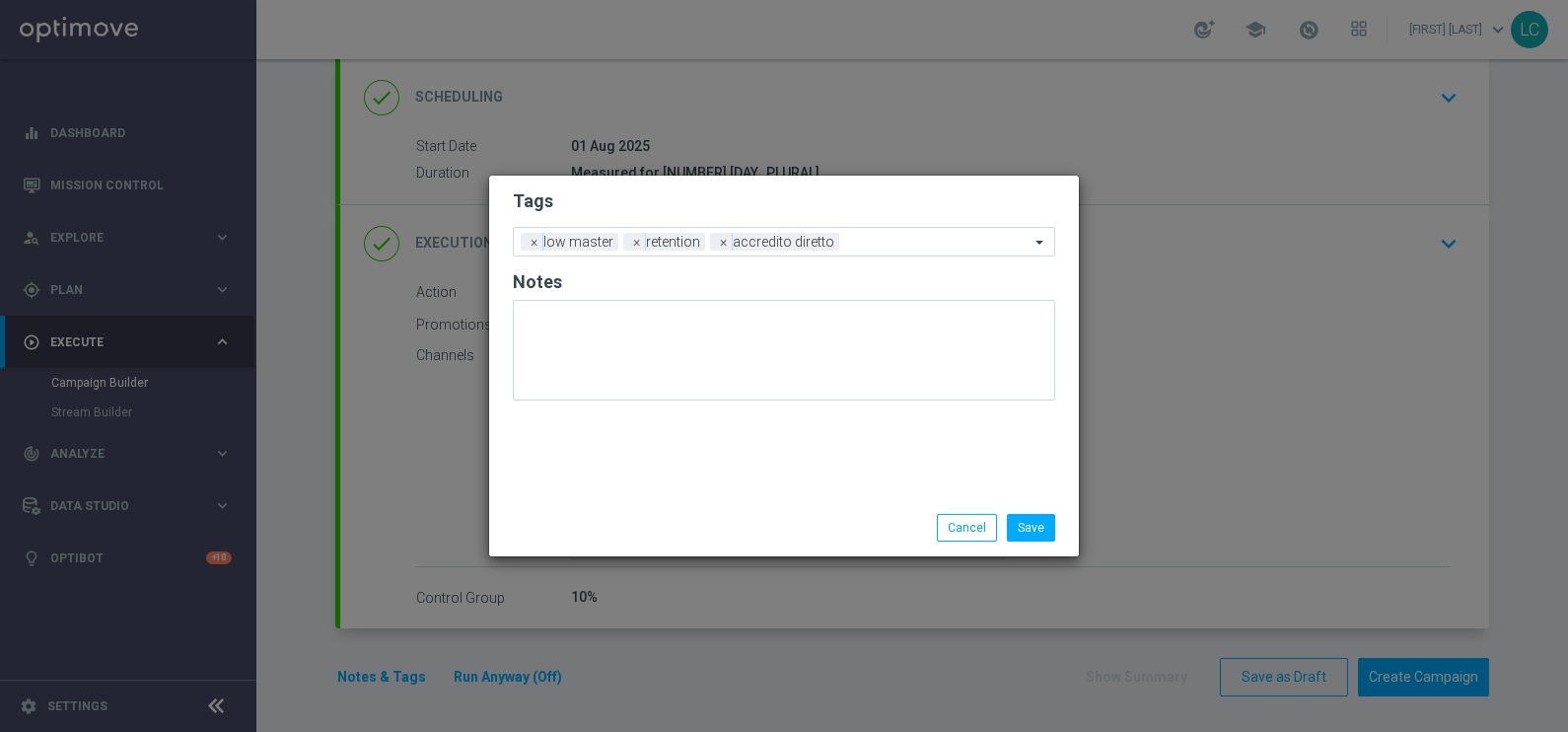 click on "Tags" 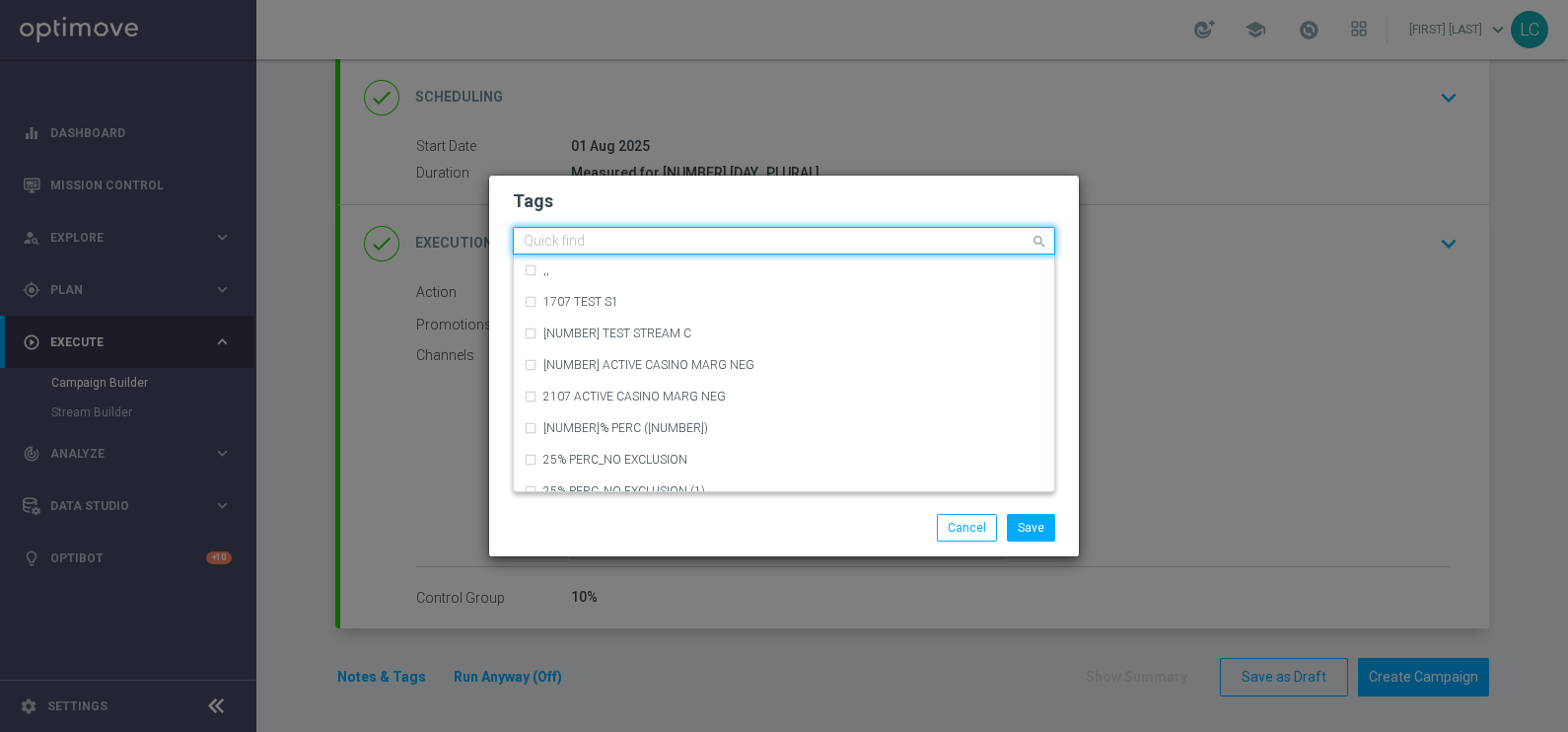click 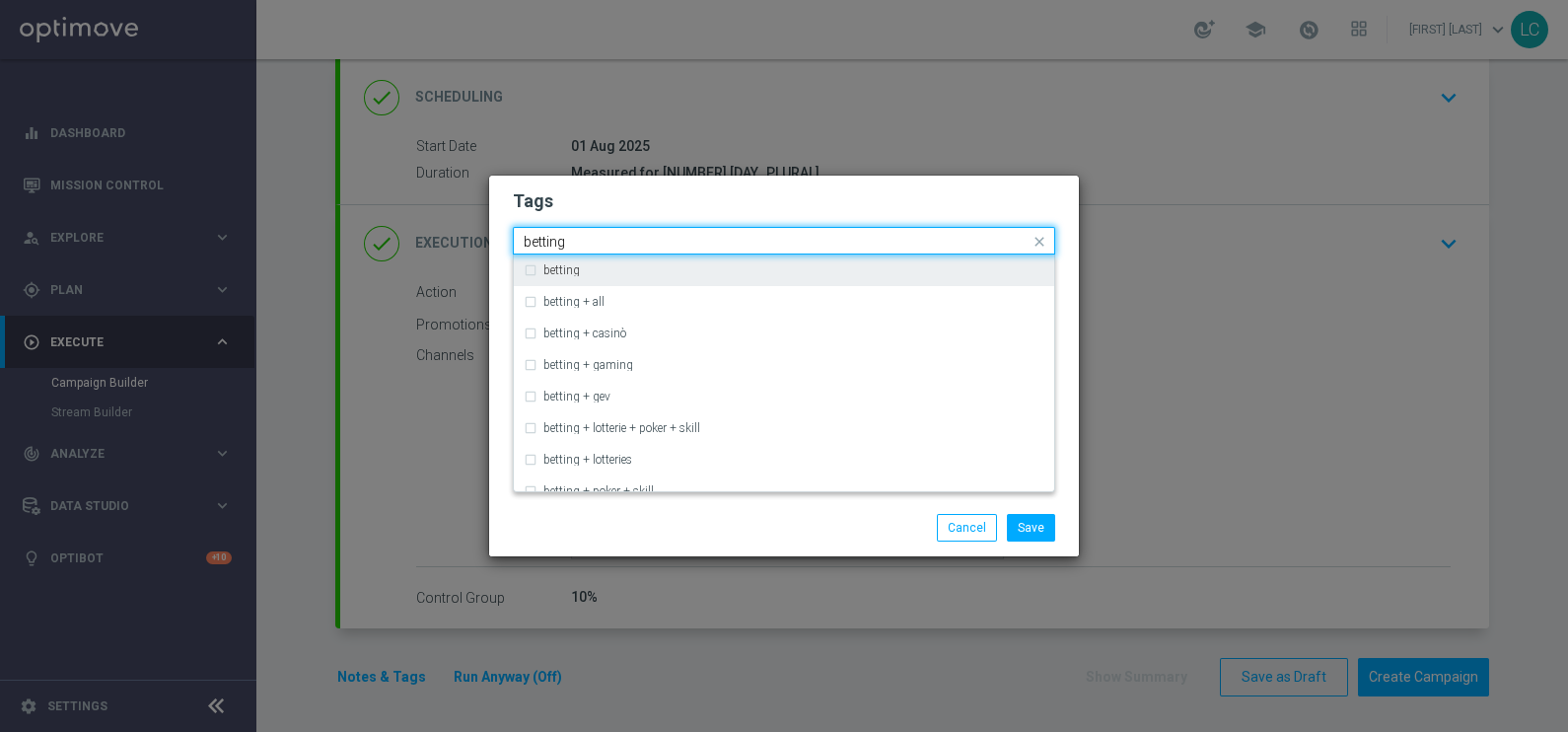 click on "betting" at bounding box center (794, 270) 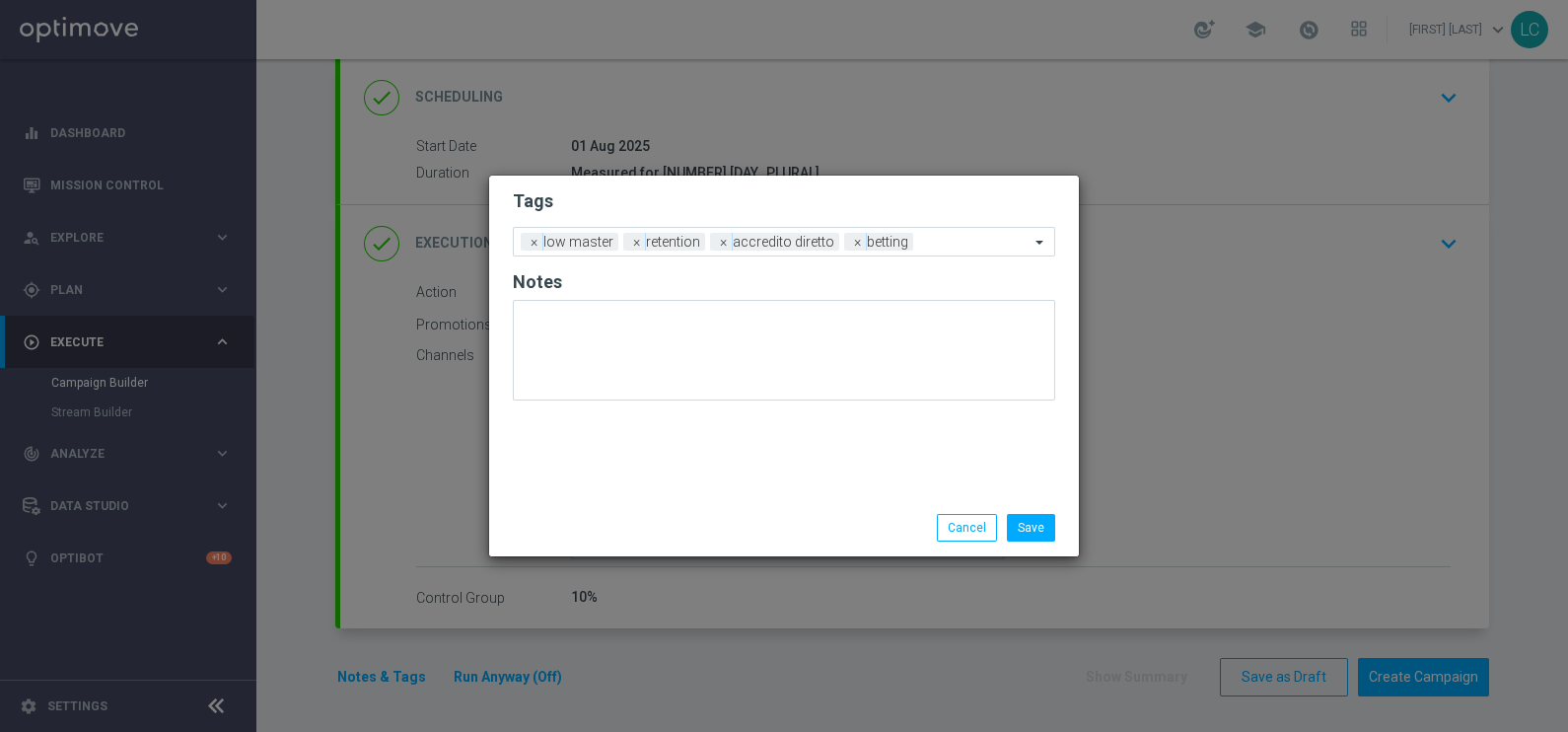 click on "Tags" 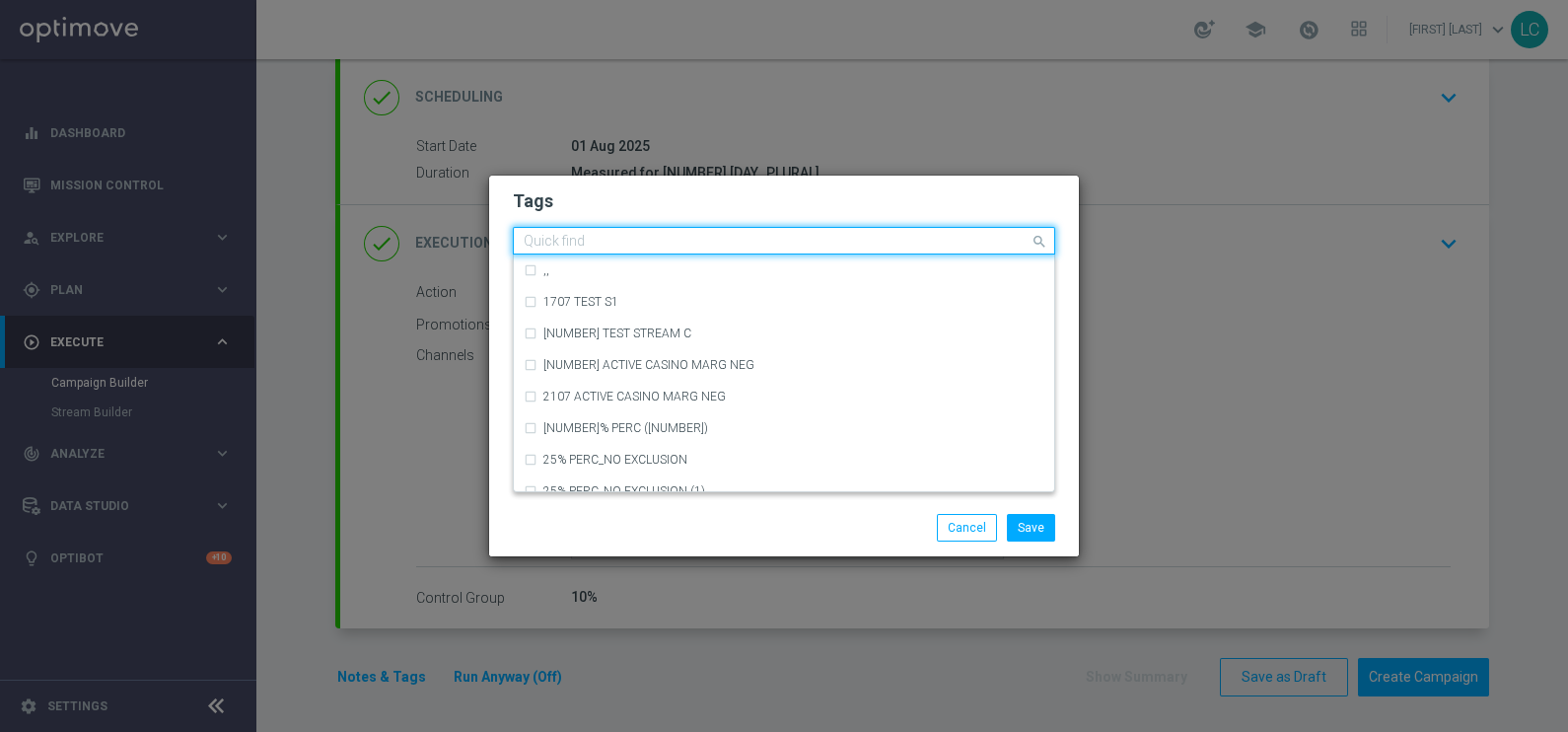 click 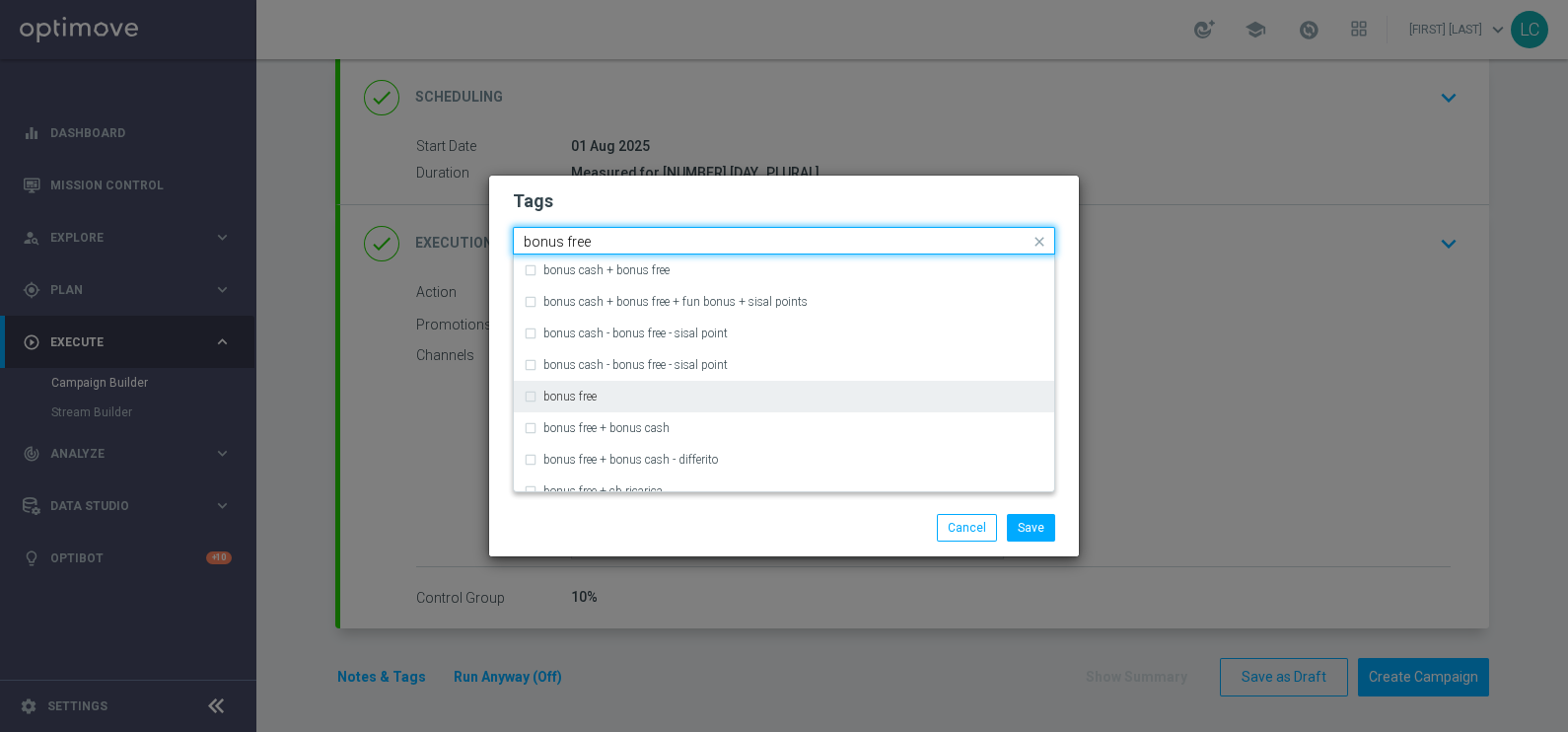 click on "bonus free" at bounding box center [570, 397] 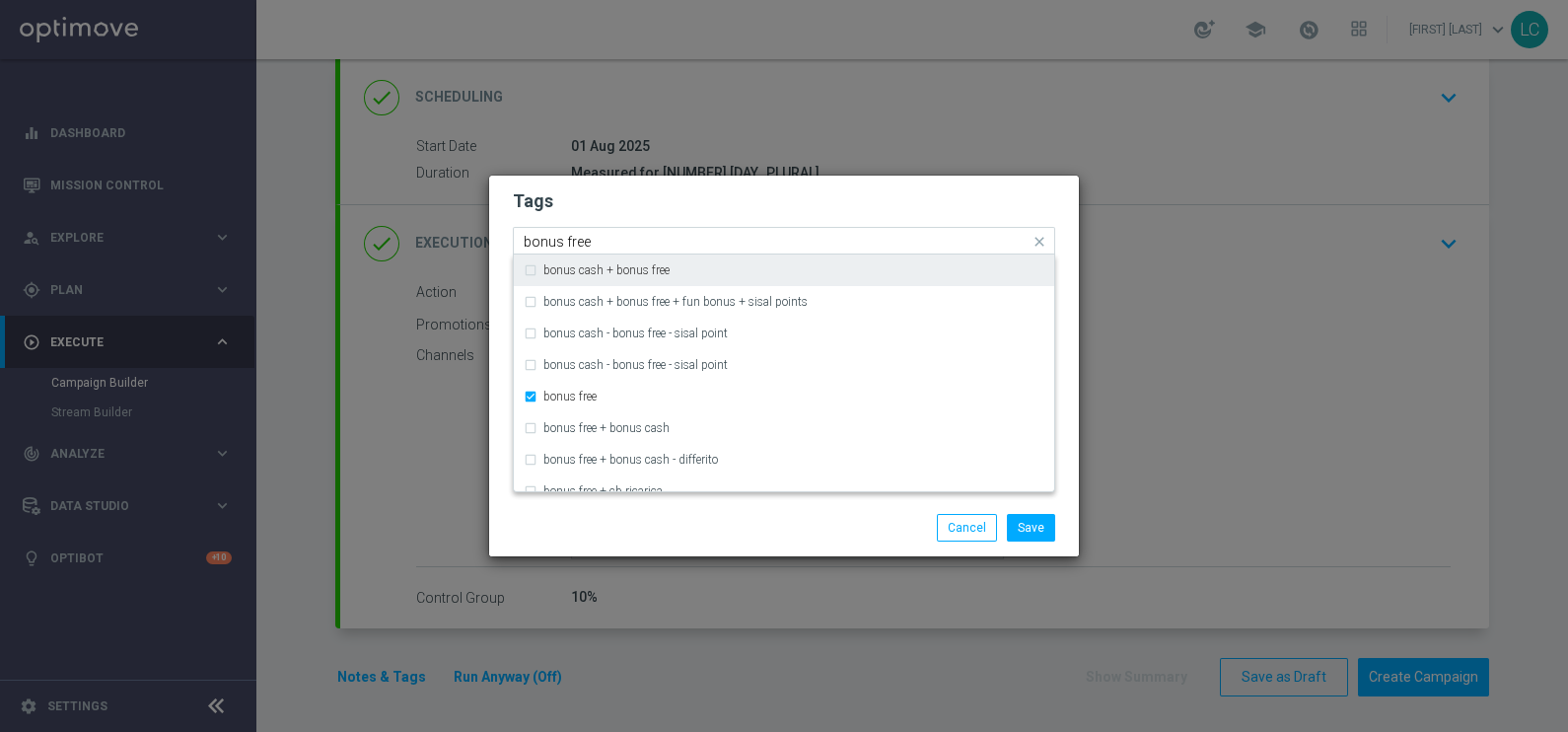 type 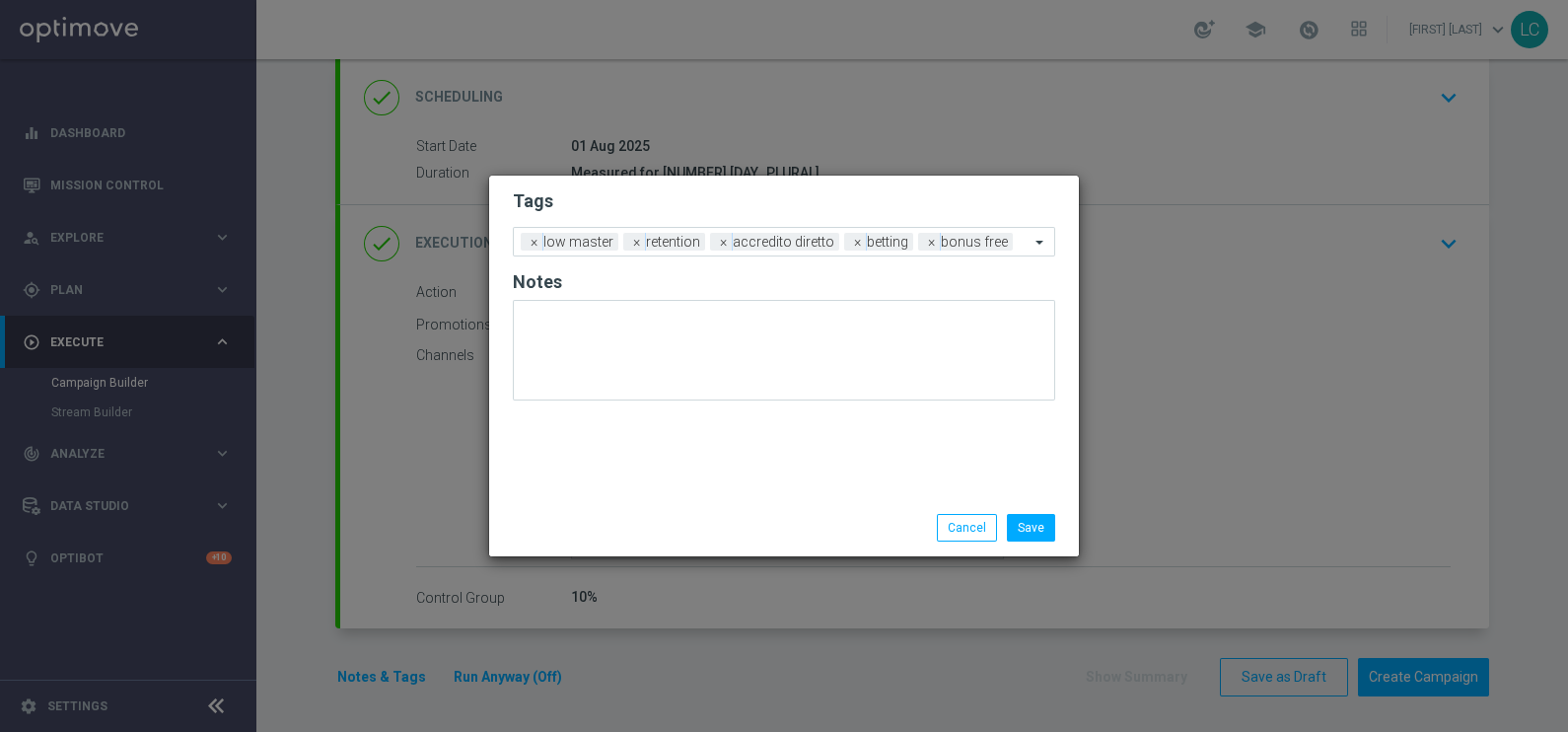 click on "Tags" 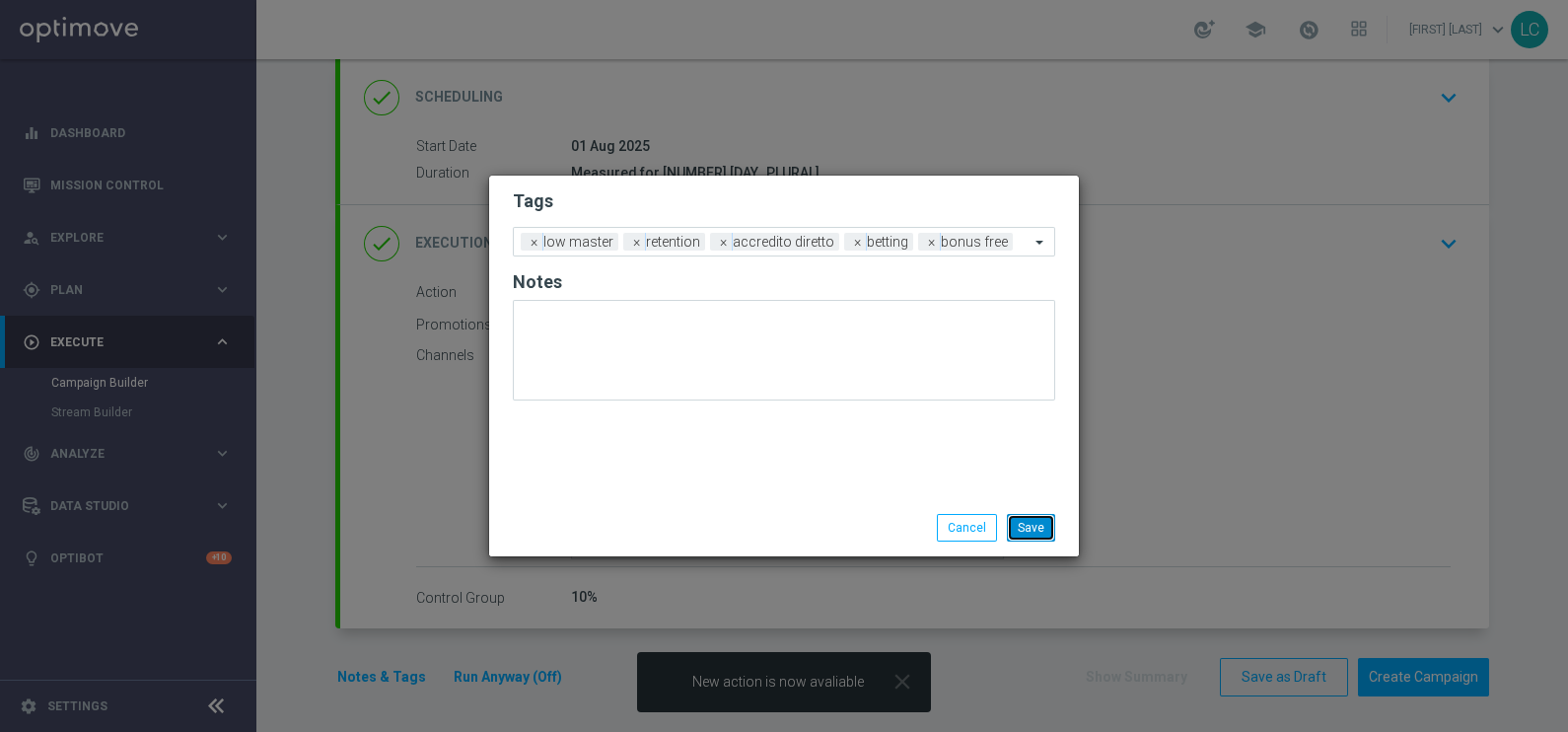 click on "Save" 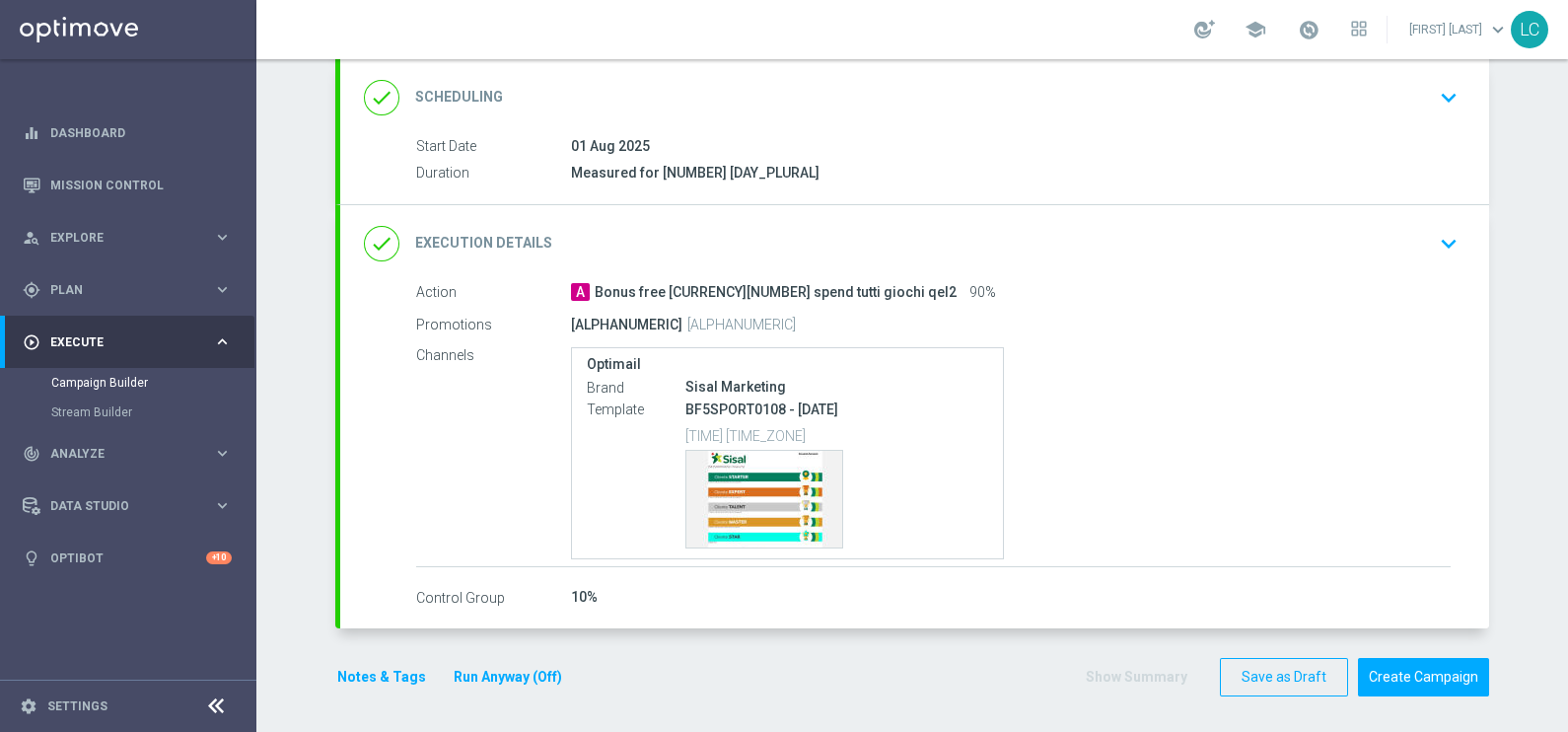 click on "Notes & Tags" 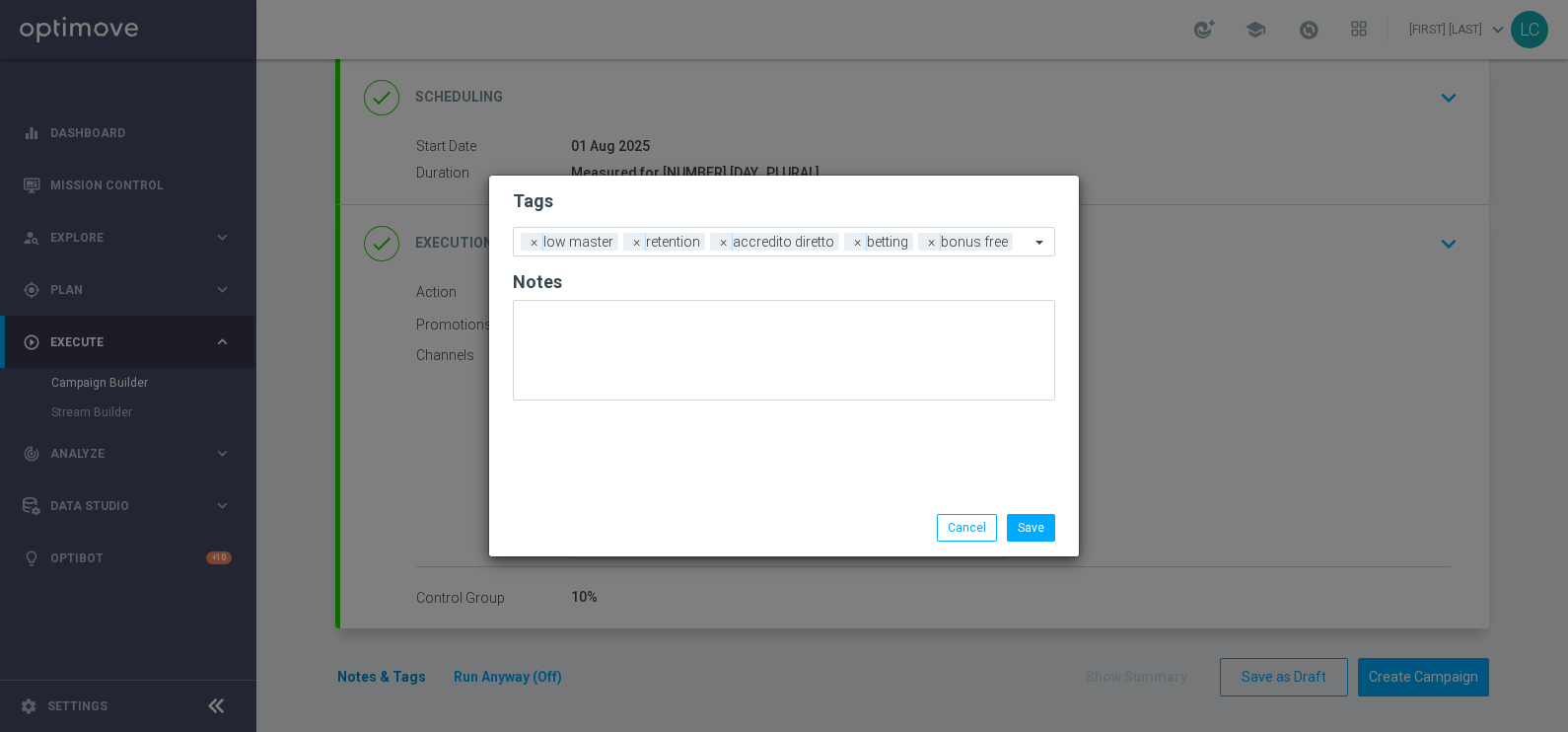 click on "Tags
Add a new tag × low master × retention × accredito diretto × betting × bonus free
Notes
Save
Cancel" 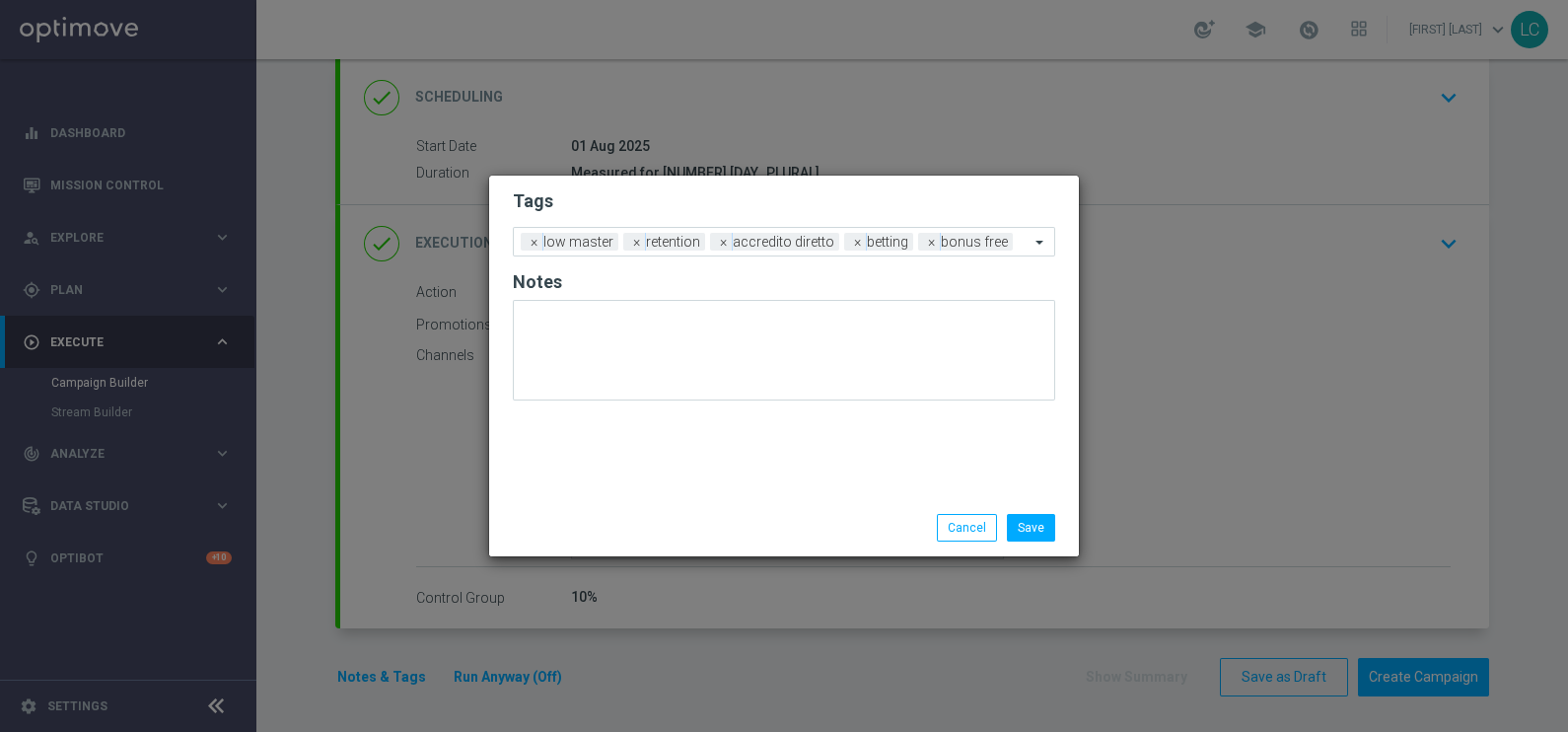click on "Tags
Add a new tag × low master × retention × accredito diretto × betting × bonus free
Notes
Save
Cancel" 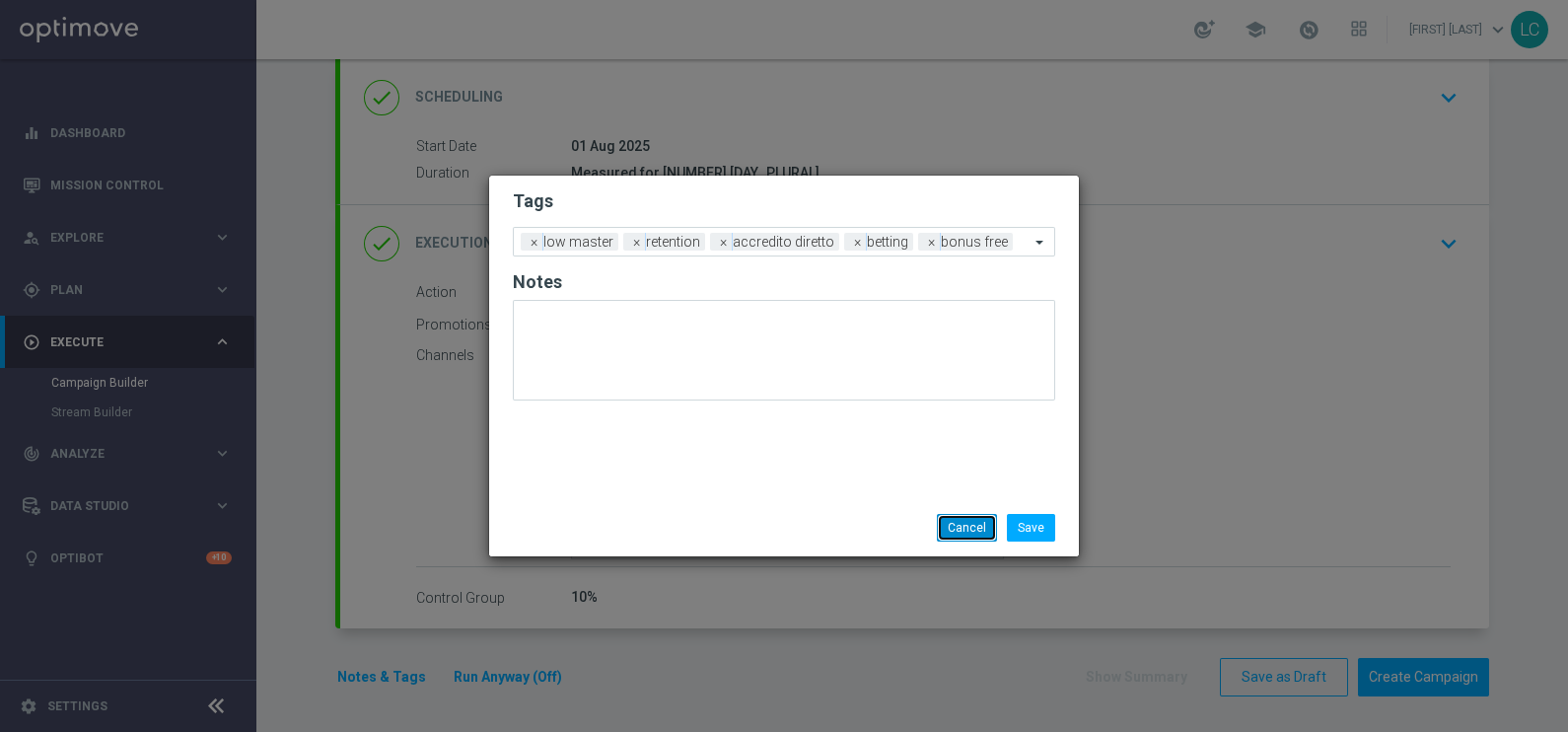 click on "Cancel" 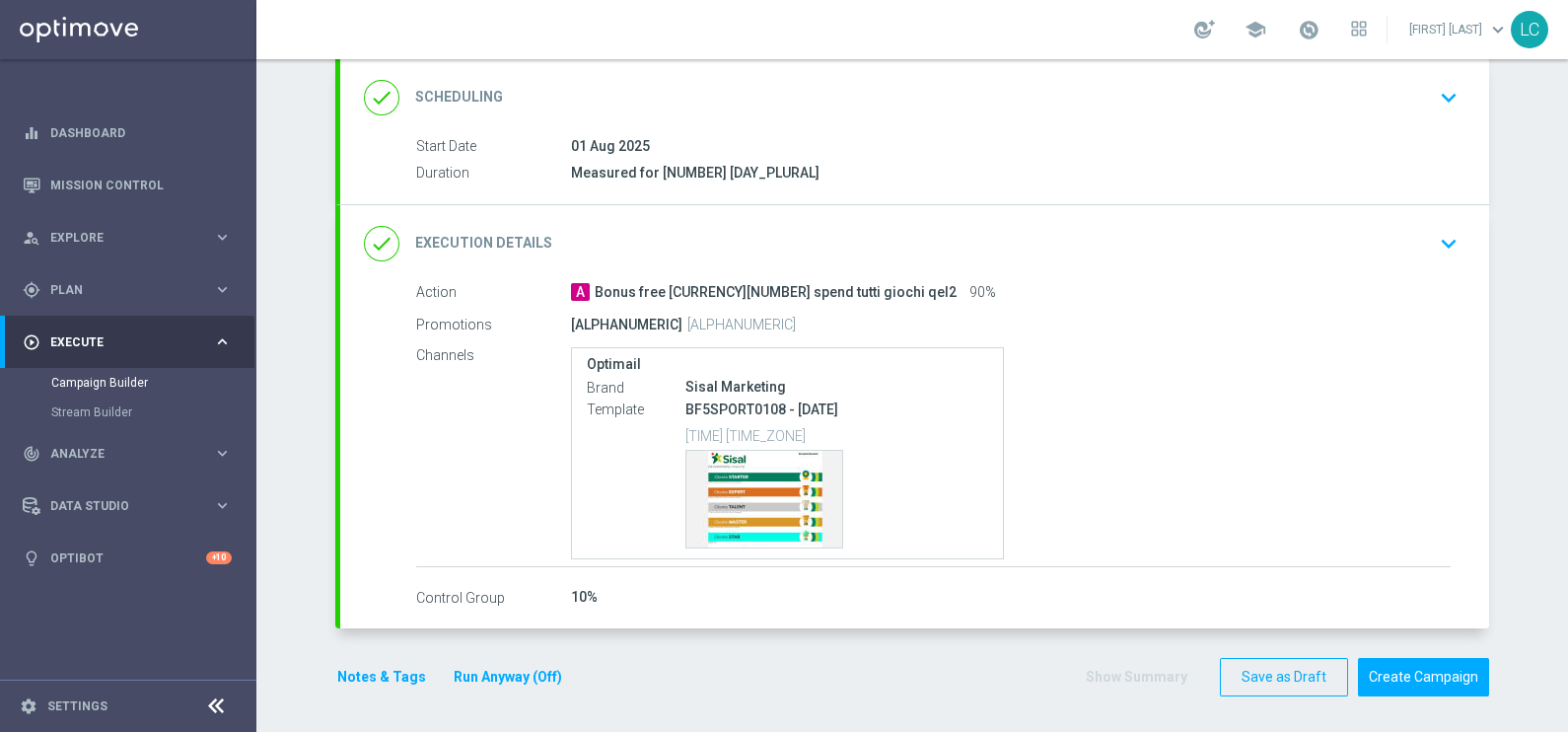 click on "Notes & Tags" 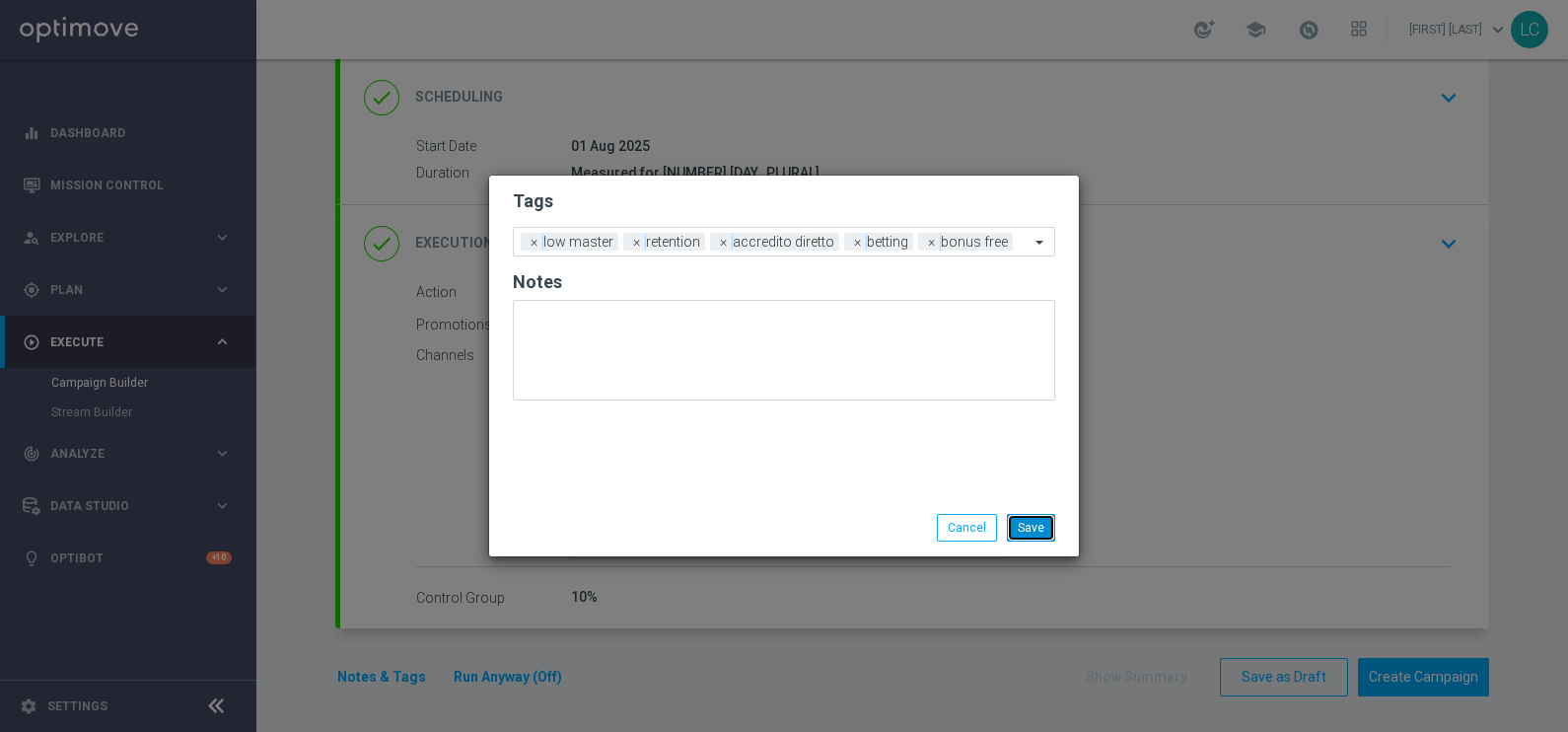 click on "Save" 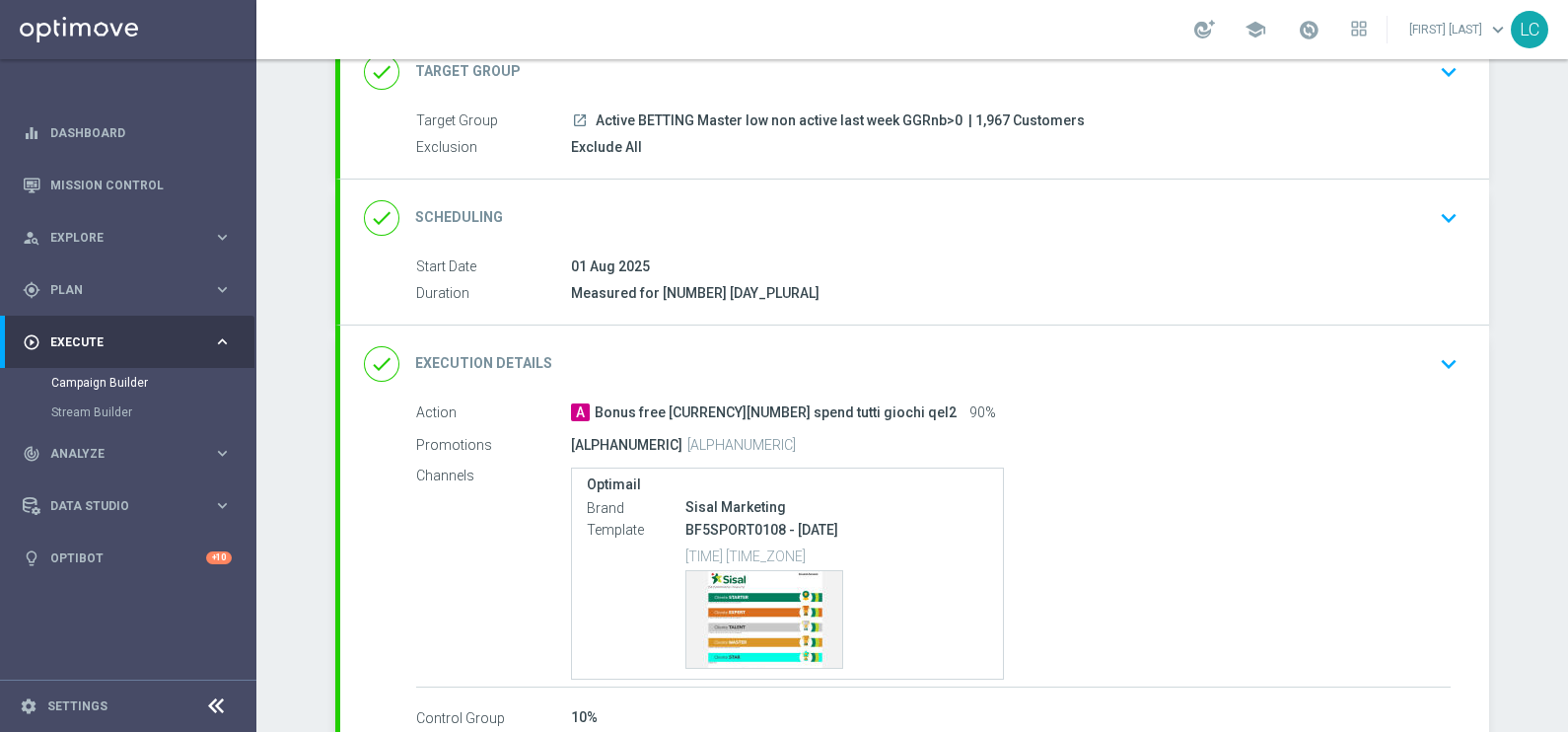 scroll, scrollTop: 142, scrollLeft: 0, axis: vertical 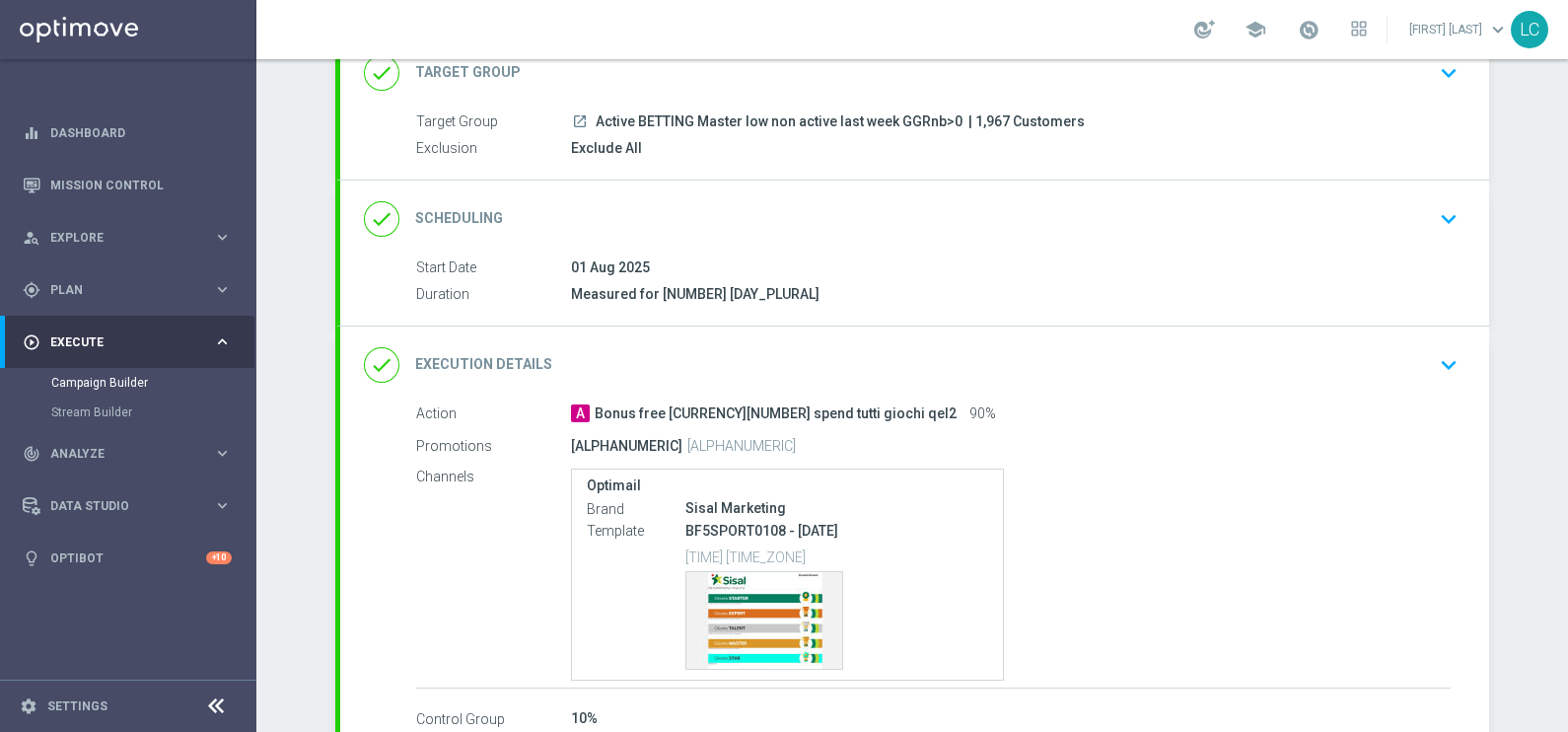 click on "keyboard_arrow_down" 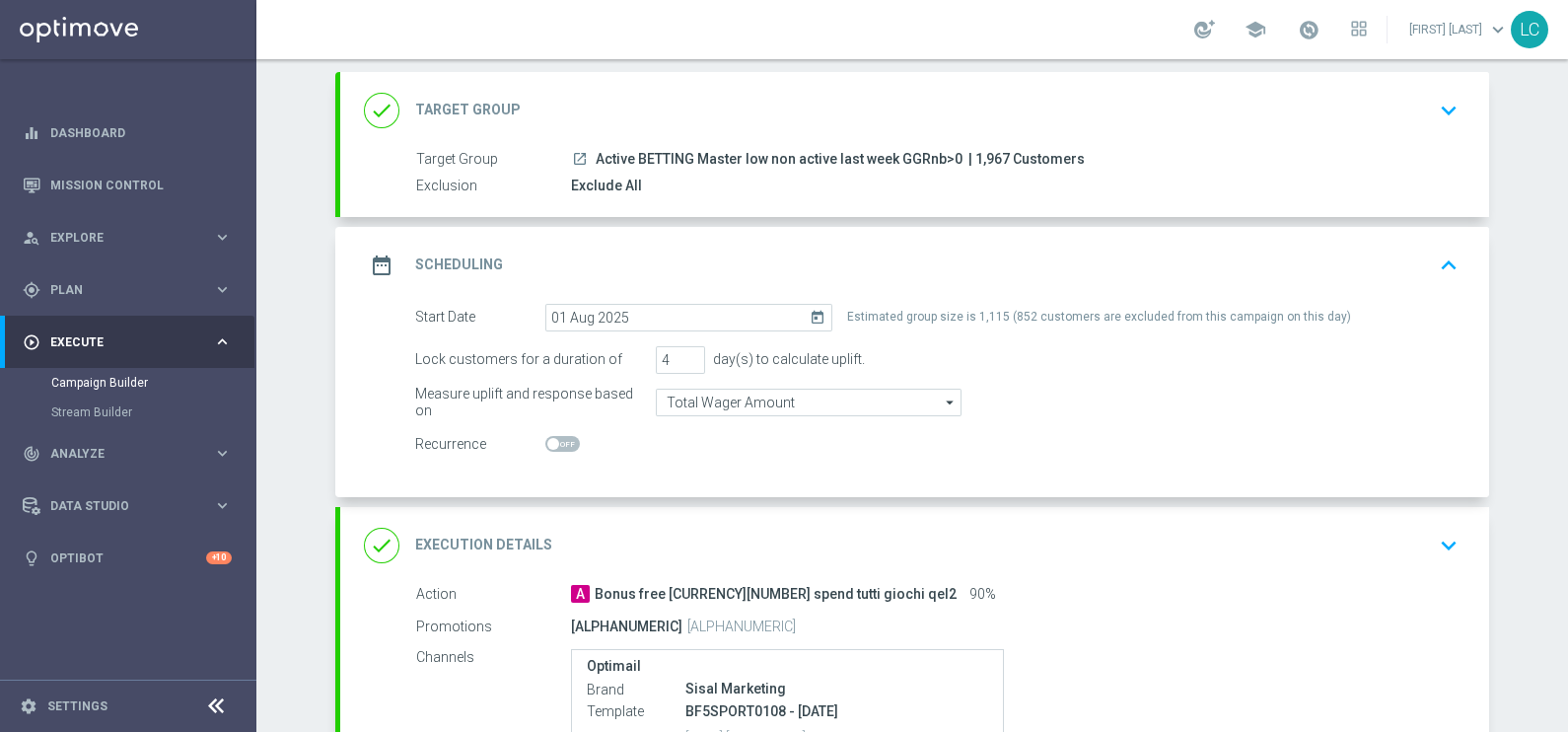scroll, scrollTop: 106, scrollLeft: 0, axis: vertical 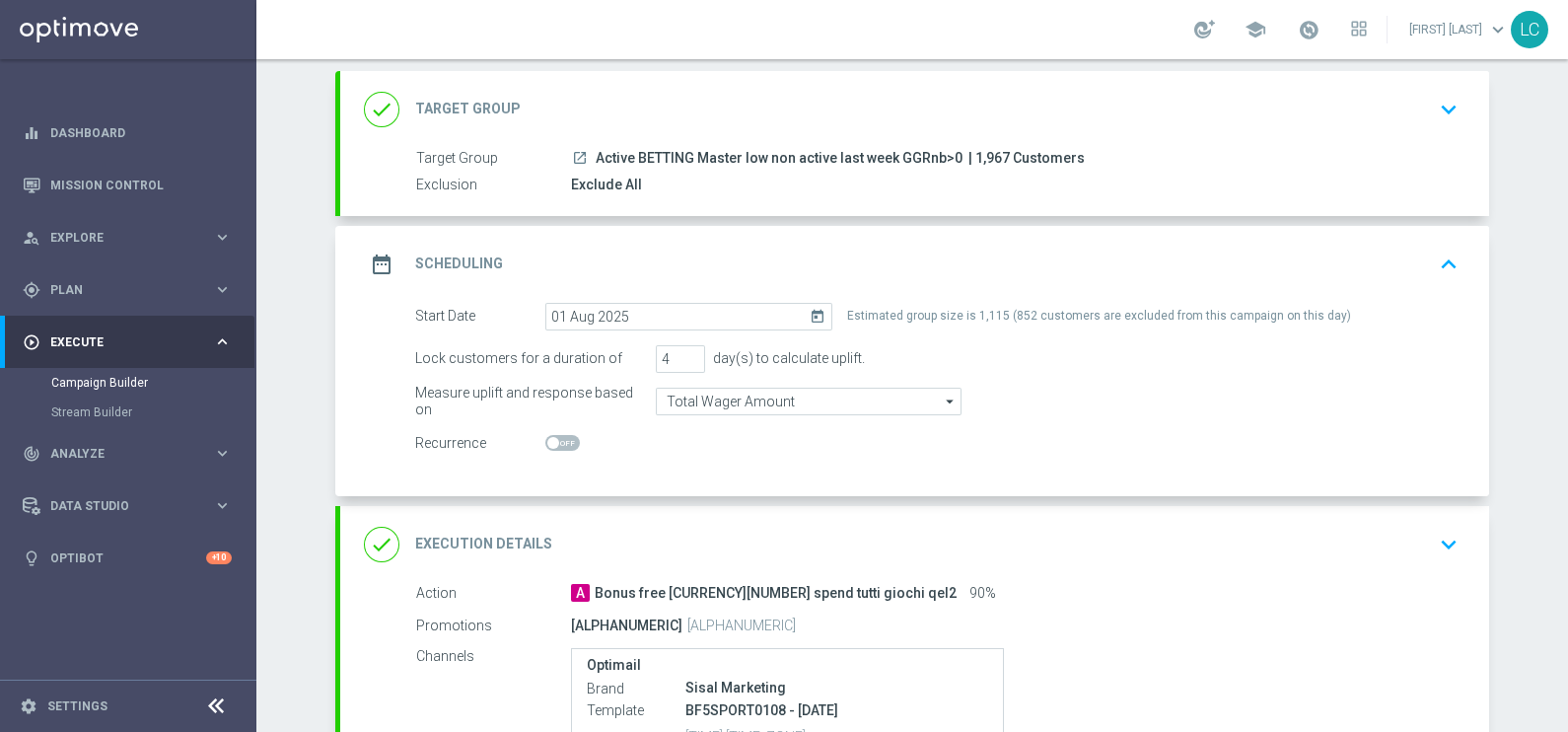 click on "keyboard_arrow_up" 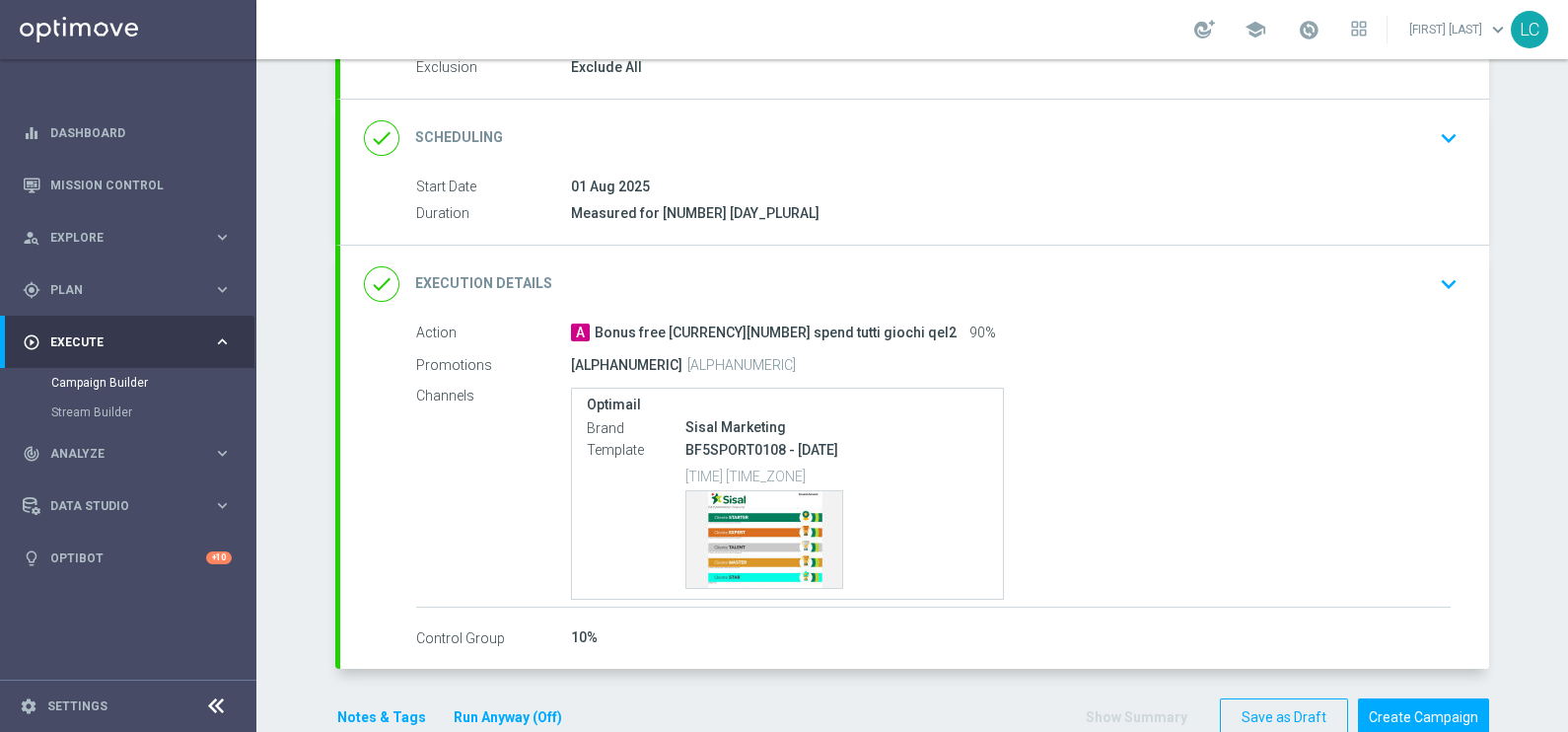 scroll, scrollTop: 254, scrollLeft: 0, axis: vertical 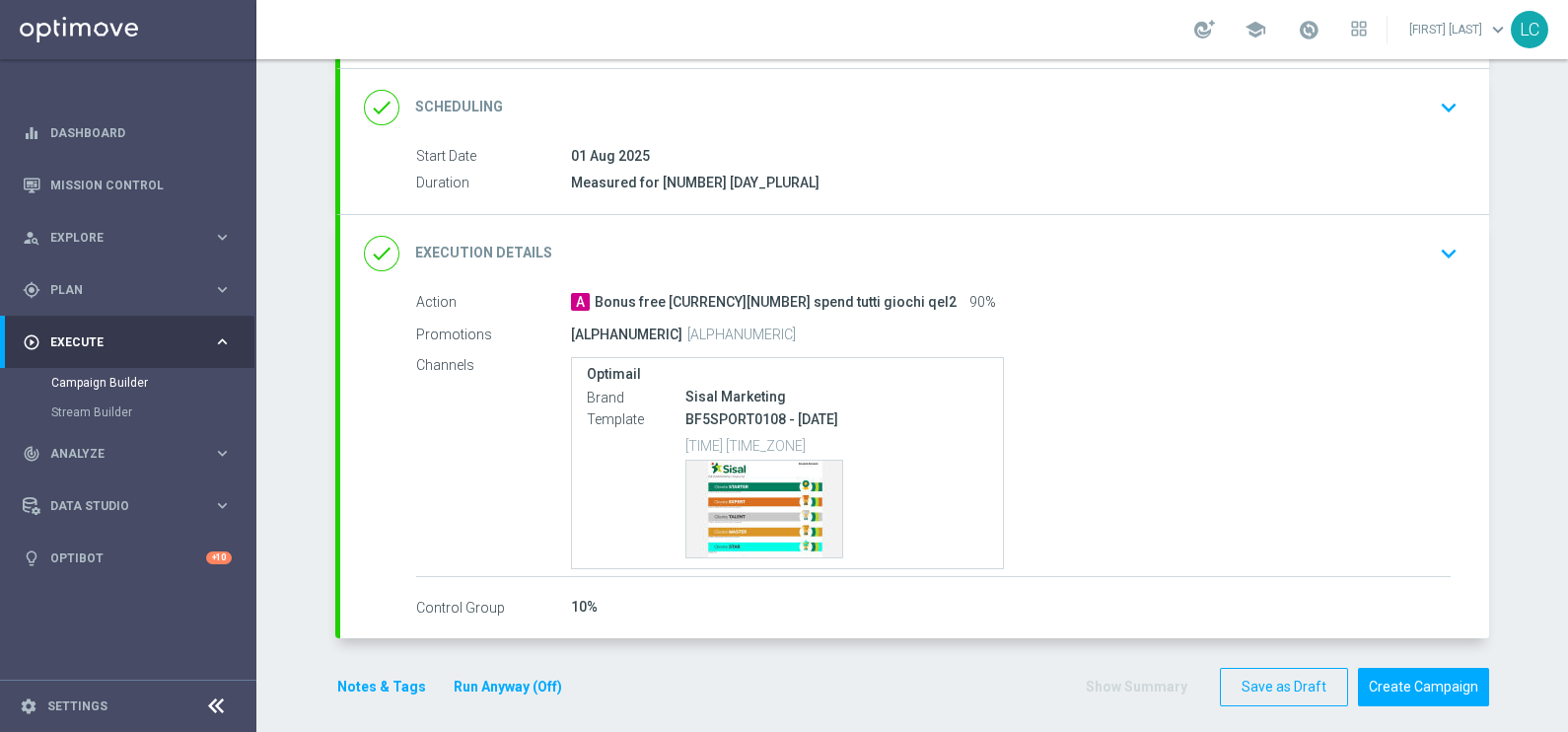 click on "keyboard_arrow_down" 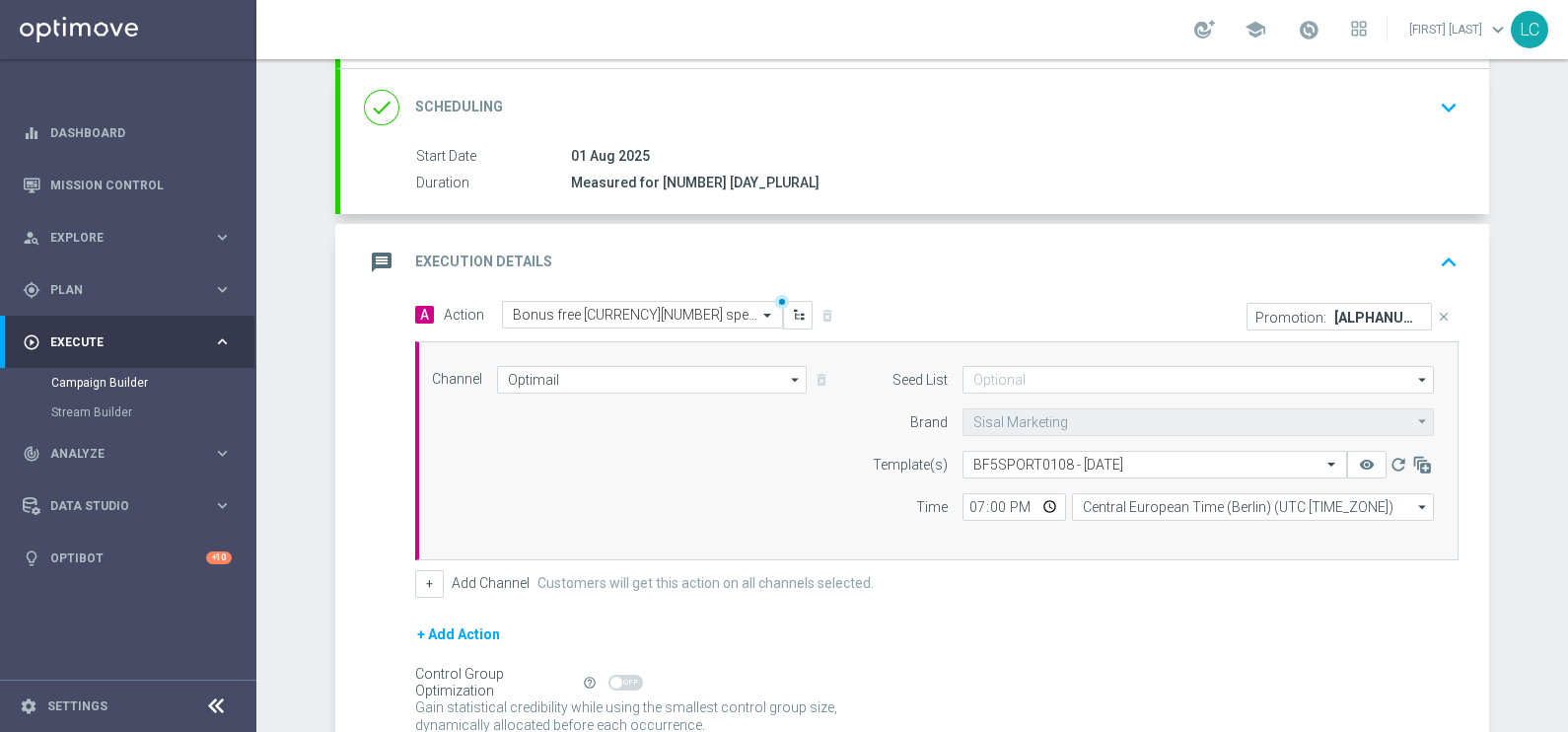 click on "keyboard_arrow_up" 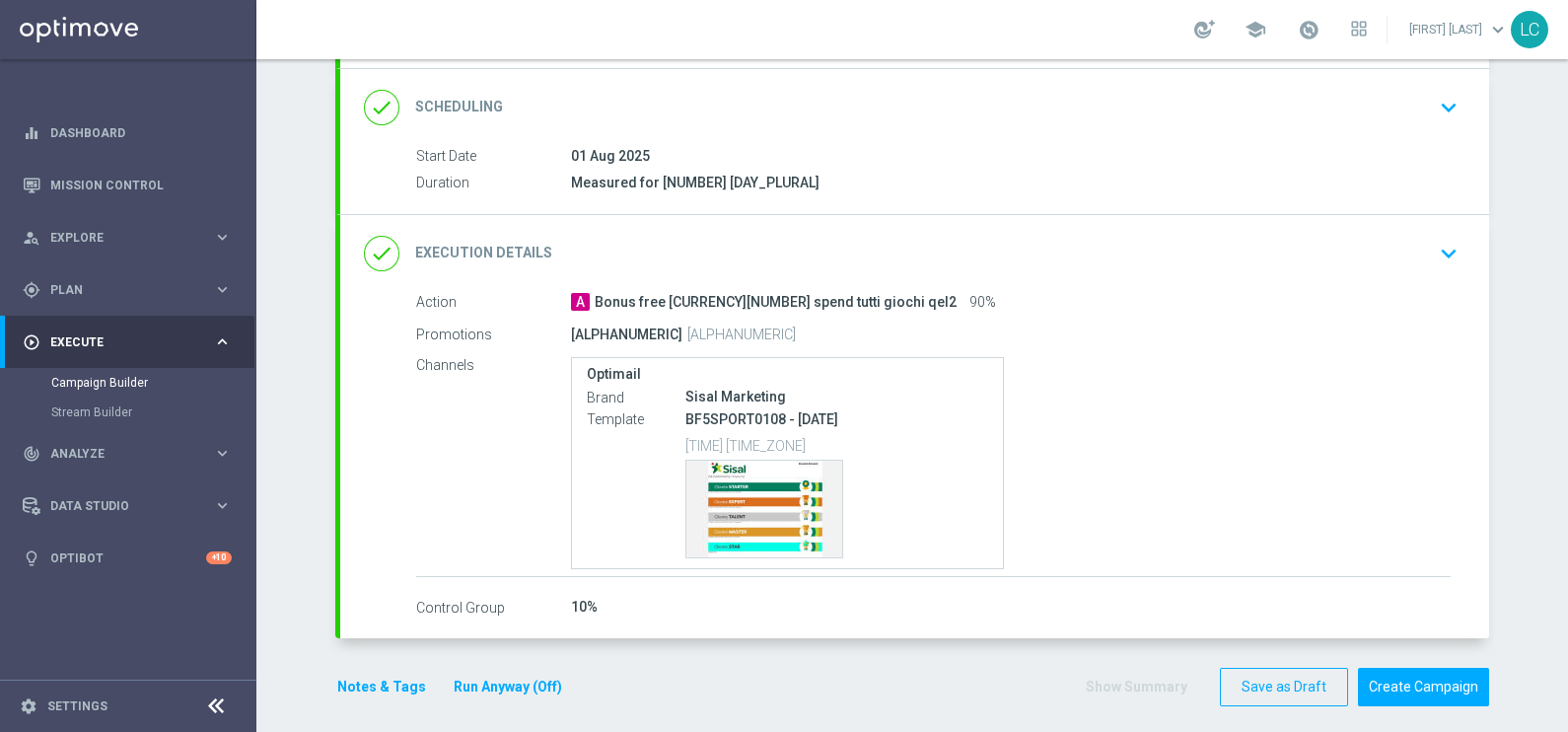 scroll, scrollTop: 263, scrollLeft: 0, axis: vertical 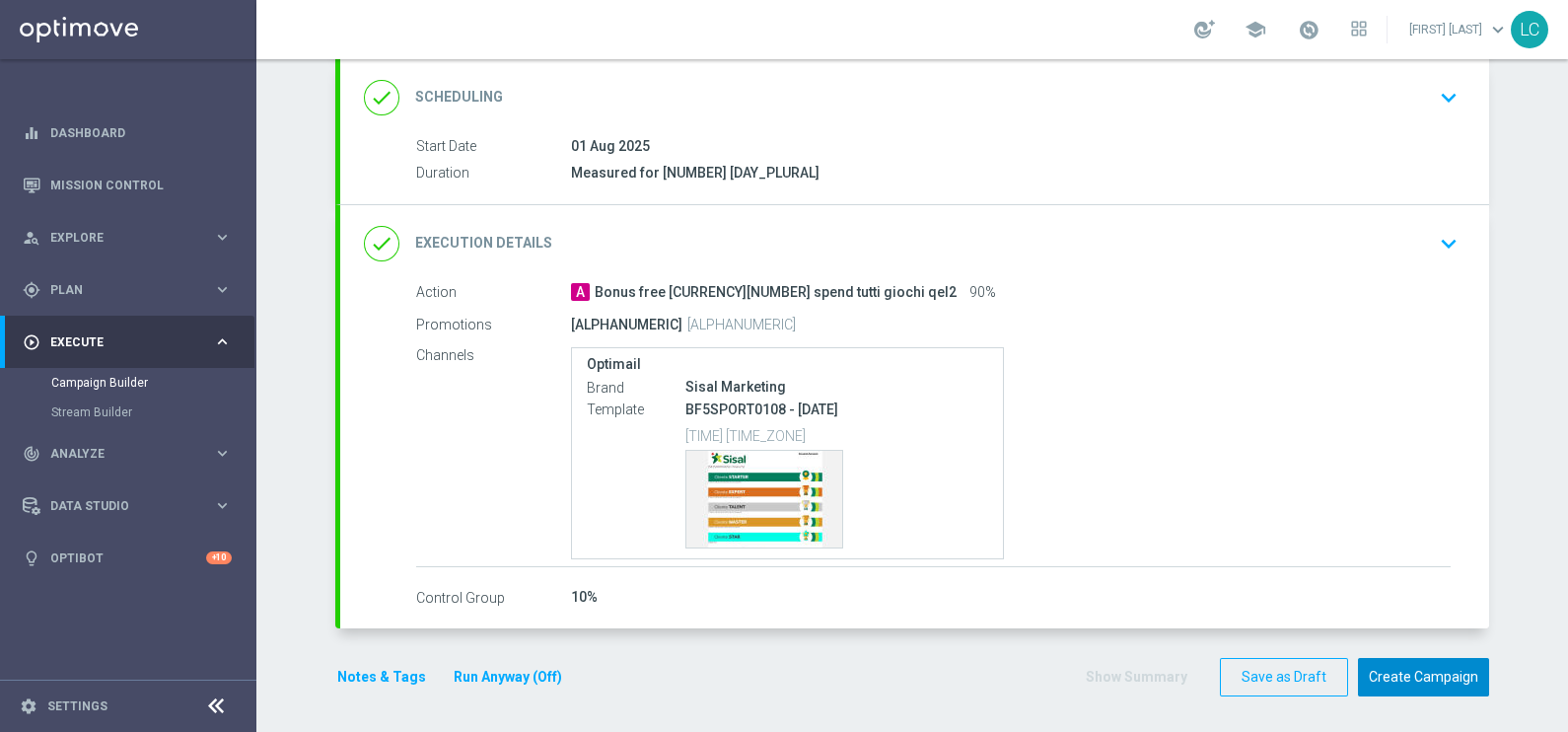 click on "Create Campaign" 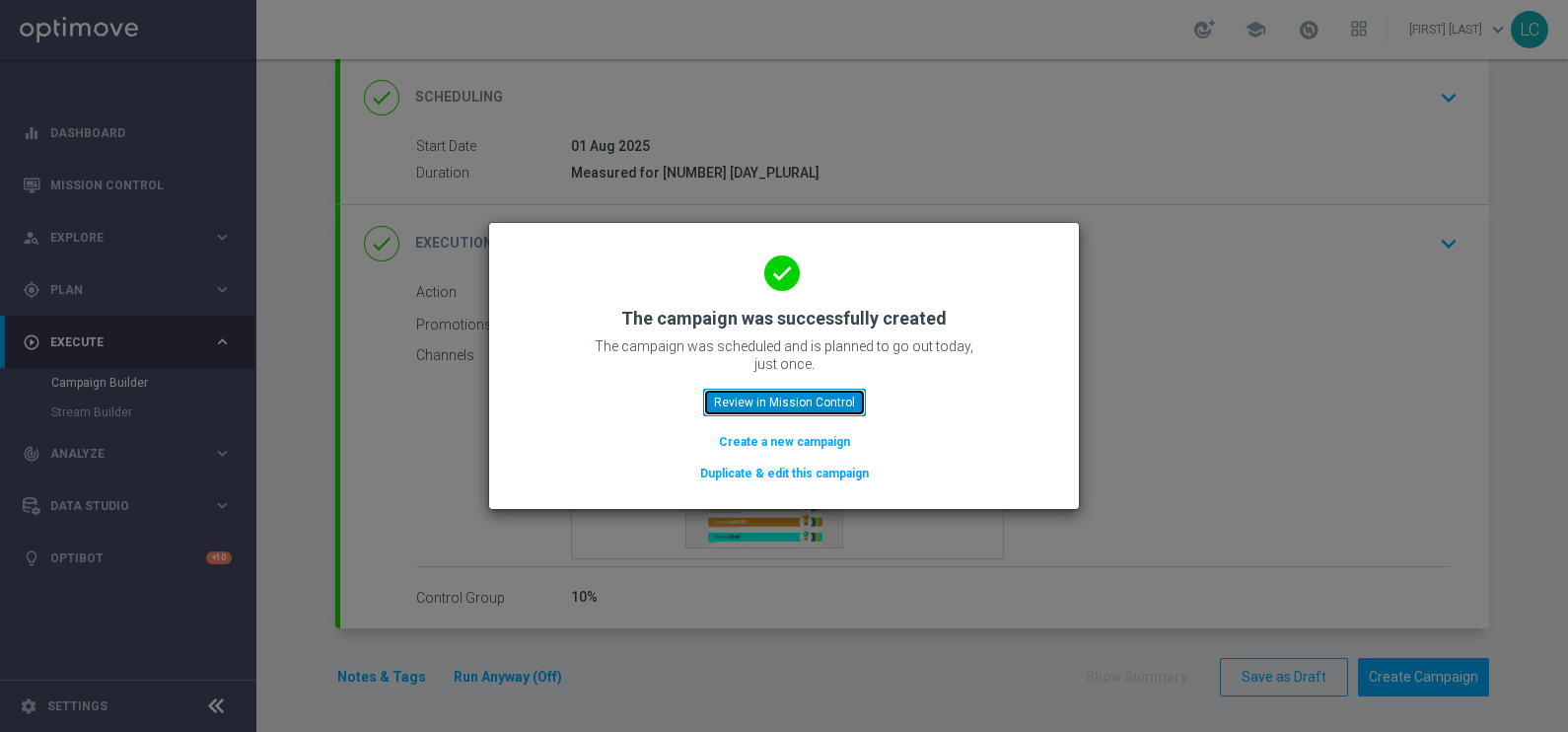 click on "Review in Mission Control" 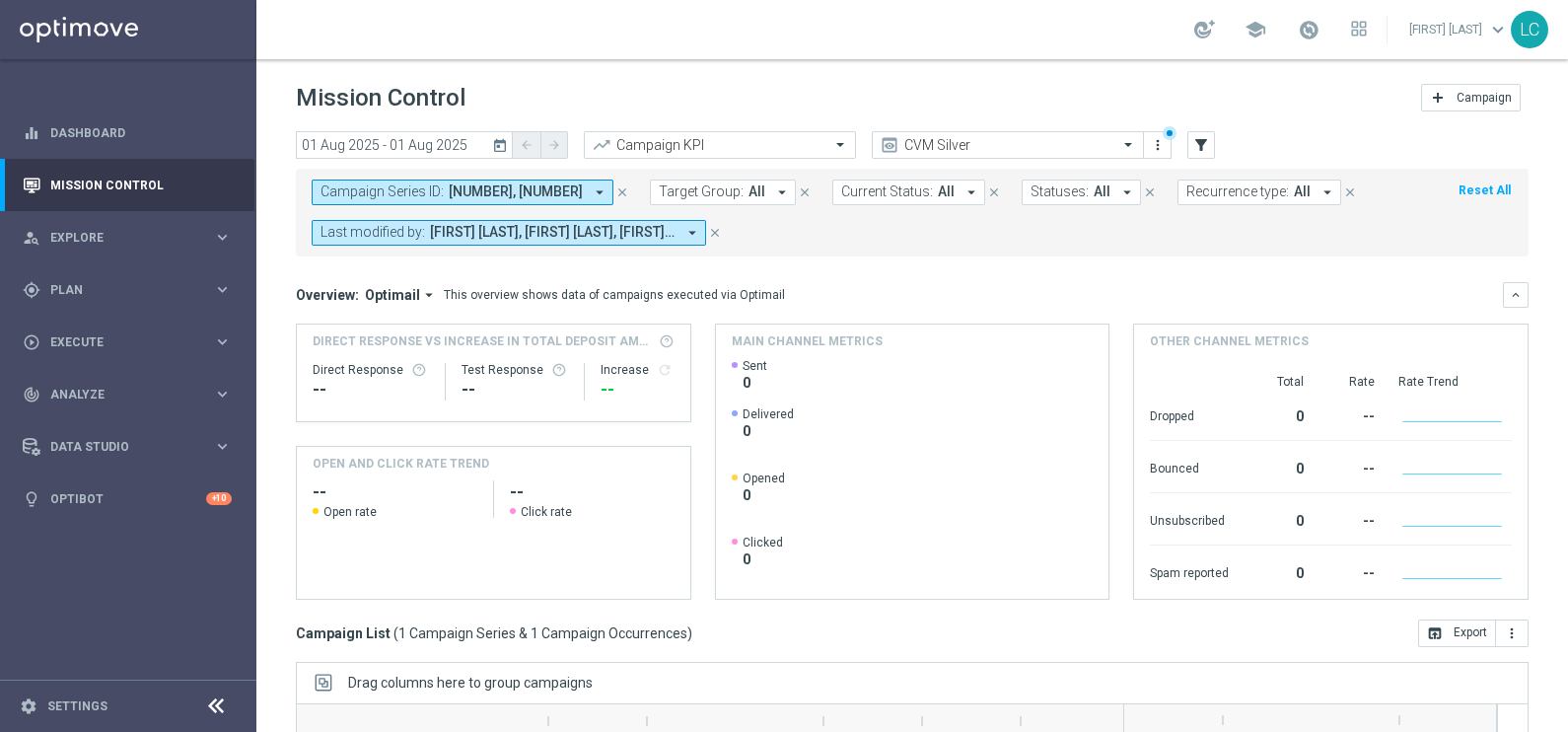 scroll, scrollTop: 293, scrollLeft: 0, axis: vertical 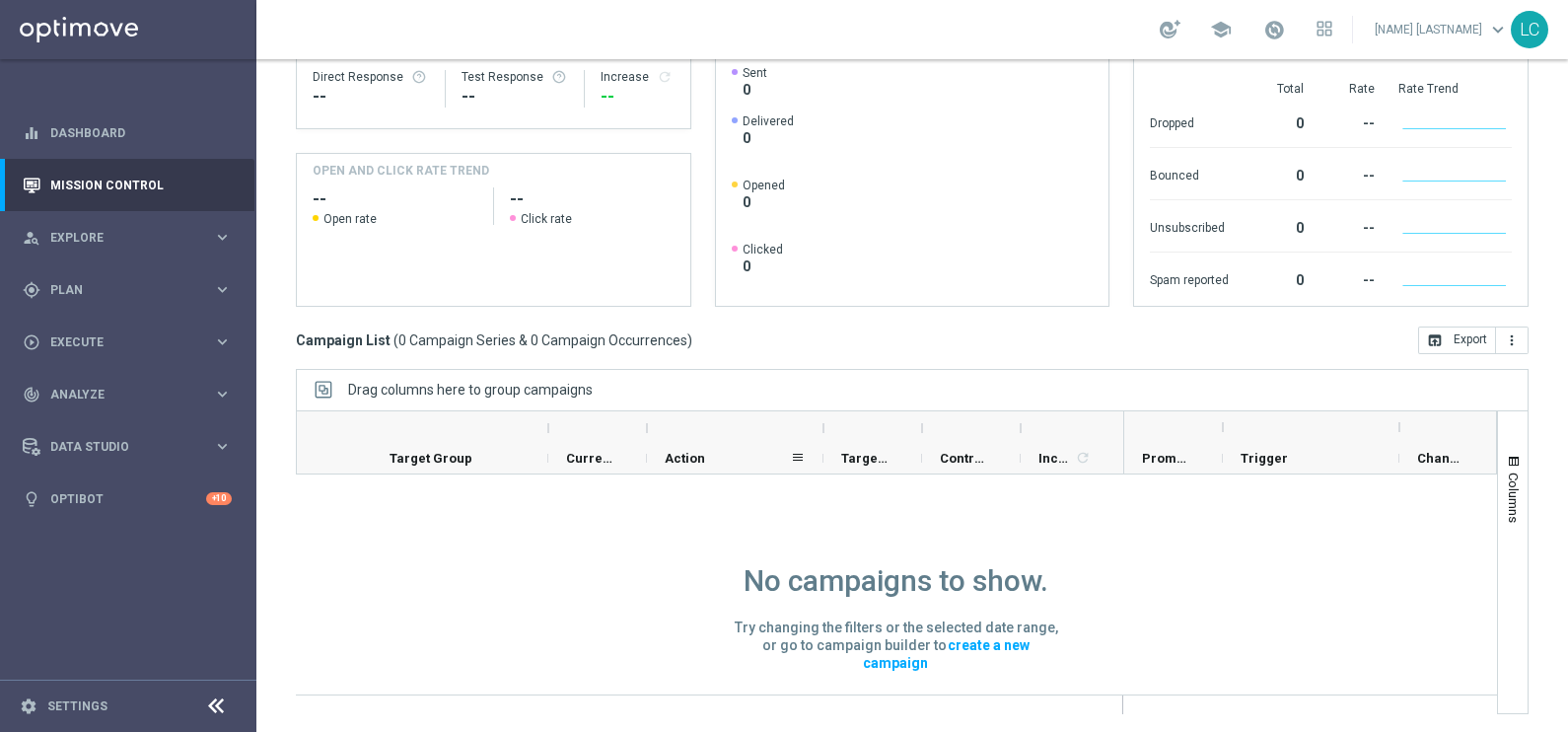 click on "Action" at bounding box center [727, 458] 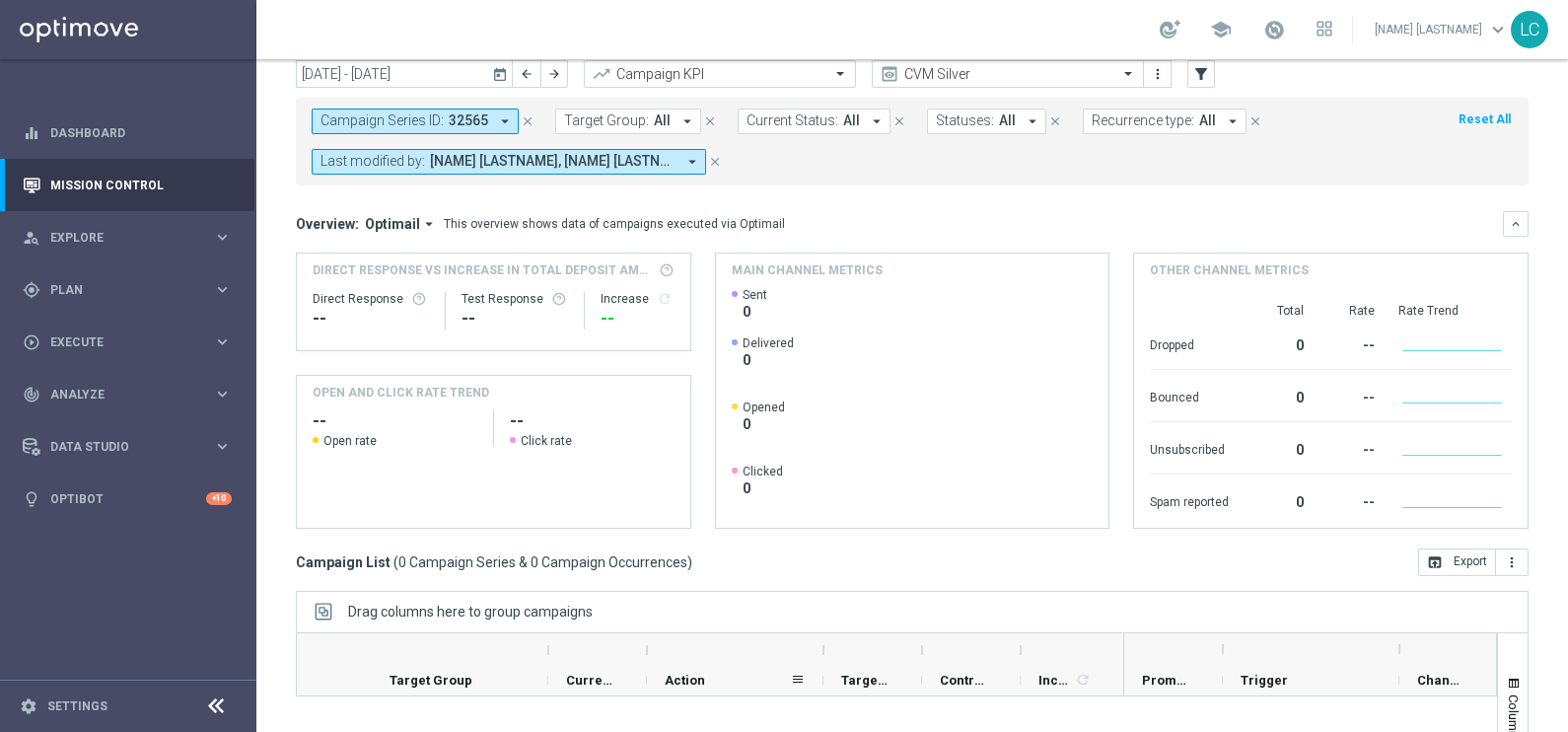 scroll, scrollTop: 0, scrollLeft: 0, axis: both 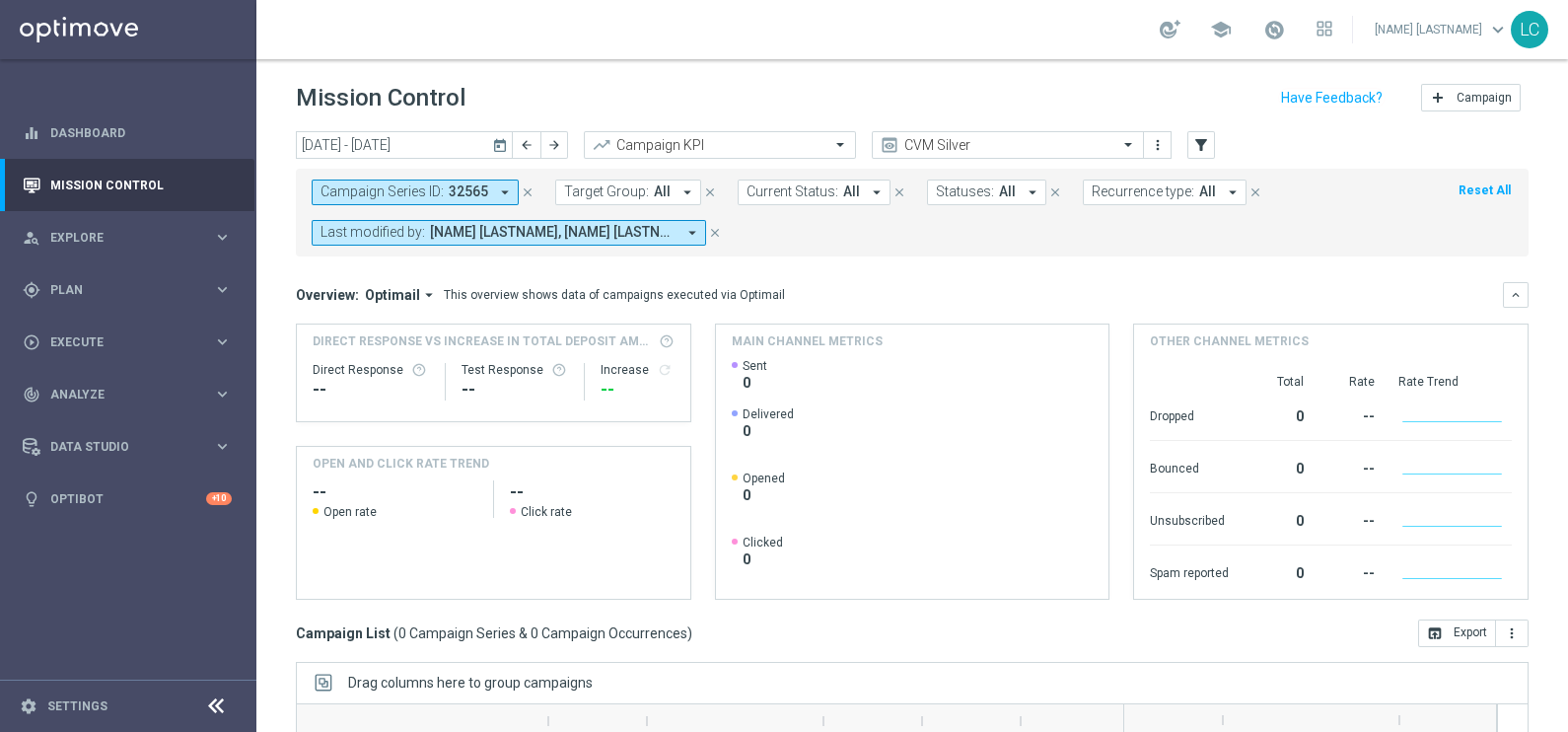 click on "close" 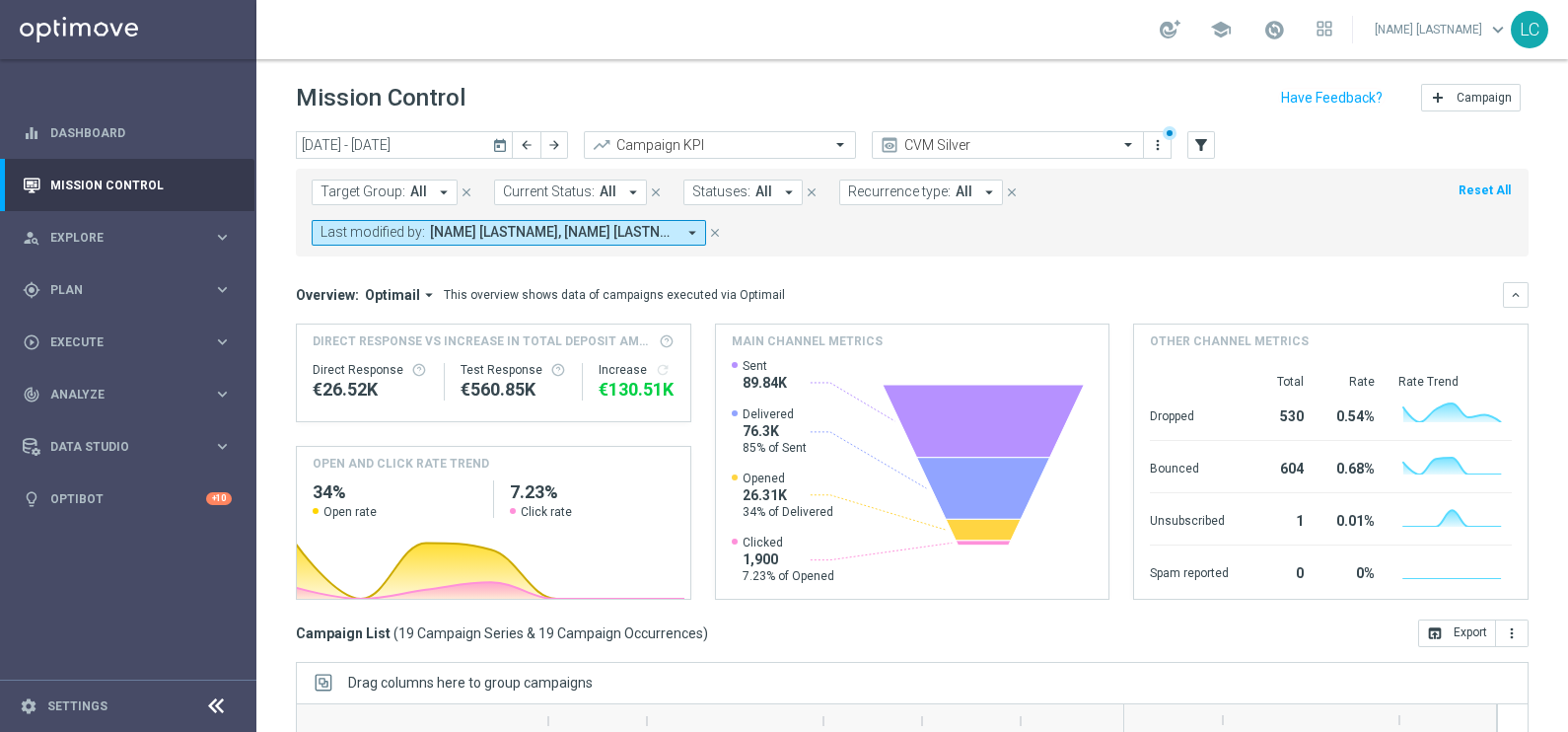 scroll, scrollTop: 293, scrollLeft: 0, axis: vertical 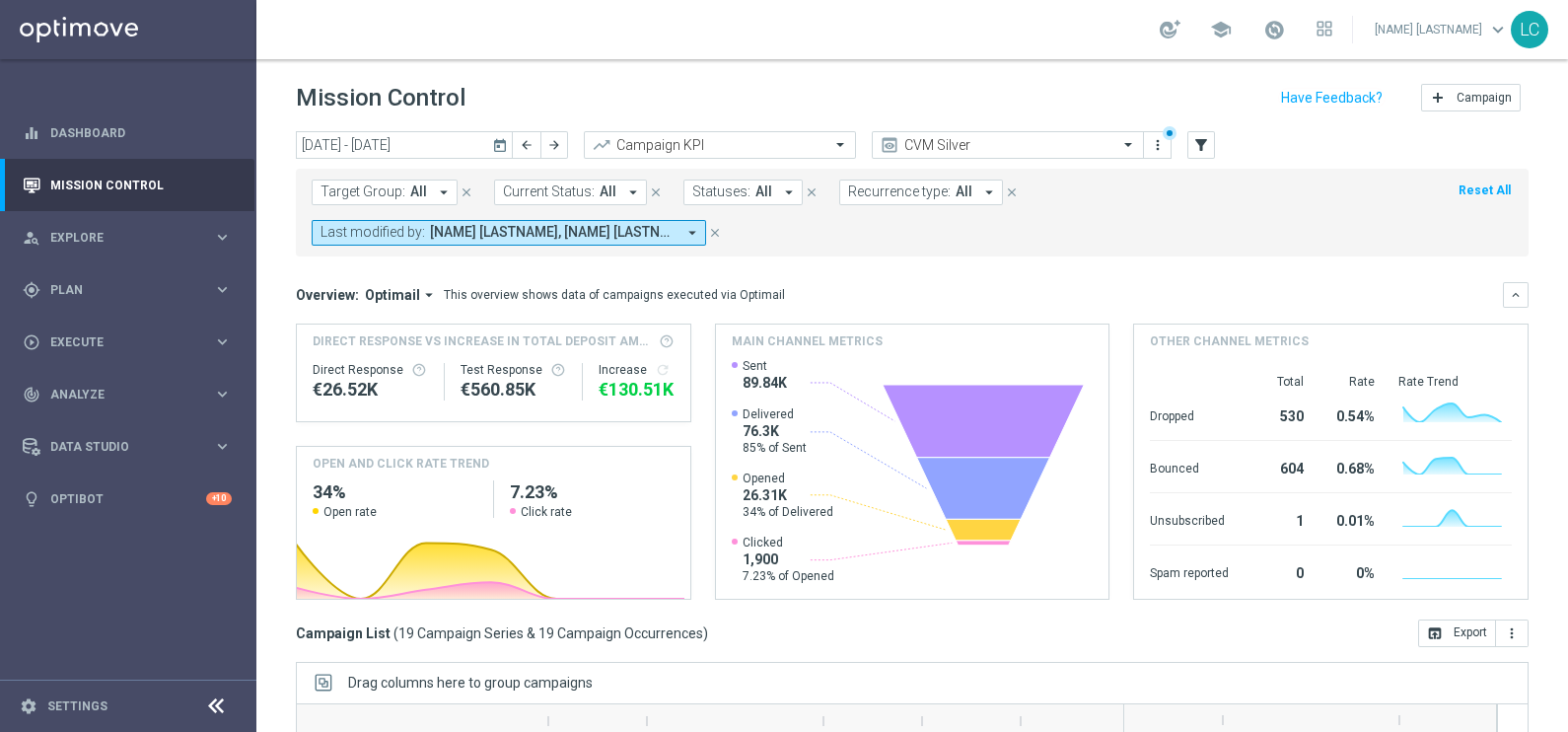 click on "Andrea Pierno, Francesca Mascarucci, Lorenzo Carlevale, Marco Cesco, Martina Troia, Nicolo' Natali, Paolo Martiradonna" at bounding box center [552, 232] 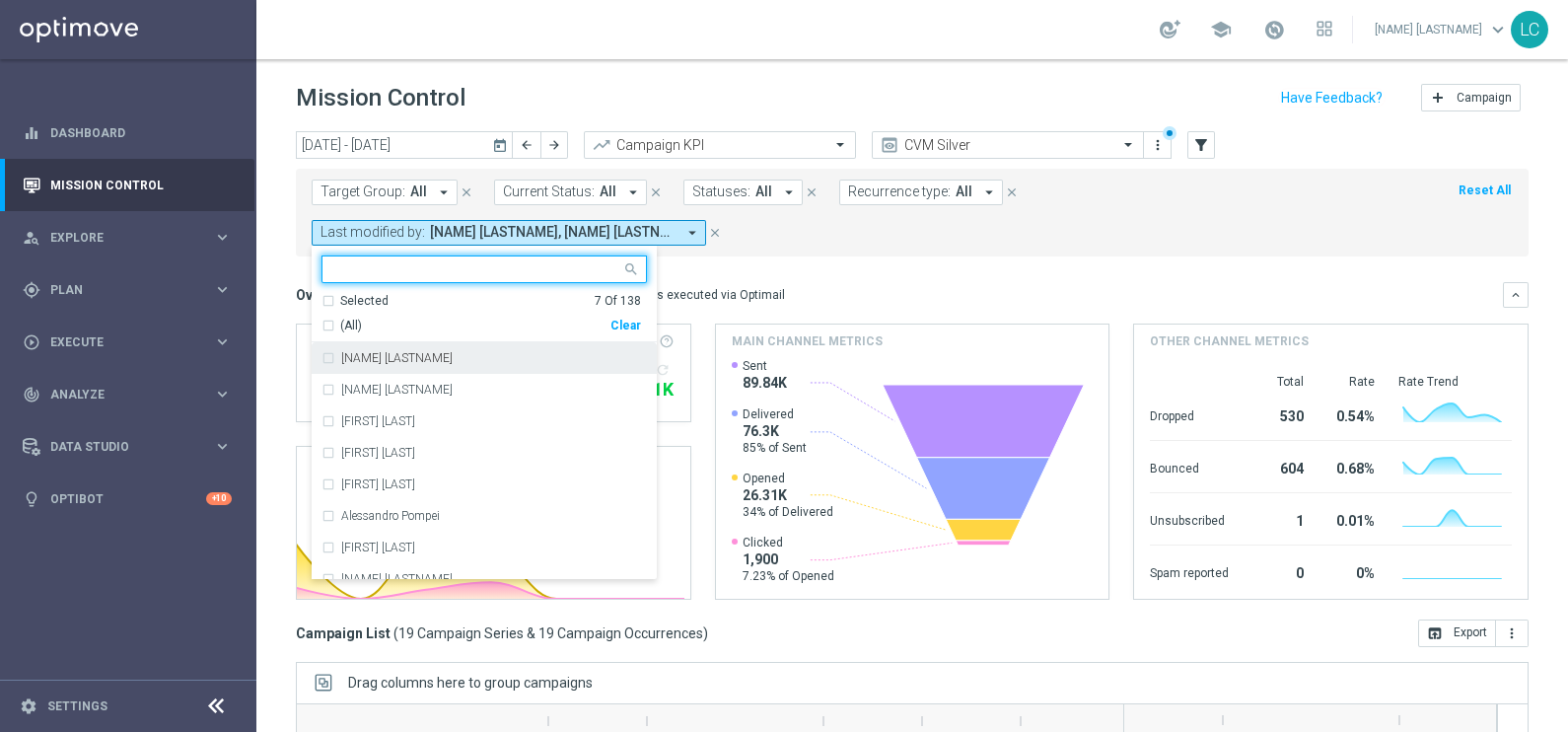 click on "7 Of 138" at bounding box center (617, 301) 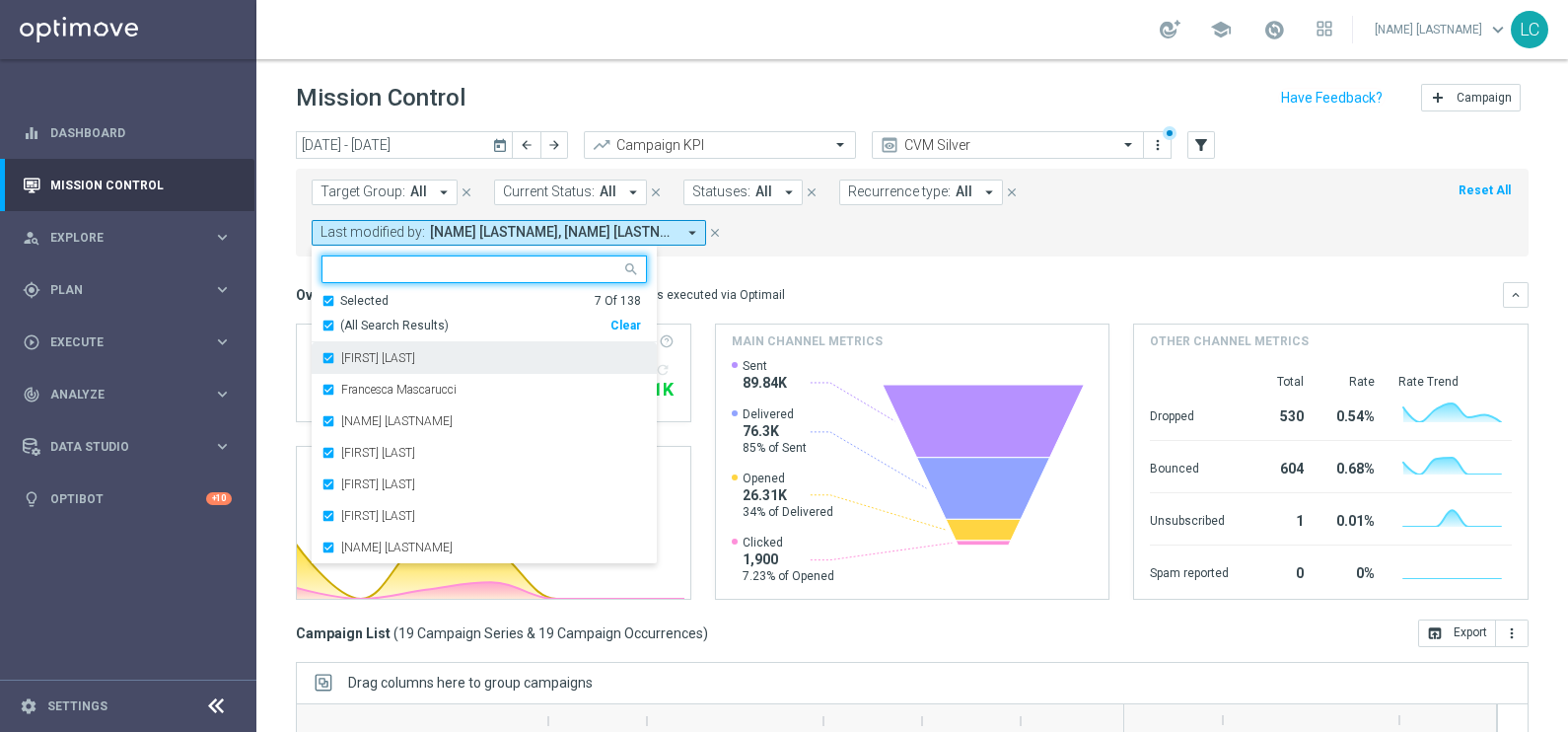 click on "Andrea Pierno" at bounding box center (484, 358) 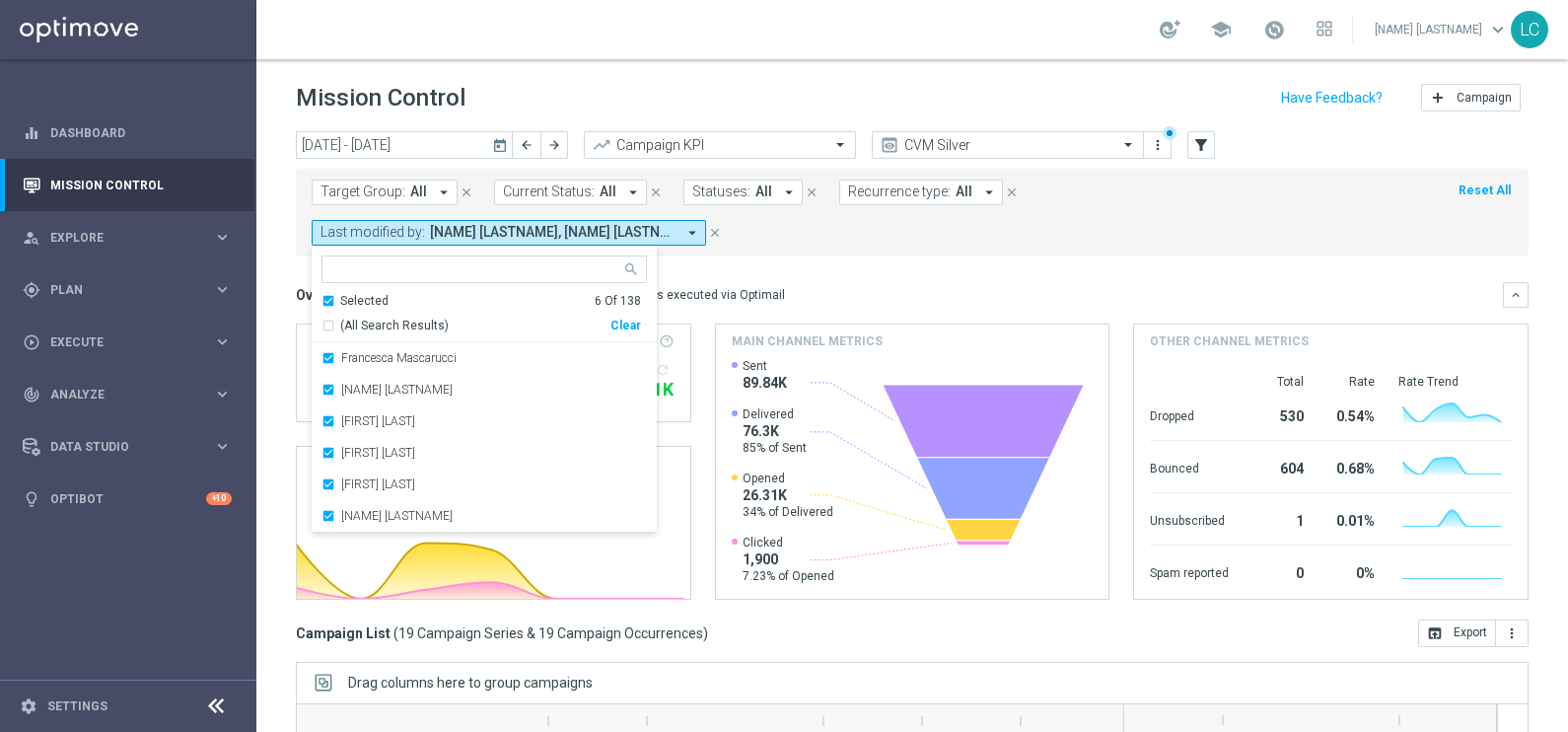 click on "Francesca Mascarucci" at bounding box center [484, 358] 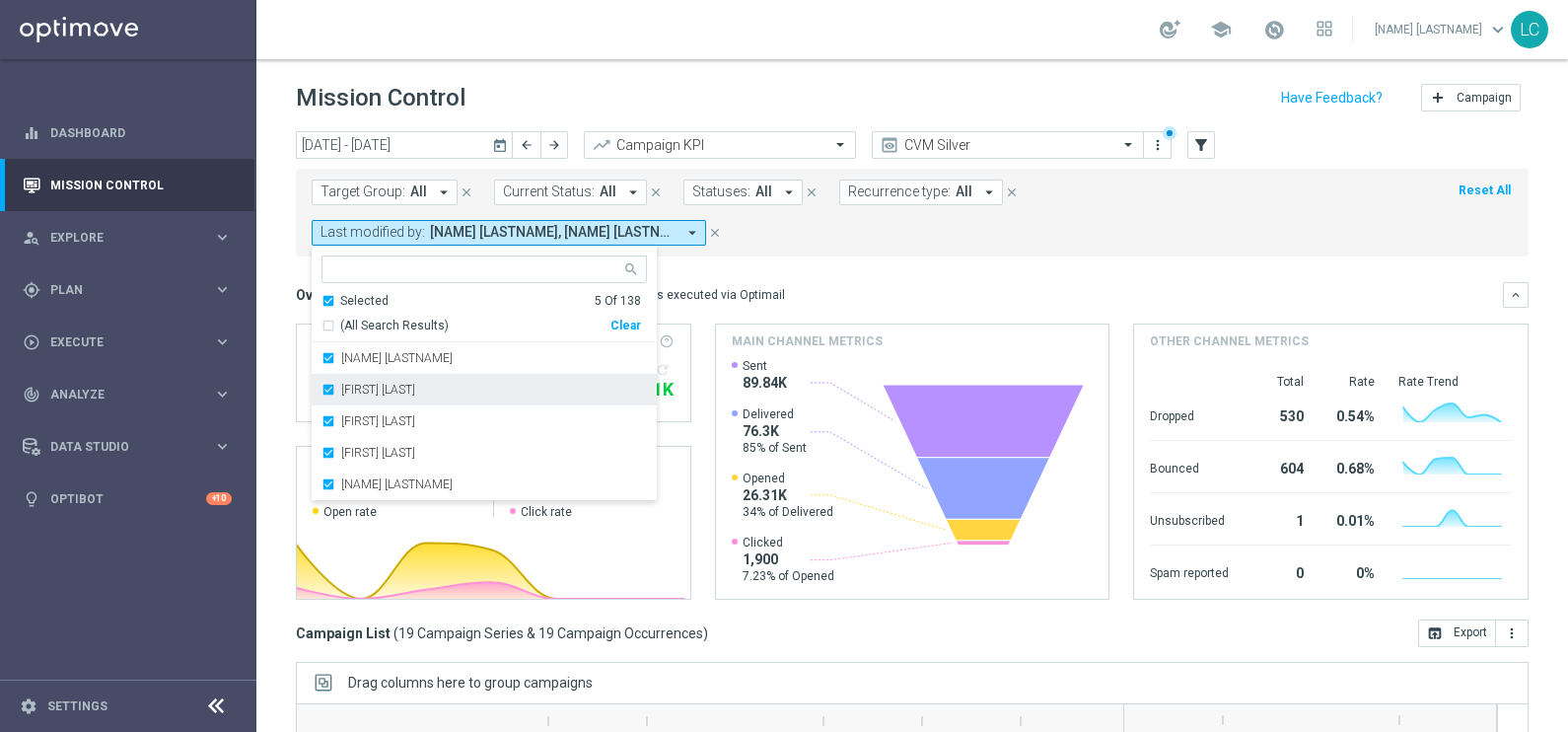 click on "Marco Cesco" at bounding box center (484, 390) 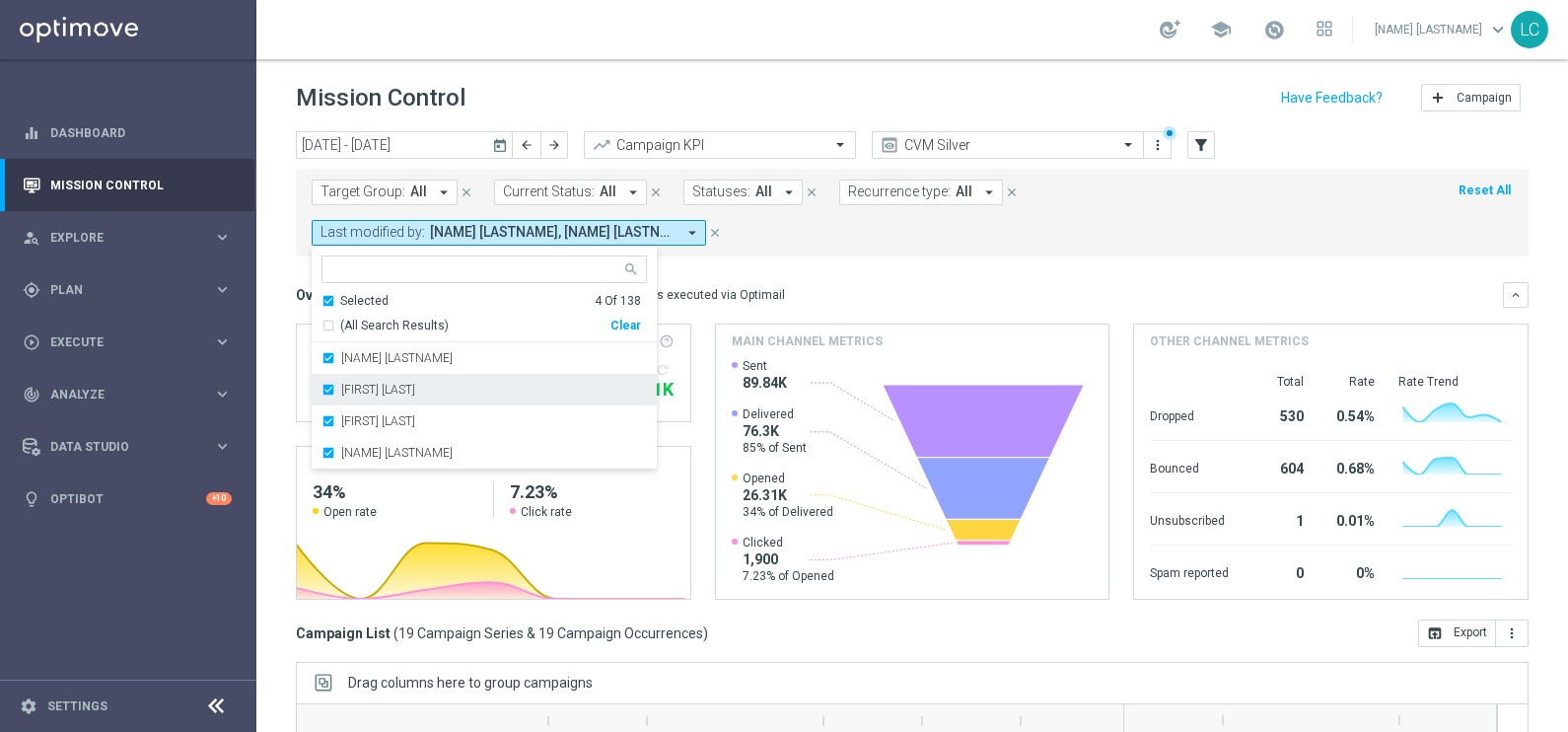 click on "Martina Troia" at bounding box center [484, 390] 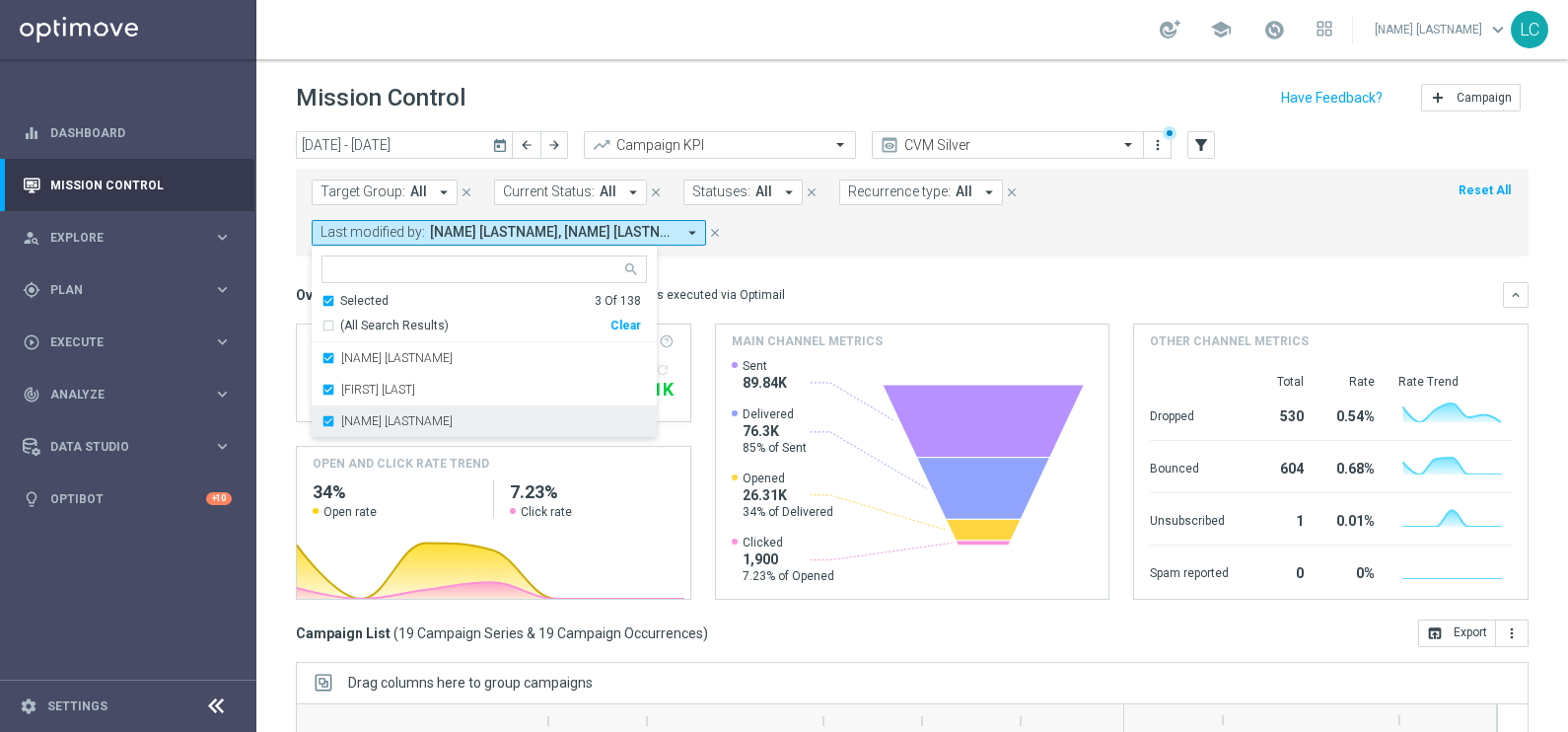 click on "Paolo Martiradonna" at bounding box center [484, 421] 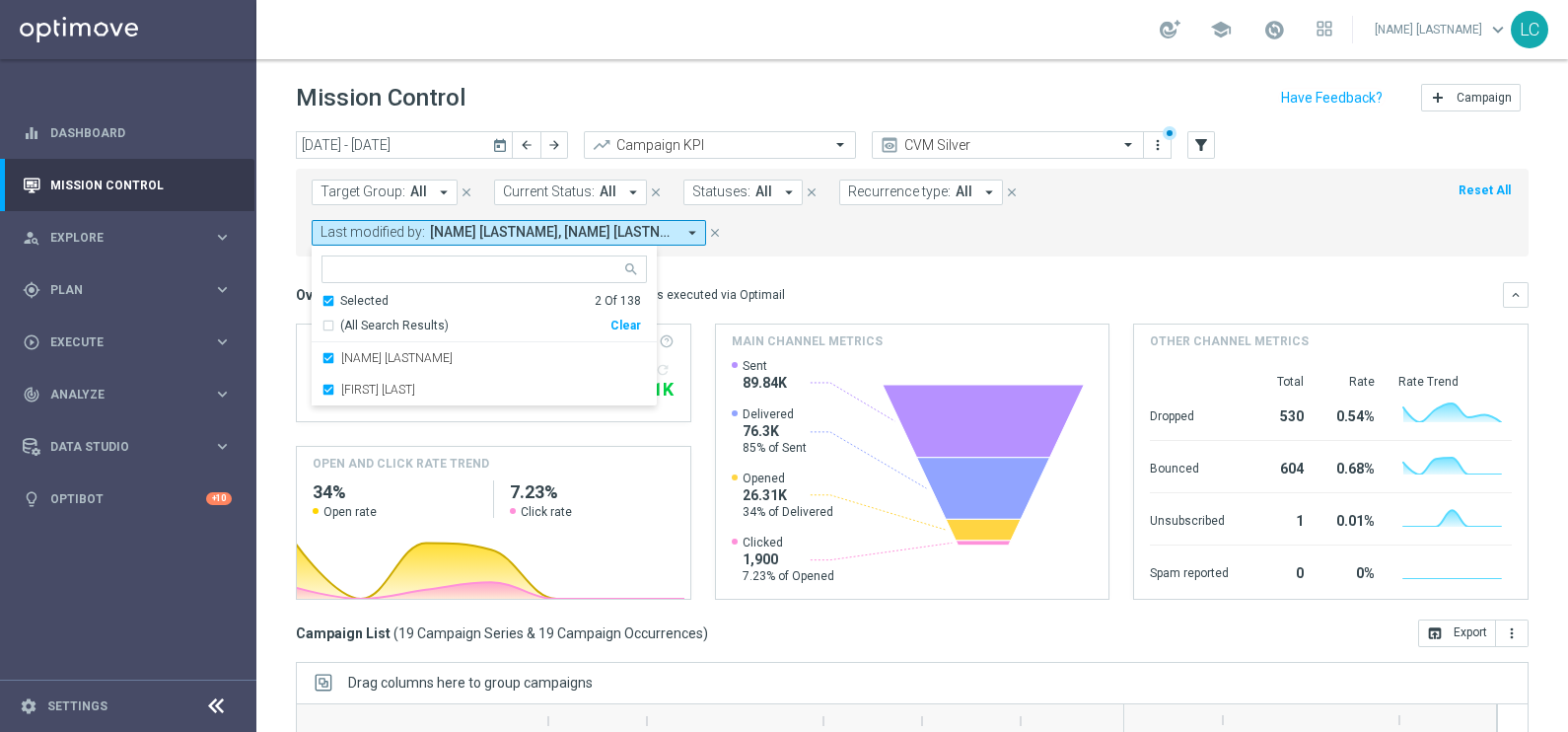 click on "Overview:
Optimail
arrow_drop_down
This overview shows data of campaigns executed via Optimail
keyboard_arrow_down
Direct Response VS Increase In Total Deposit Amount
Direct Response
€26.52K
Test Response
refresh" 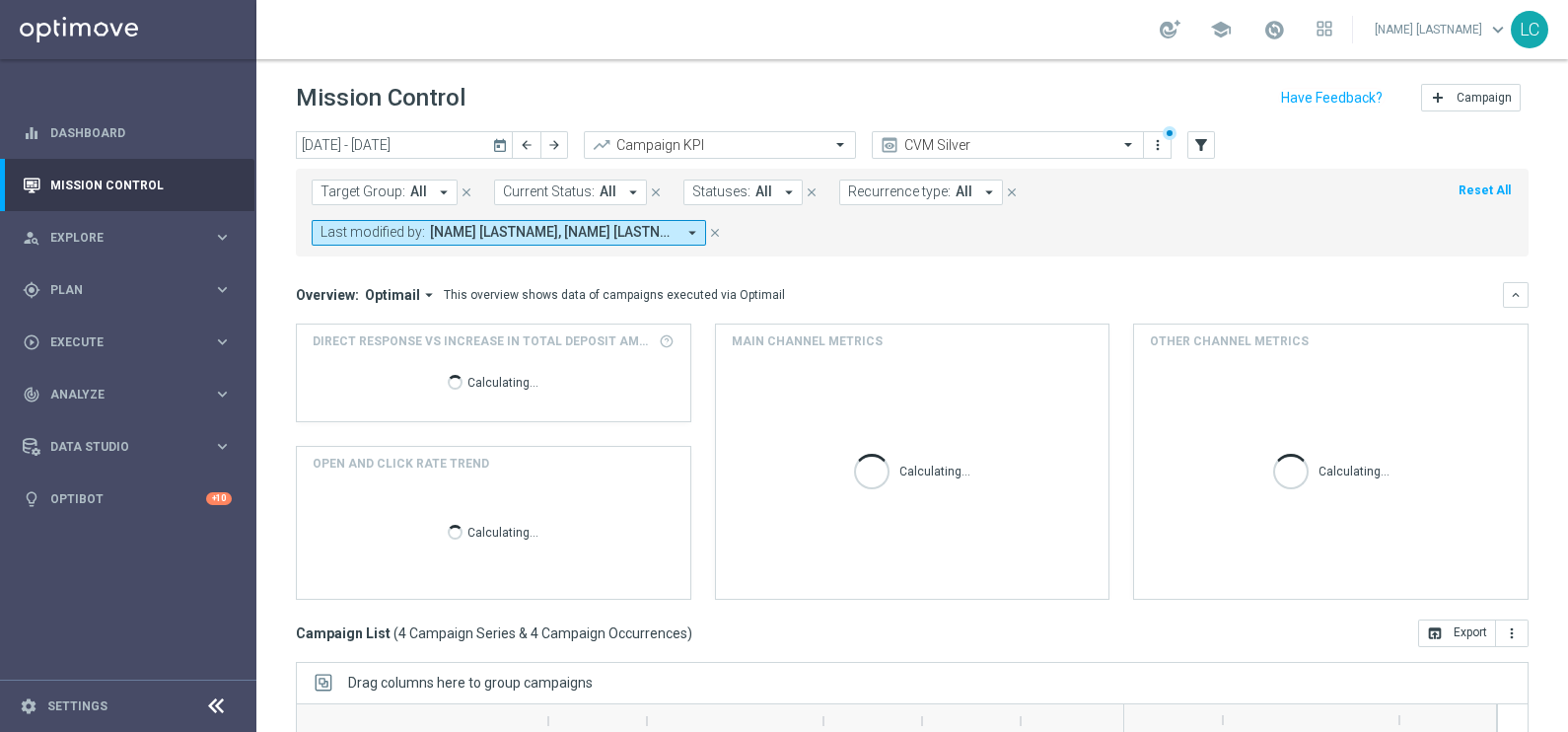 scroll, scrollTop: 55, scrollLeft: 0, axis: vertical 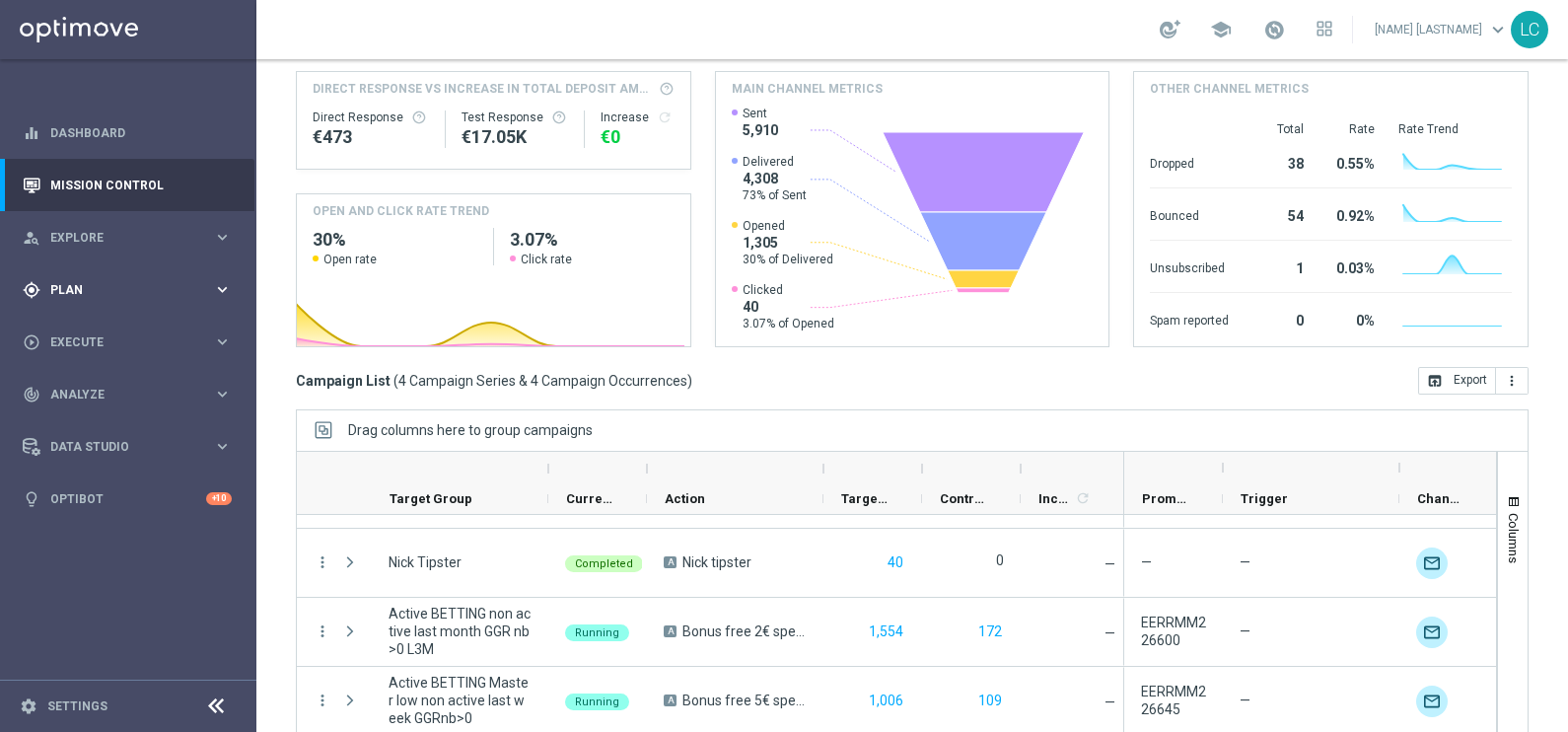 click on "Plan" at bounding box center (131, 290) 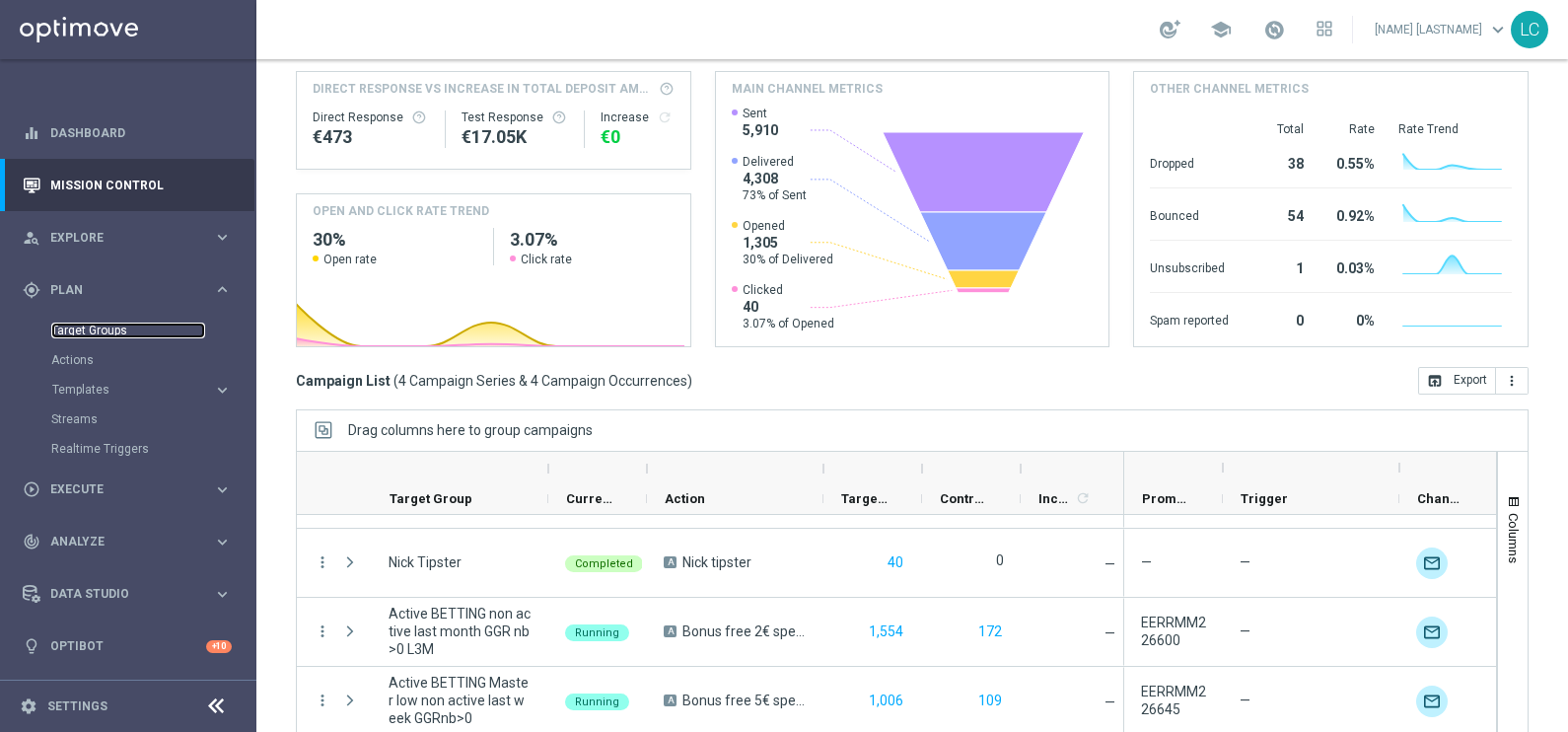 click on "Target Groups" at bounding box center (128, 330) 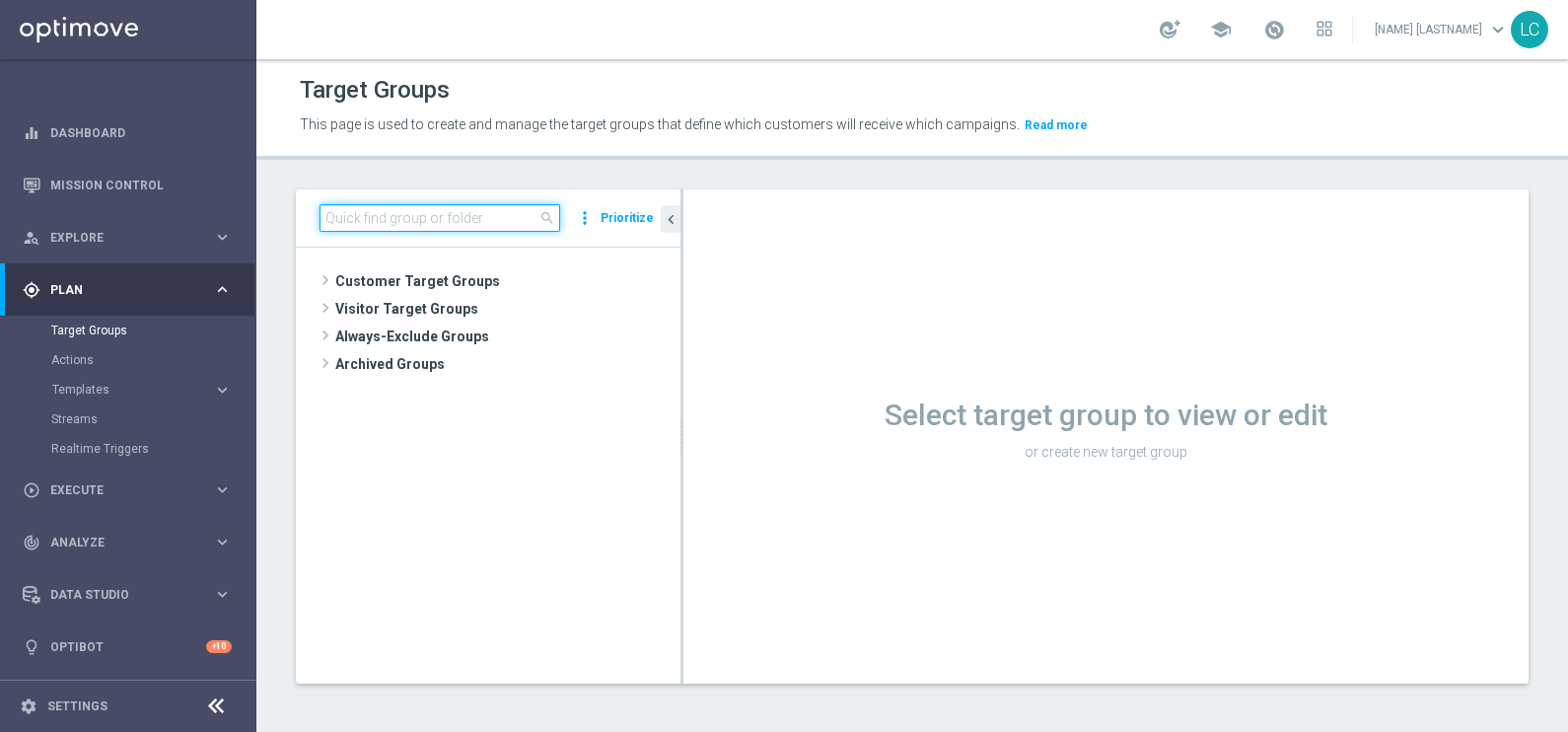 click at bounding box center [440, 218] 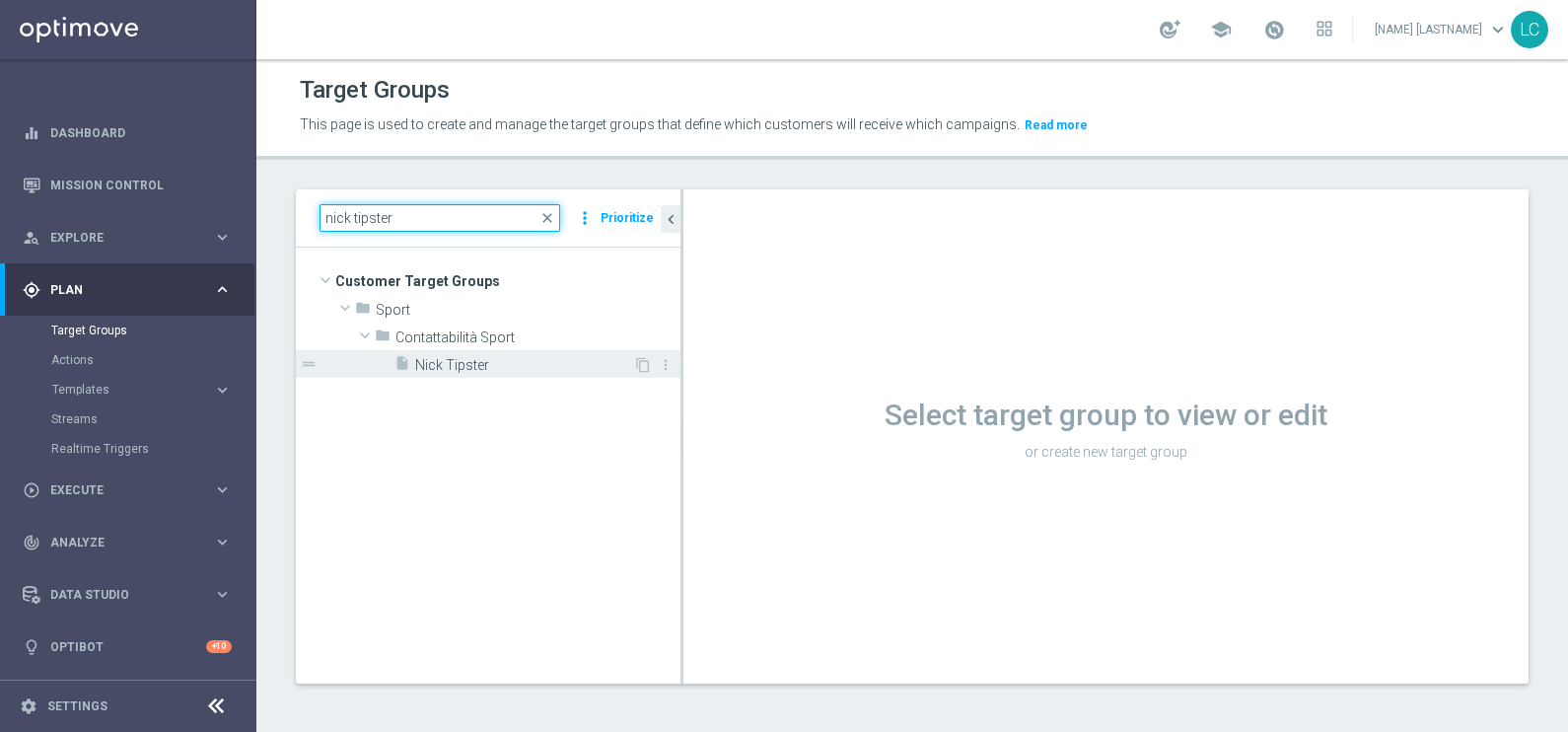 type on "nick tipster" 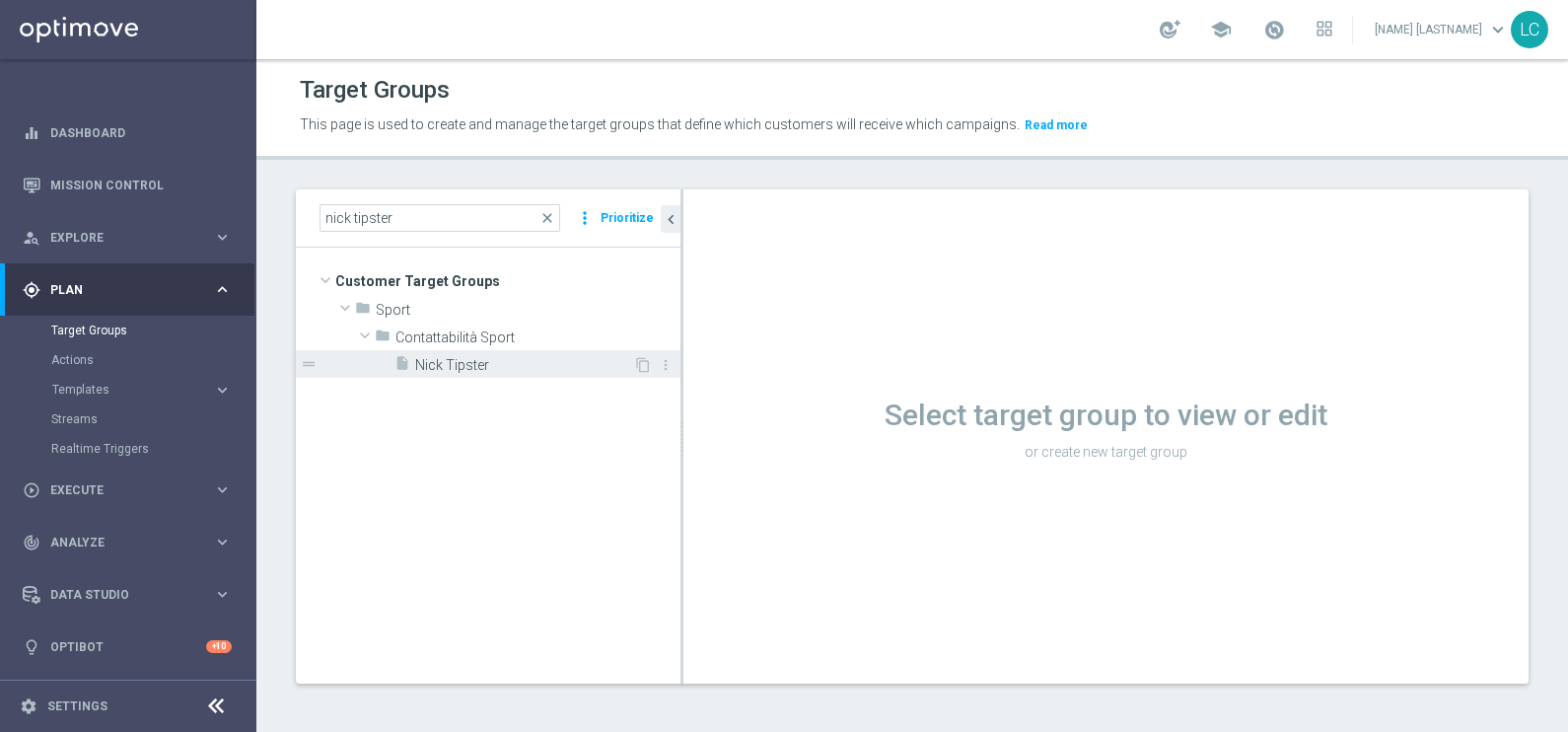 click on "insert_drive_file
Nick Tipster" at bounding box center [514, 364] 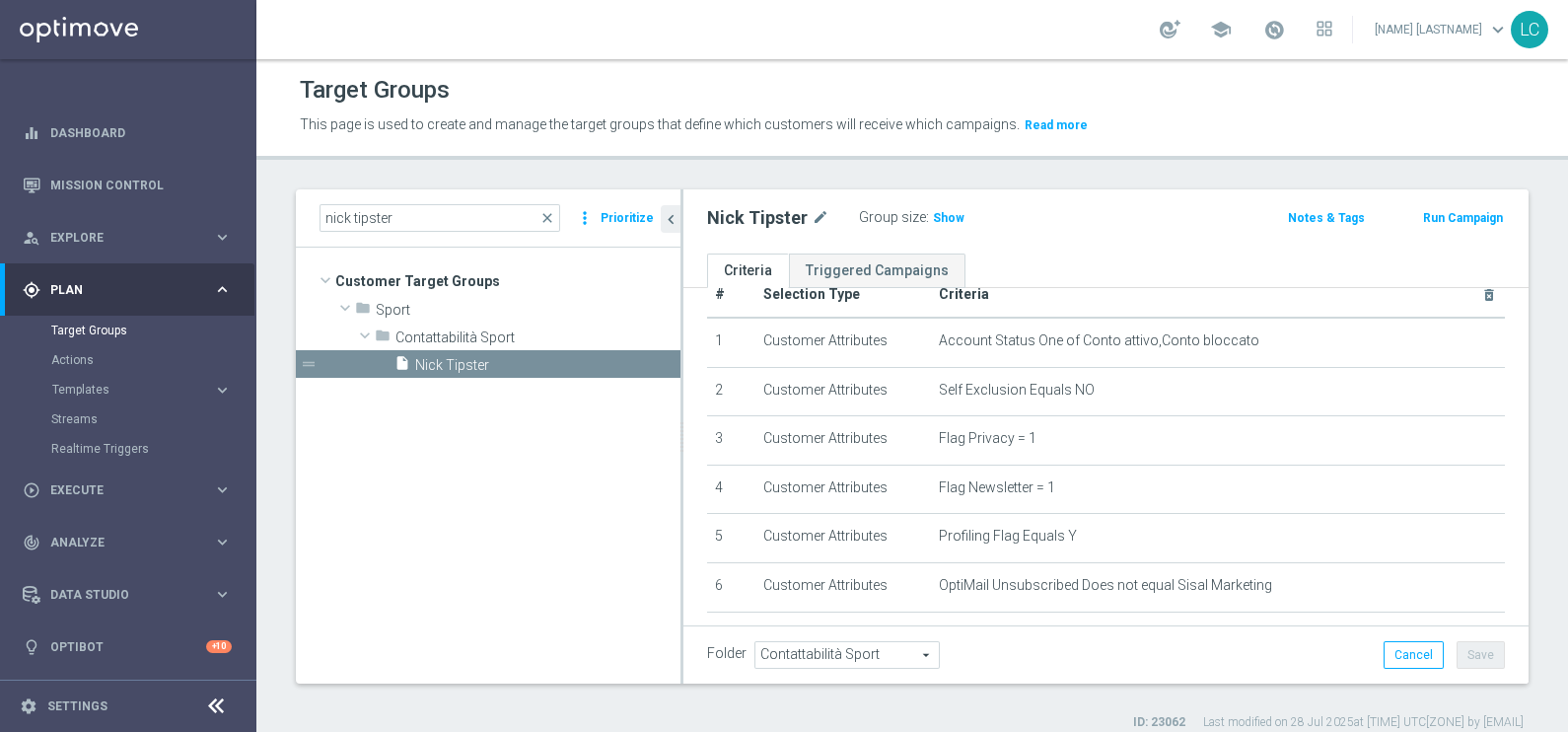 scroll, scrollTop: 0, scrollLeft: 0, axis: both 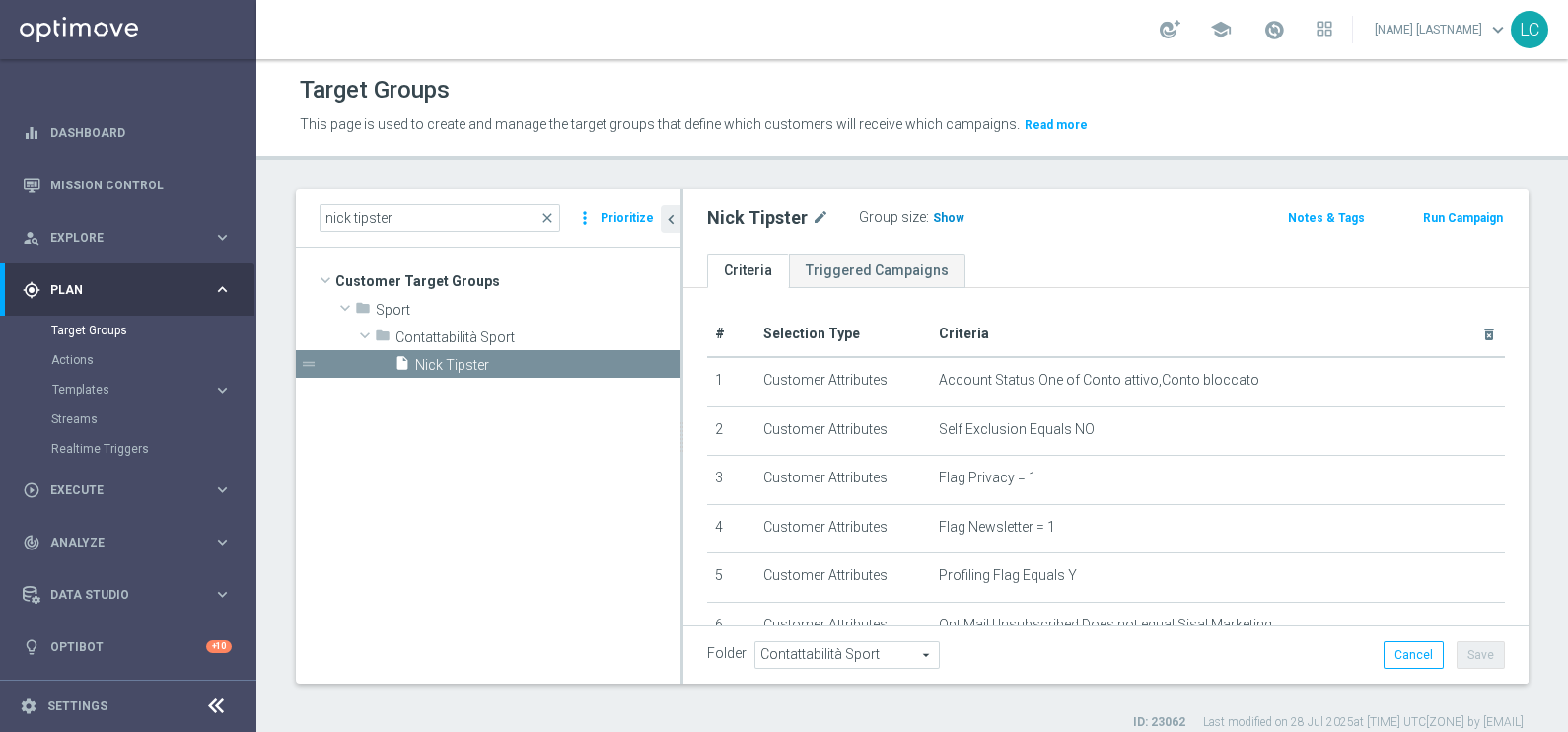 click on "Show" 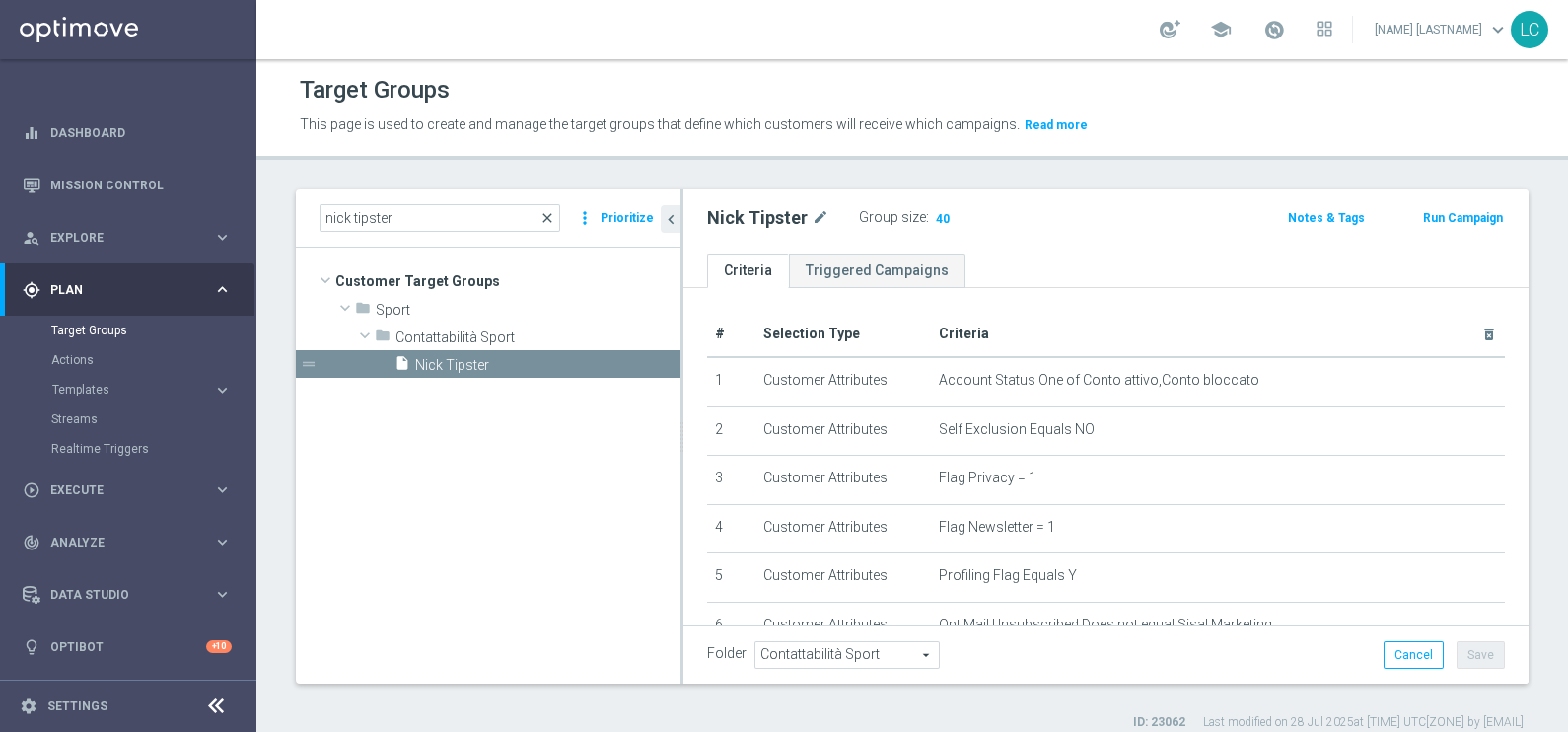click on "close" 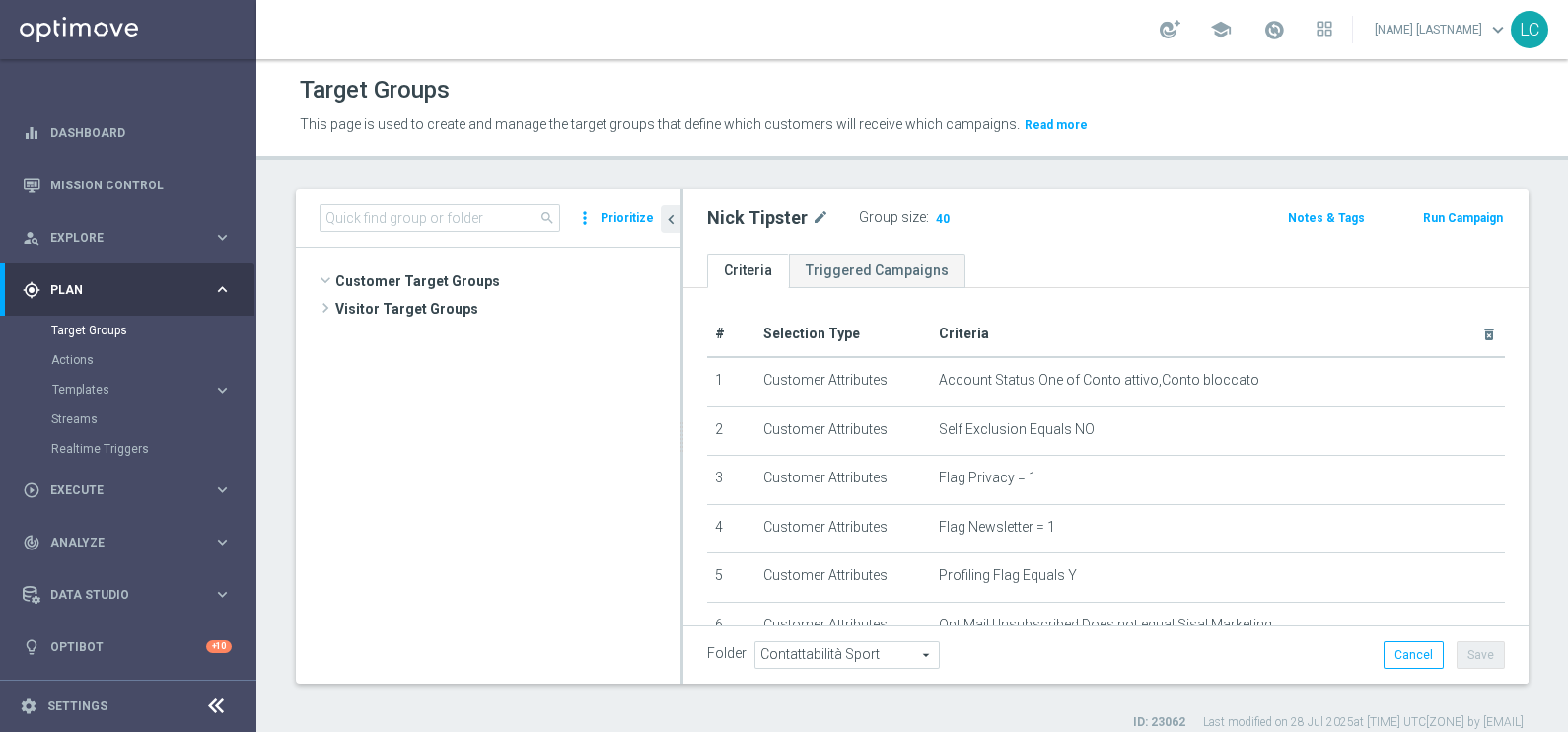 scroll, scrollTop: 21430, scrollLeft: 0, axis: vertical 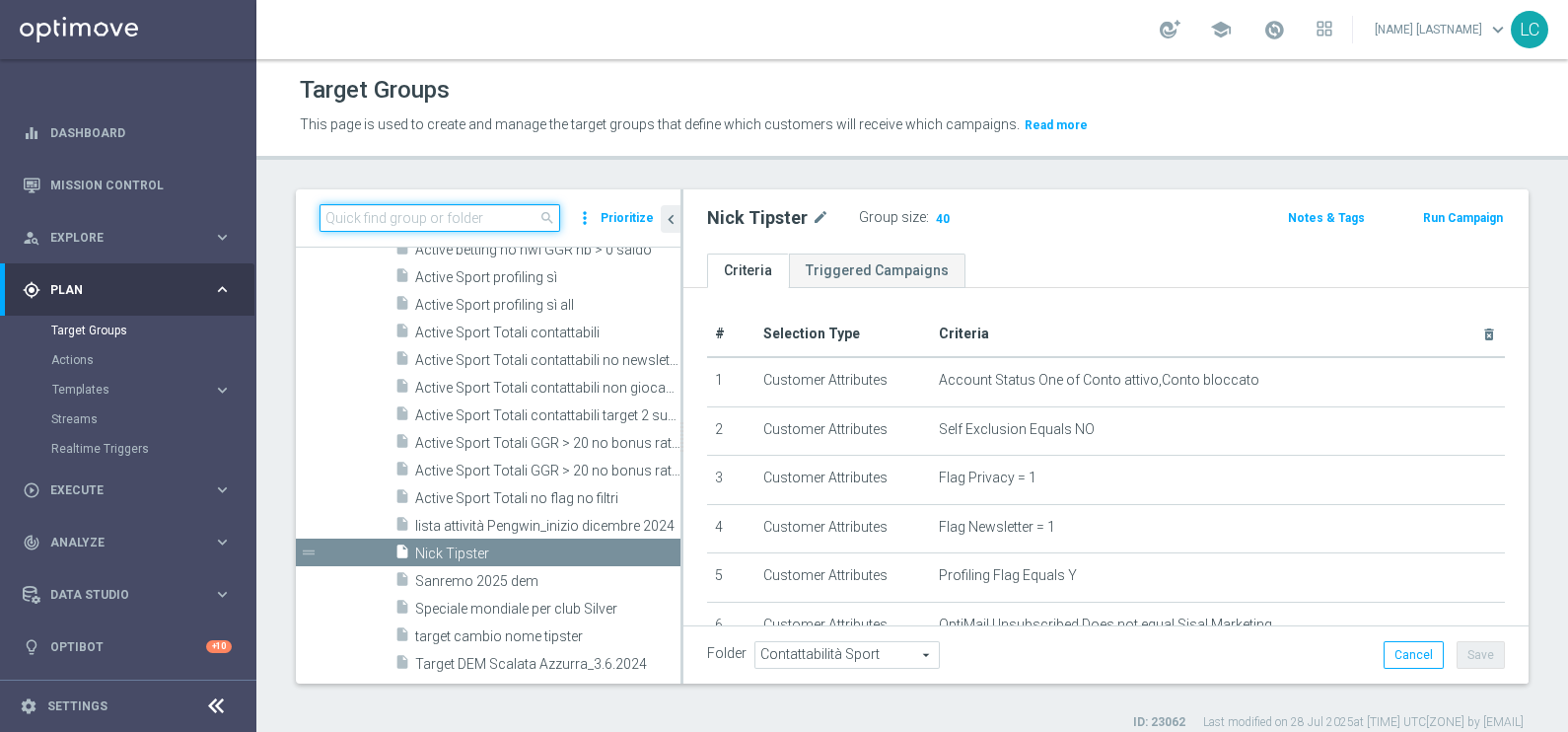 click at bounding box center [440, 218] 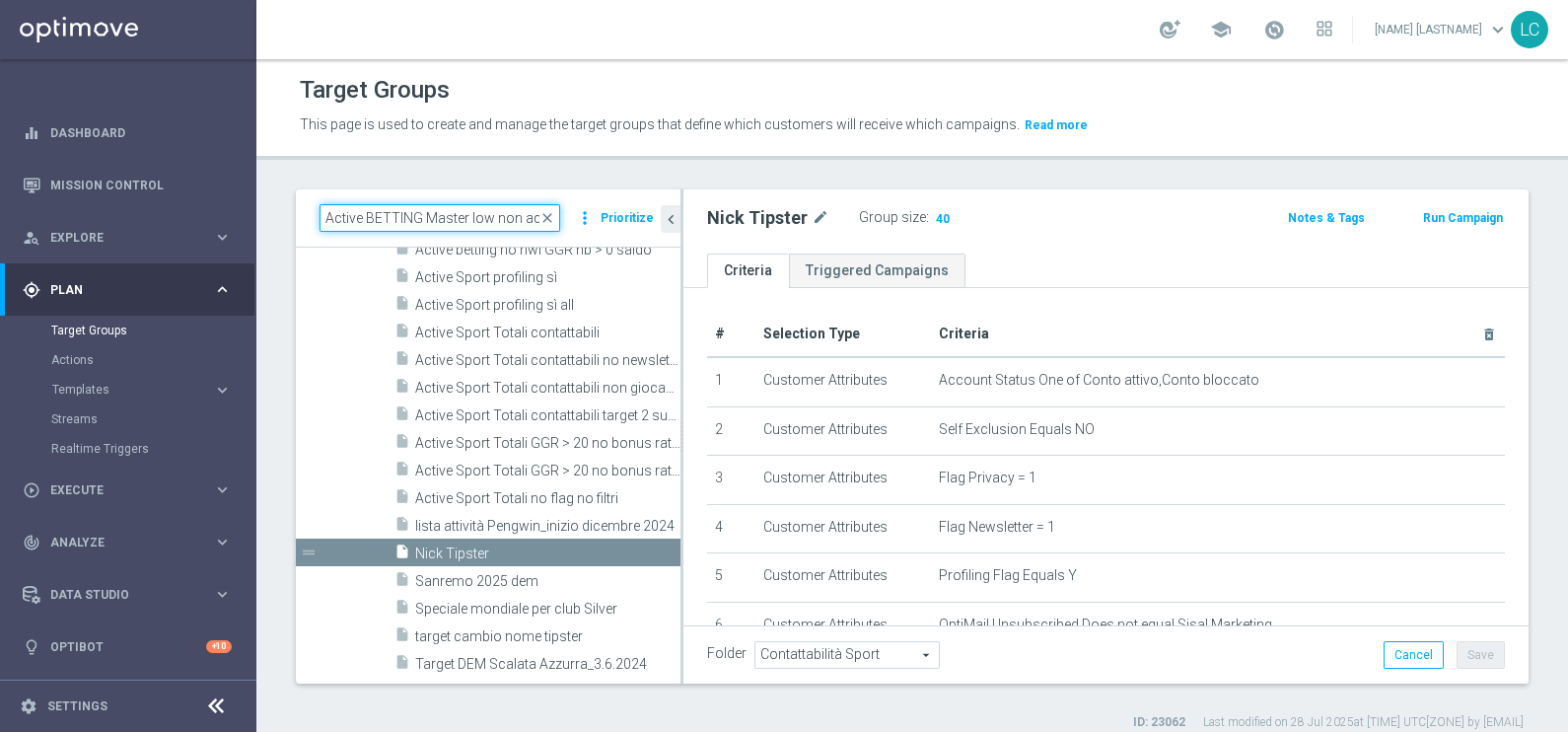 scroll, scrollTop: 0, scrollLeft: 133, axis: horizontal 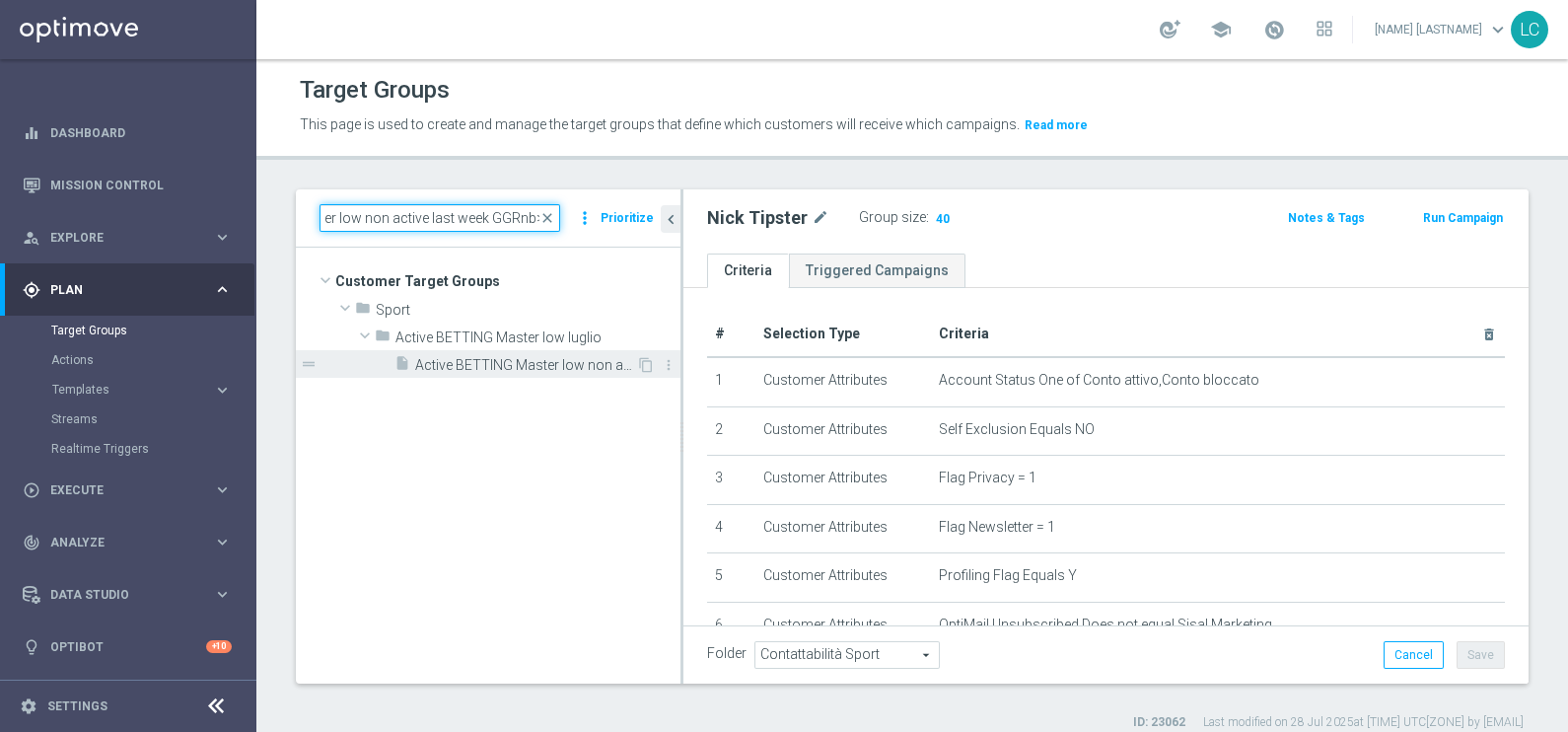 type on "Active BETTING Master low non active last week GGRnb>0" 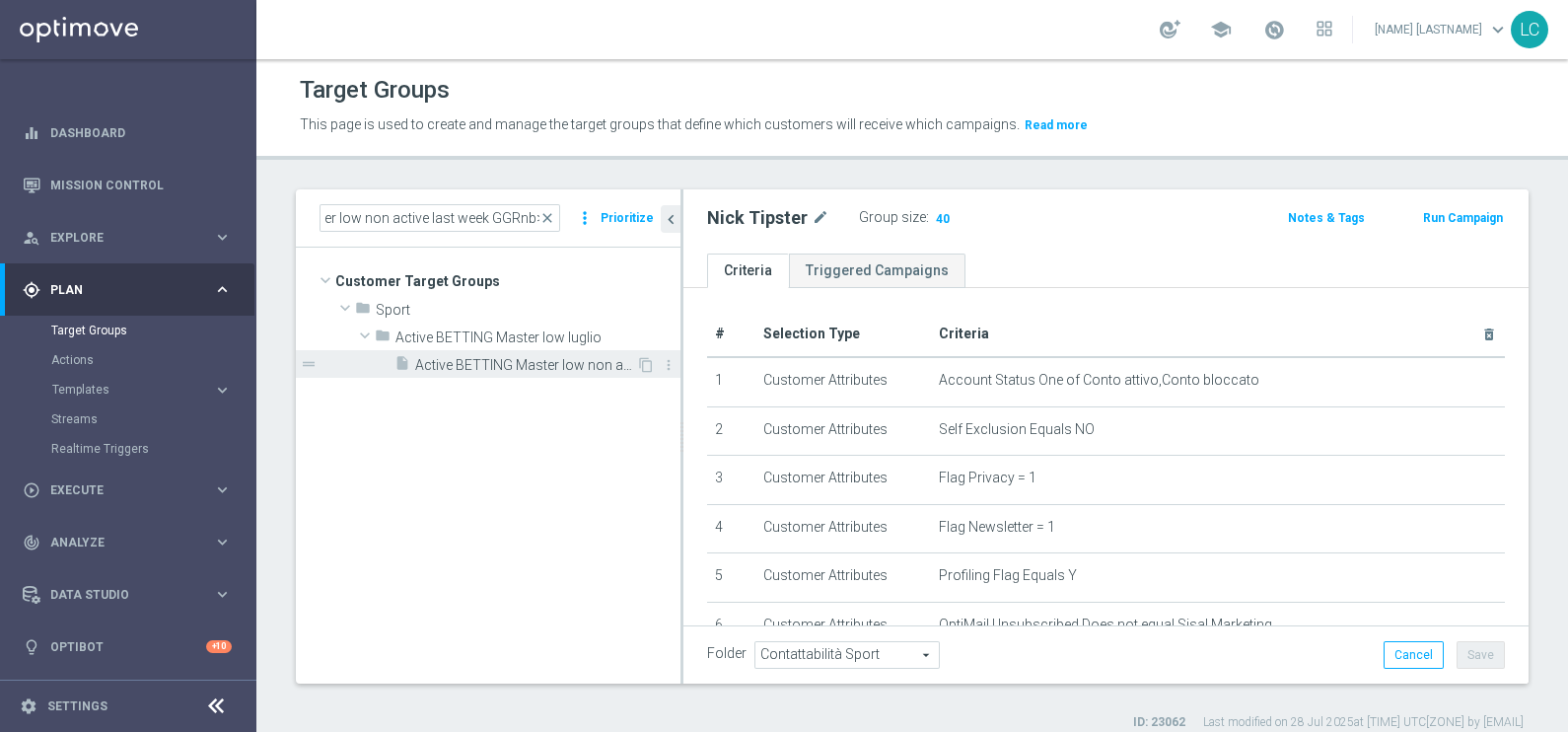 scroll, scrollTop: 0, scrollLeft: 0, axis: both 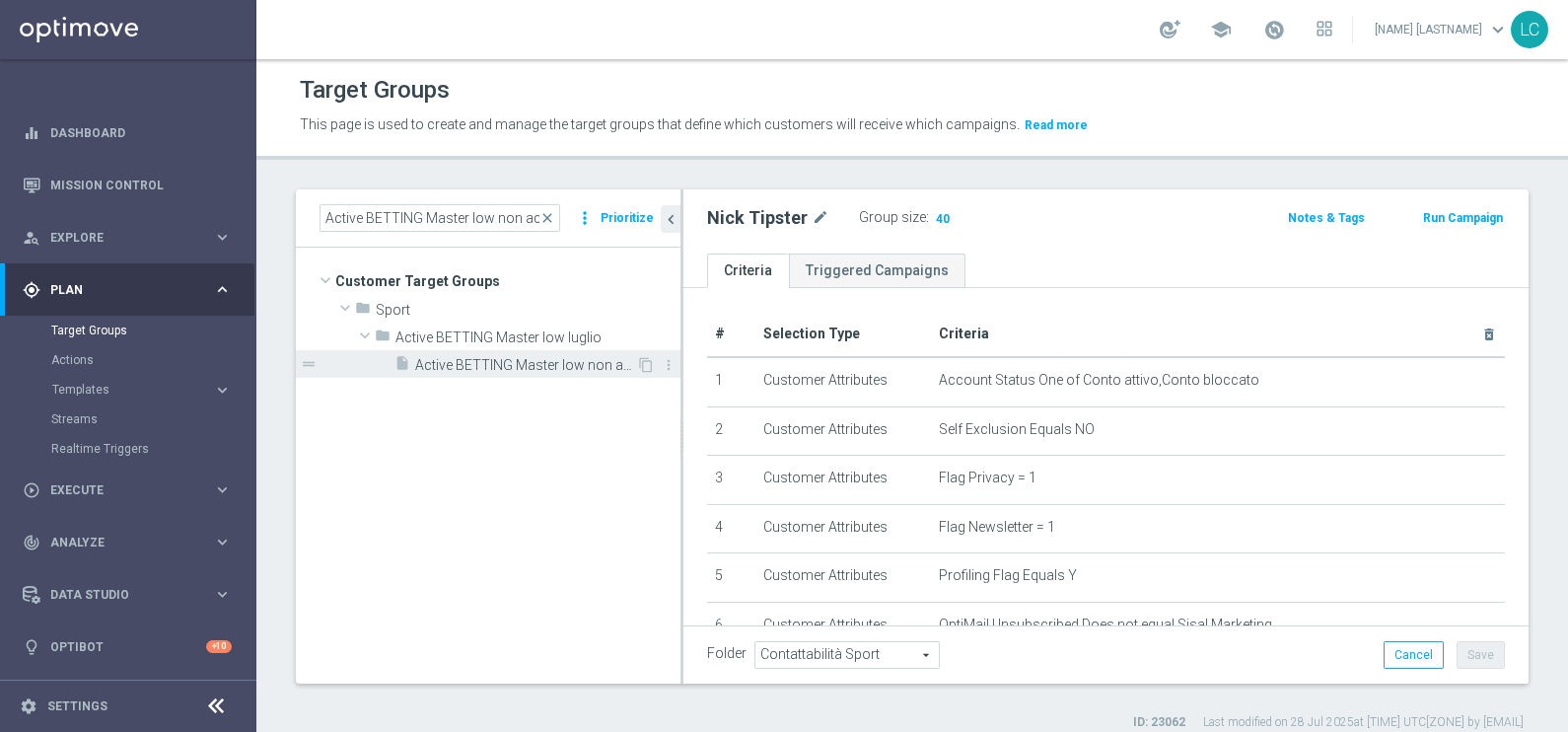 click on "Active BETTING Master low non active last week GGRnb>0" at bounding box center [526, 365] 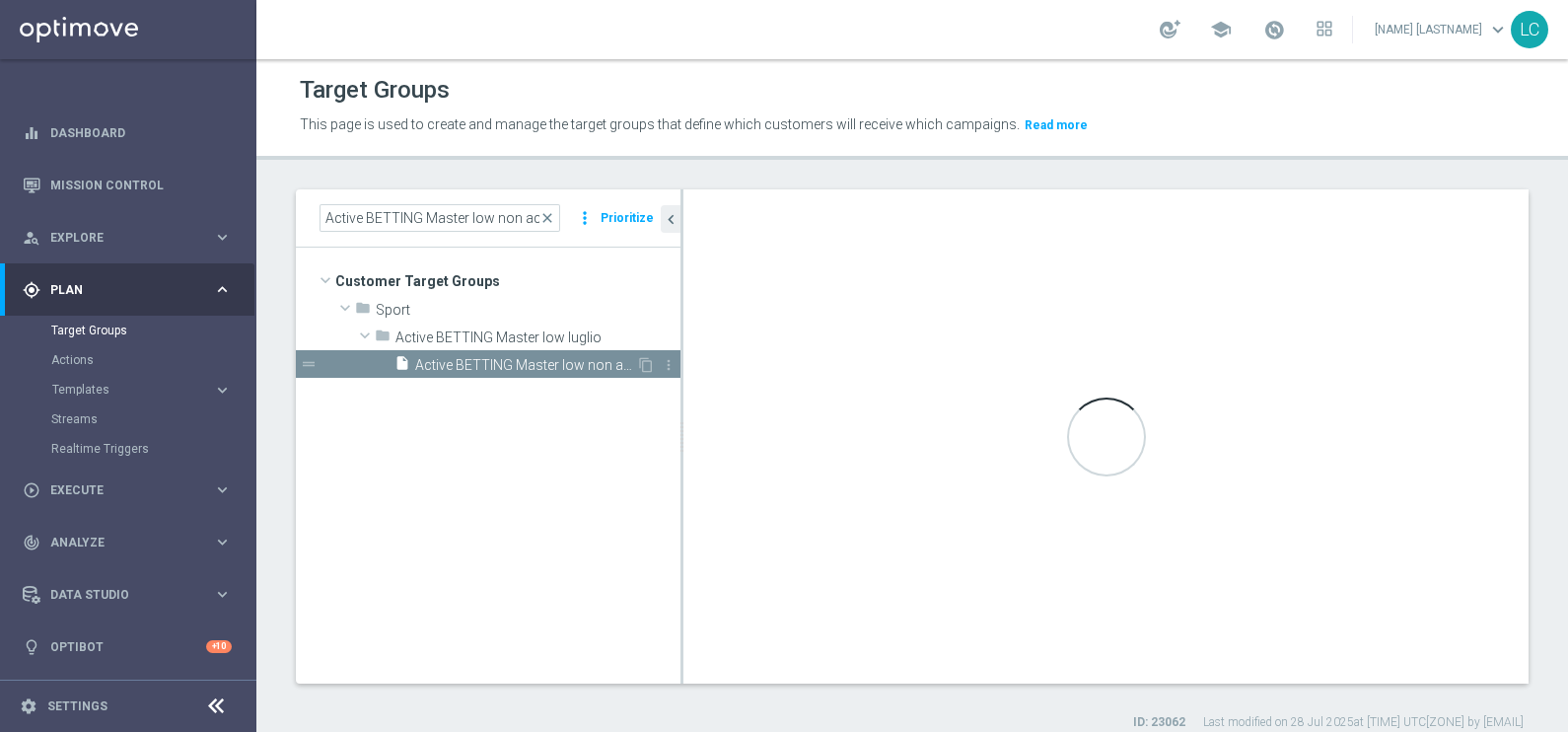 type on "Active BETTING Master low luglio" 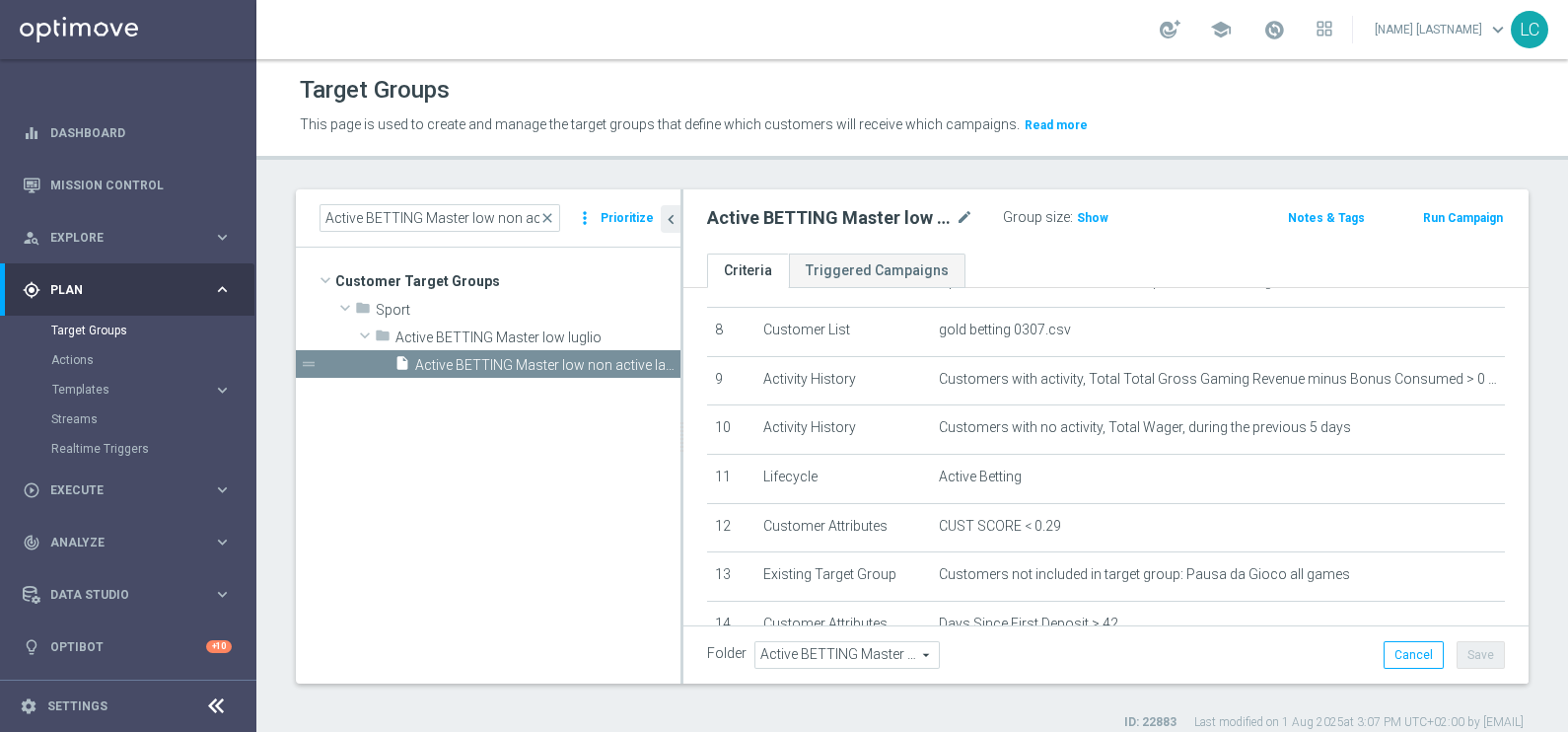 scroll, scrollTop: 395, scrollLeft: 0, axis: vertical 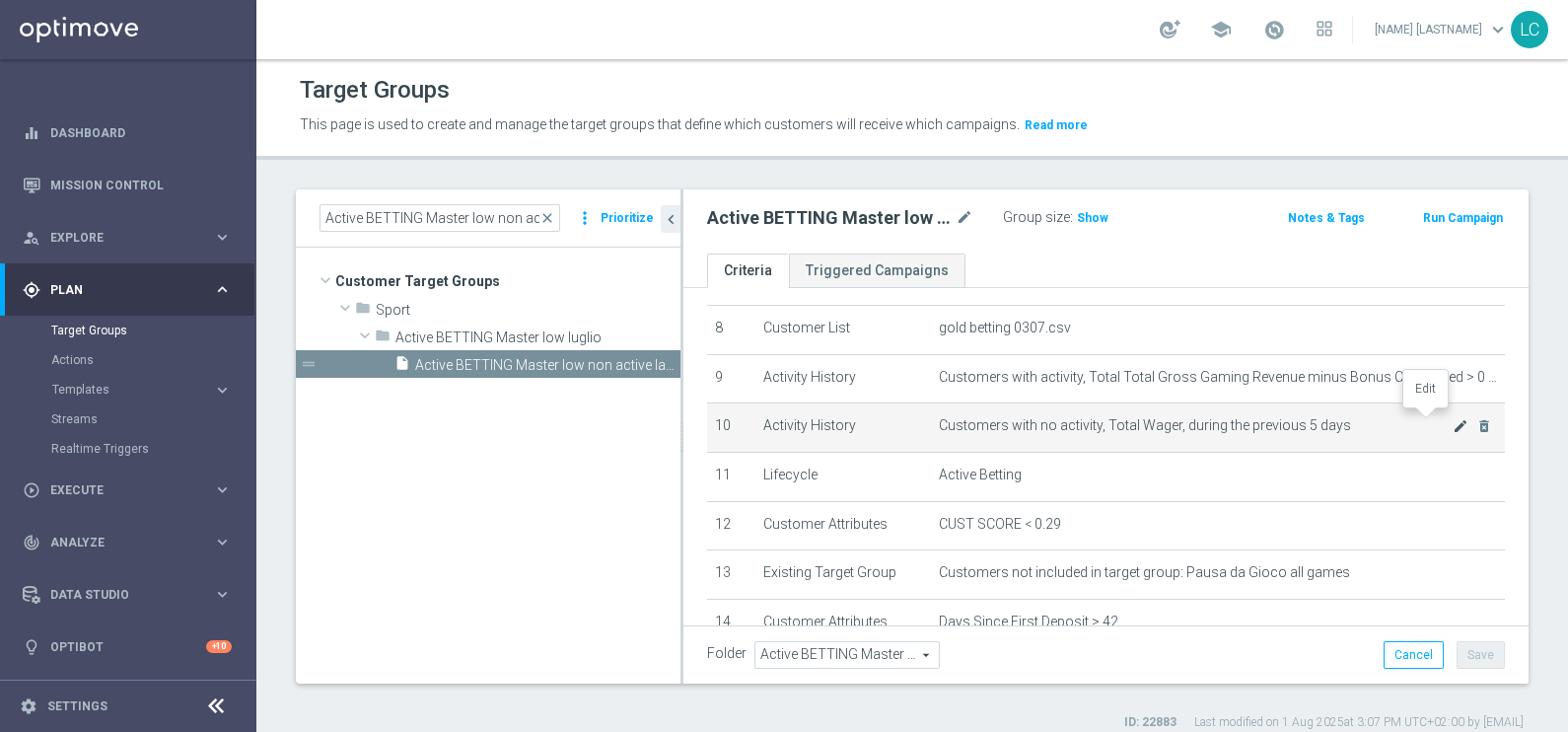 click on "mode_edit" 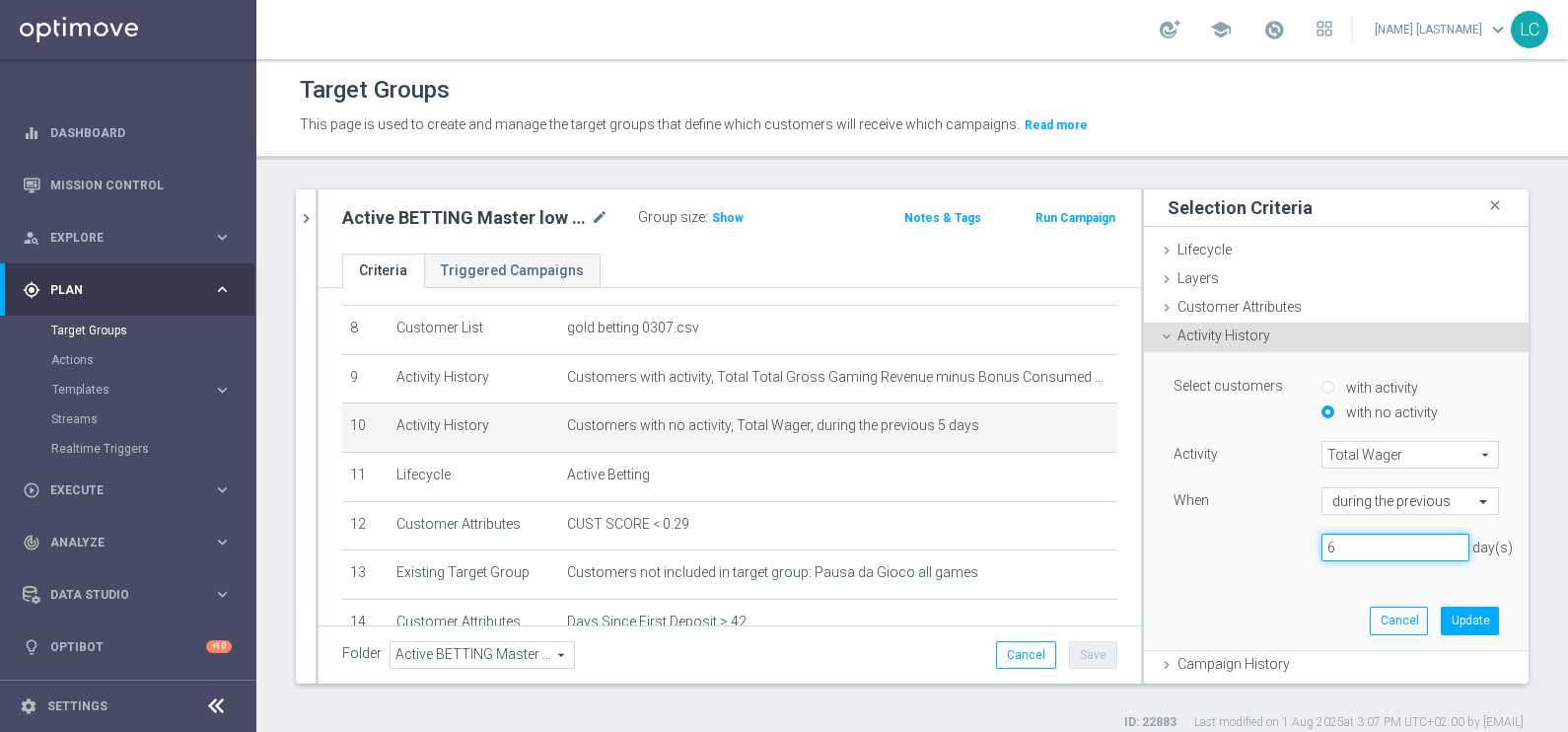 click on "6" at bounding box center (1395, 548) 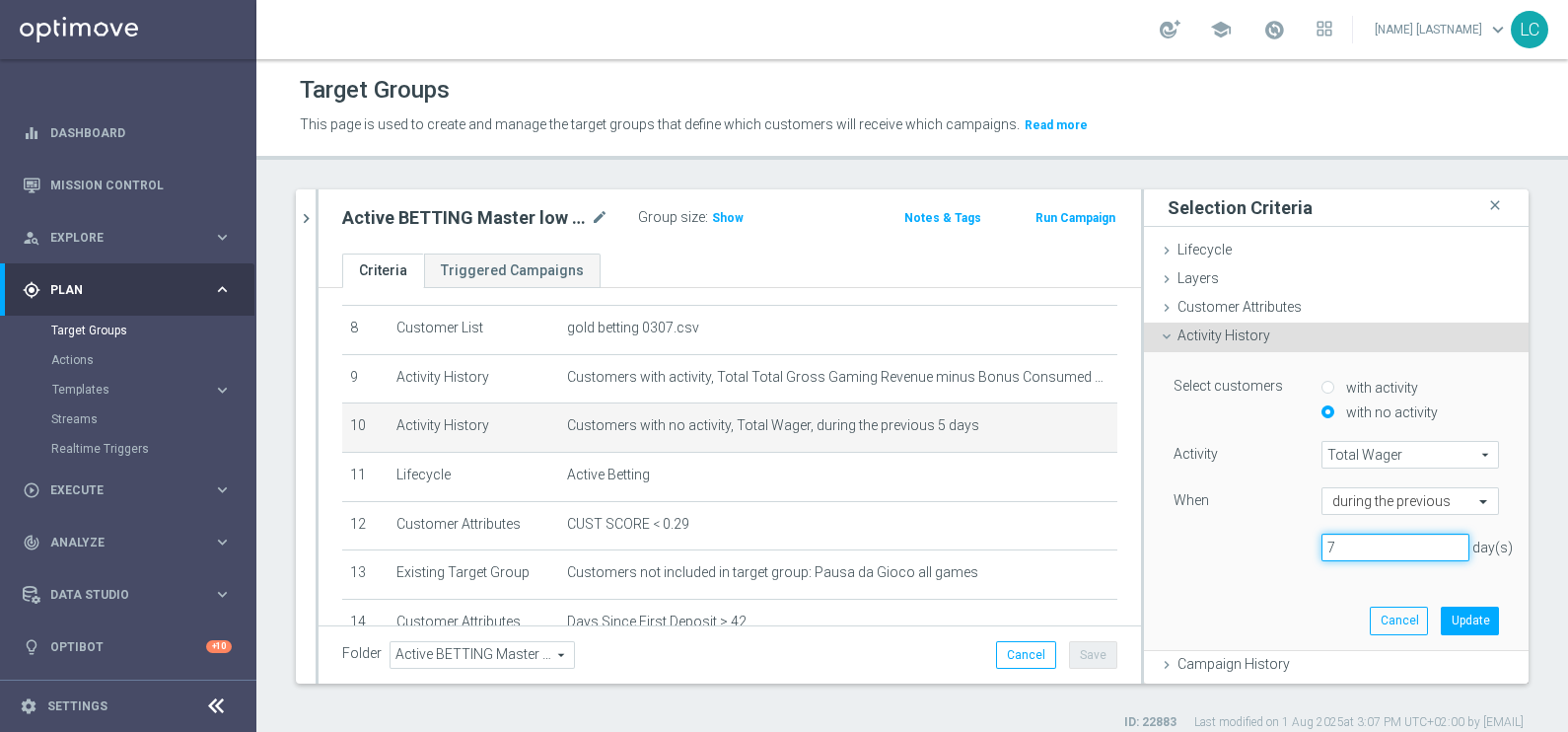 type on "7" 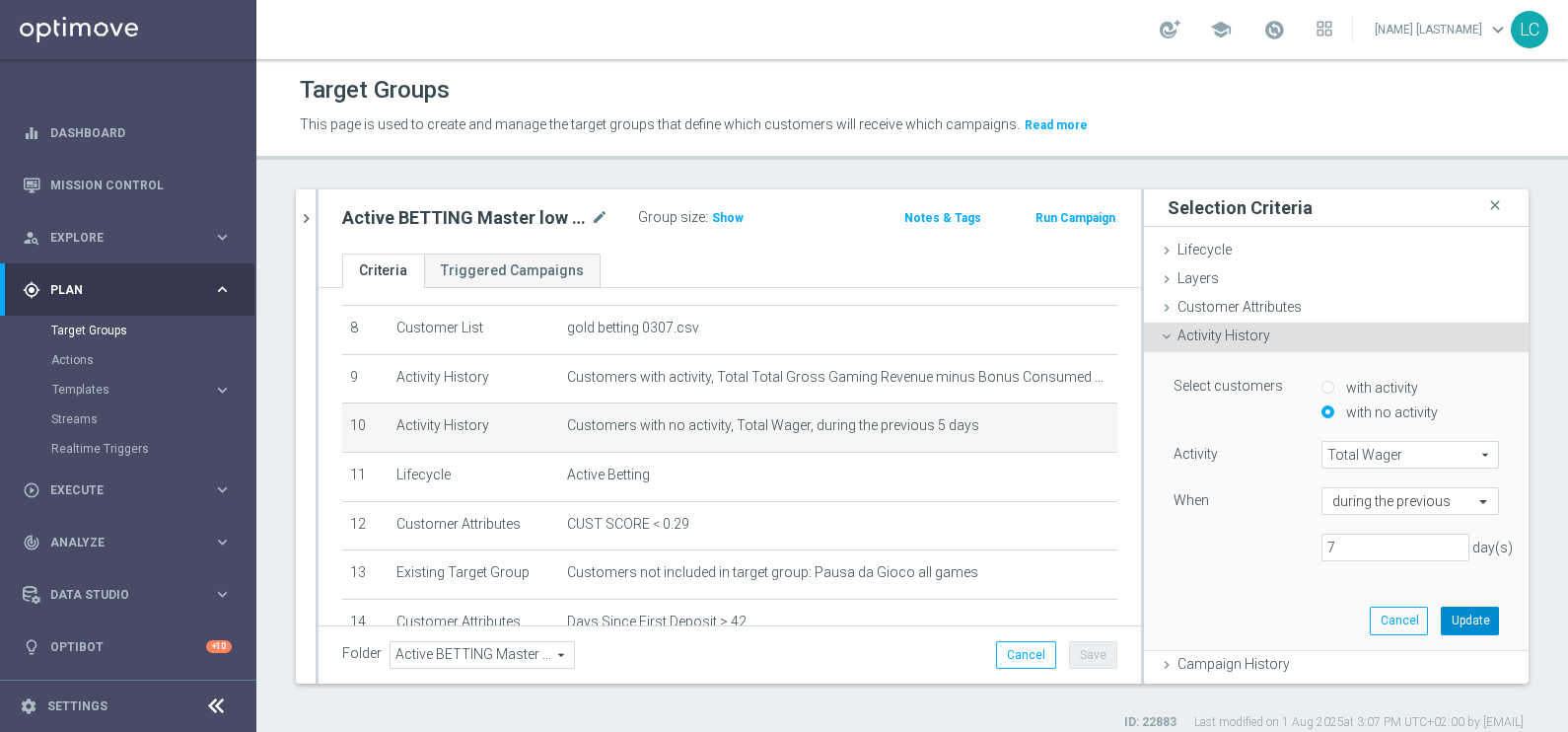 click on "Update" at bounding box center (1469, 621) 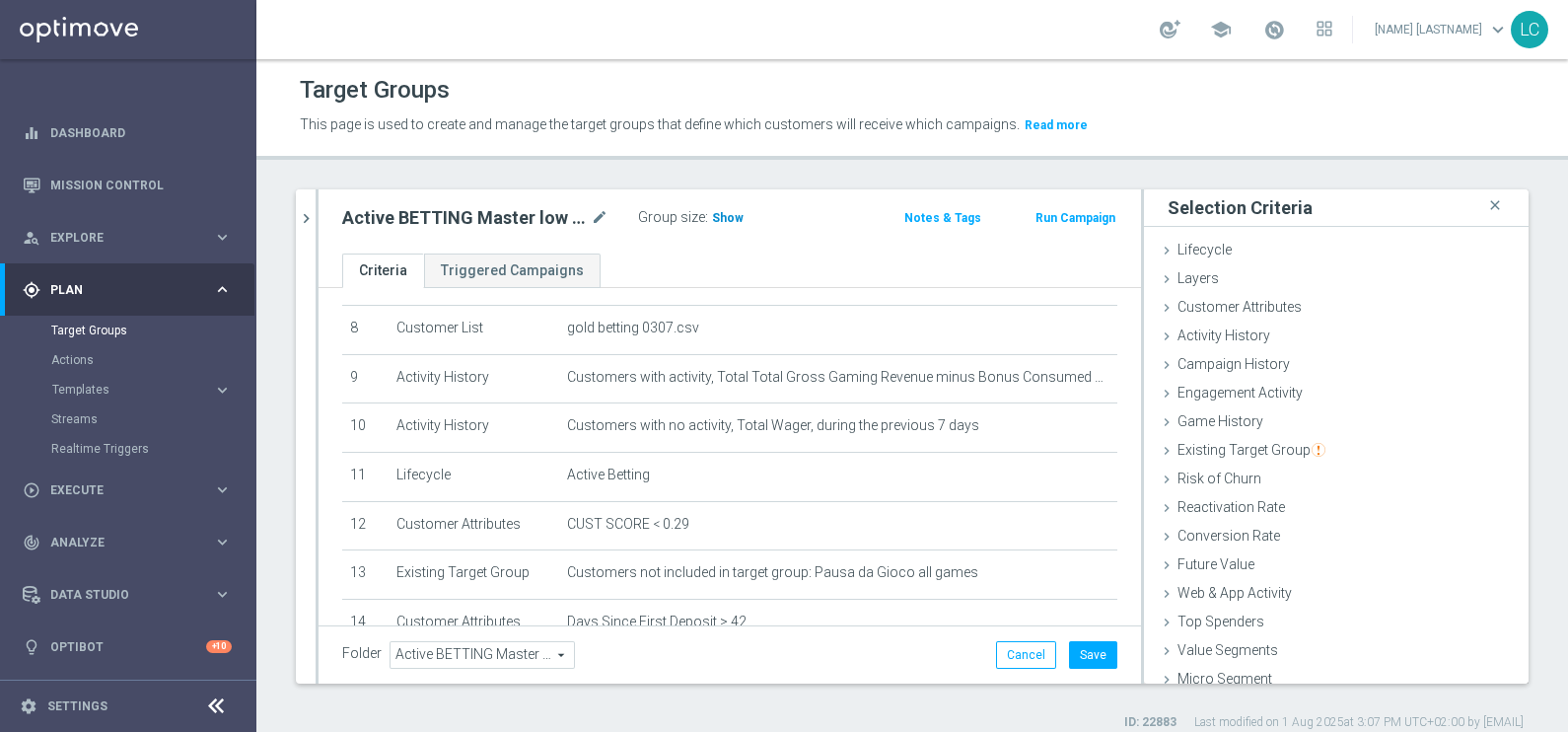 click on "Show" 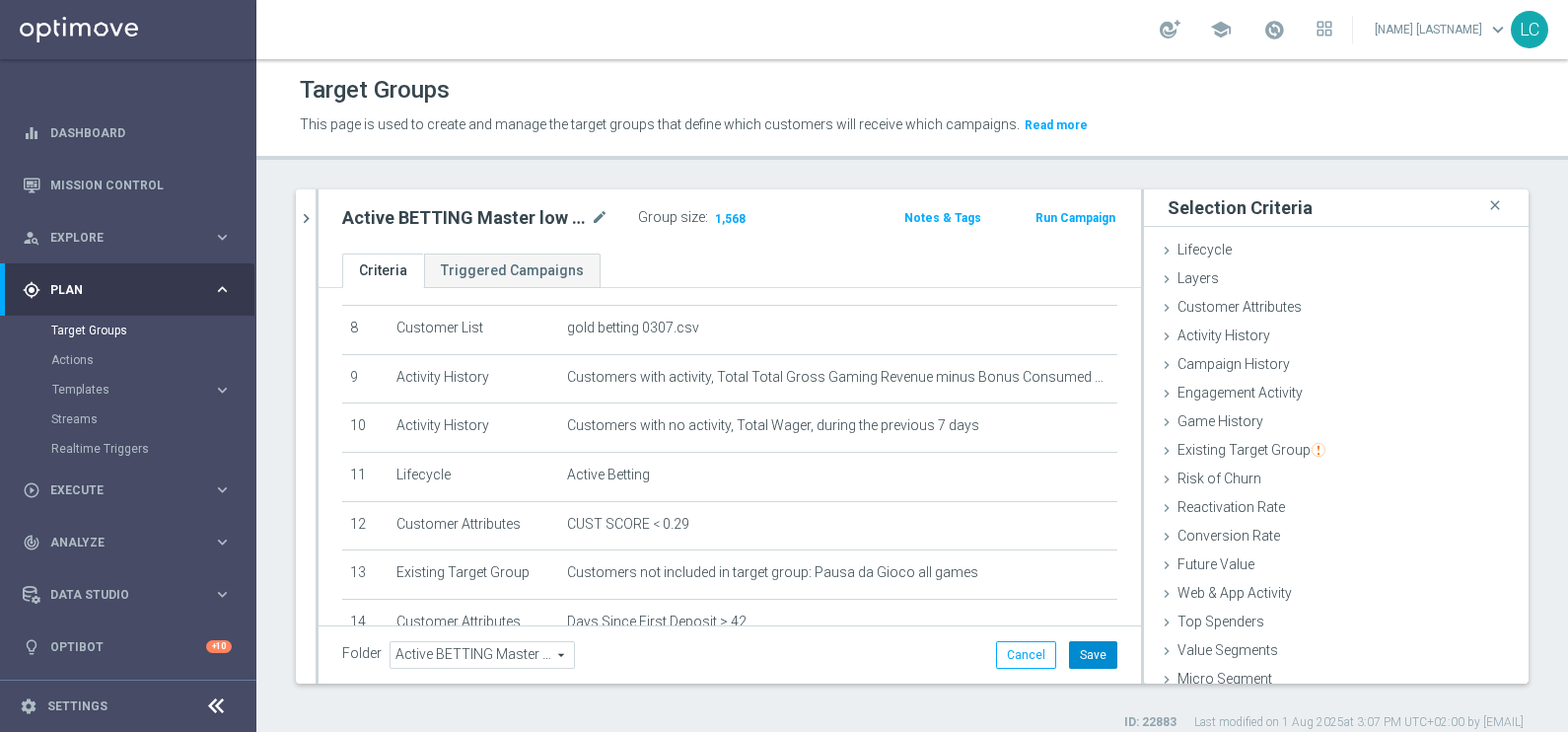 click on "Save" 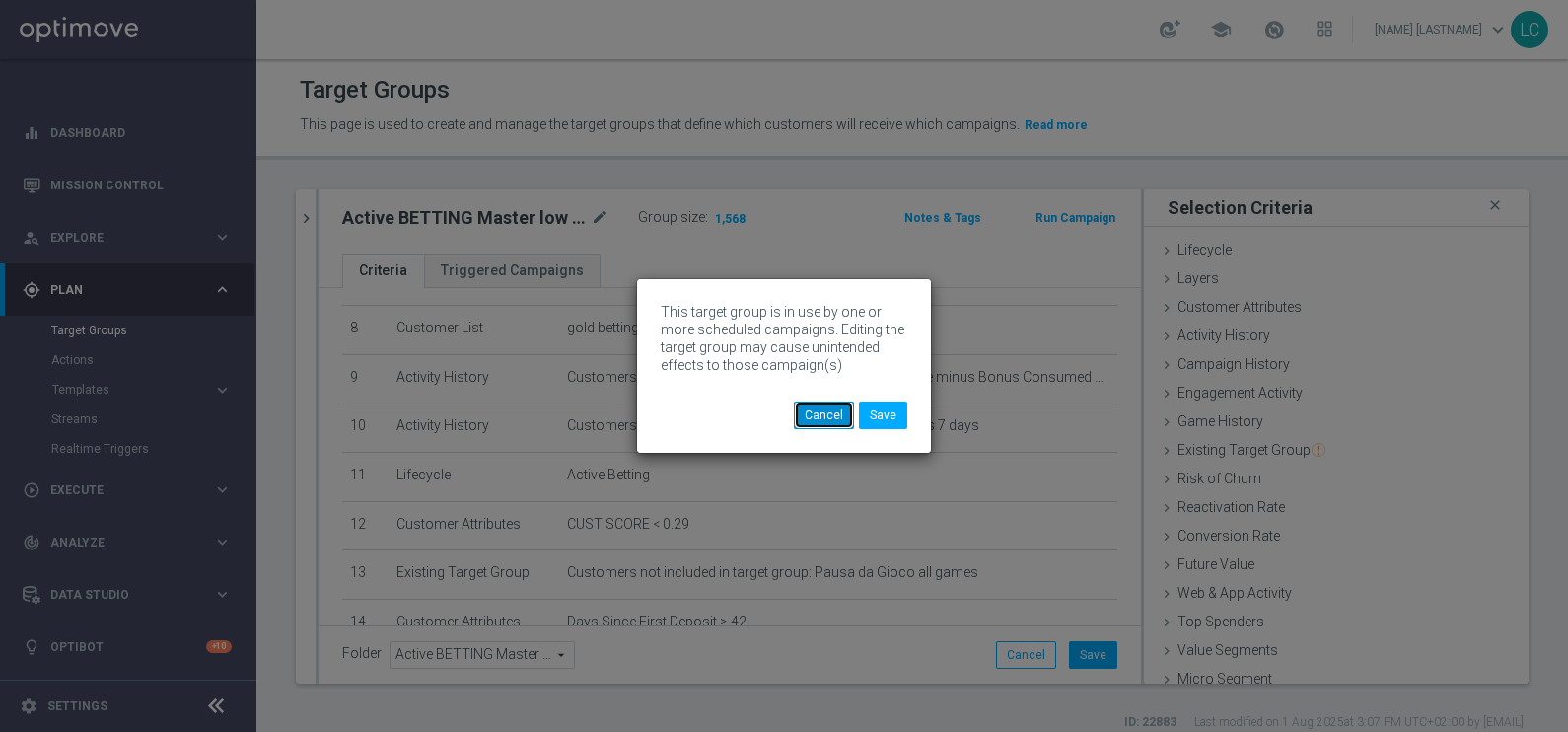 click on "Cancel" at bounding box center [823, 415] 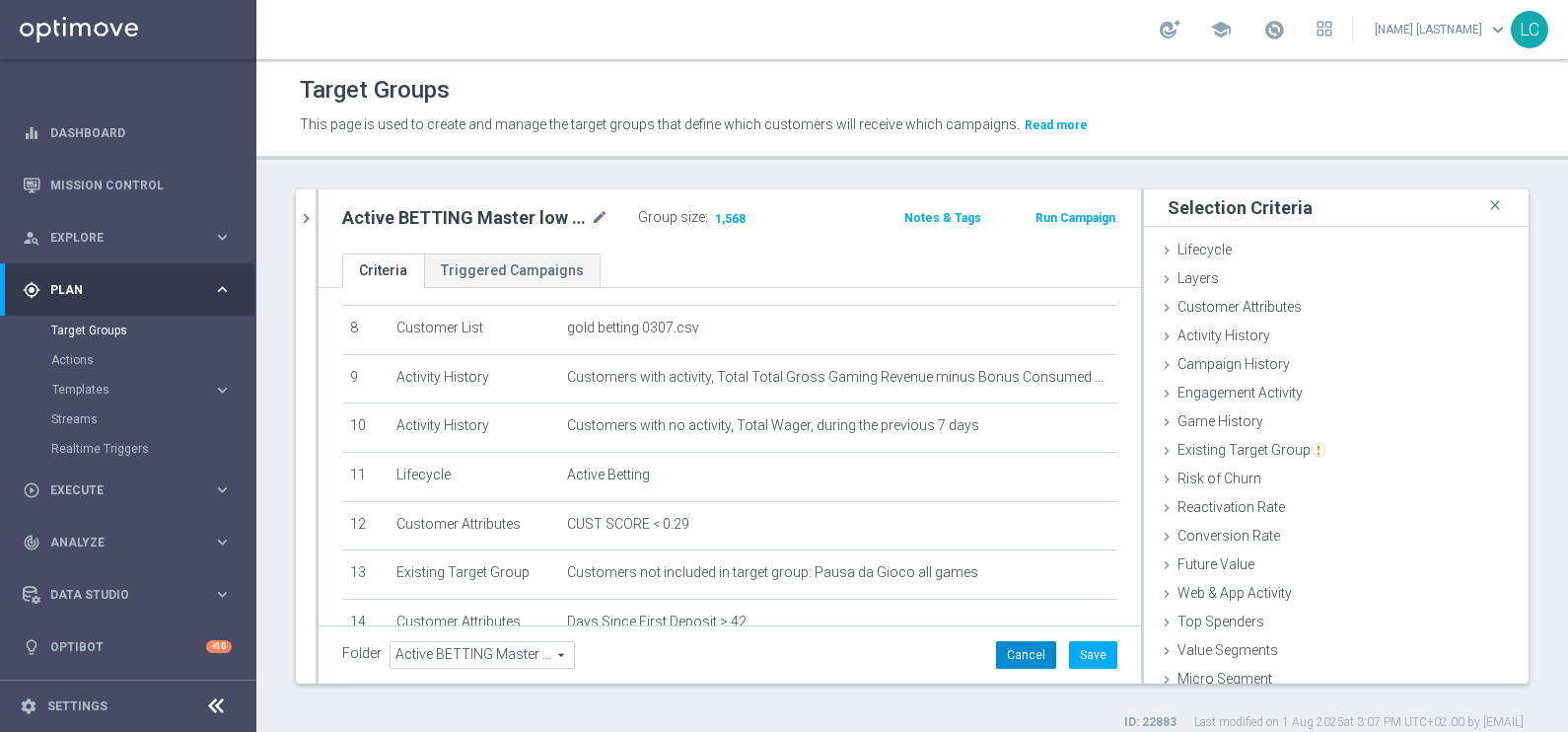 click on "Cancel" 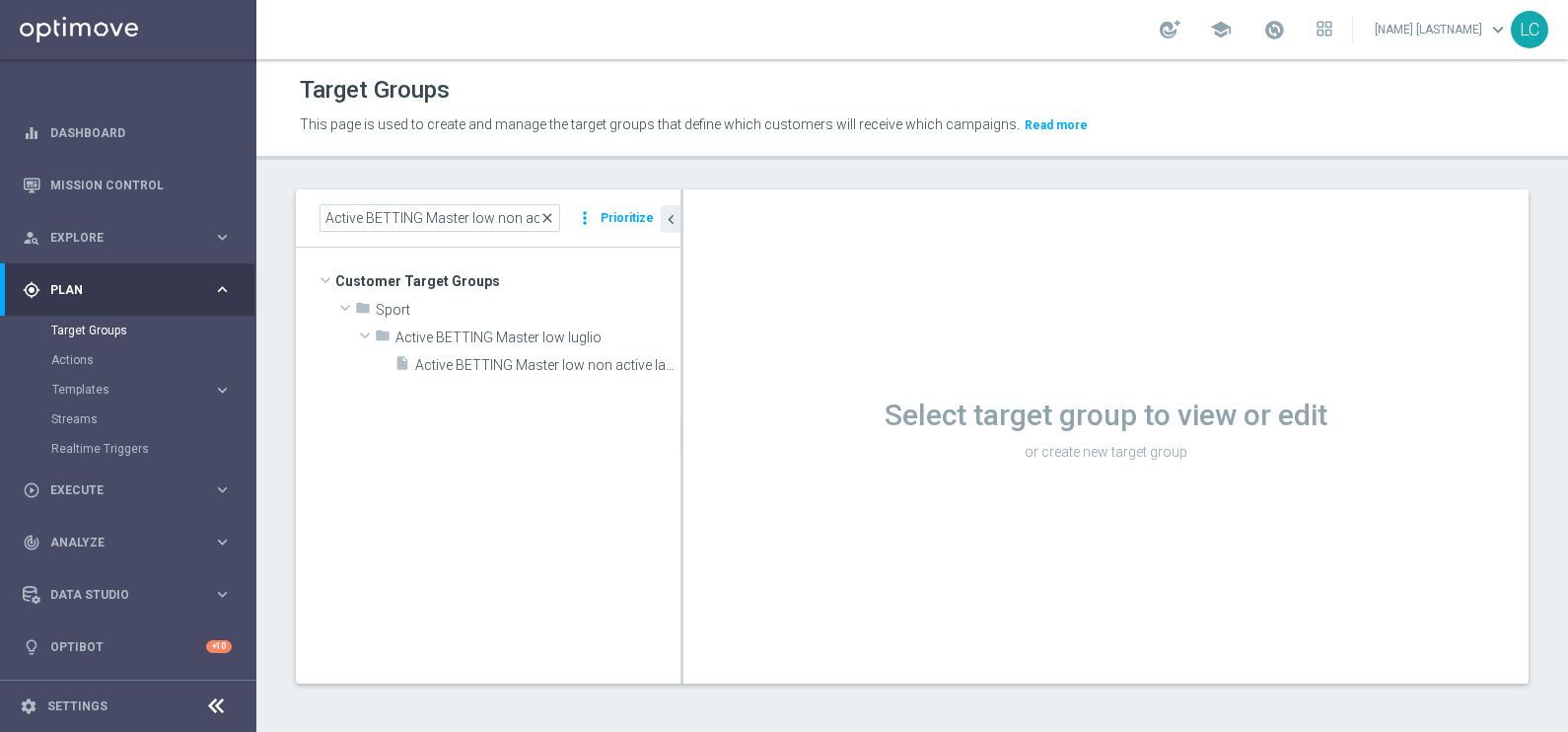 click on "close" 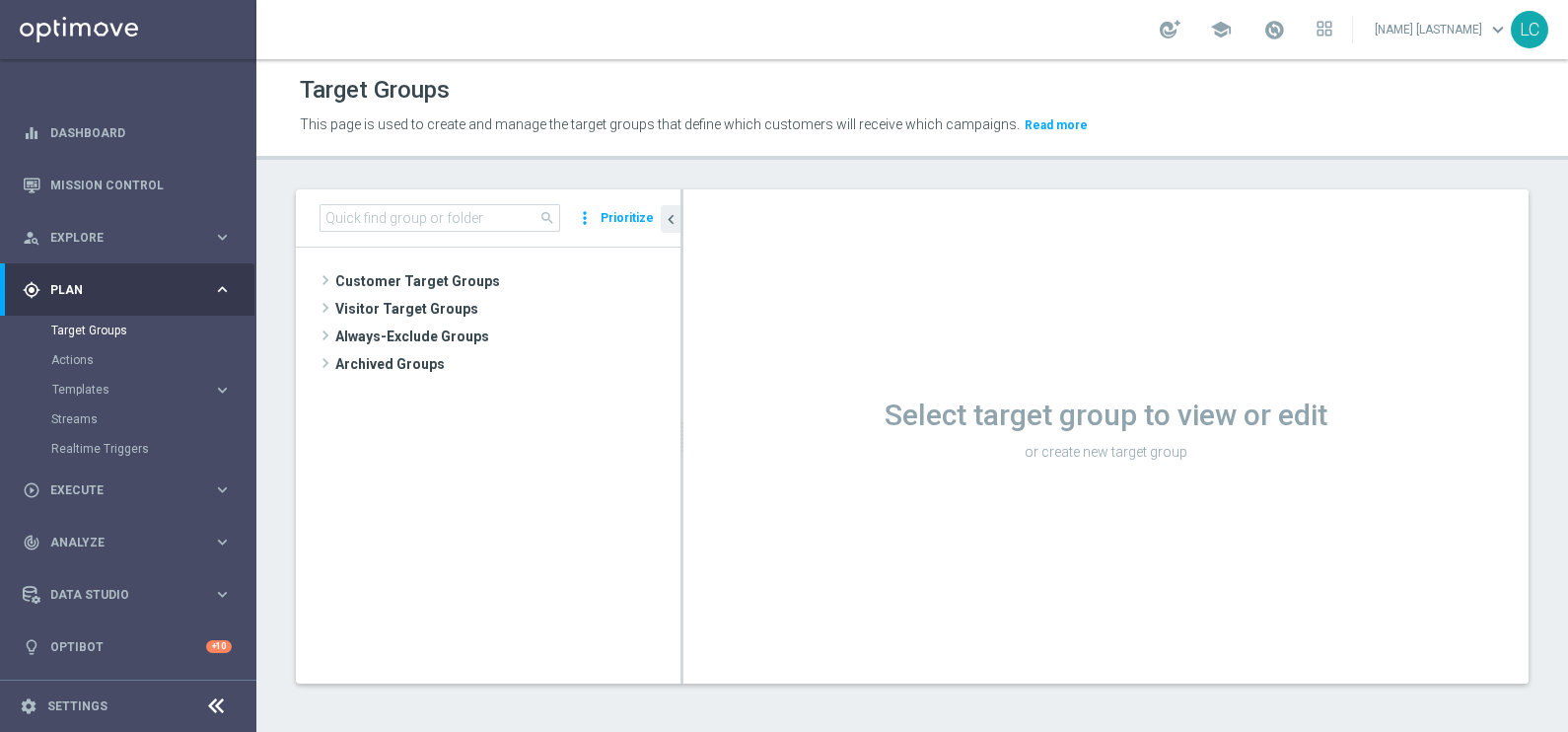 drag, startPoint x: 86, startPoint y: 315, endPoint x: 89, endPoint y: 329, distance: 14.3178211 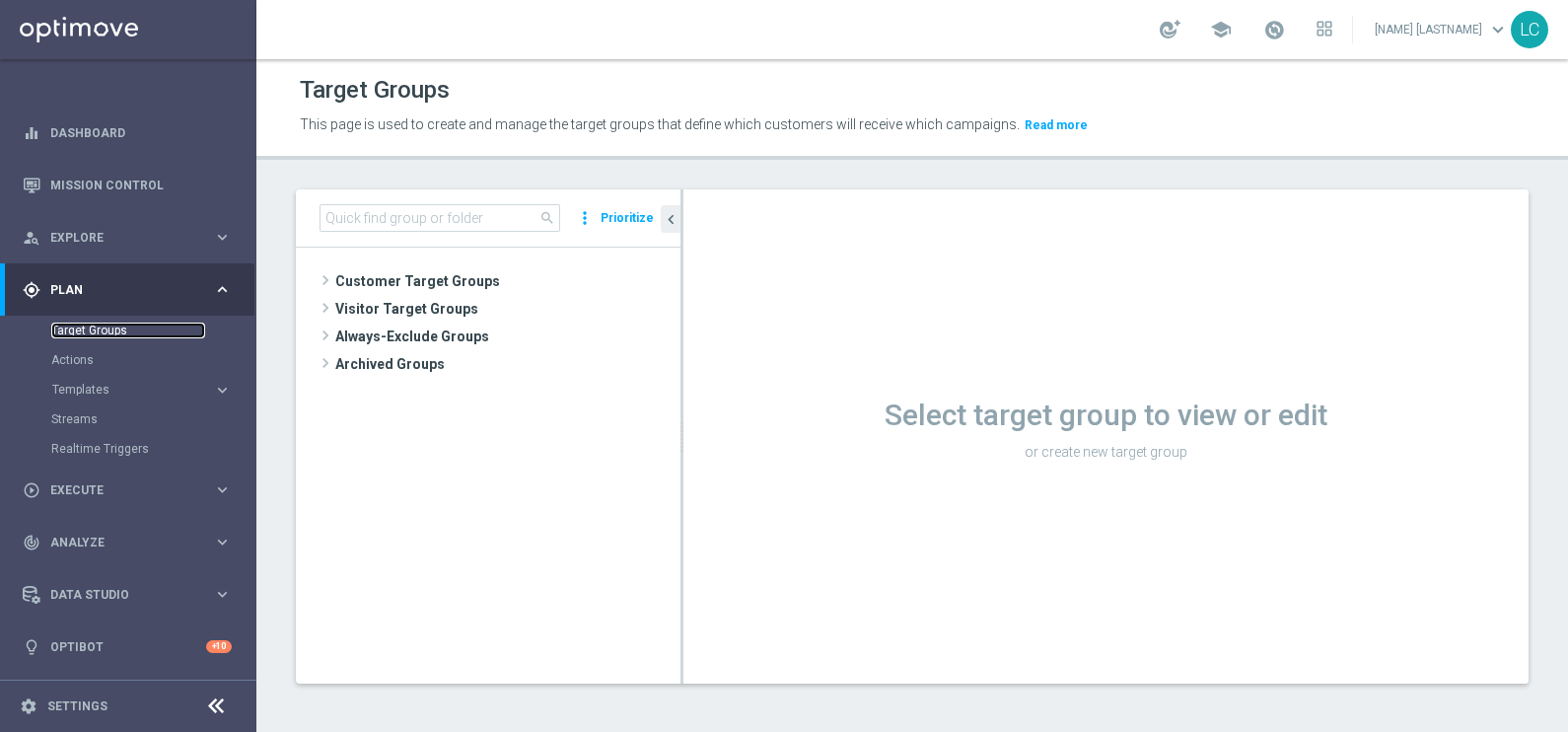 click on "Target Groups" at bounding box center [128, 330] 